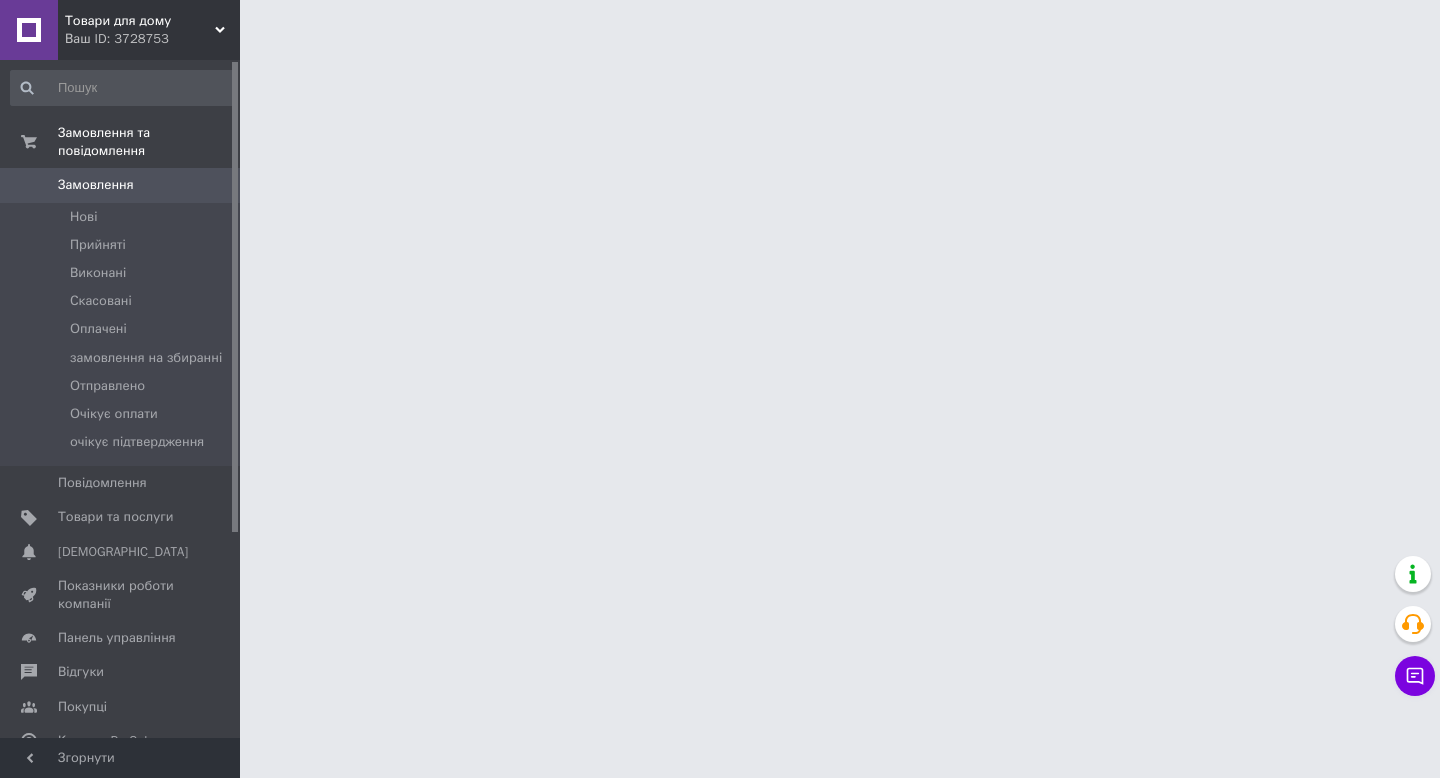 scroll, scrollTop: 0, scrollLeft: 0, axis: both 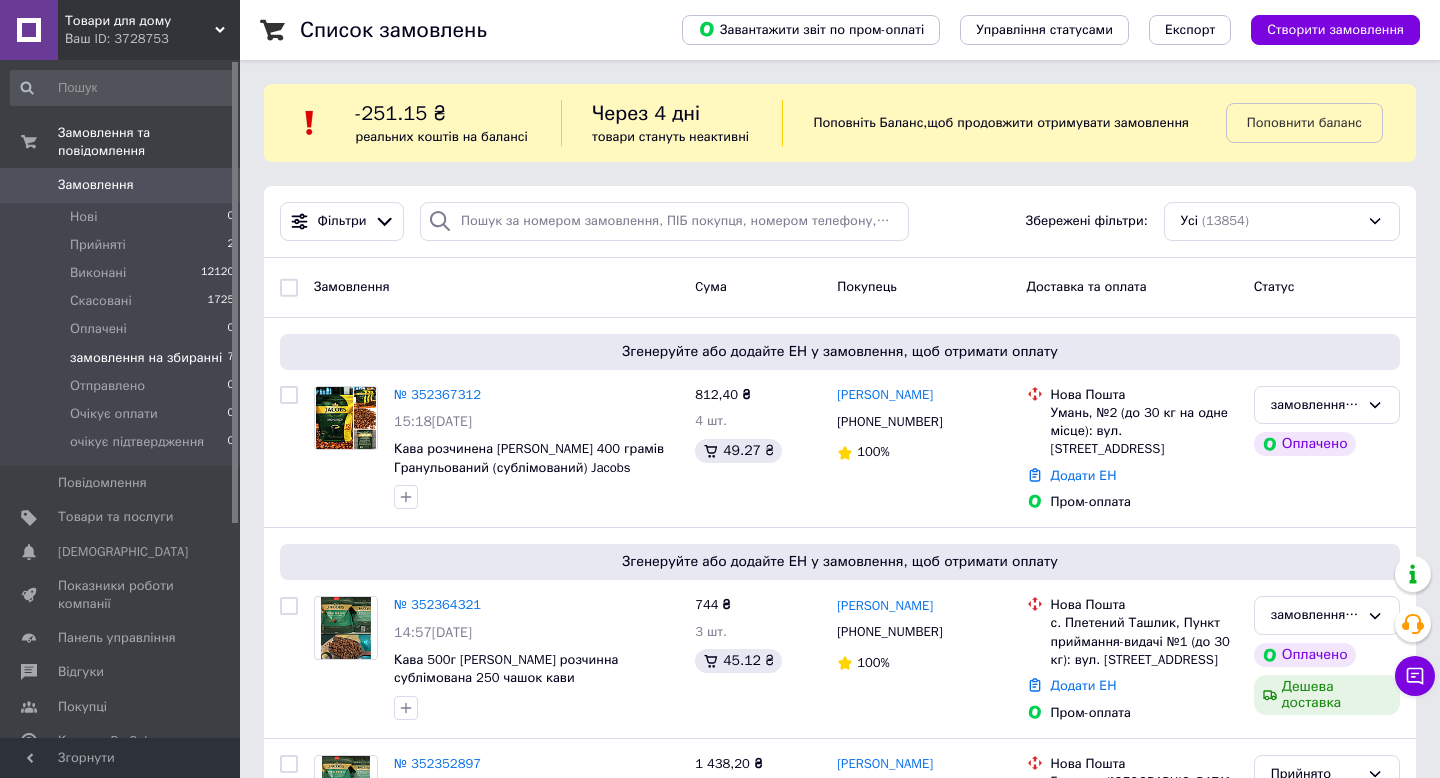 click on "замовлення на збиранні" at bounding box center (146, 358) 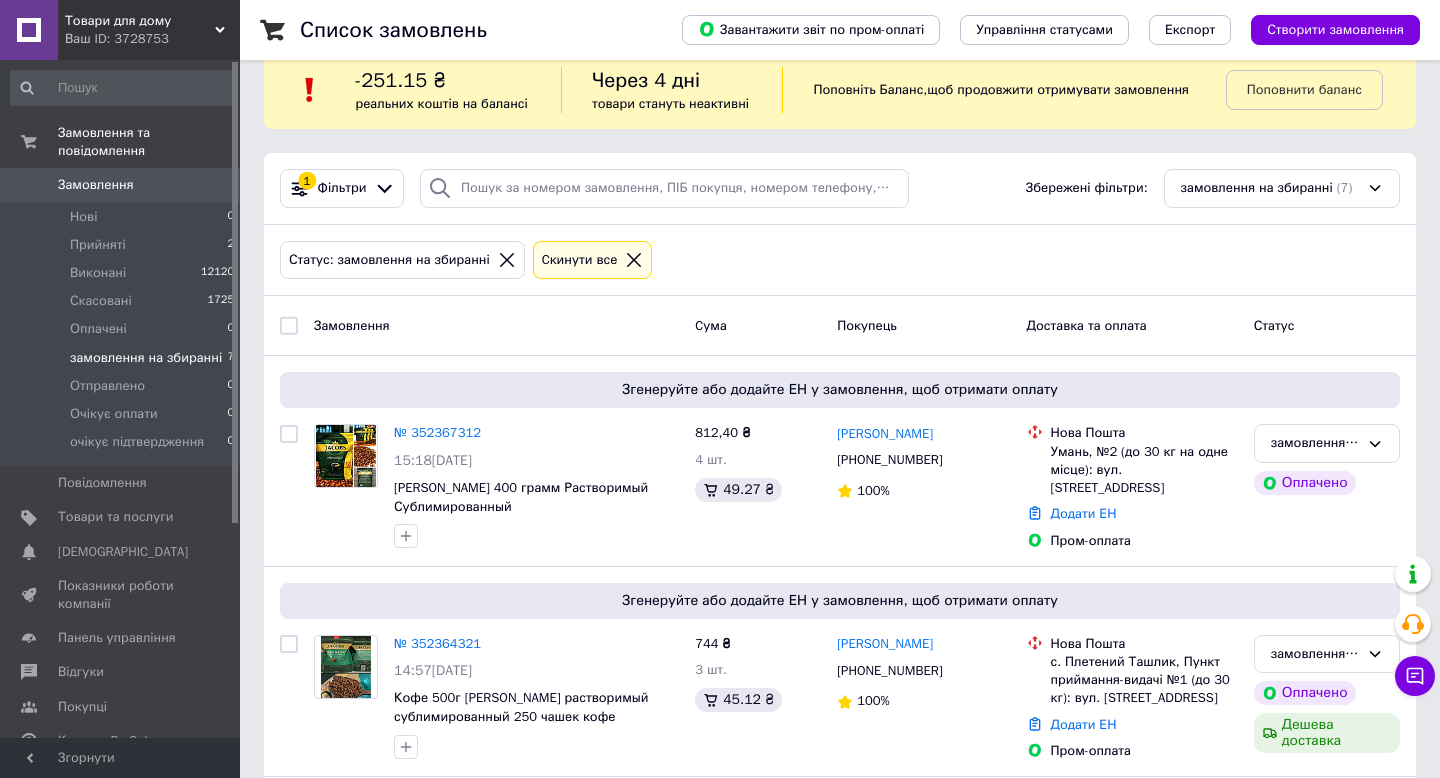 scroll, scrollTop: 0, scrollLeft: 0, axis: both 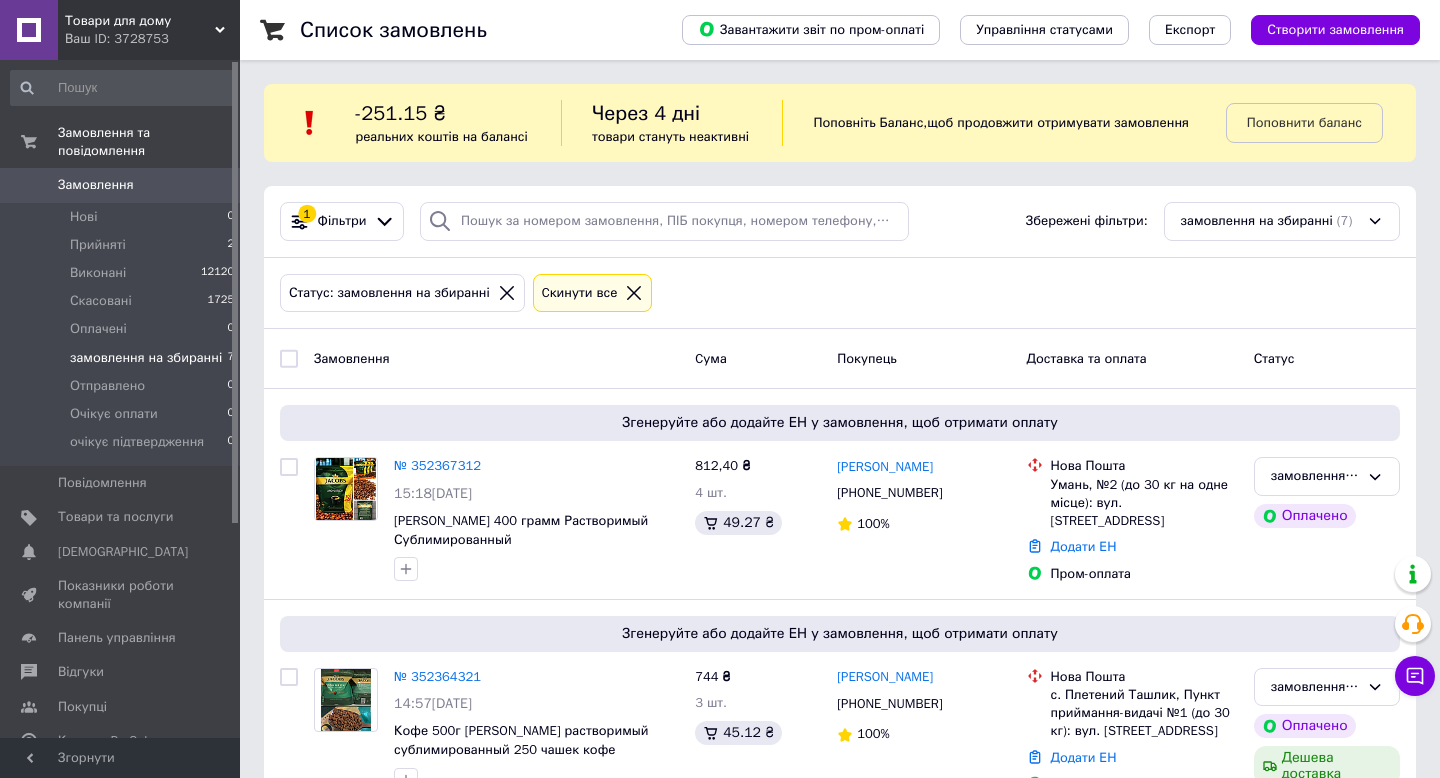click 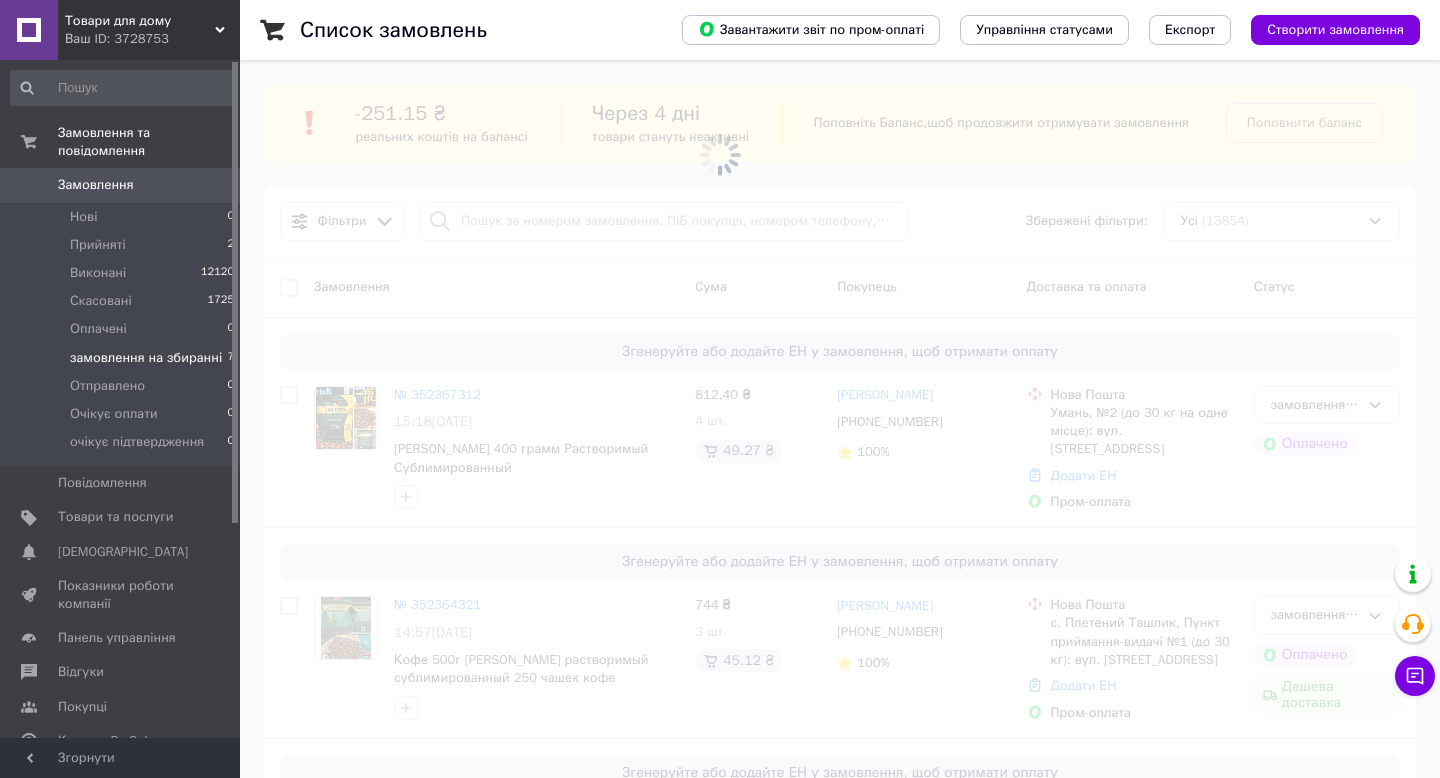 click at bounding box center (720, 154) 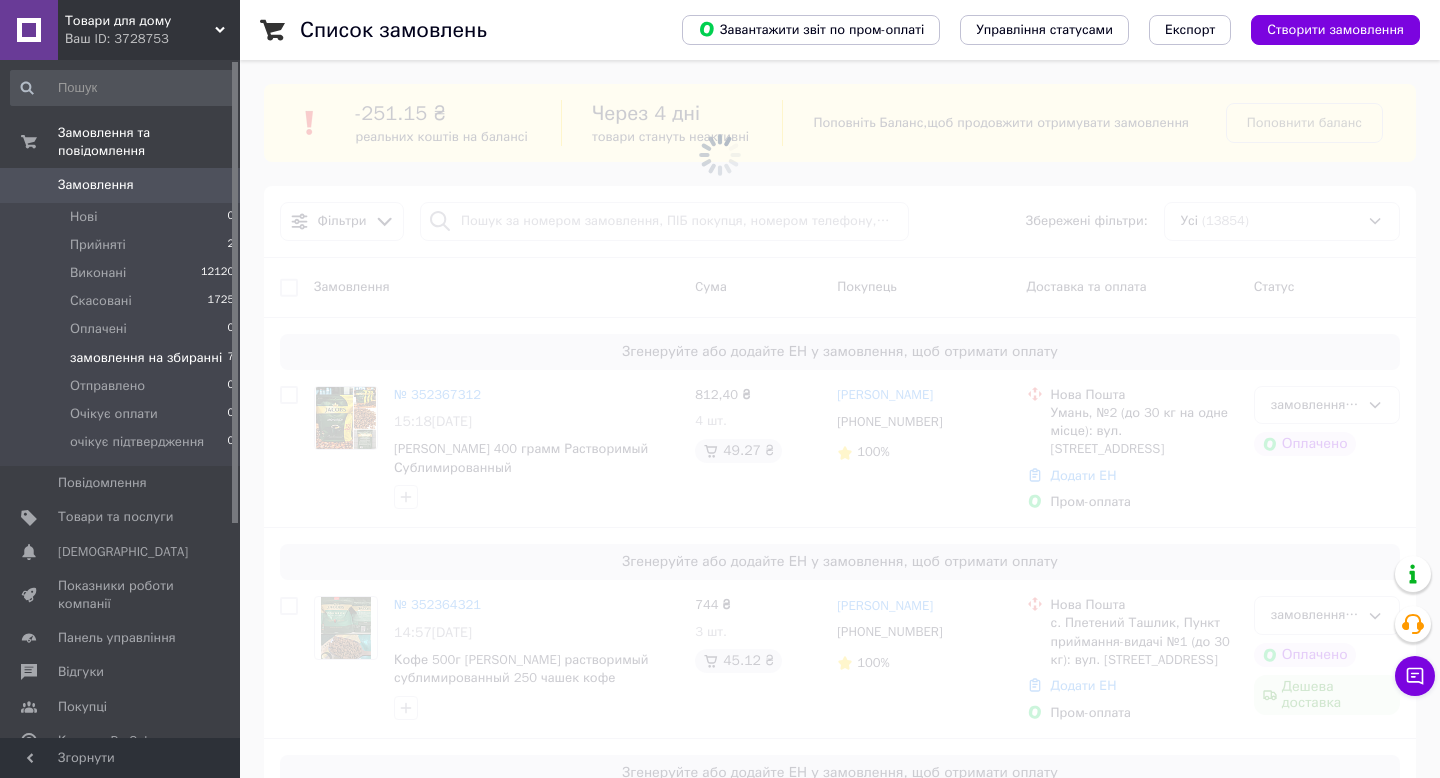 click at bounding box center [720, 154] 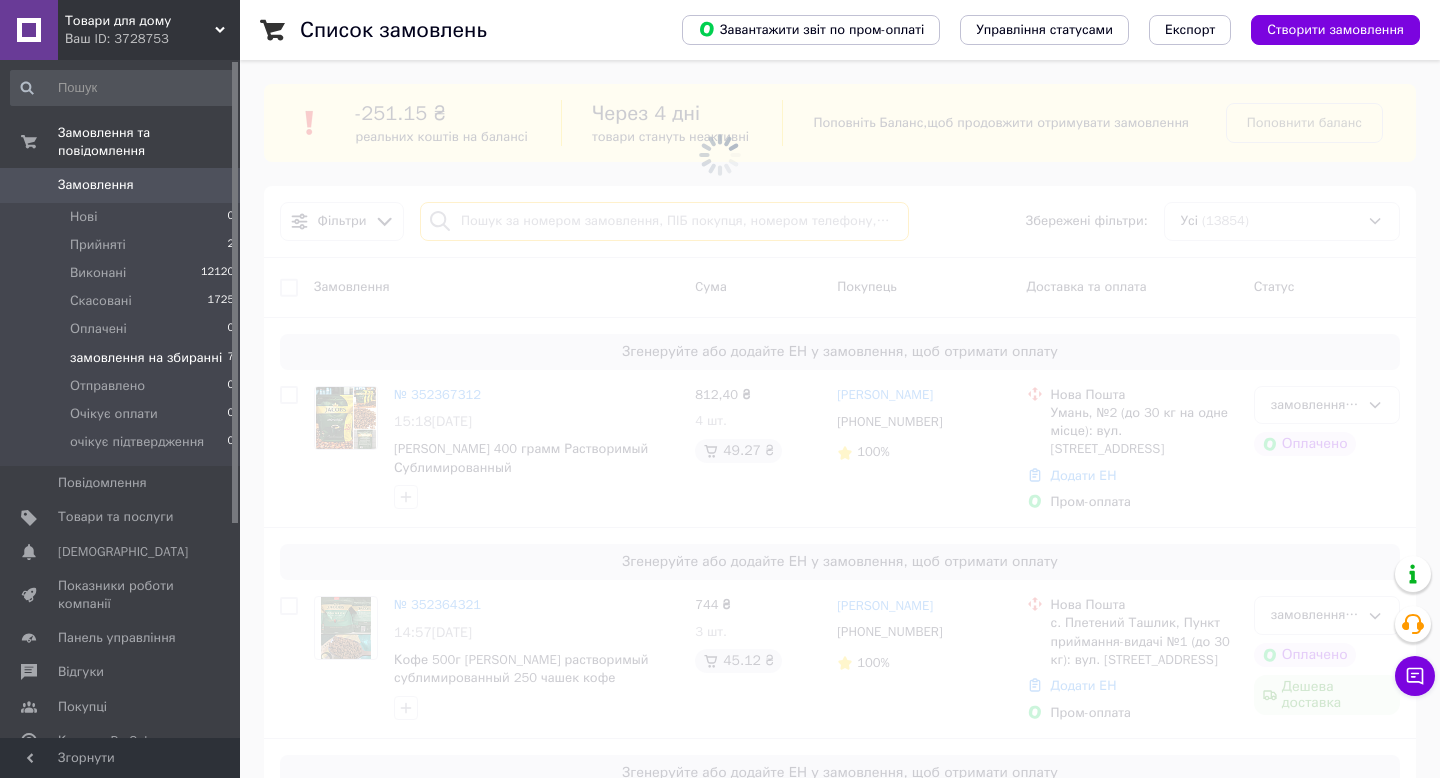 click at bounding box center [664, 221] 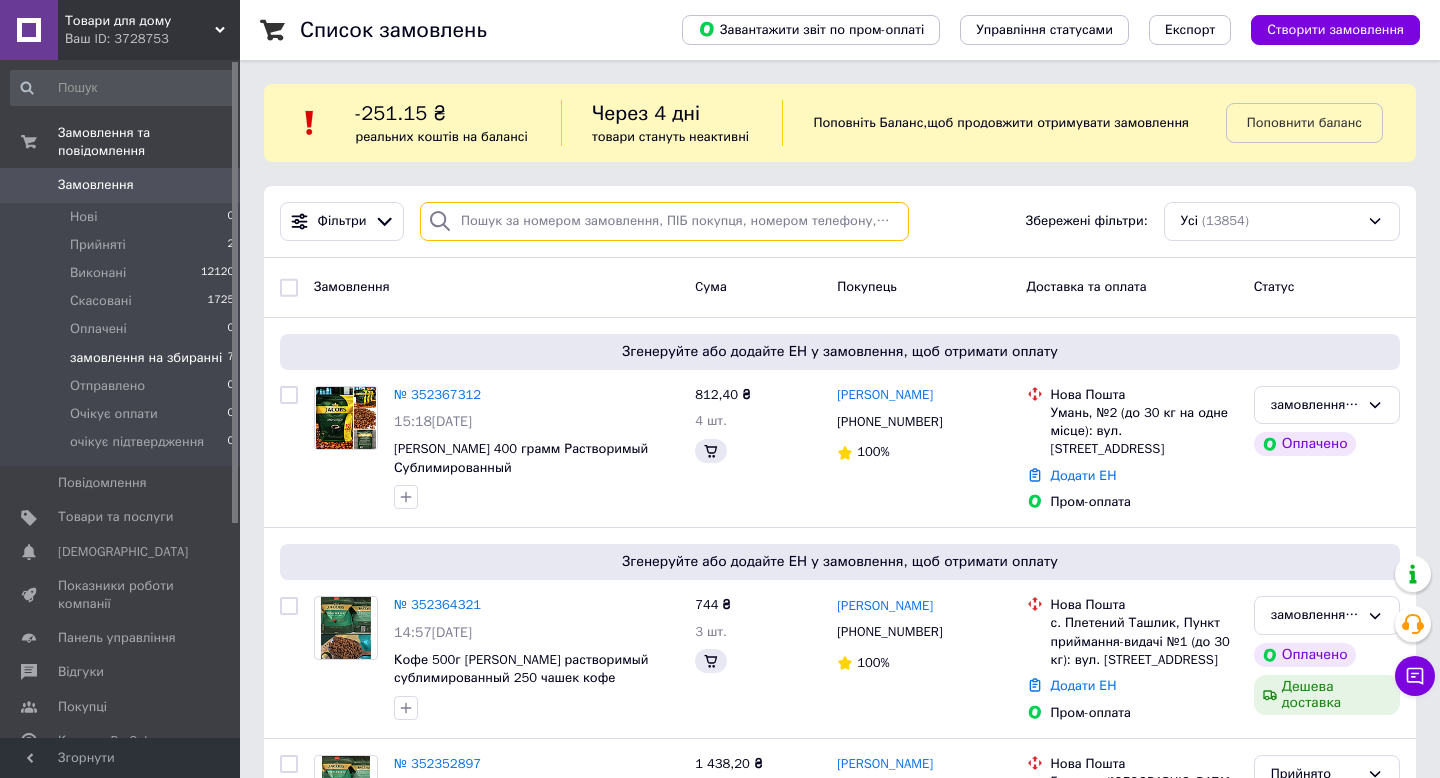 click at bounding box center [664, 221] 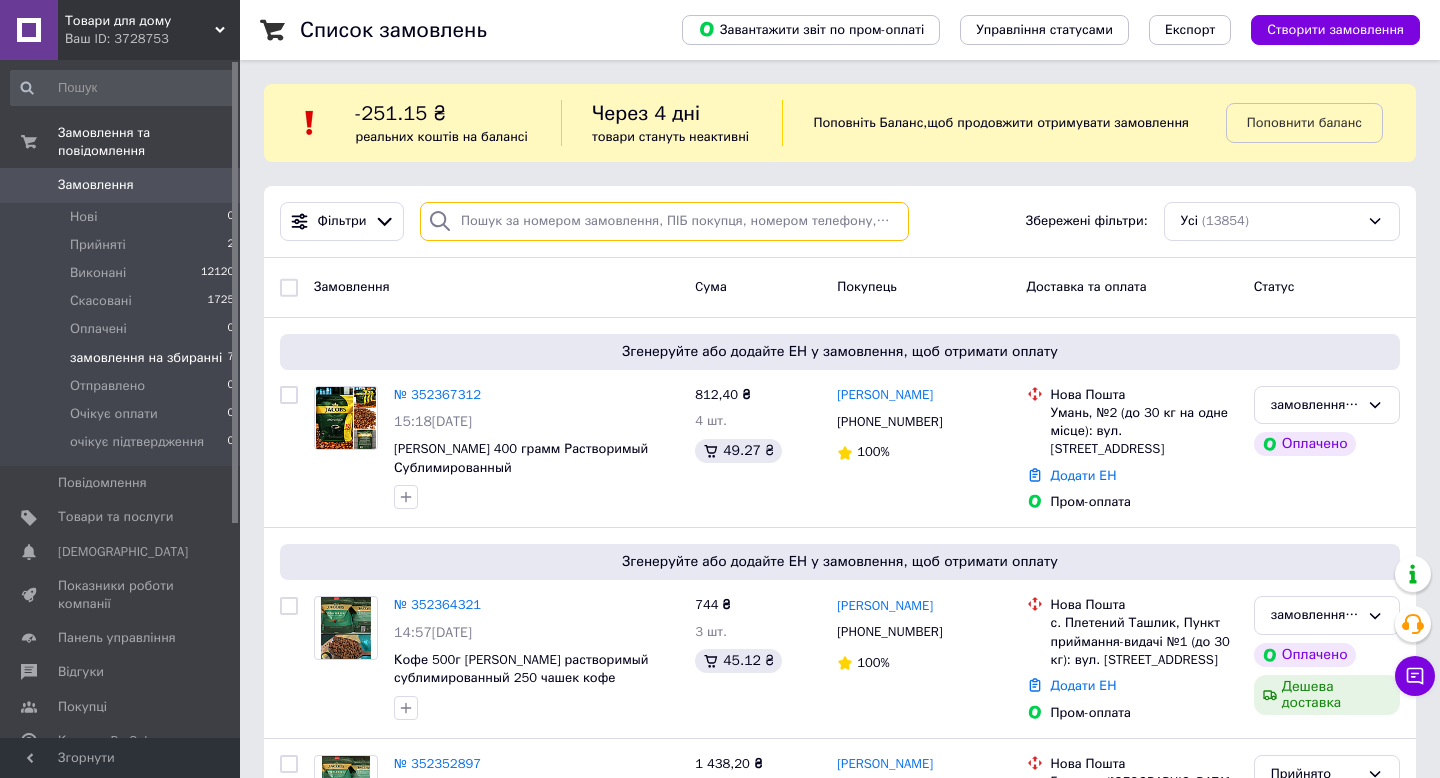 paste on "[PHONE_NUMBER]" 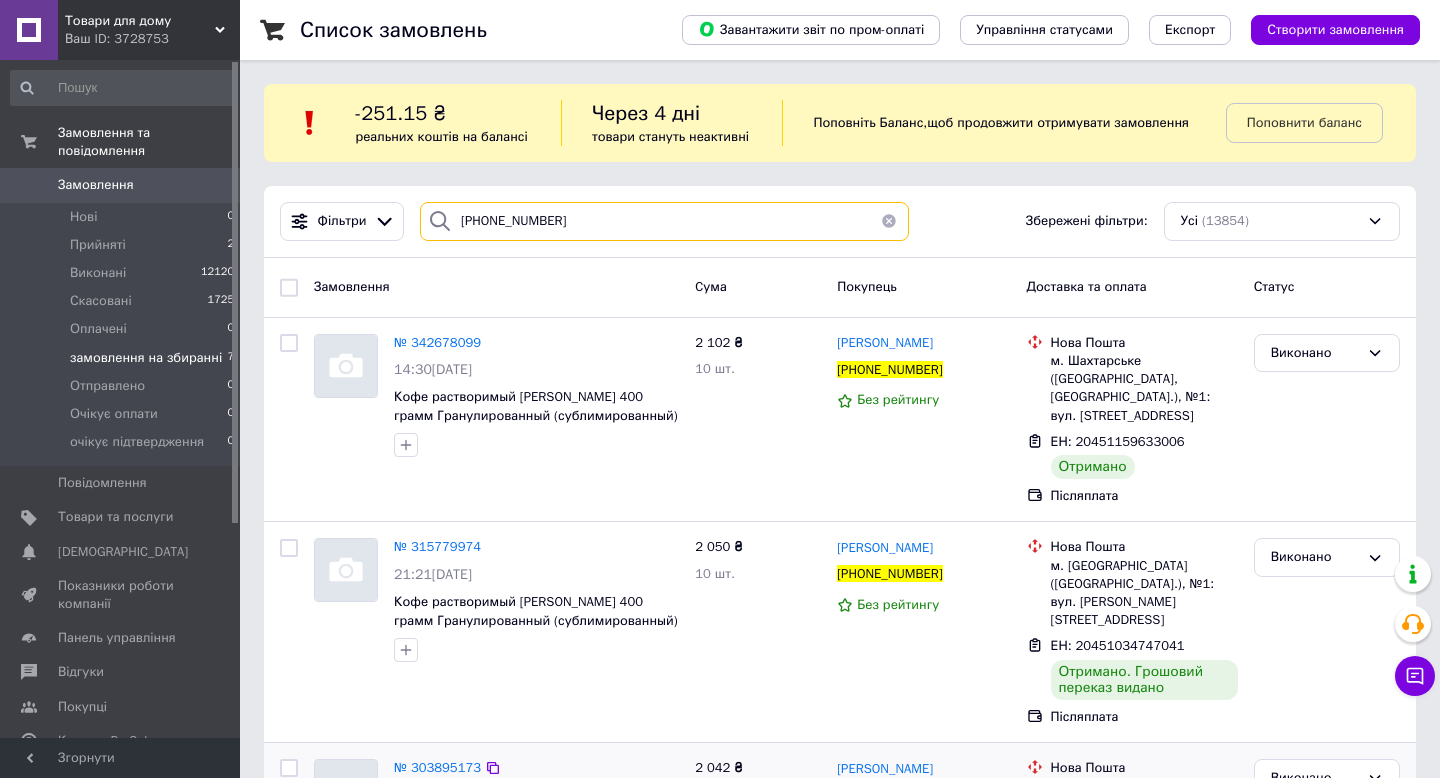 type on "[PHONE_NUMBER]" 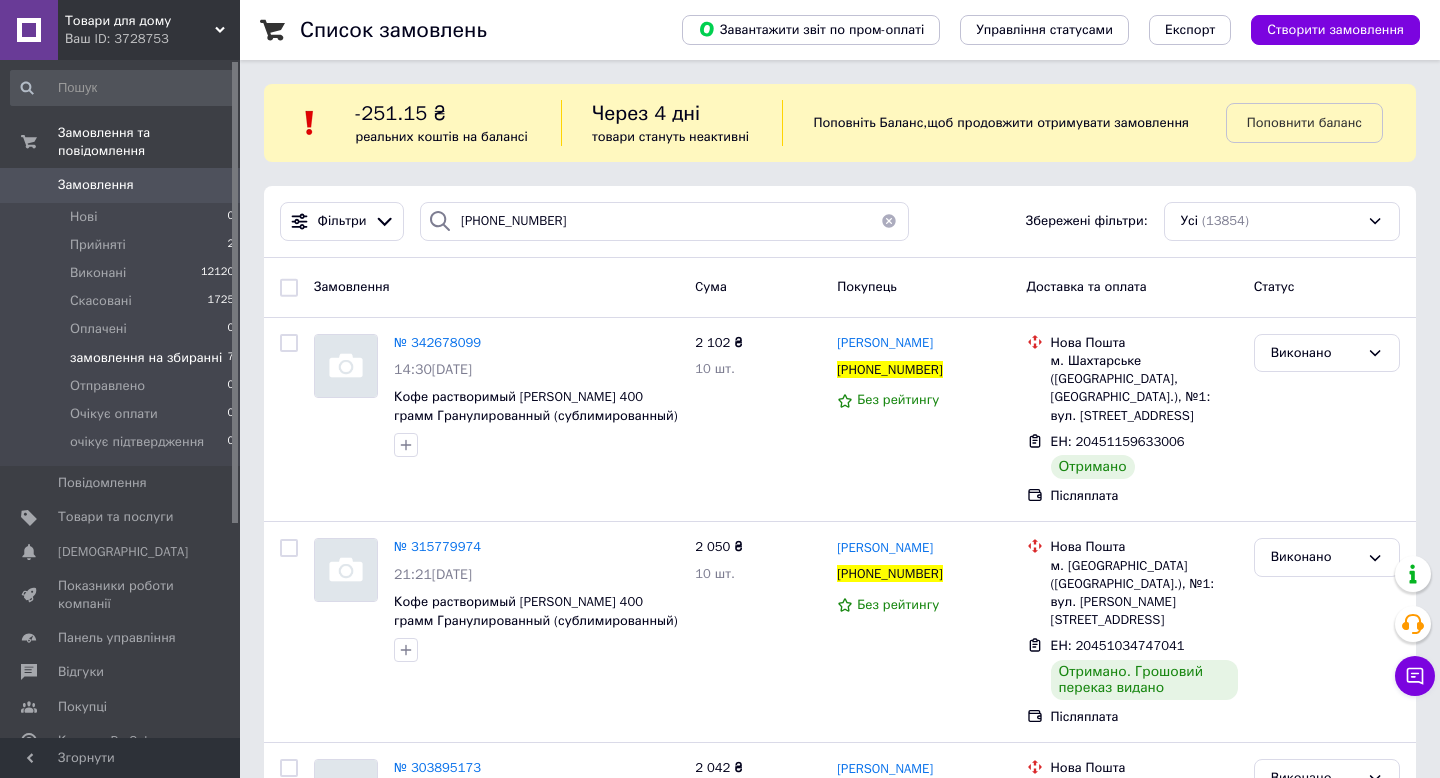 click on "замовлення на збиранні" at bounding box center [146, 358] 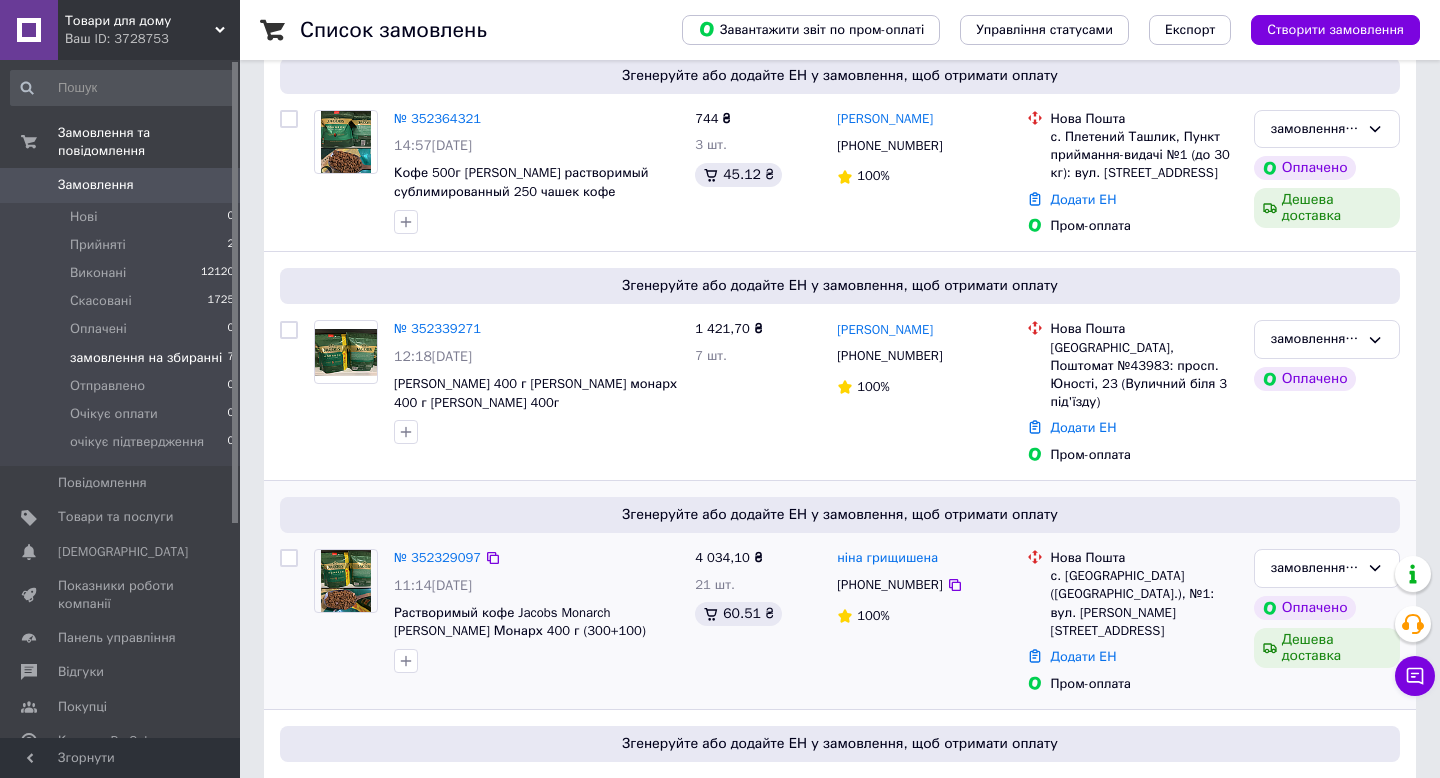 scroll, scrollTop: 556, scrollLeft: 0, axis: vertical 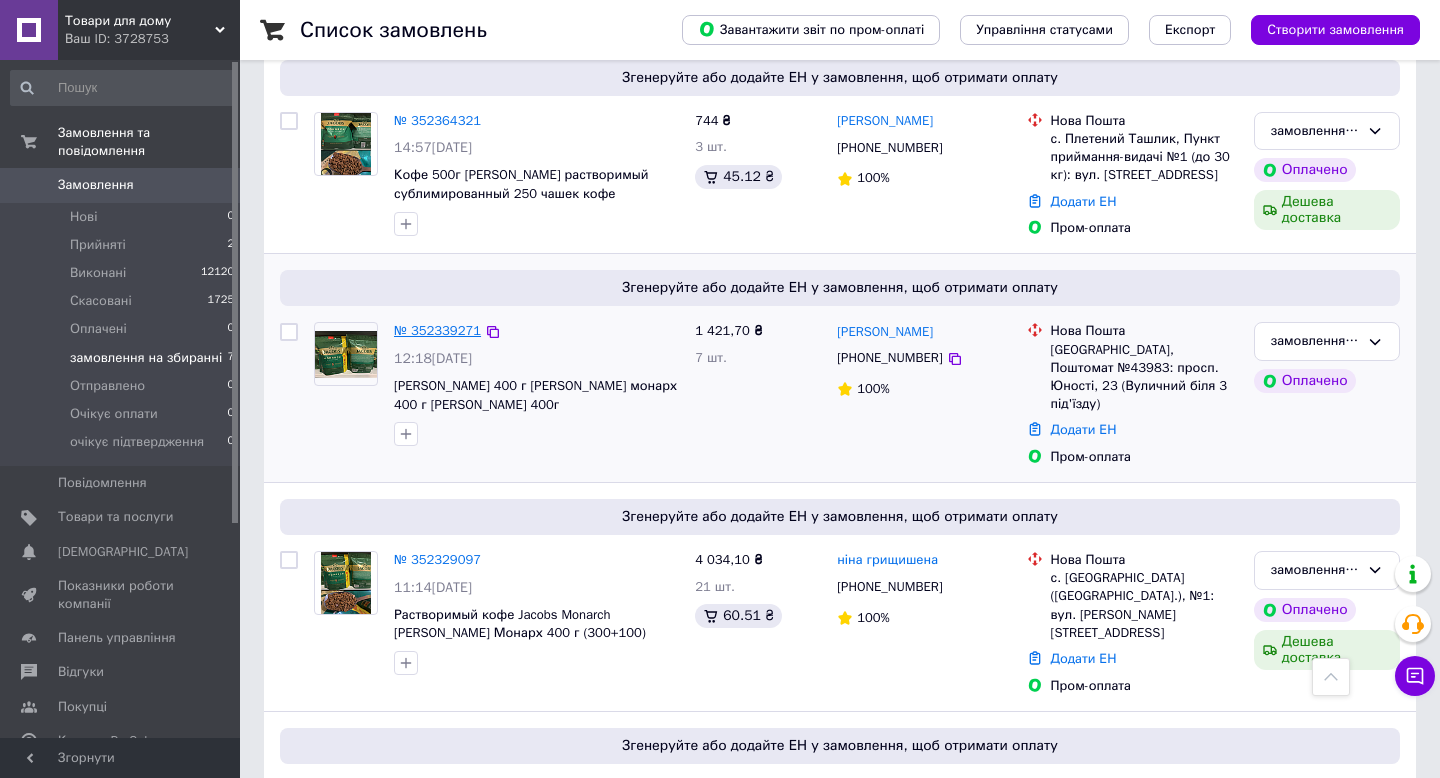 click on "№ 352339271" at bounding box center (437, 330) 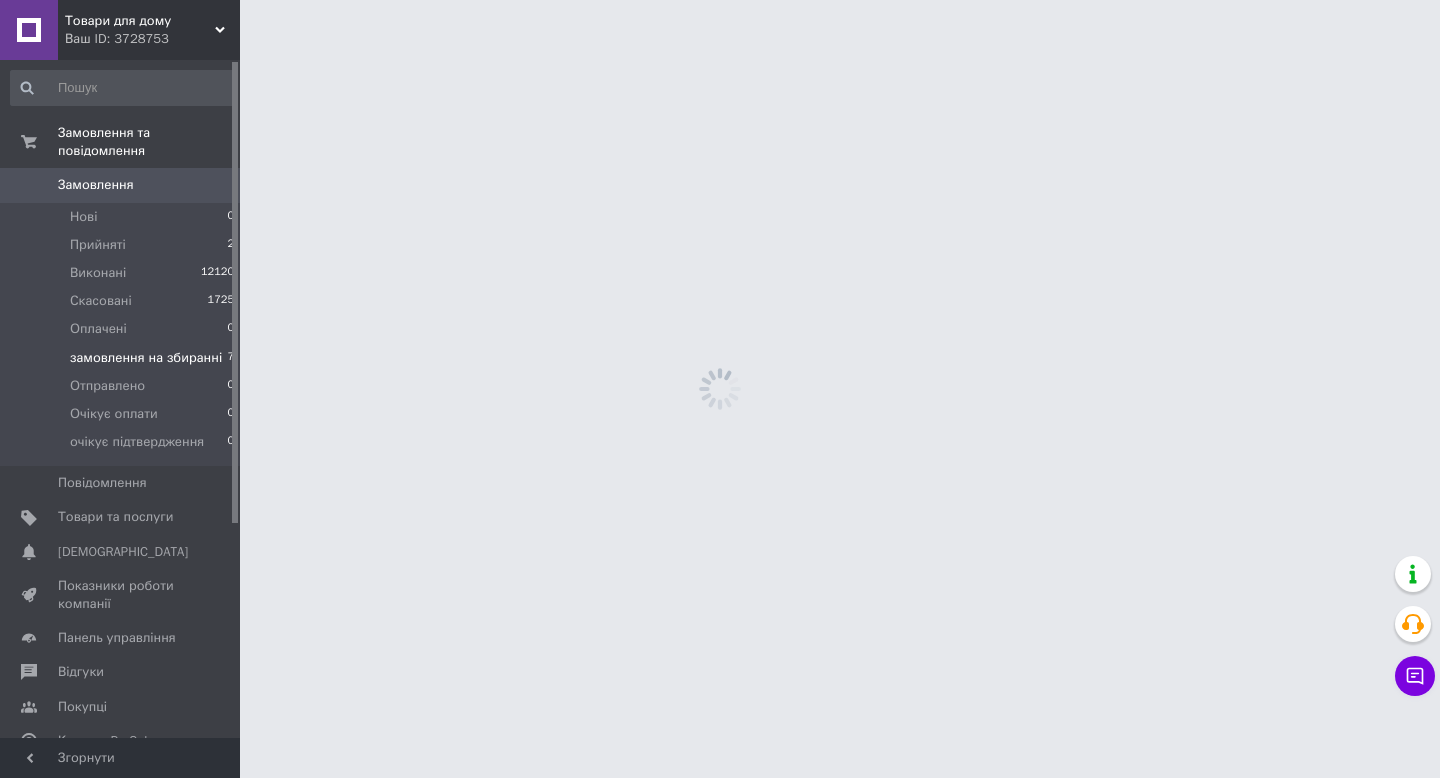 scroll, scrollTop: 0, scrollLeft: 0, axis: both 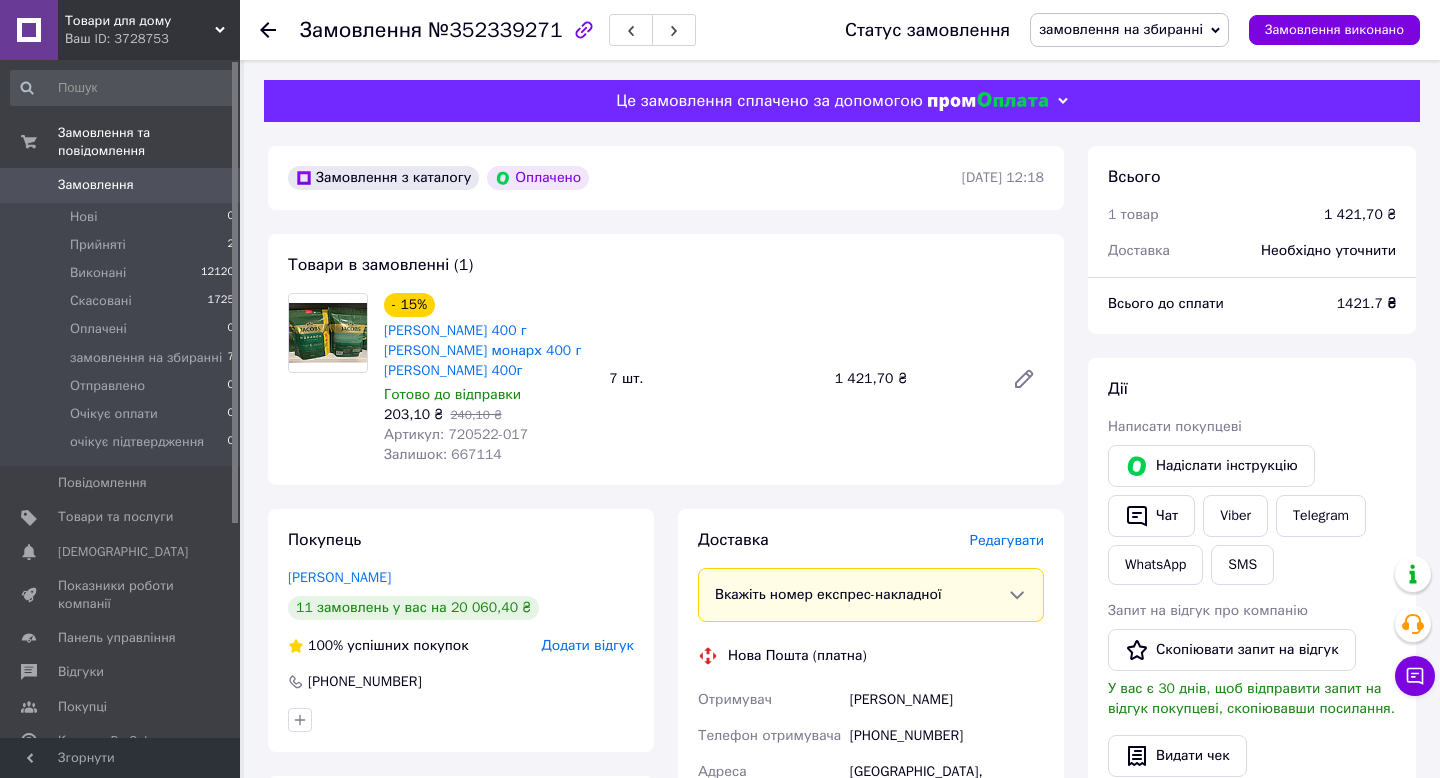 click on "Редагувати" at bounding box center [1007, 540] 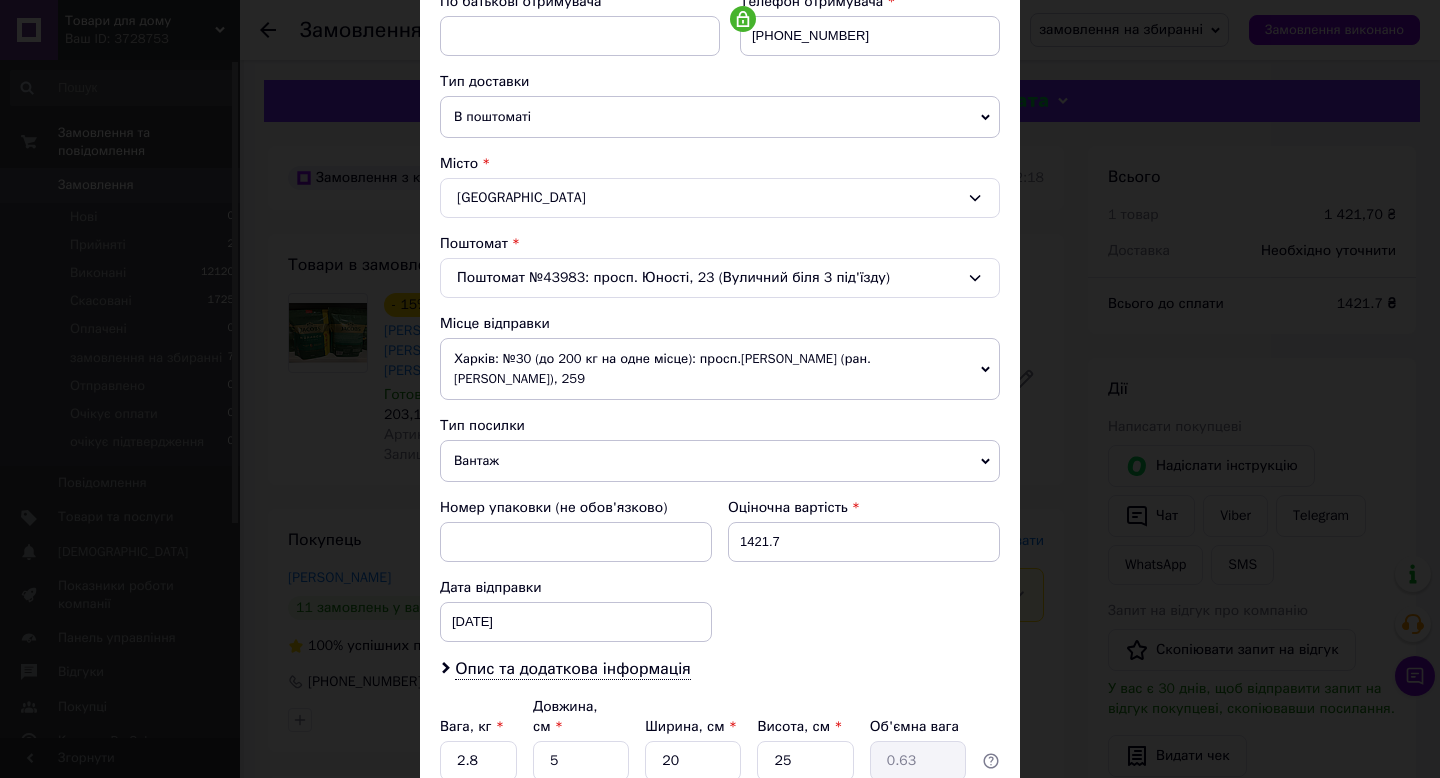 scroll, scrollTop: 590, scrollLeft: 0, axis: vertical 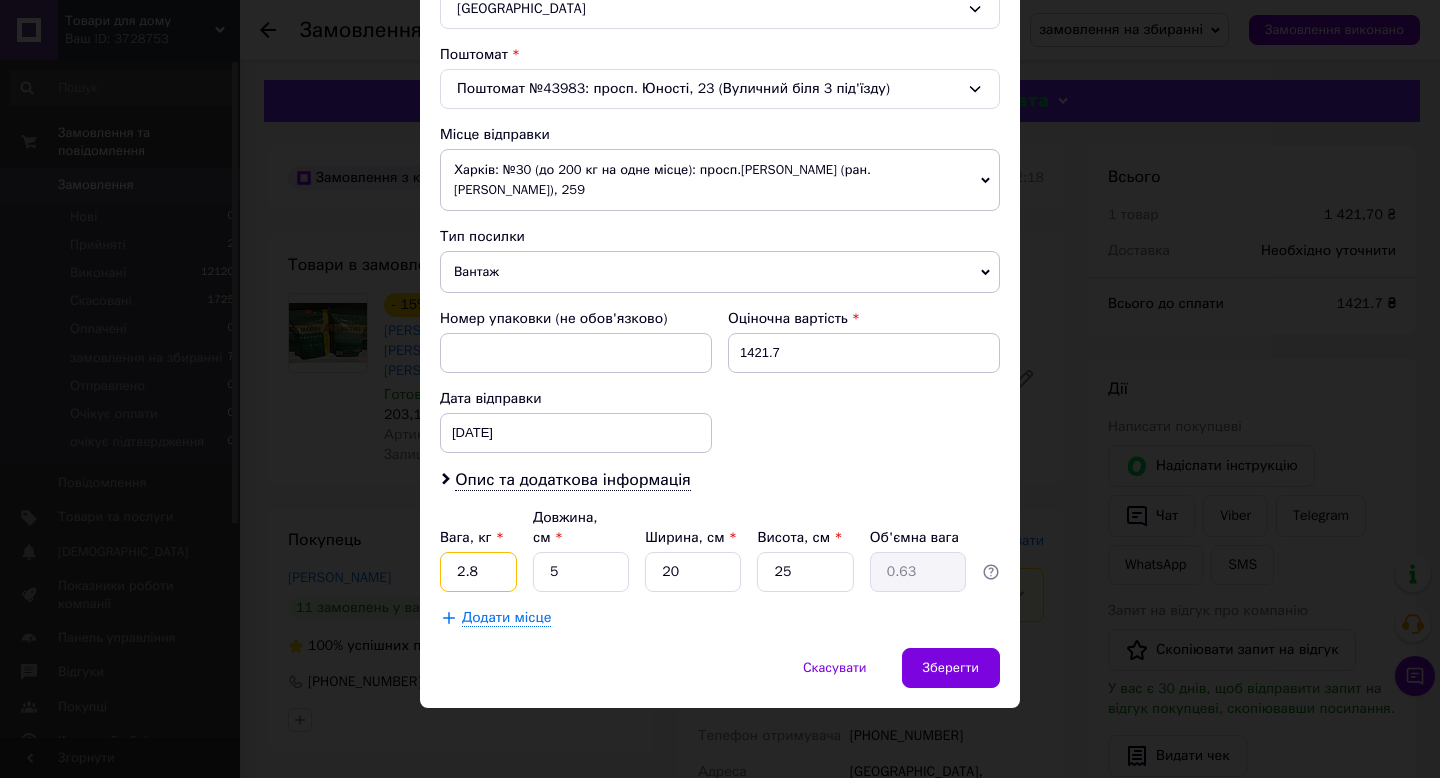 click on "2.8" at bounding box center [478, 572] 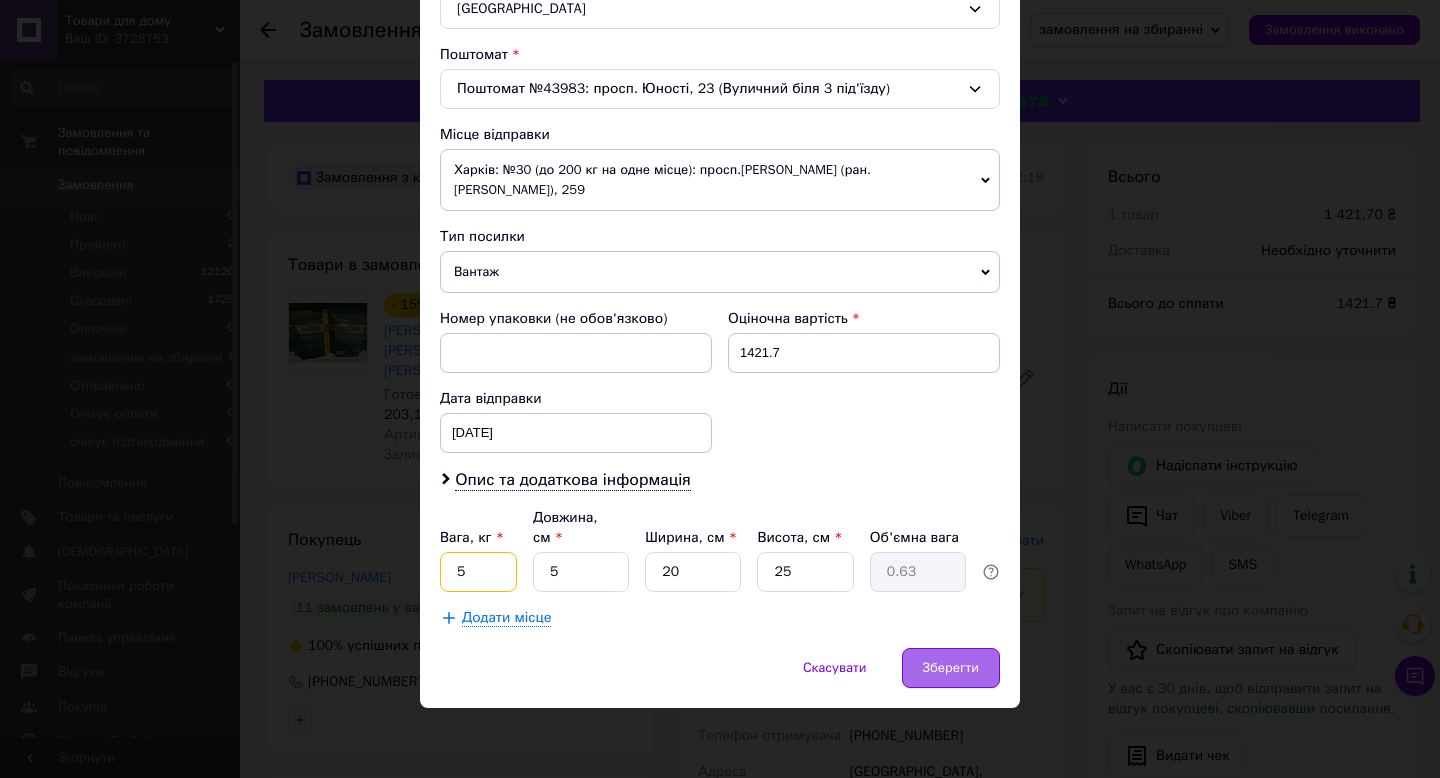 type on "5" 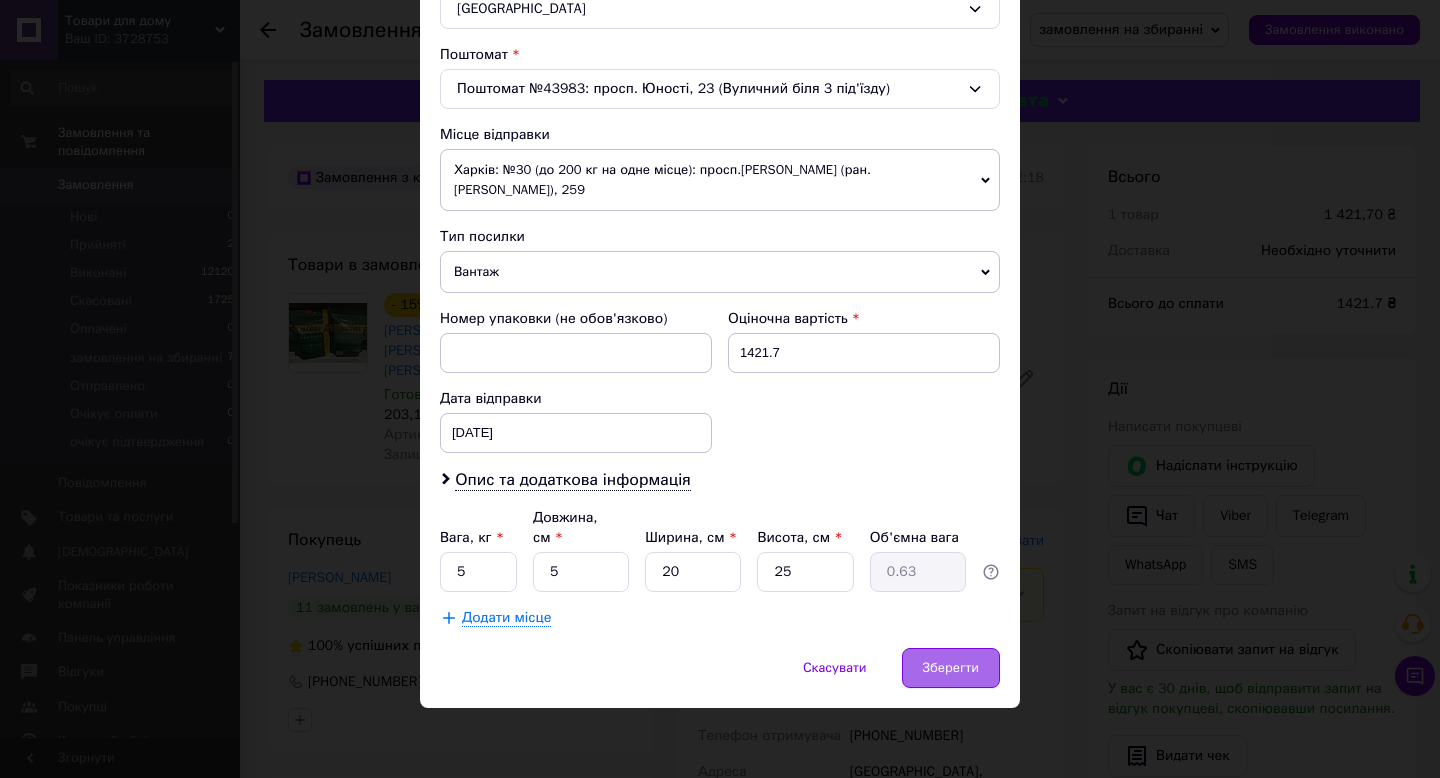 click on "Зберегти" at bounding box center [951, 668] 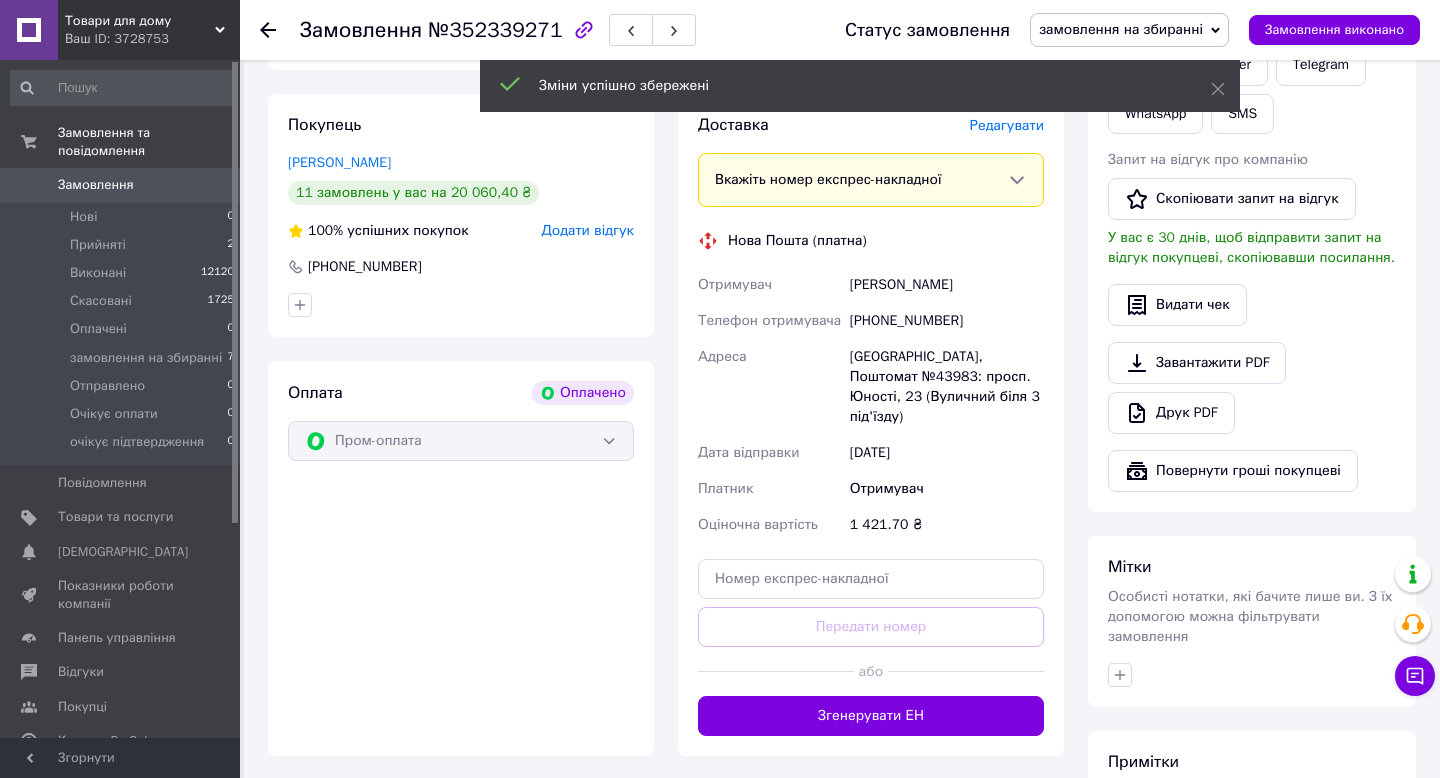 scroll, scrollTop: 431, scrollLeft: 0, axis: vertical 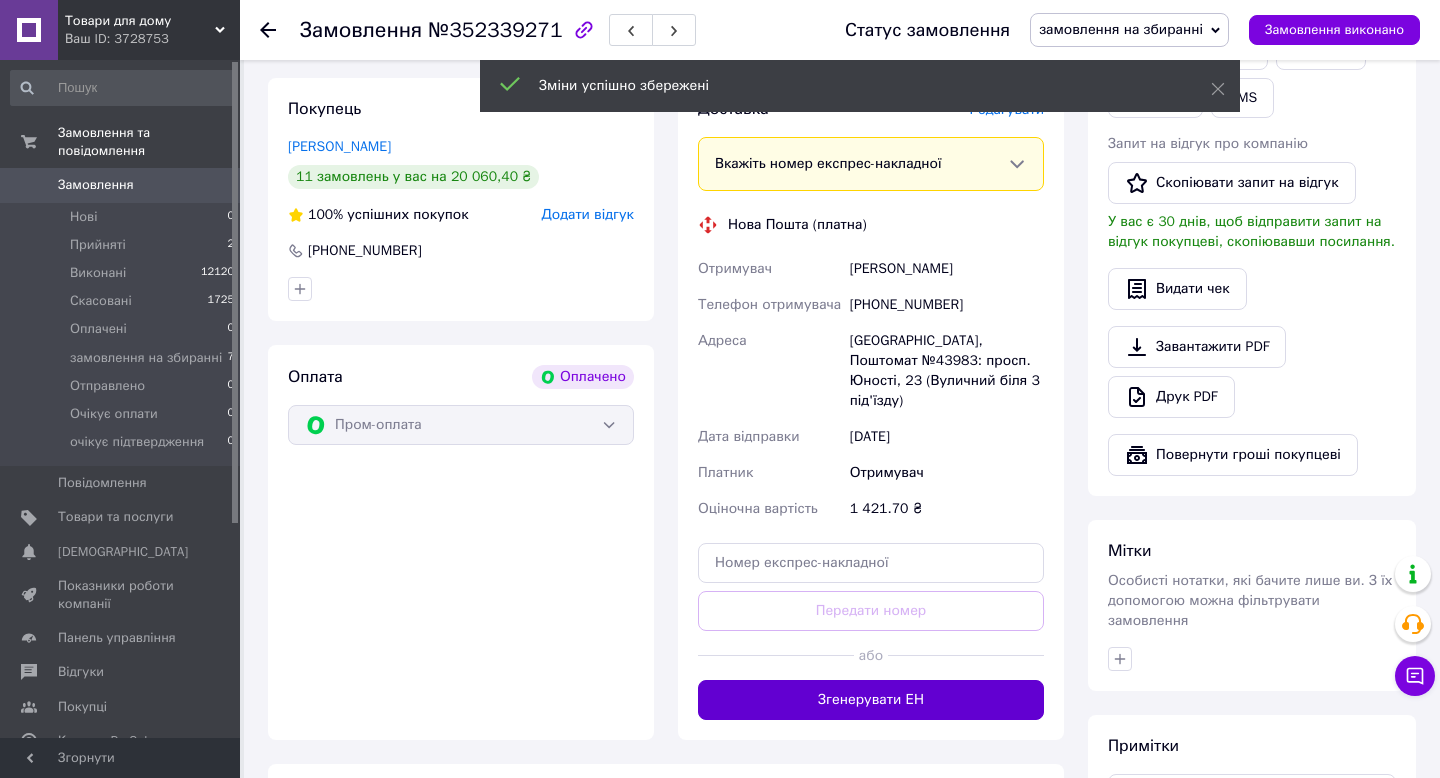 click on "Згенерувати ЕН" at bounding box center [871, 700] 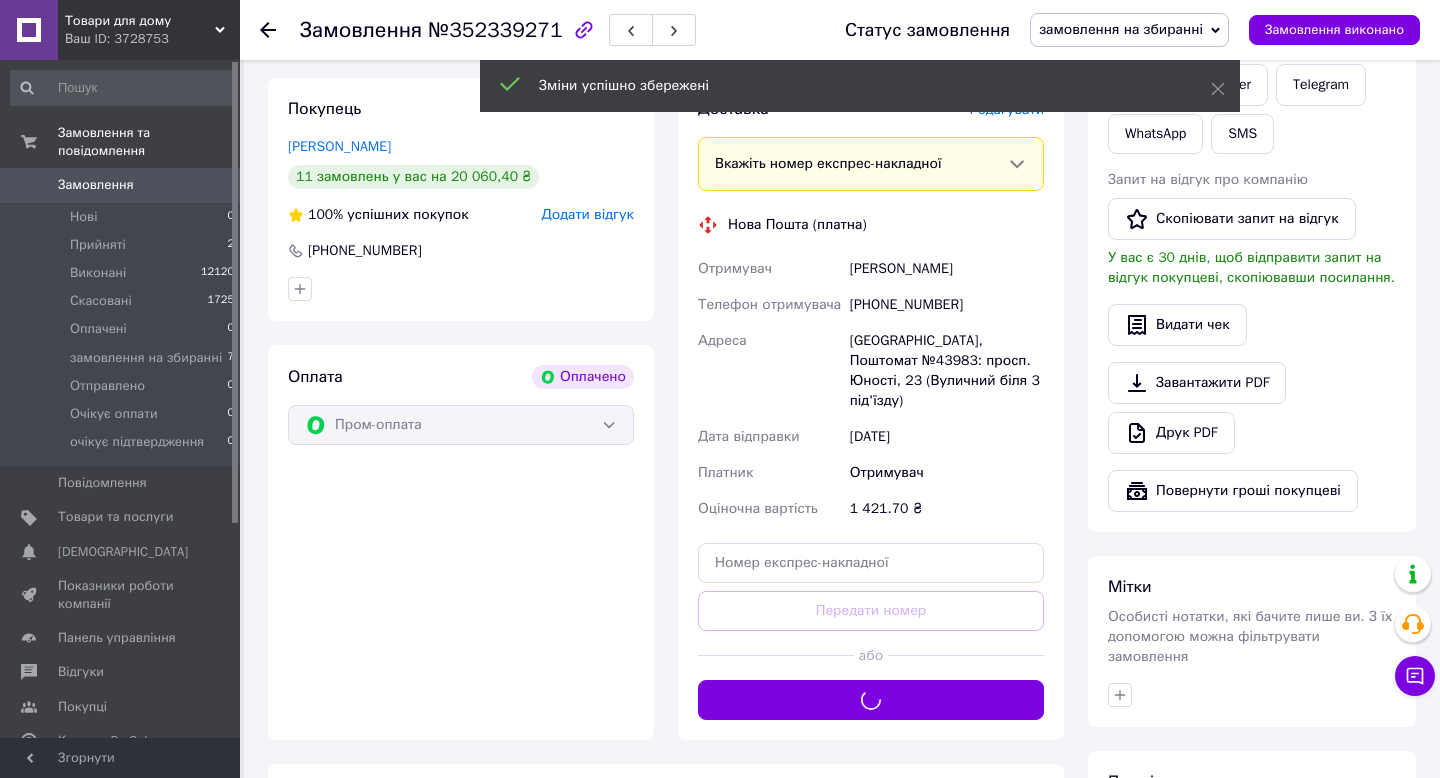 click on "замовлення на збиранні" at bounding box center (1121, 29) 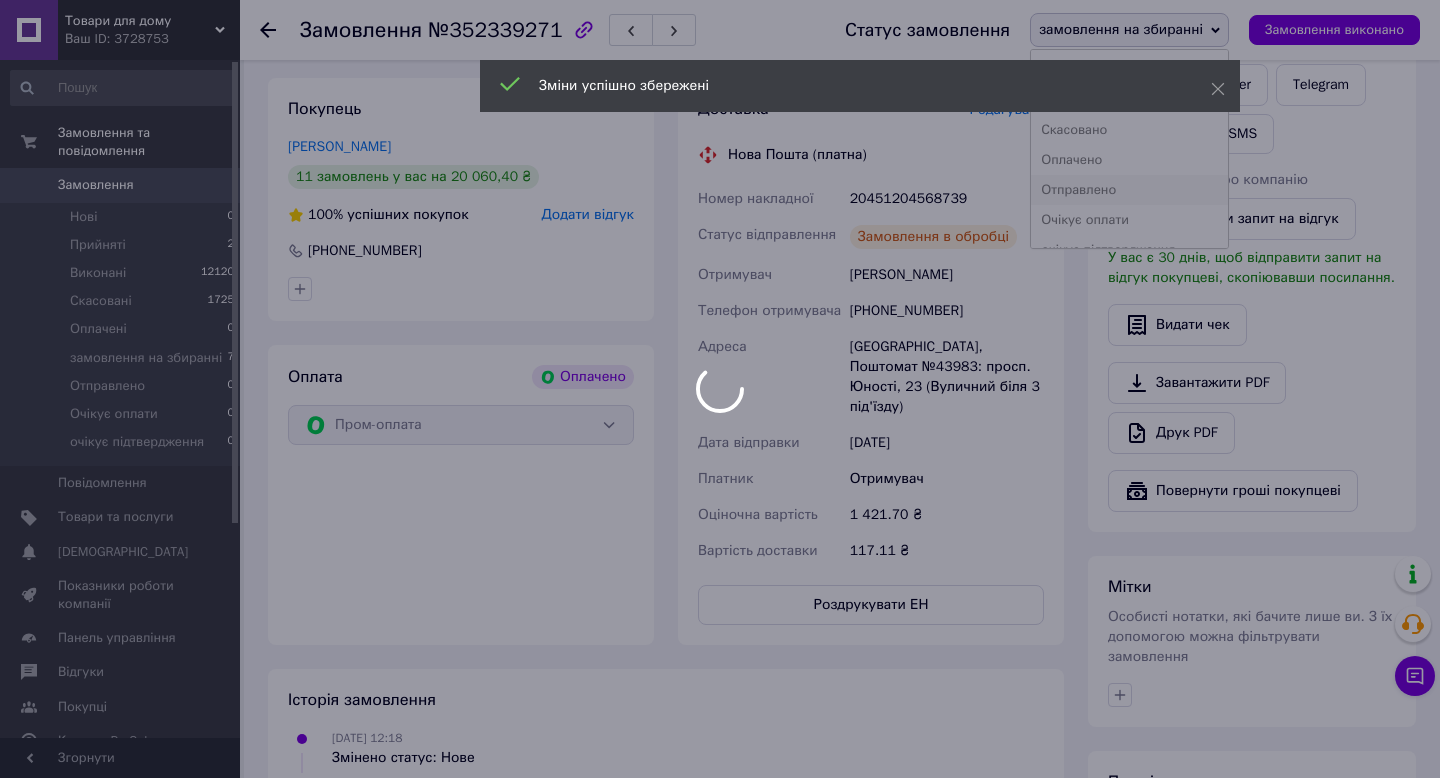 click at bounding box center [720, 389] 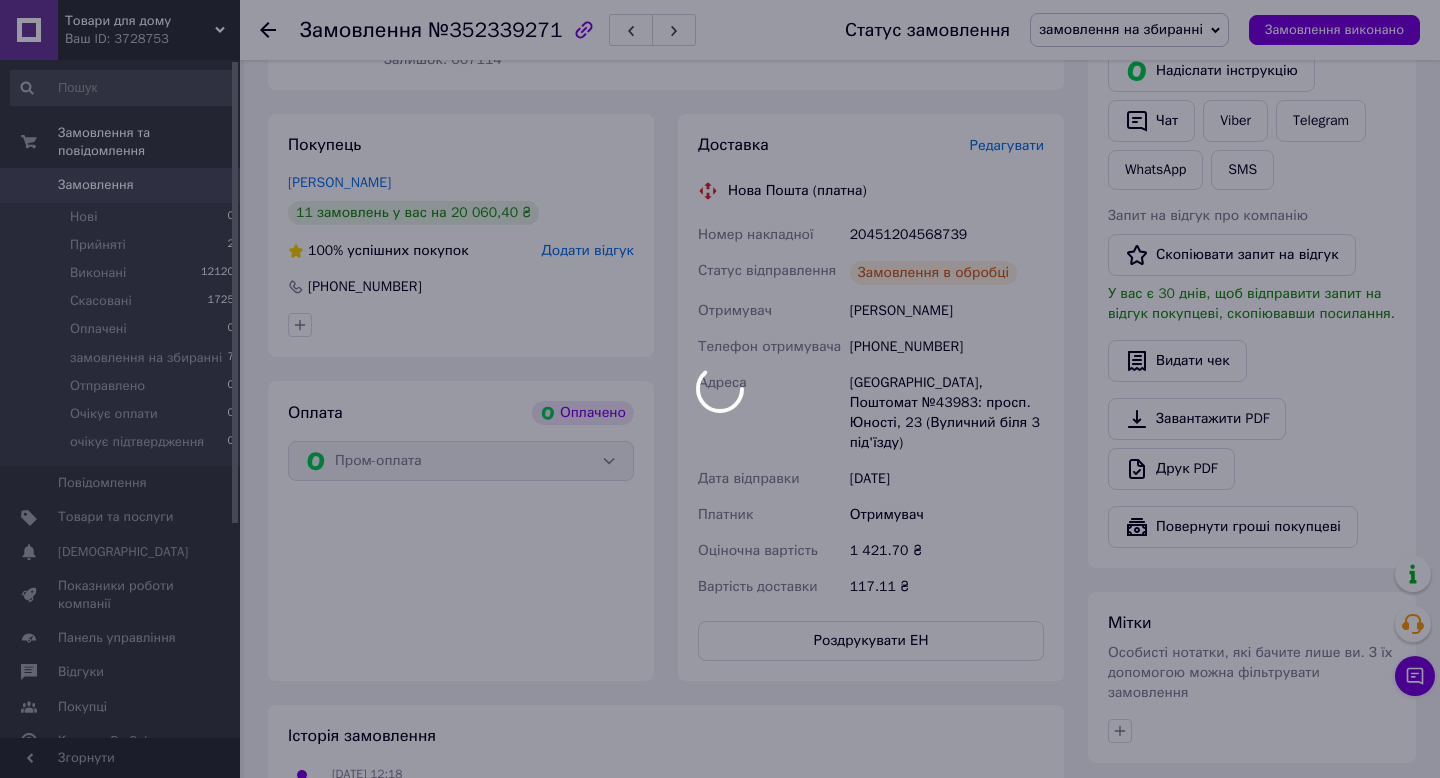 scroll, scrollTop: 392, scrollLeft: 0, axis: vertical 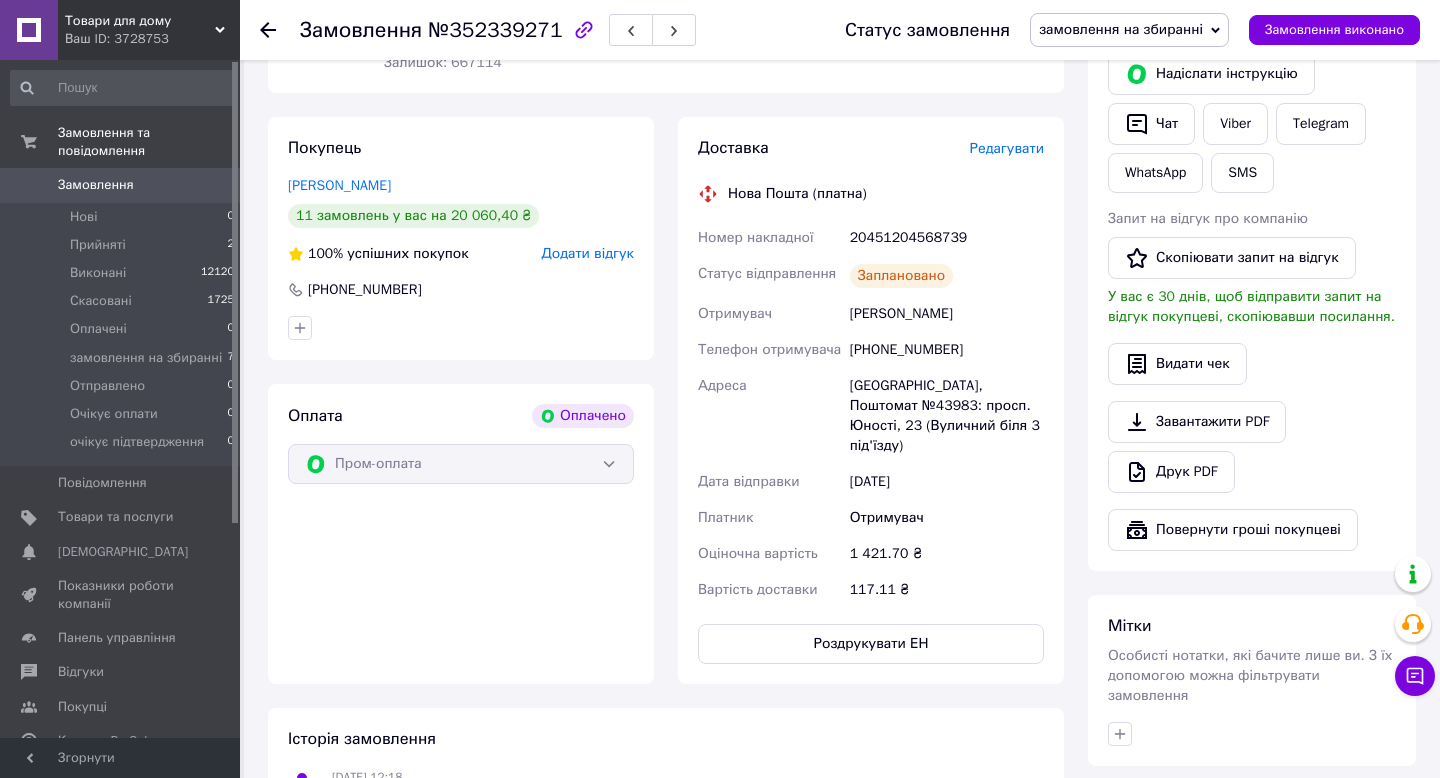 click on "замовлення на збиранні" at bounding box center [1129, 30] 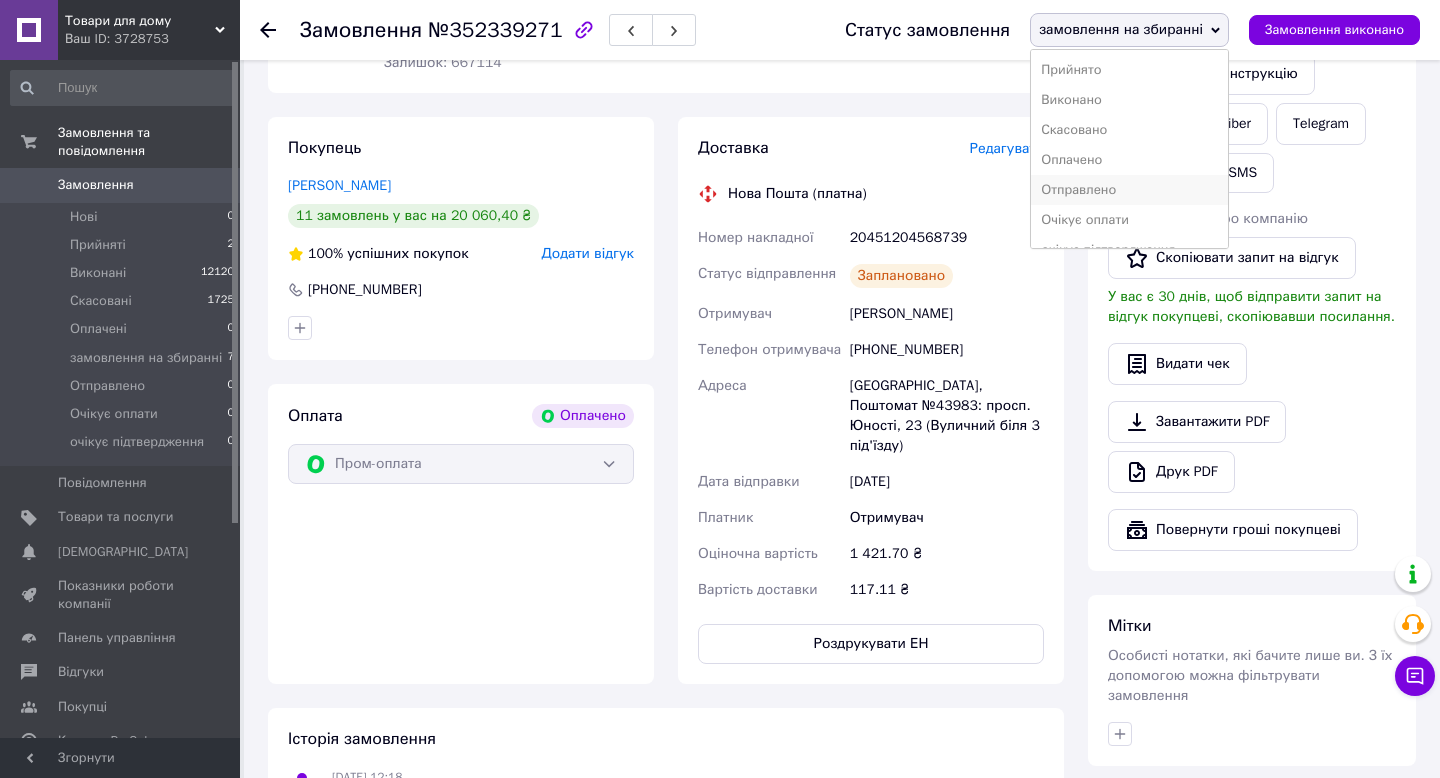 click on "Отправлено" at bounding box center (1129, 190) 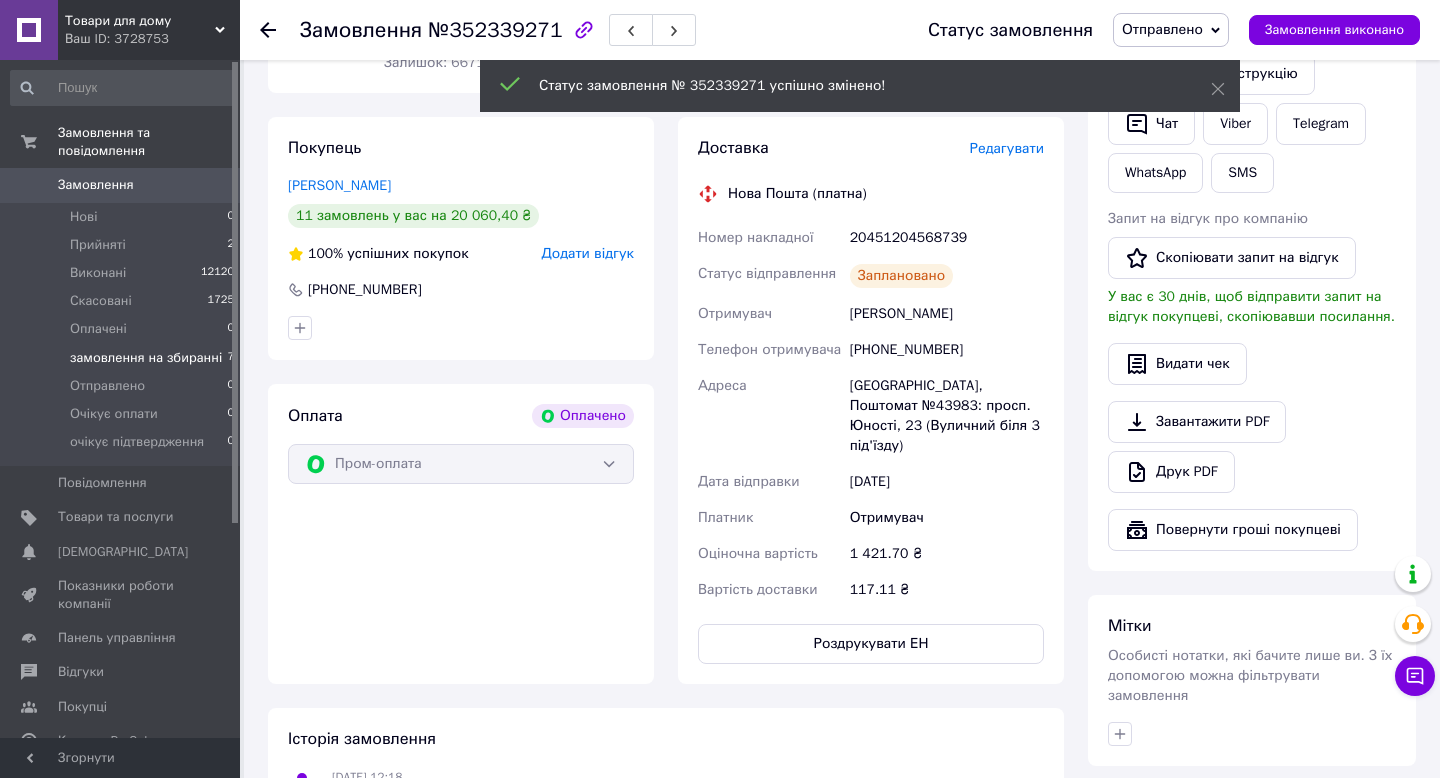 click on "замовлення на збиранні" at bounding box center [146, 358] 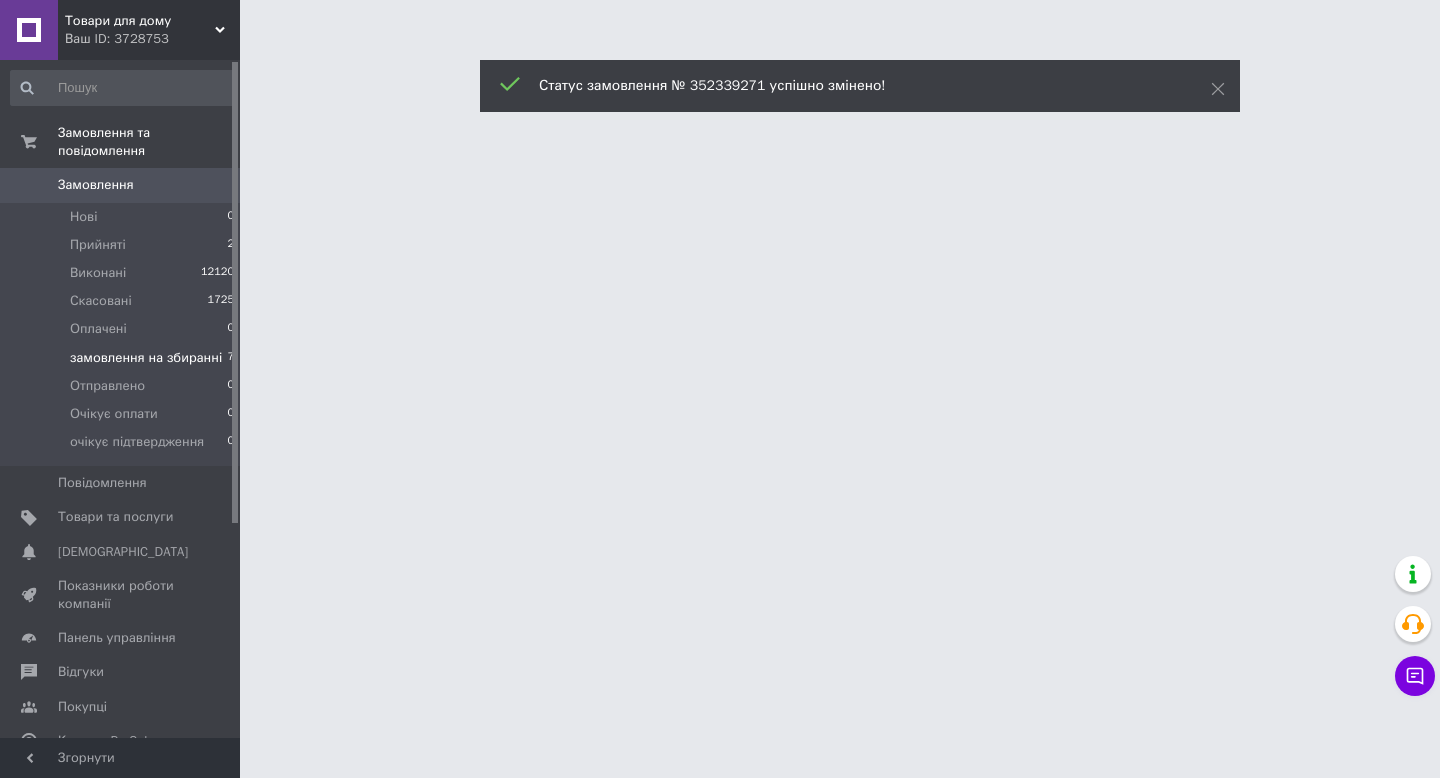 scroll, scrollTop: 0, scrollLeft: 0, axis: both 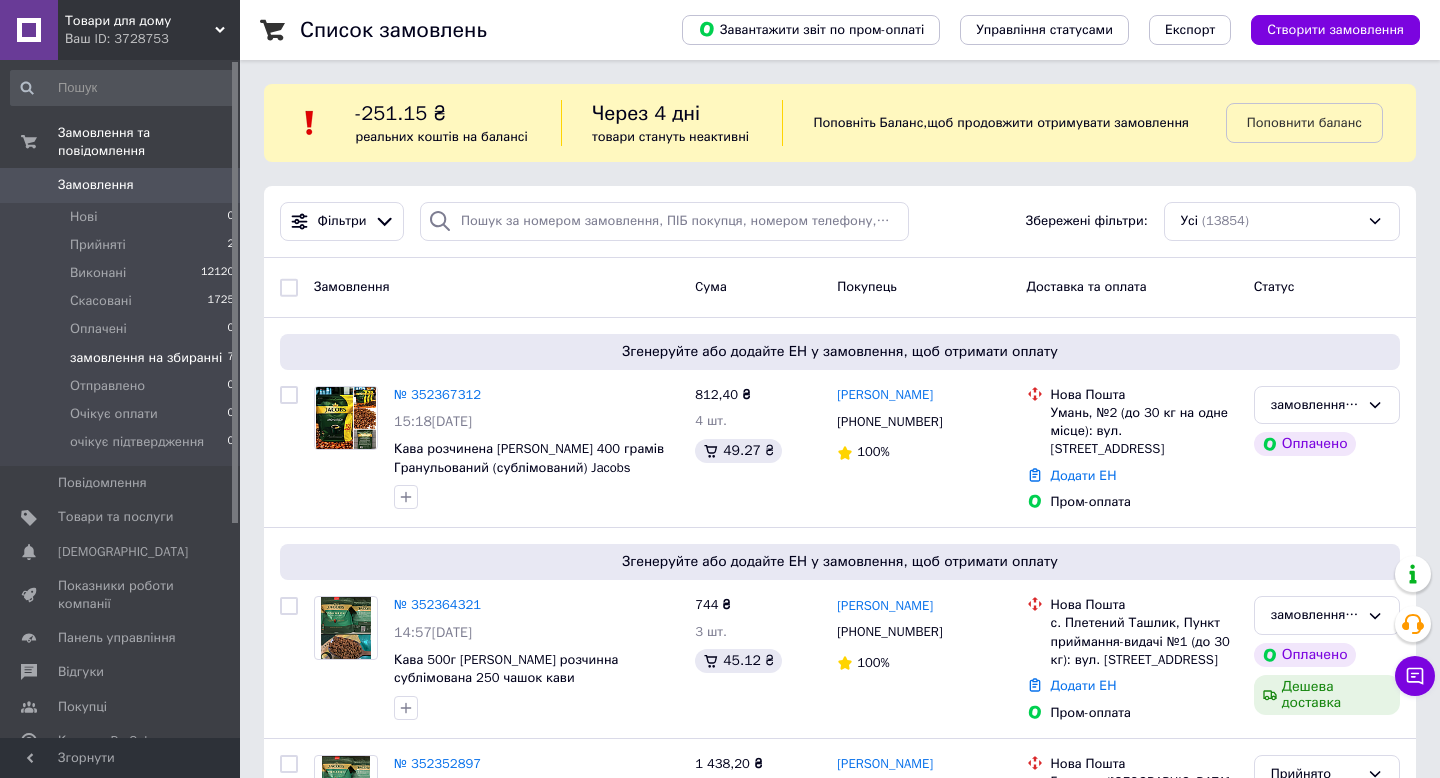 click on "замовлення на збиранні" at bounding box center [146, 358] 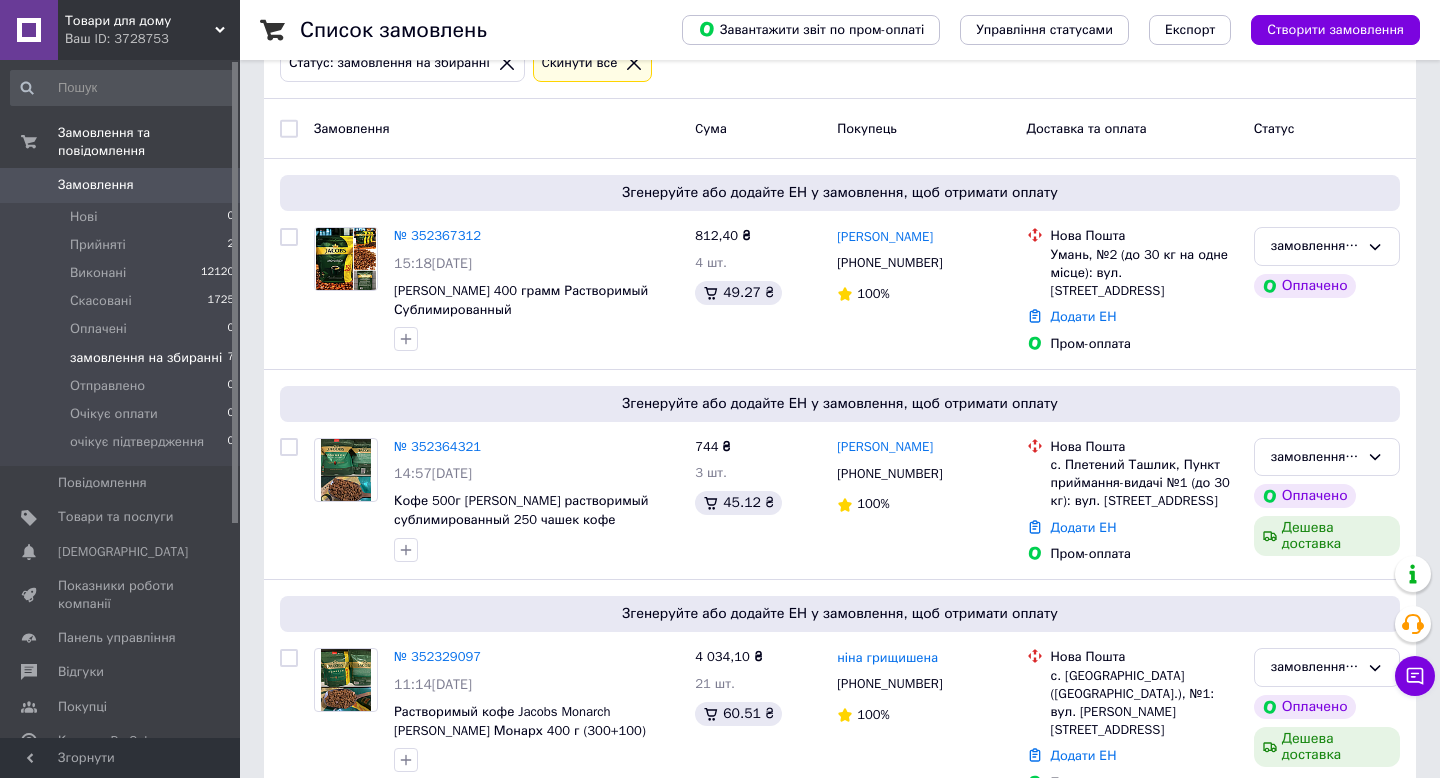 scroll, scrollTop: 212, scrollLeft: 0, axis: vertical 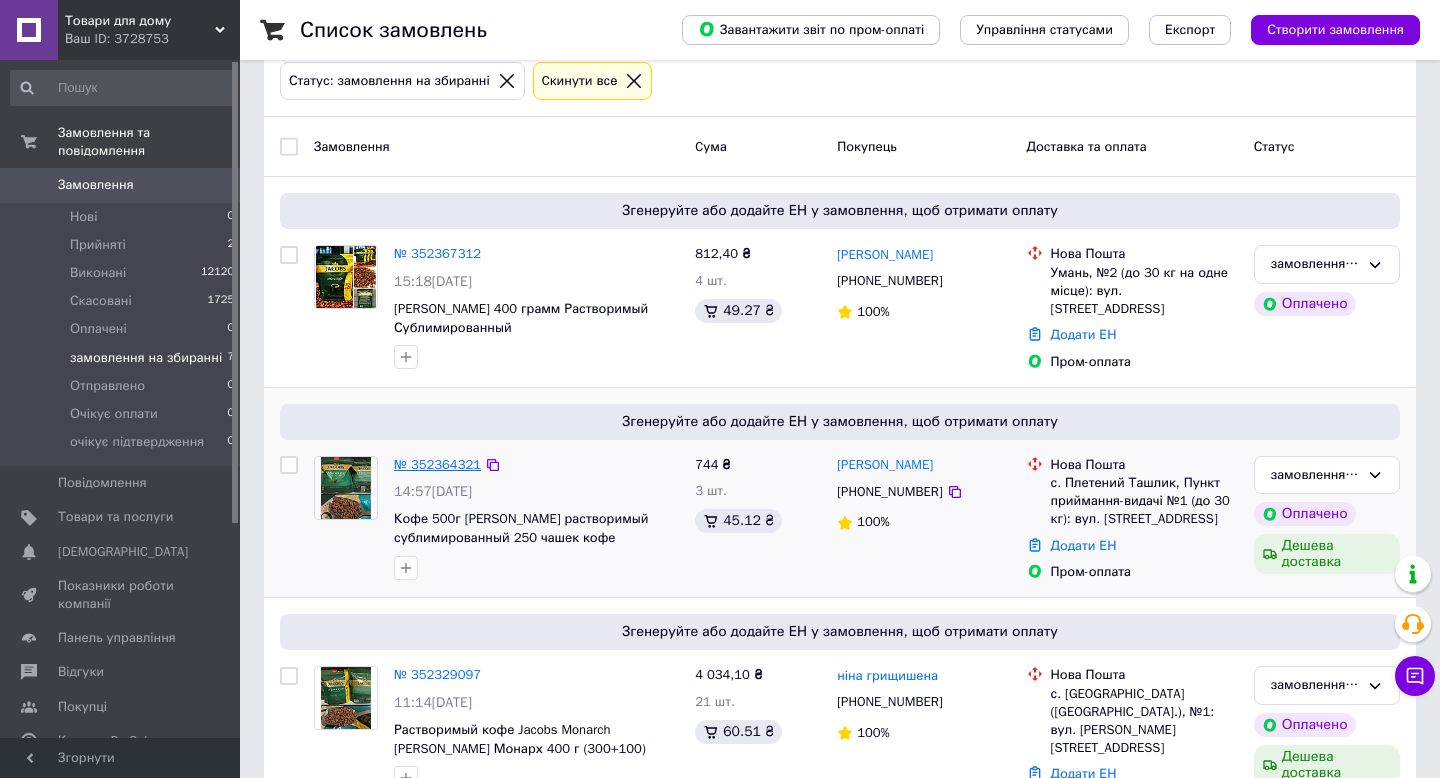 click on "№ 352364321" at bounding box center (437, 464) 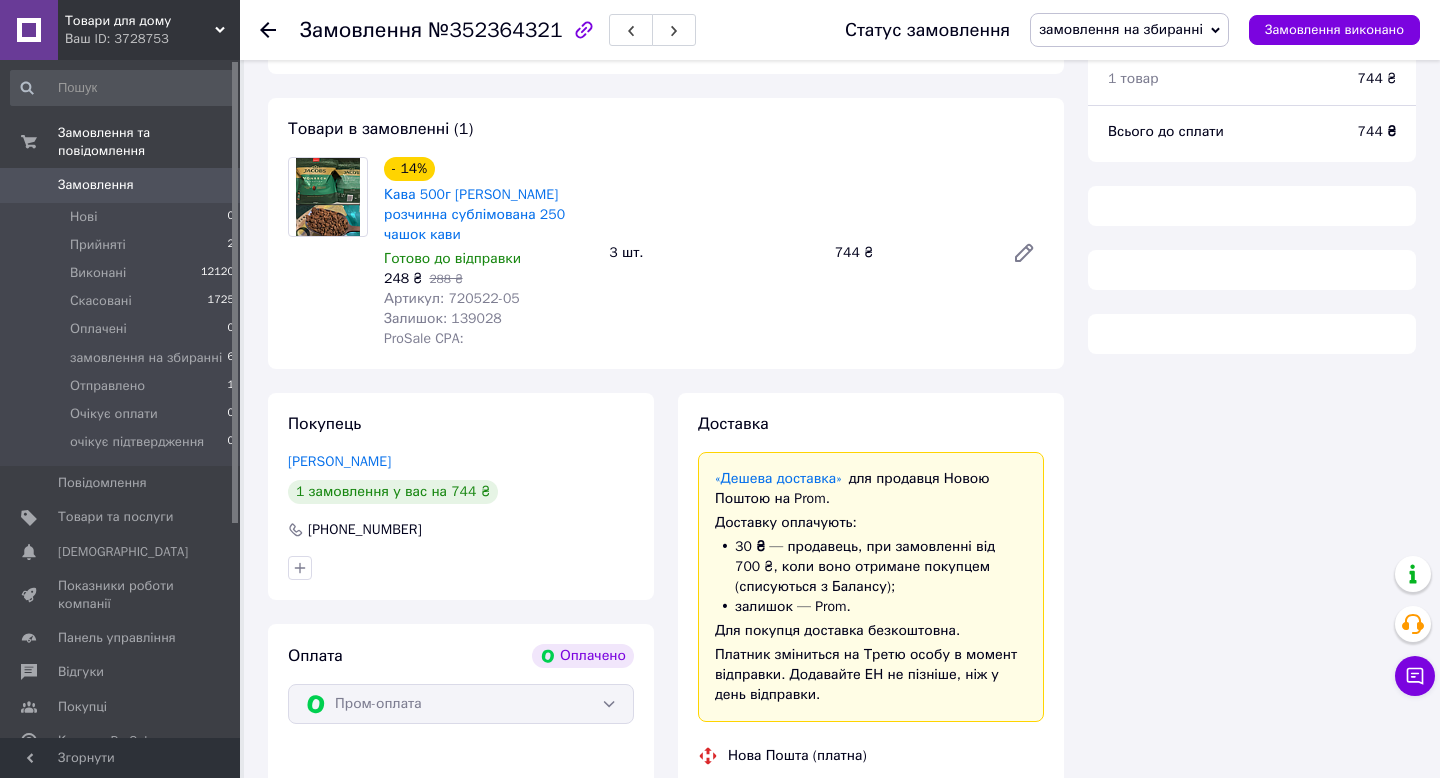 scroll, scrollTop: 212, scrollLeft: 0, axis: vertical 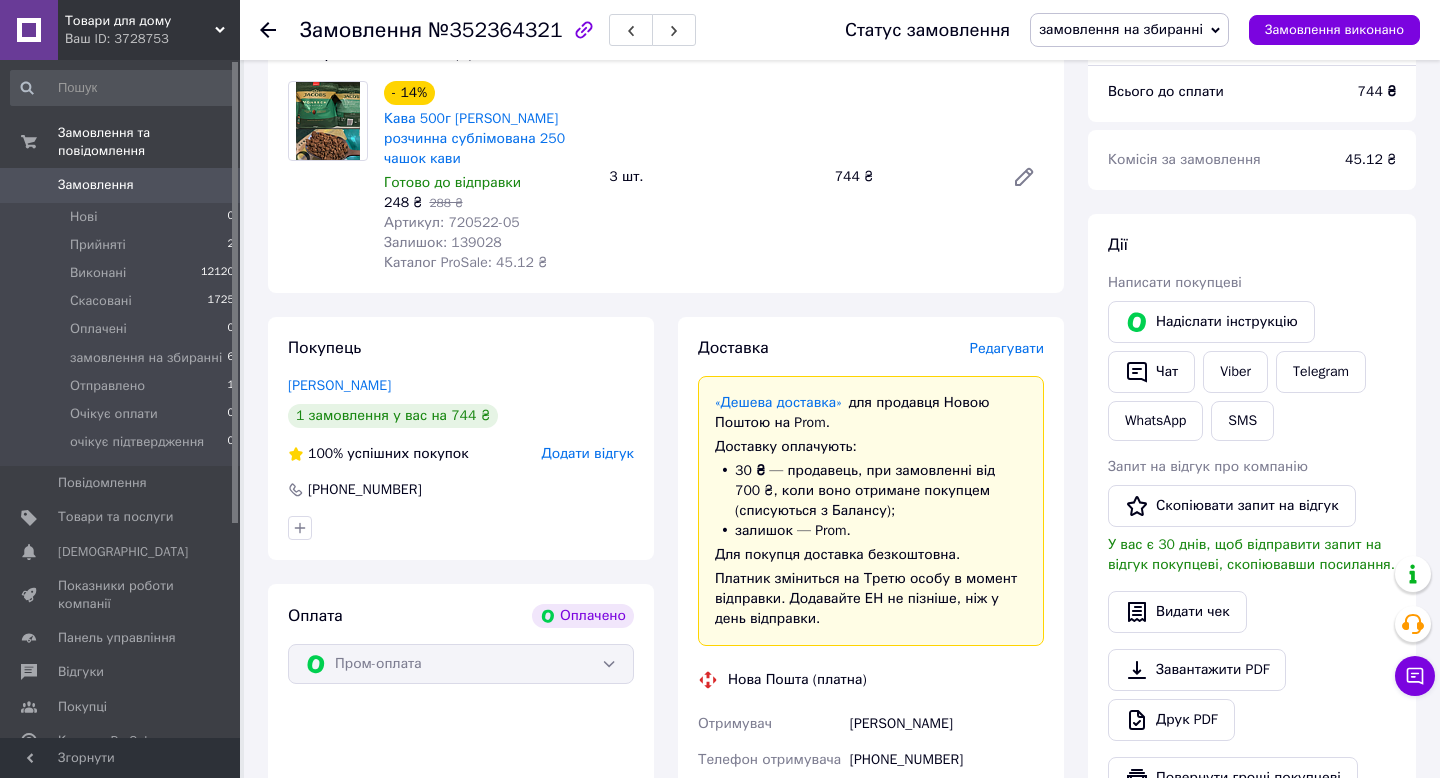 click on "Редагувати" at bounding box center [1007, 348] 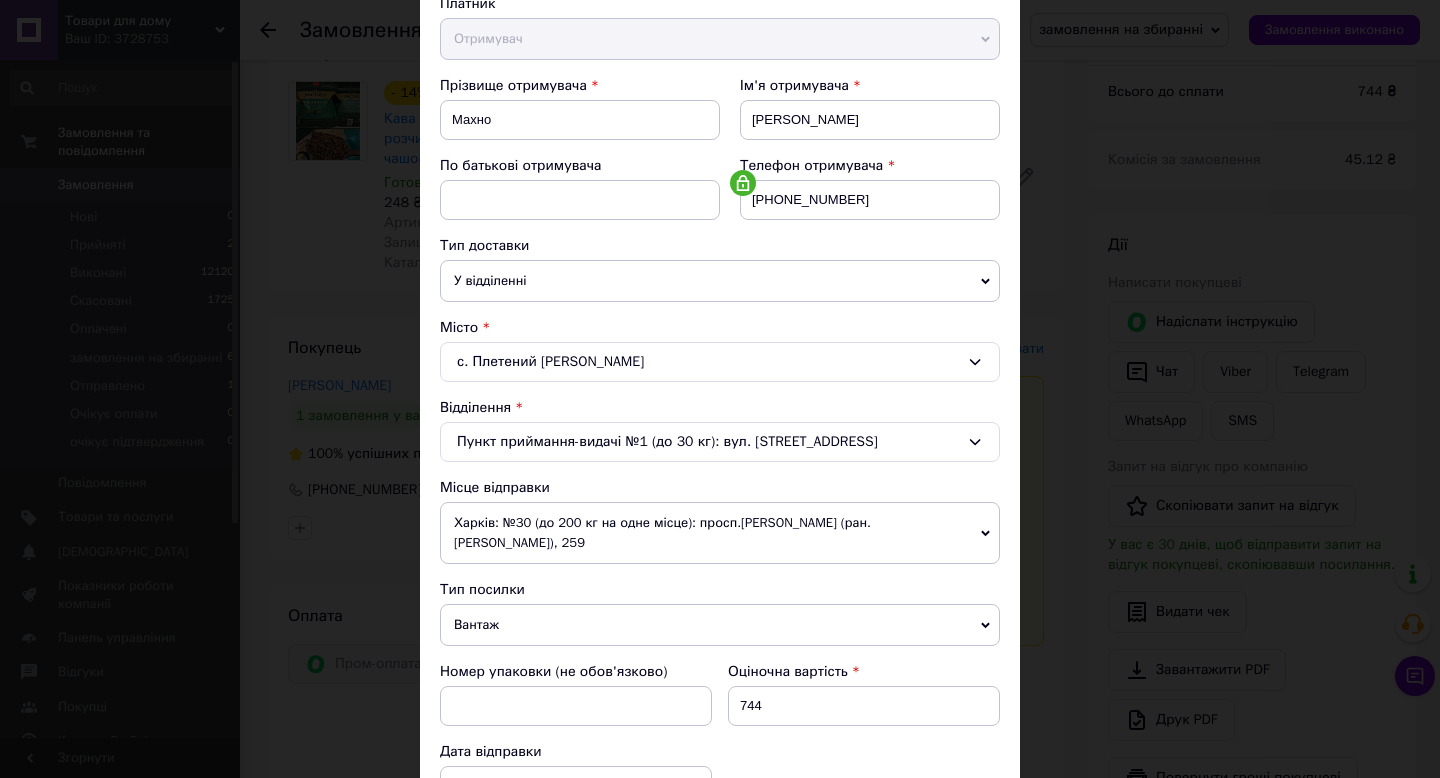 scroll, scrollTop: 590, scrollLeft: 0, axis: vertical 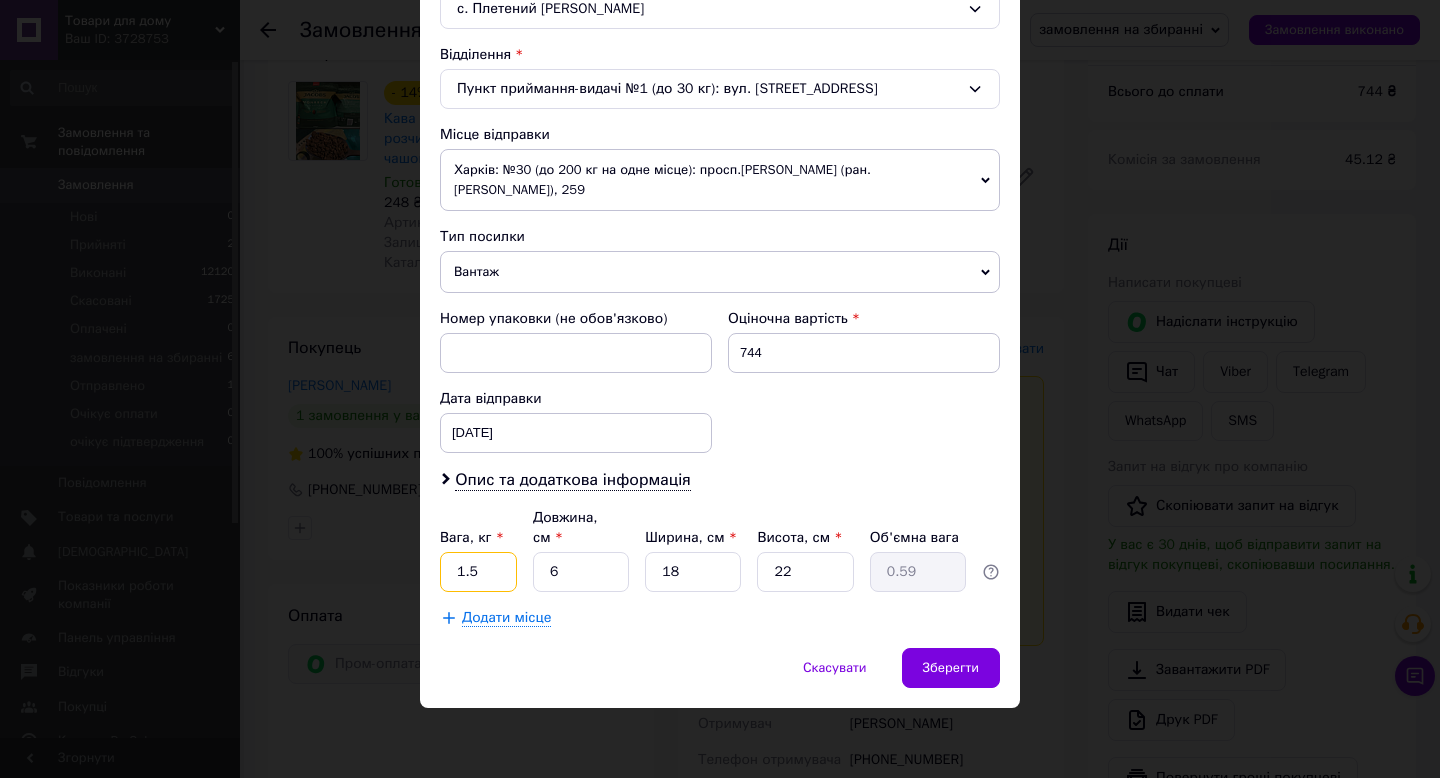 click on "1.5" at bounding box center (478, 572) 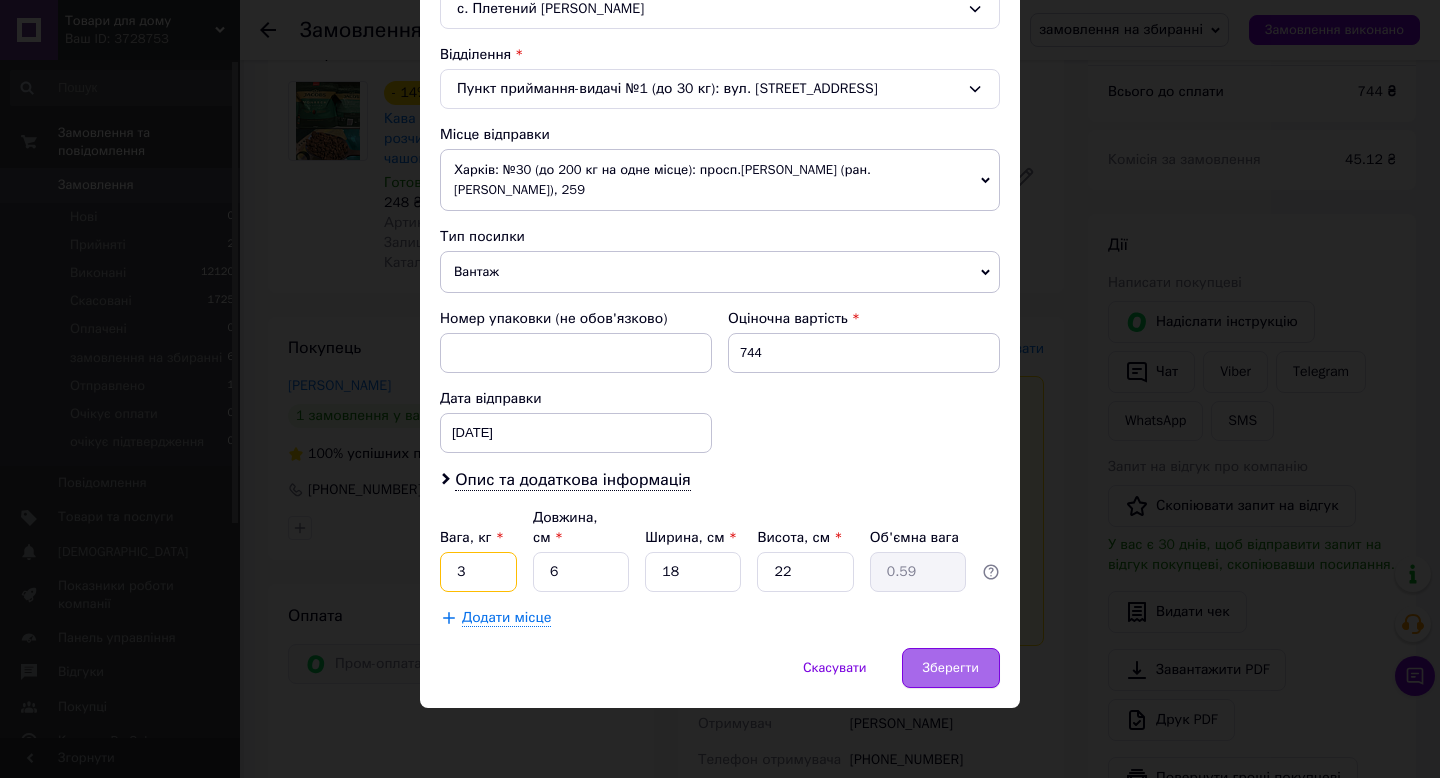 type on "3" 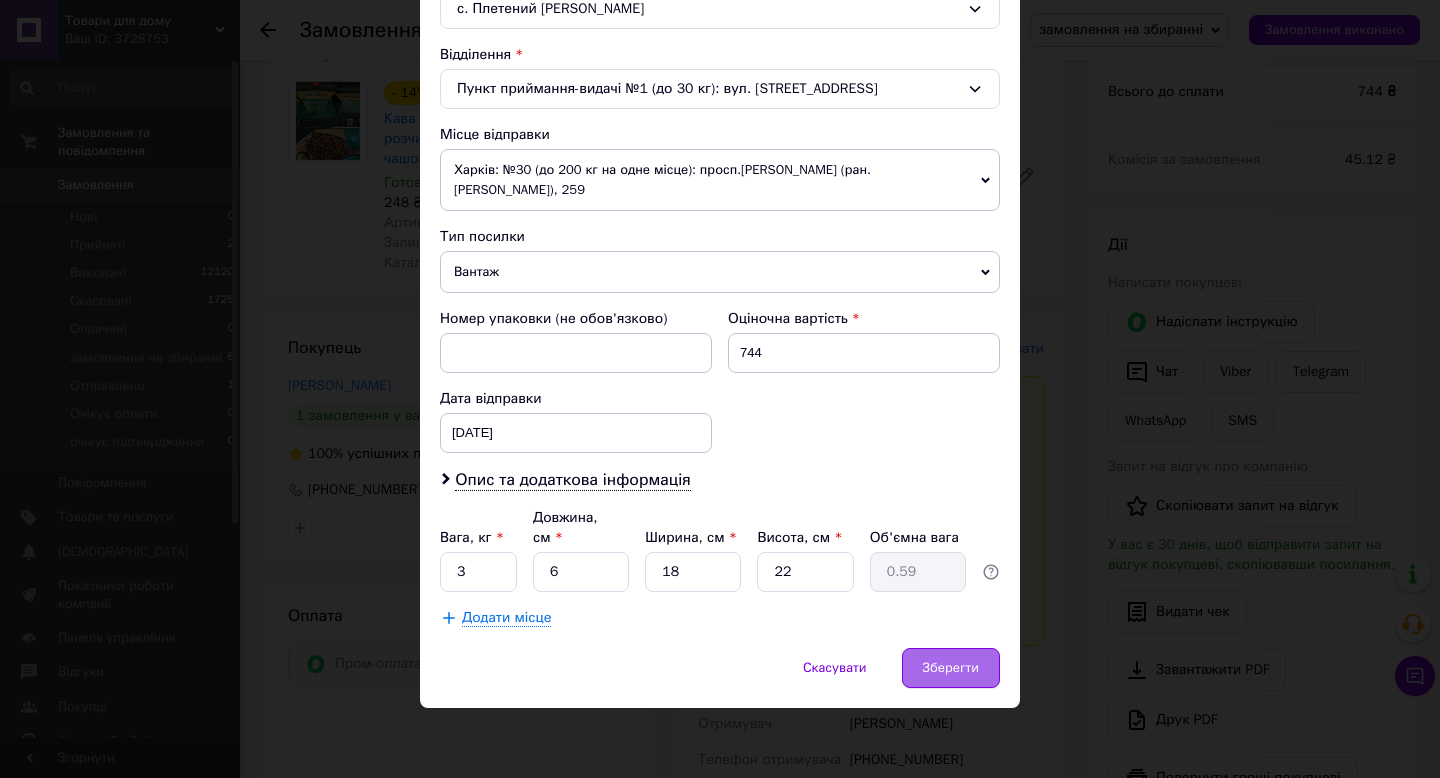 click on "Зберегти" at bounding box center [951, 668] 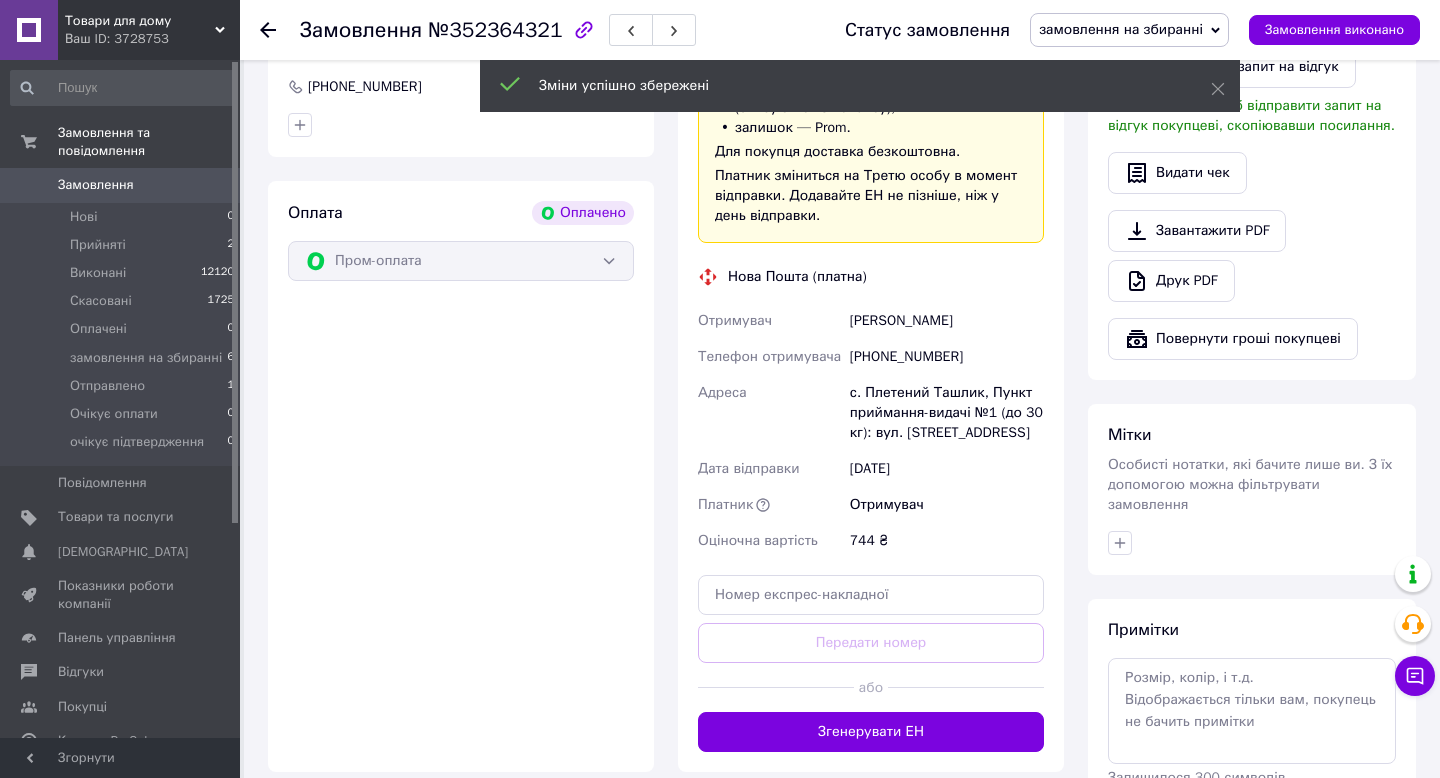 scroll, scrollTop: 633, scrollLeft: 0, axis: vertical 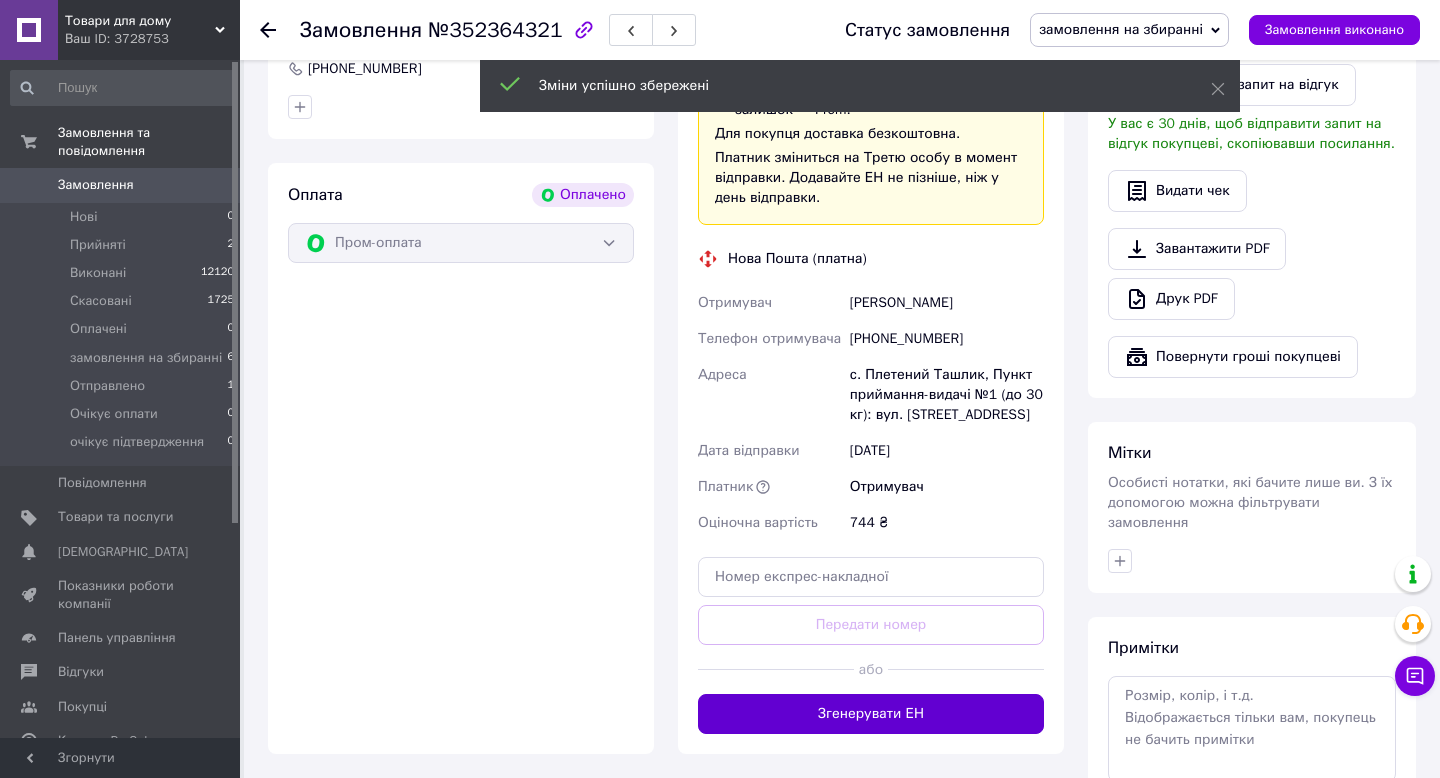 click on "Згенерувати ЕН" at bounding box center (871, 714) 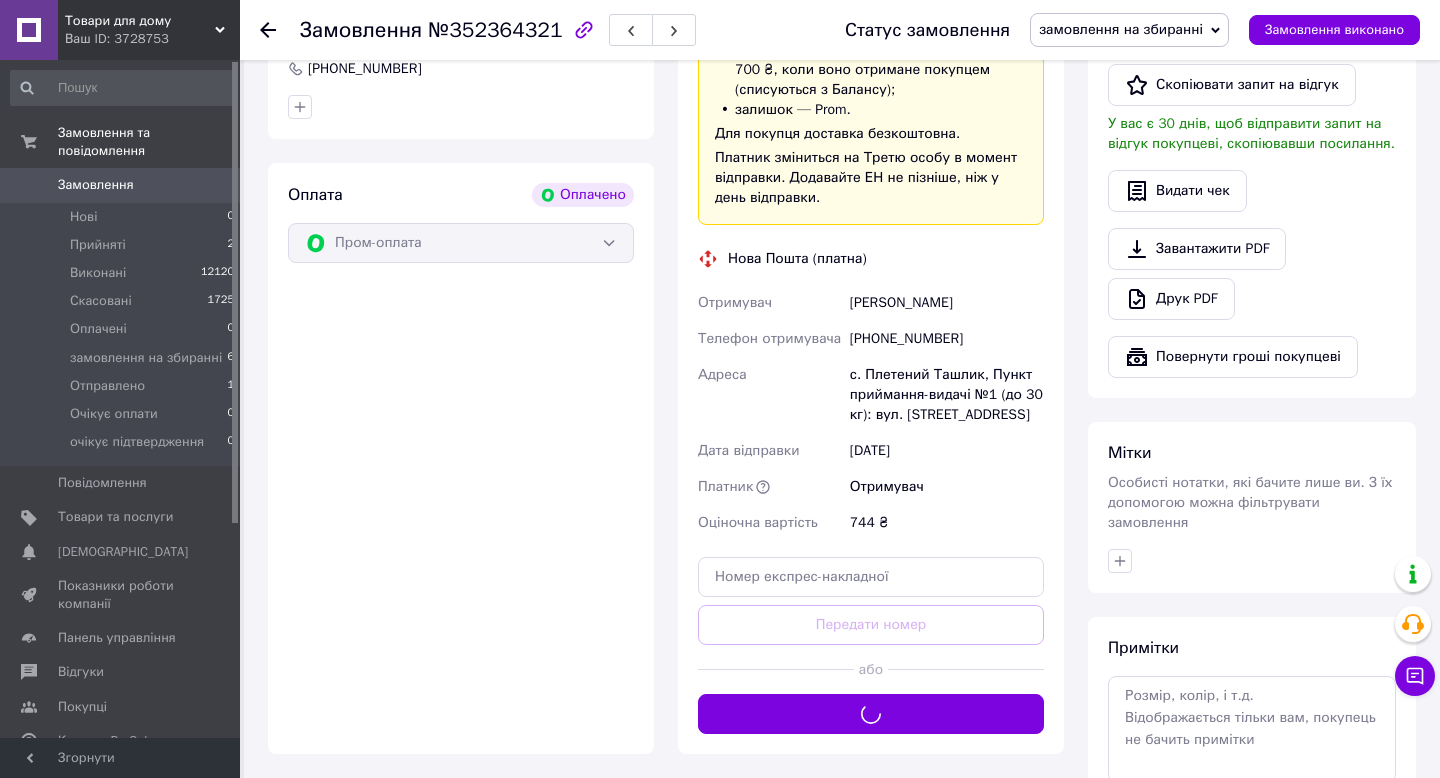 click on "замовлення на збиранні" at bounding box center [1121, 29] 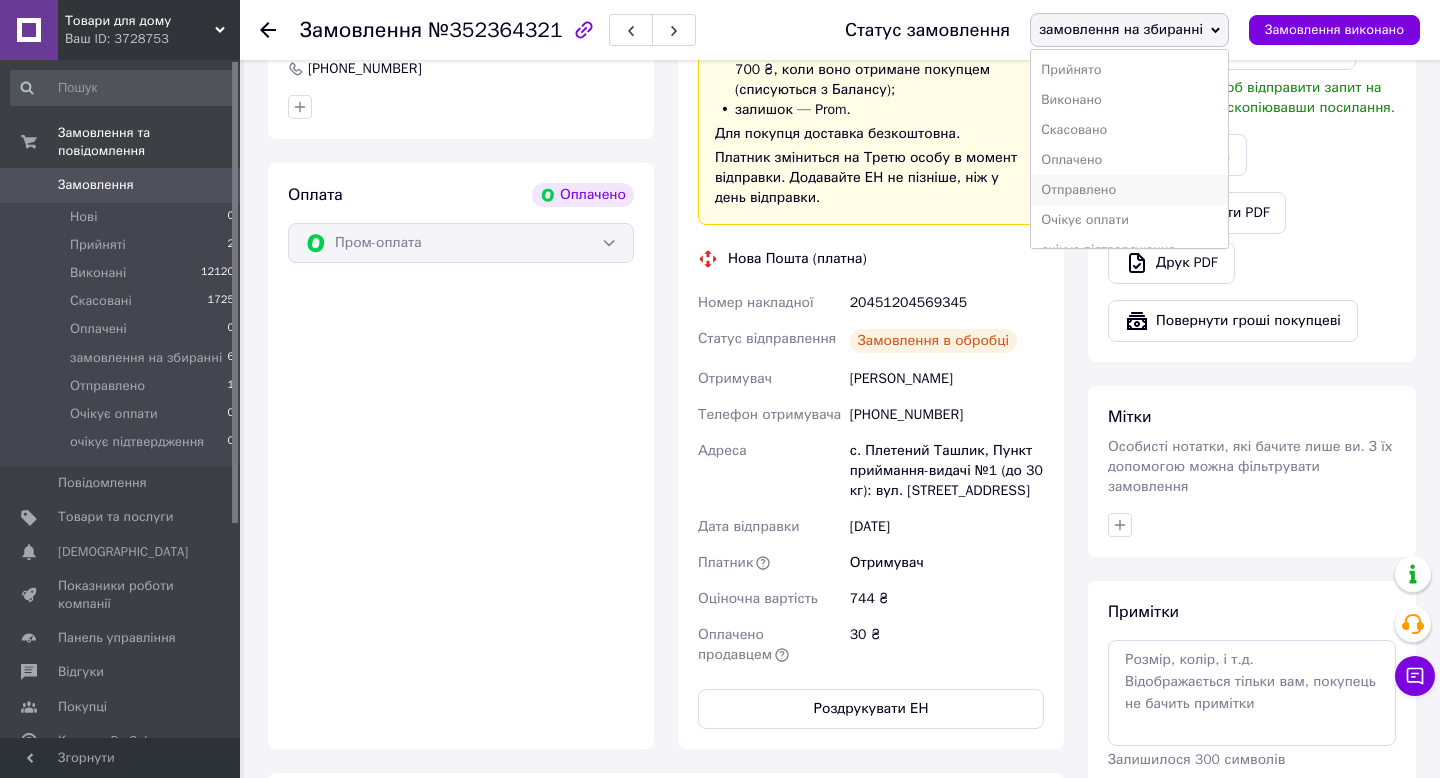 click on "Отправлено" at bounding box center (1129, 190) 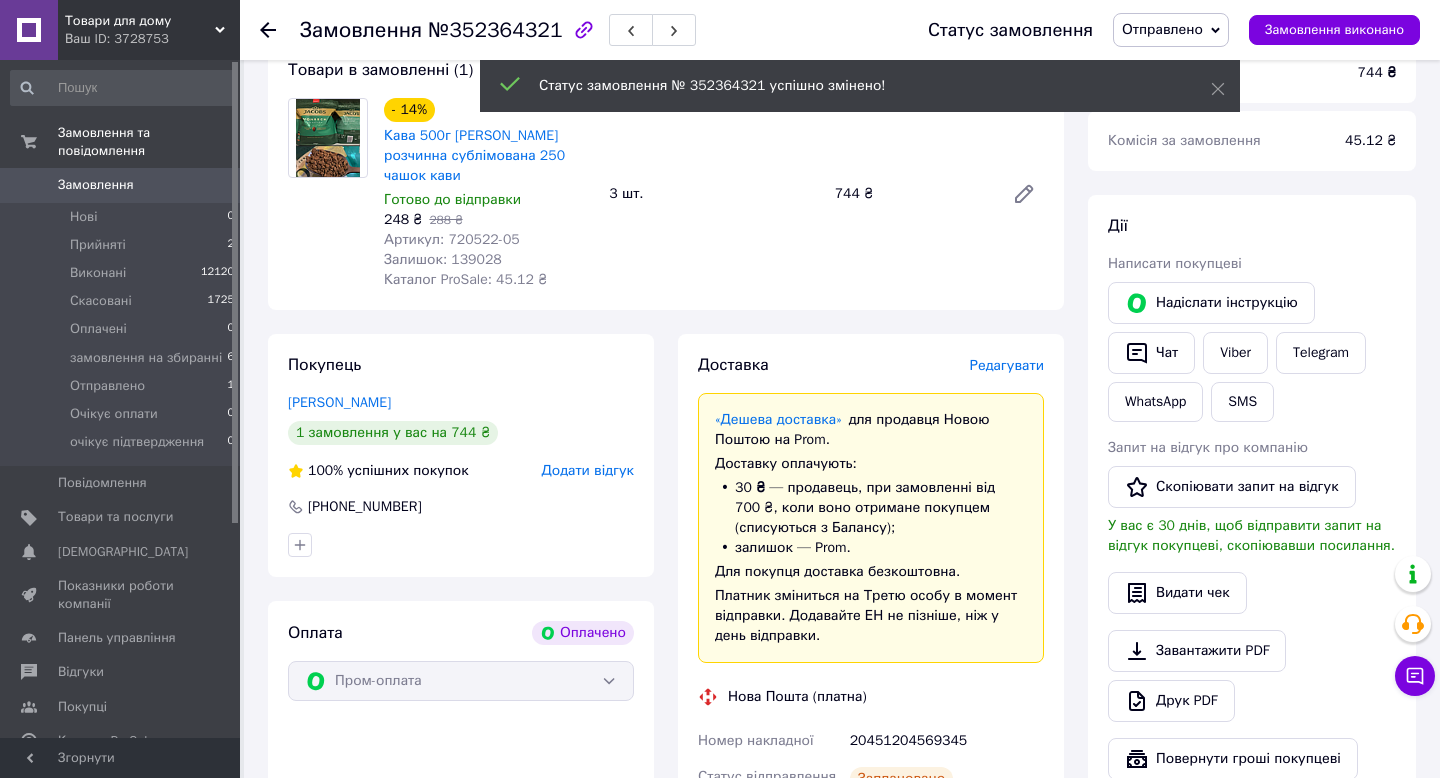 scroll, scrollTop: 0, scrollLeft: 0, axis: both 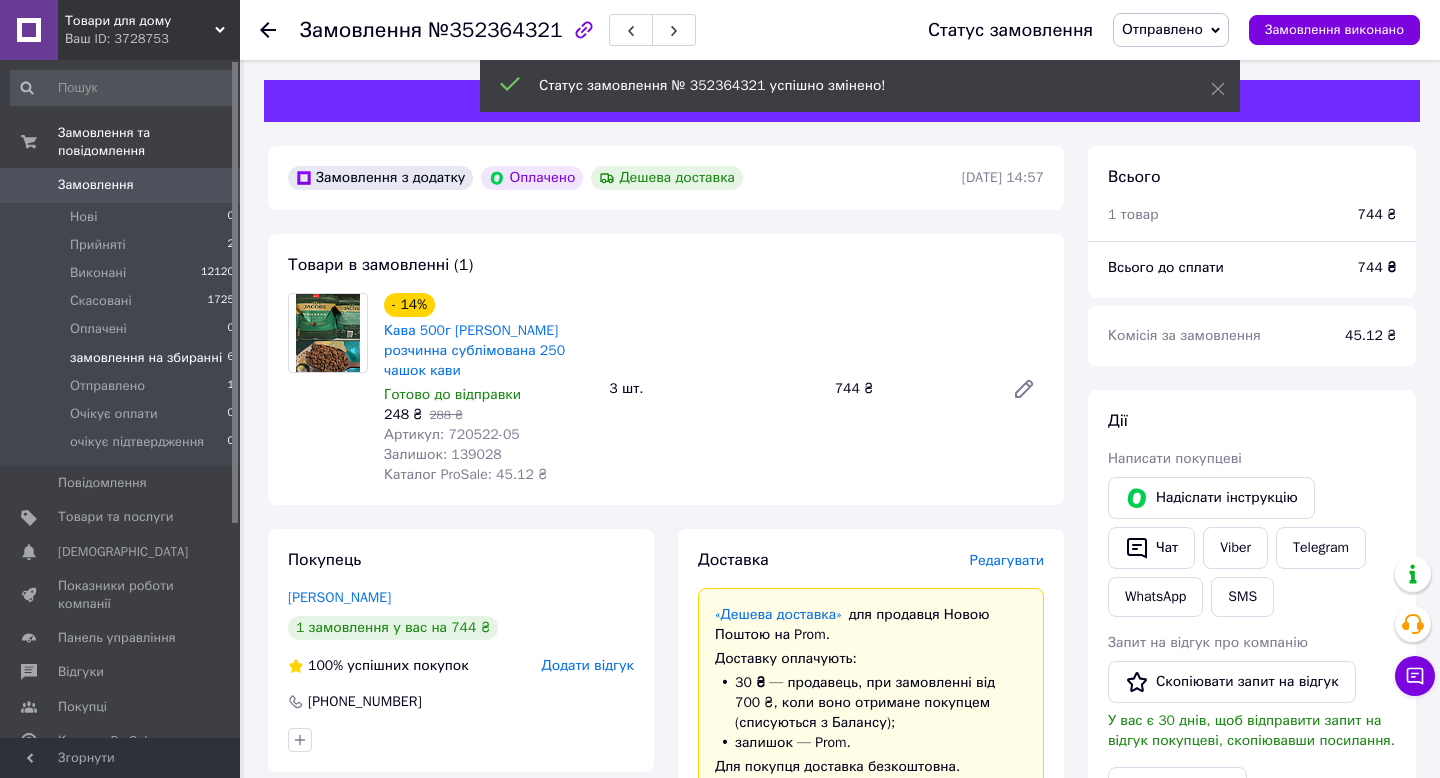 click on "замовлення на збиранні" at bounding box center (146, 358) 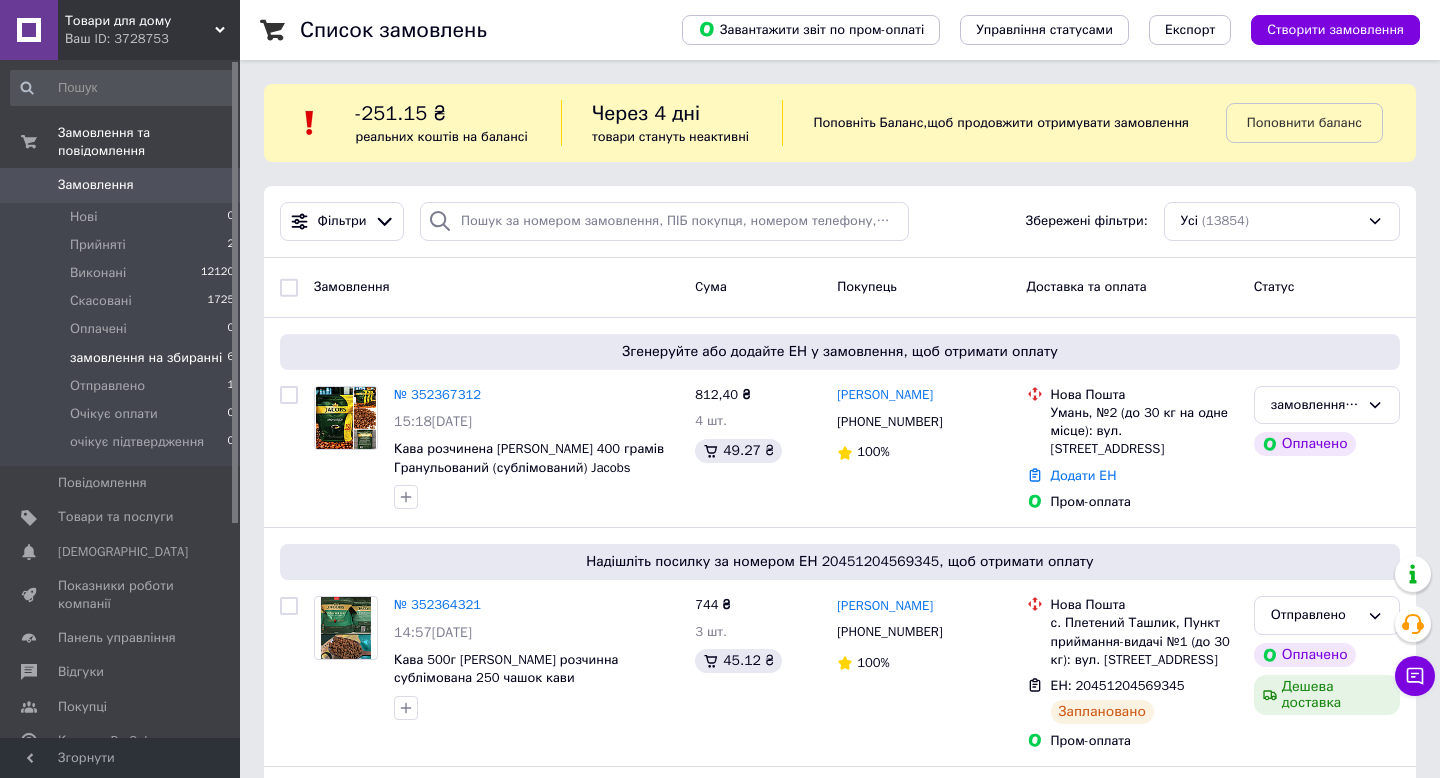 click on "замовлення на збиранні" at bounding box center [146, 358] 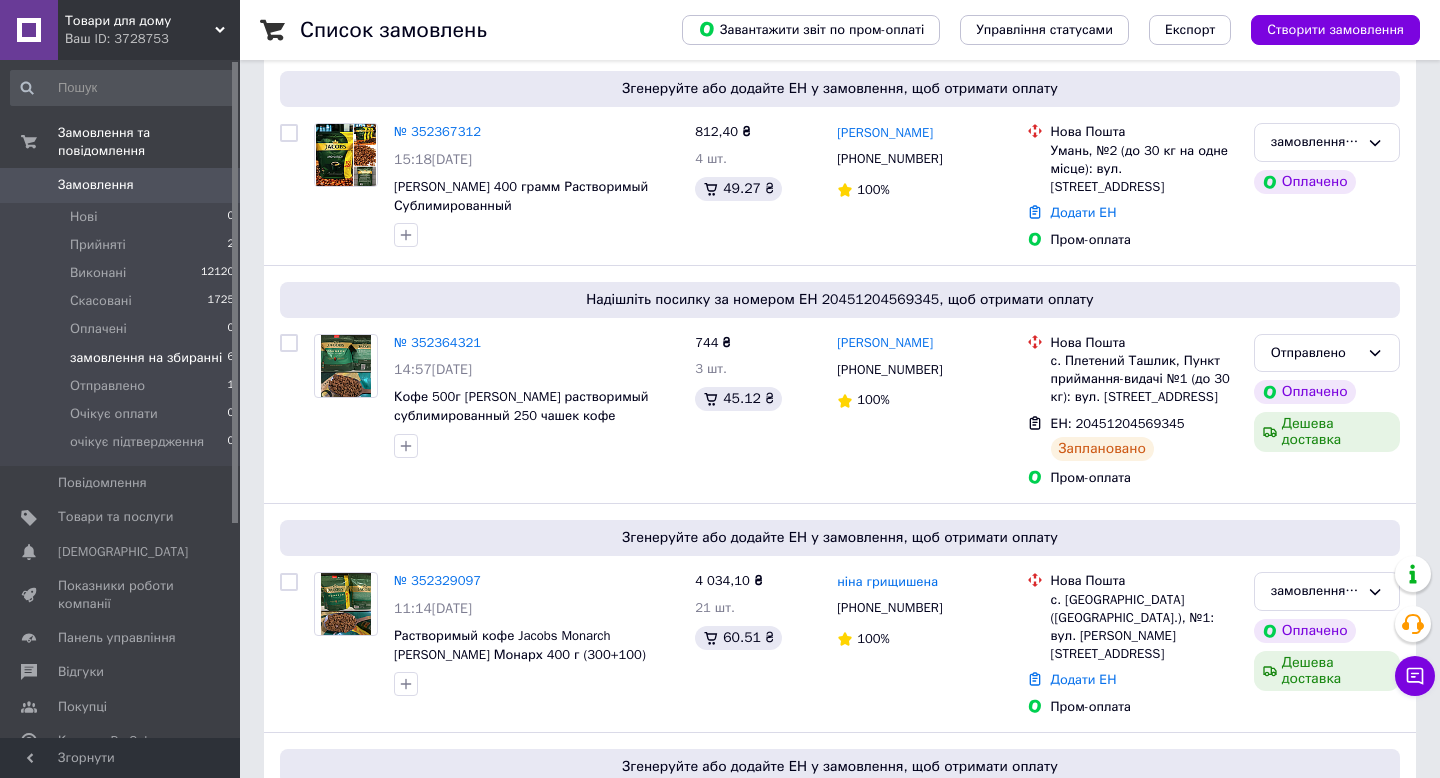 scroll, scrollTop: 403, scrollLeft: 0, axis: vertical 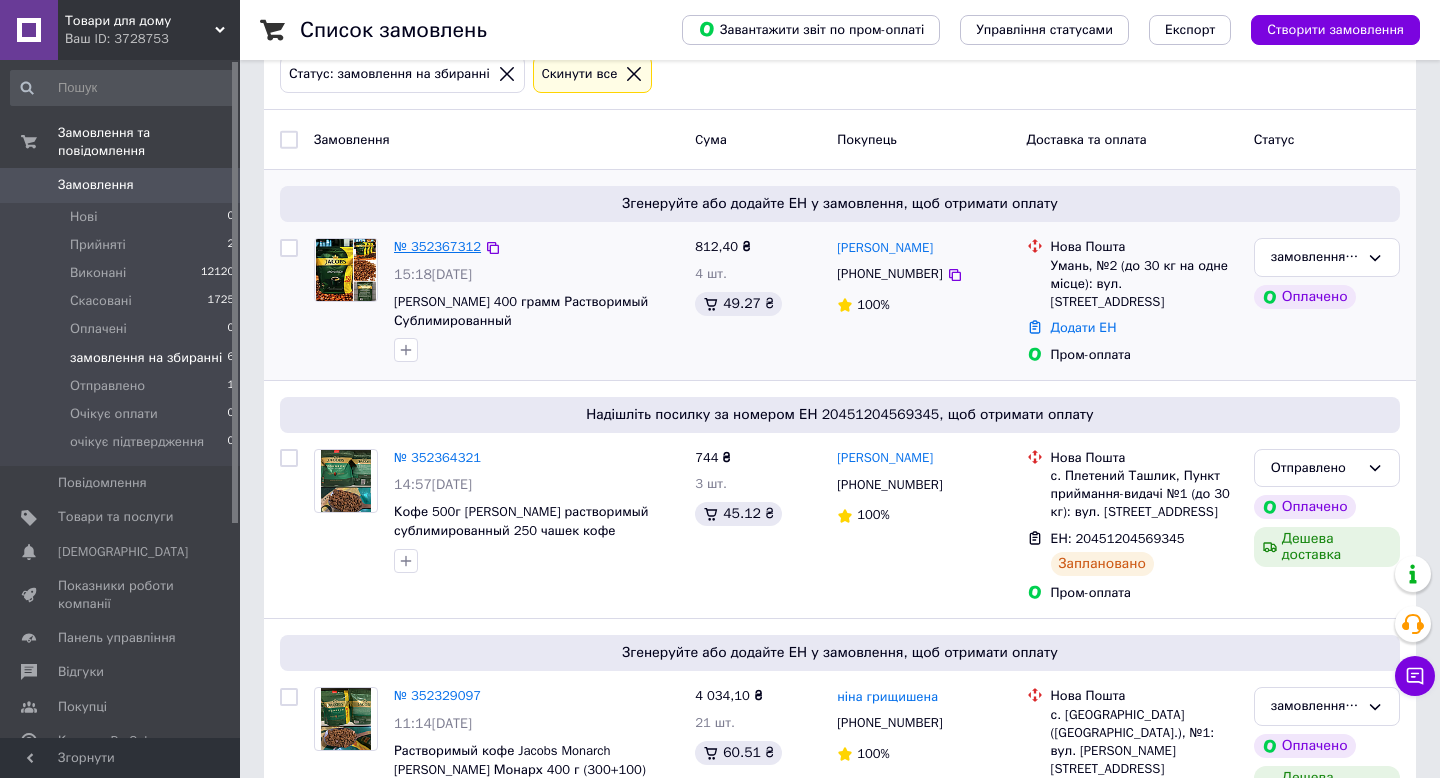 click on "№ 352367312" at bounding box center (437, 246) 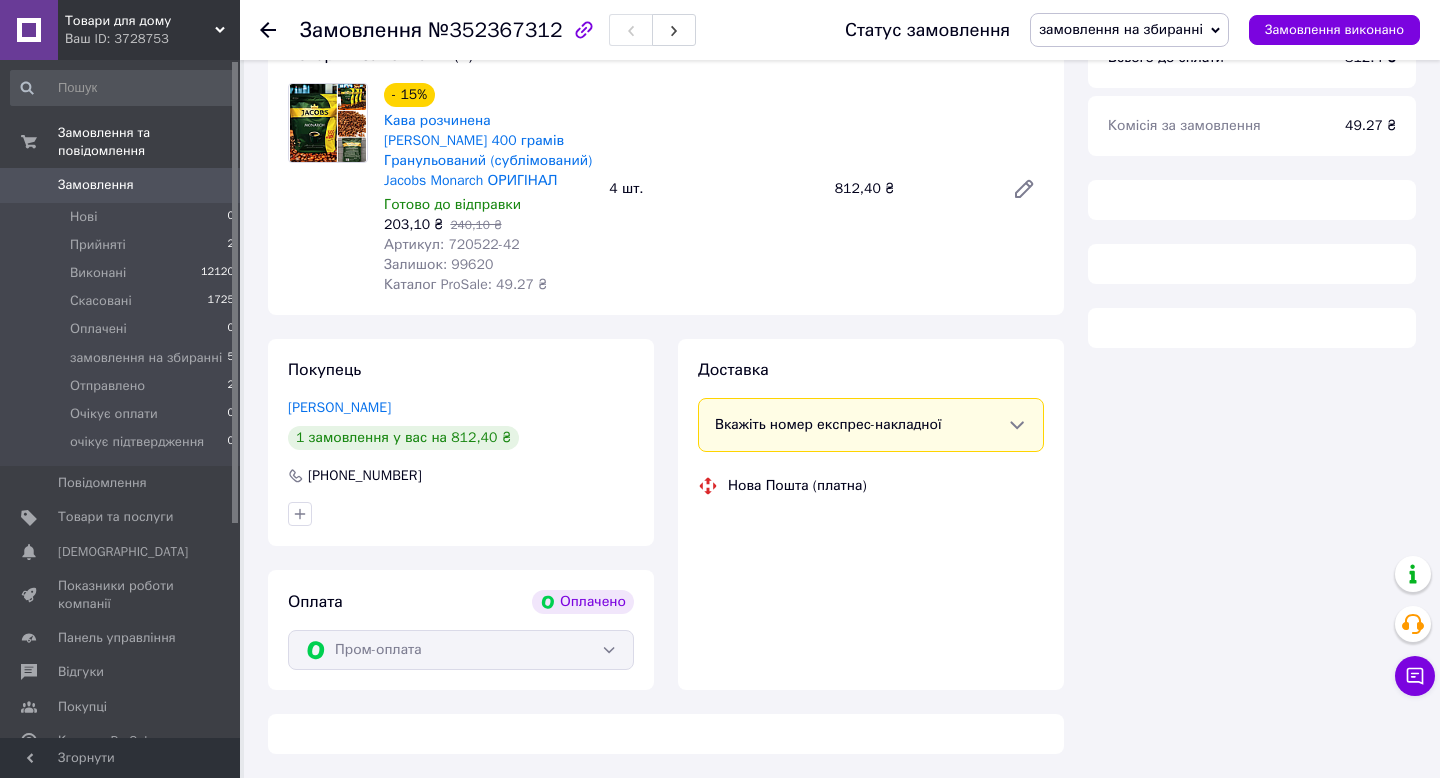 scroll, scrollTop: 219, scrollLeft: 0, axis: vertical 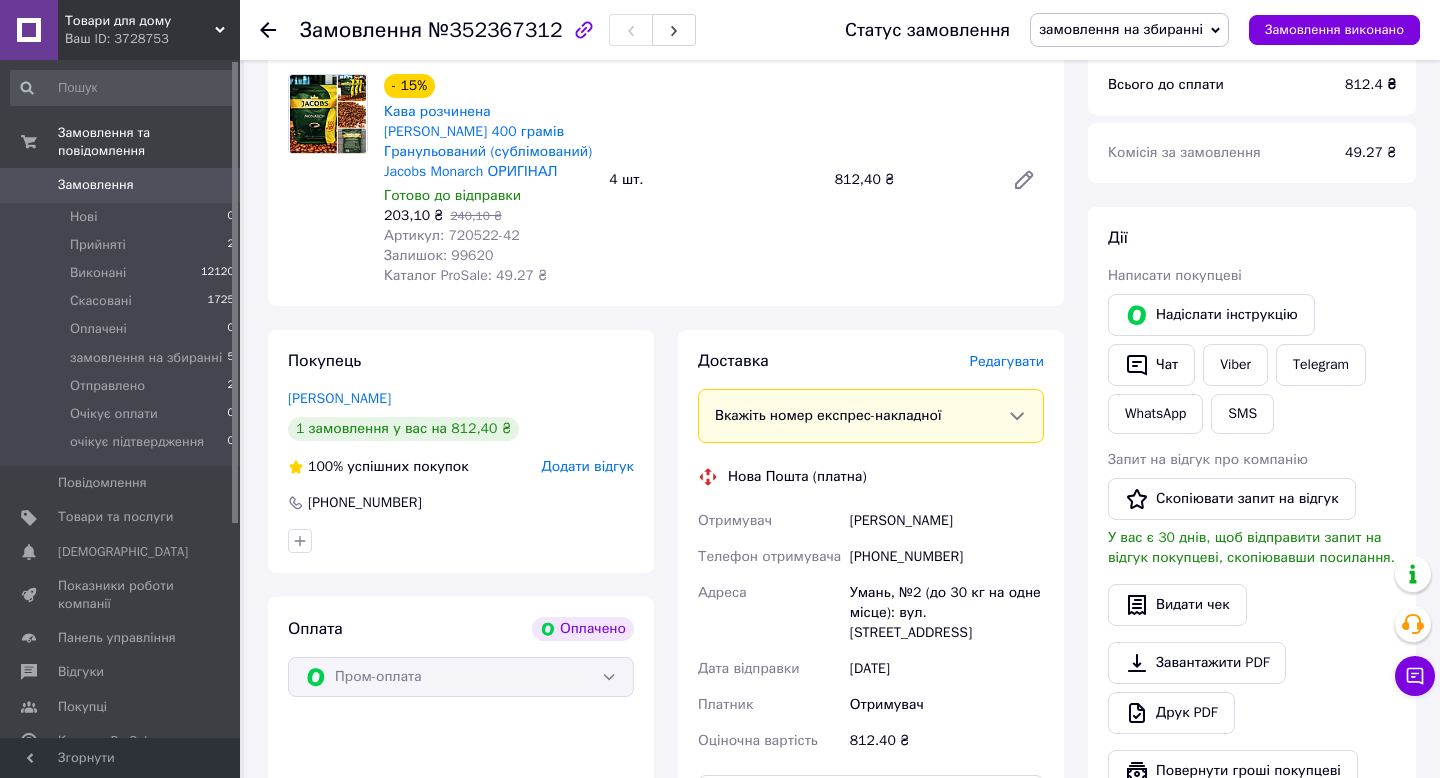 click on "Редагувати" at bounding box center [1007, 361] 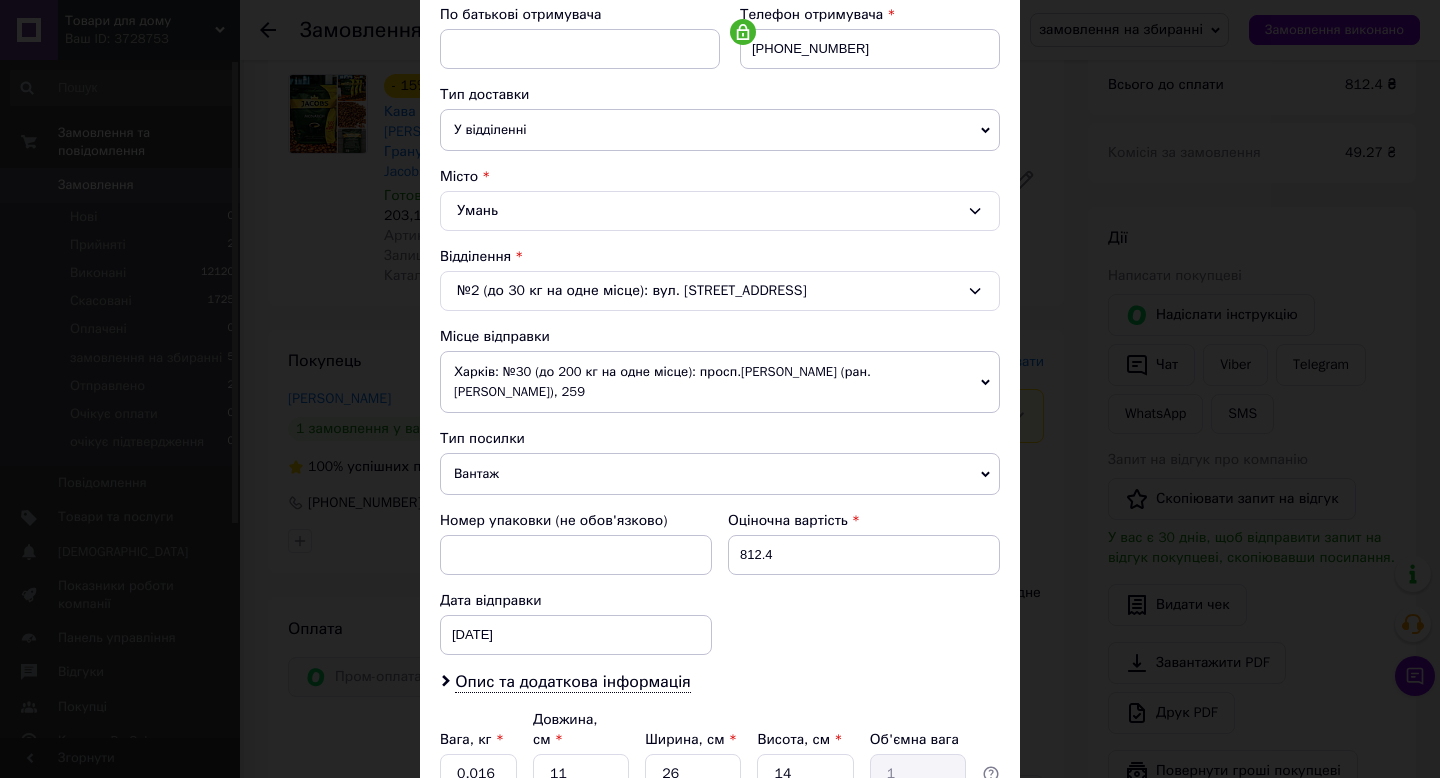 scroll, scrollTop: 590, scrollLeft: 0, axis: vertical 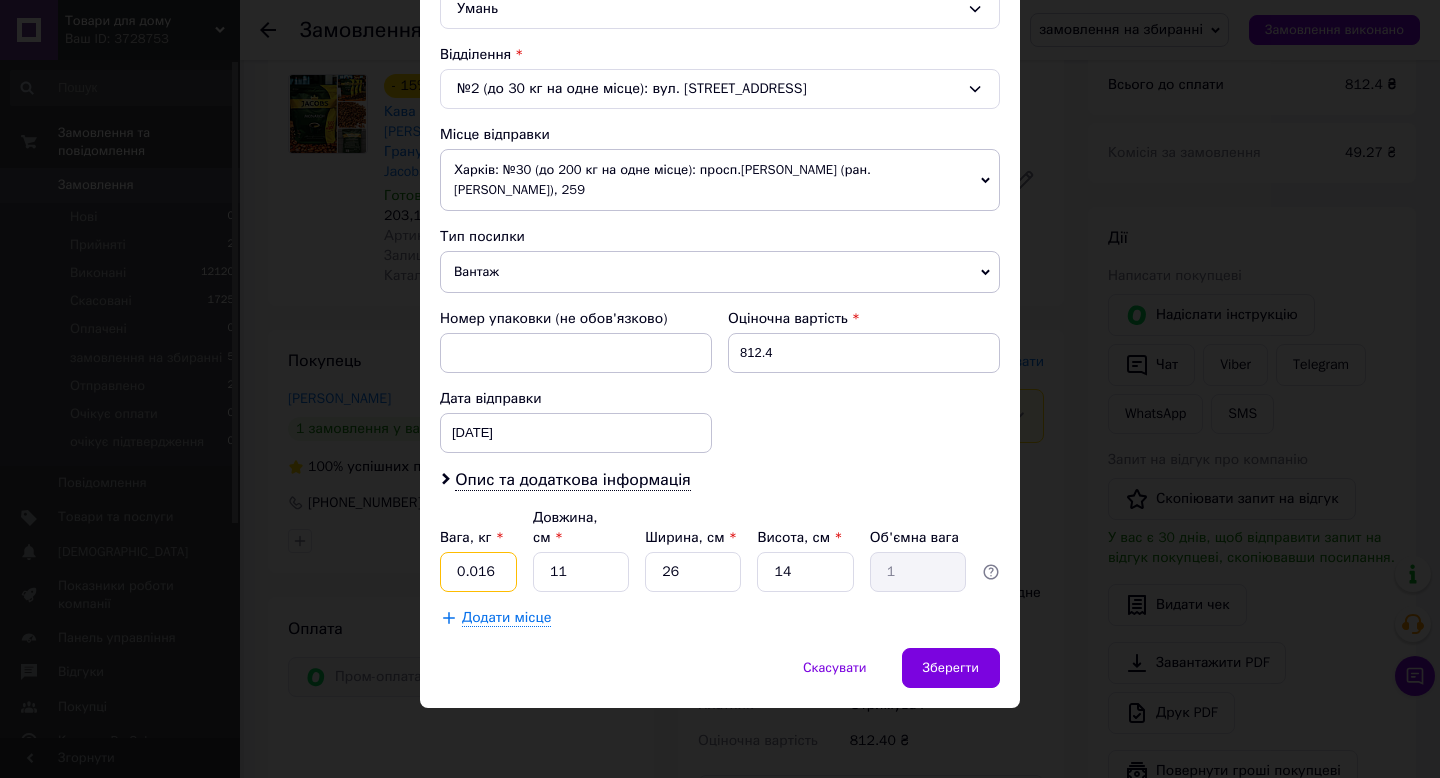 click on "0.016" at bounding box center [478, 572] 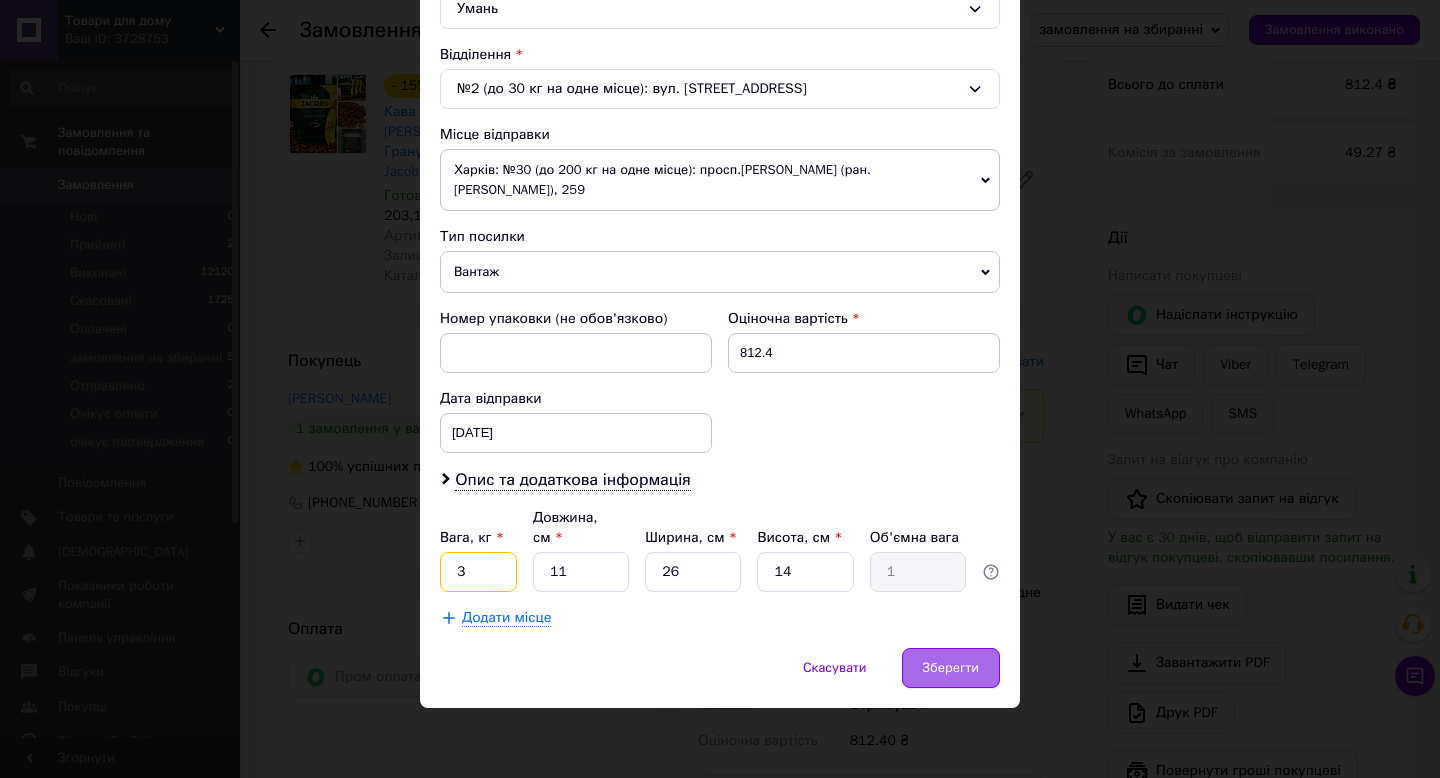 type on "3" 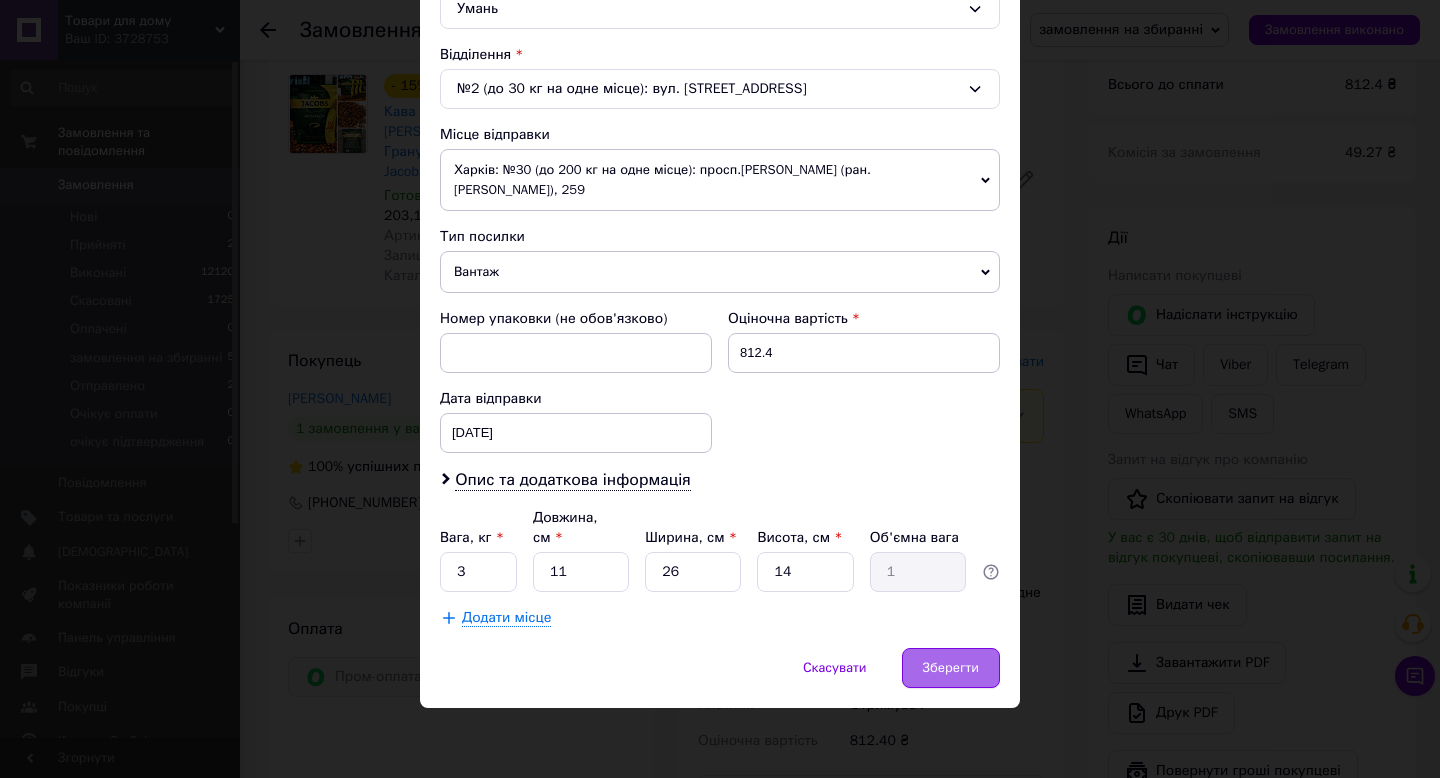 click on "Зберегти" at bounding box center [951, 668] 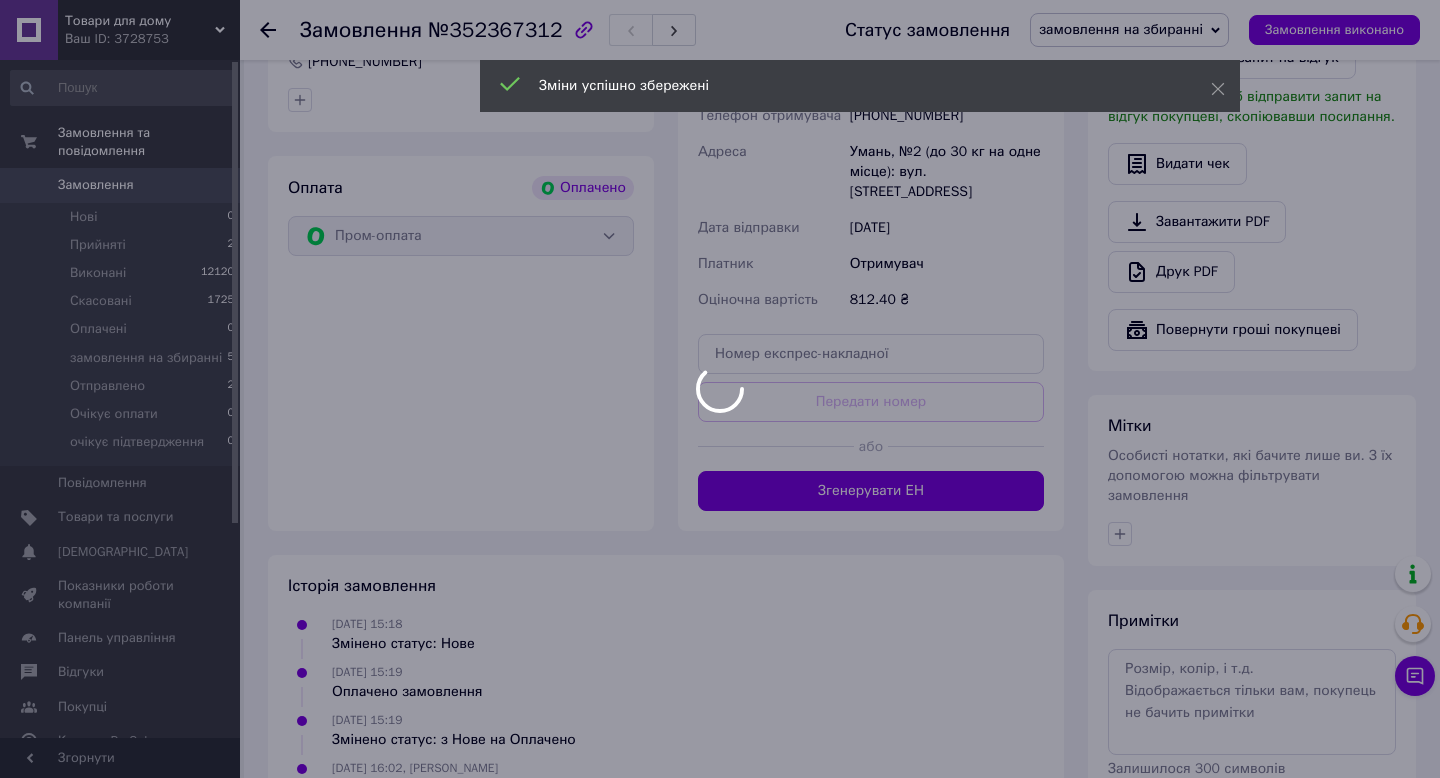 scroll, scrollTop: 661, scrollLeft: 0, axis: vertical 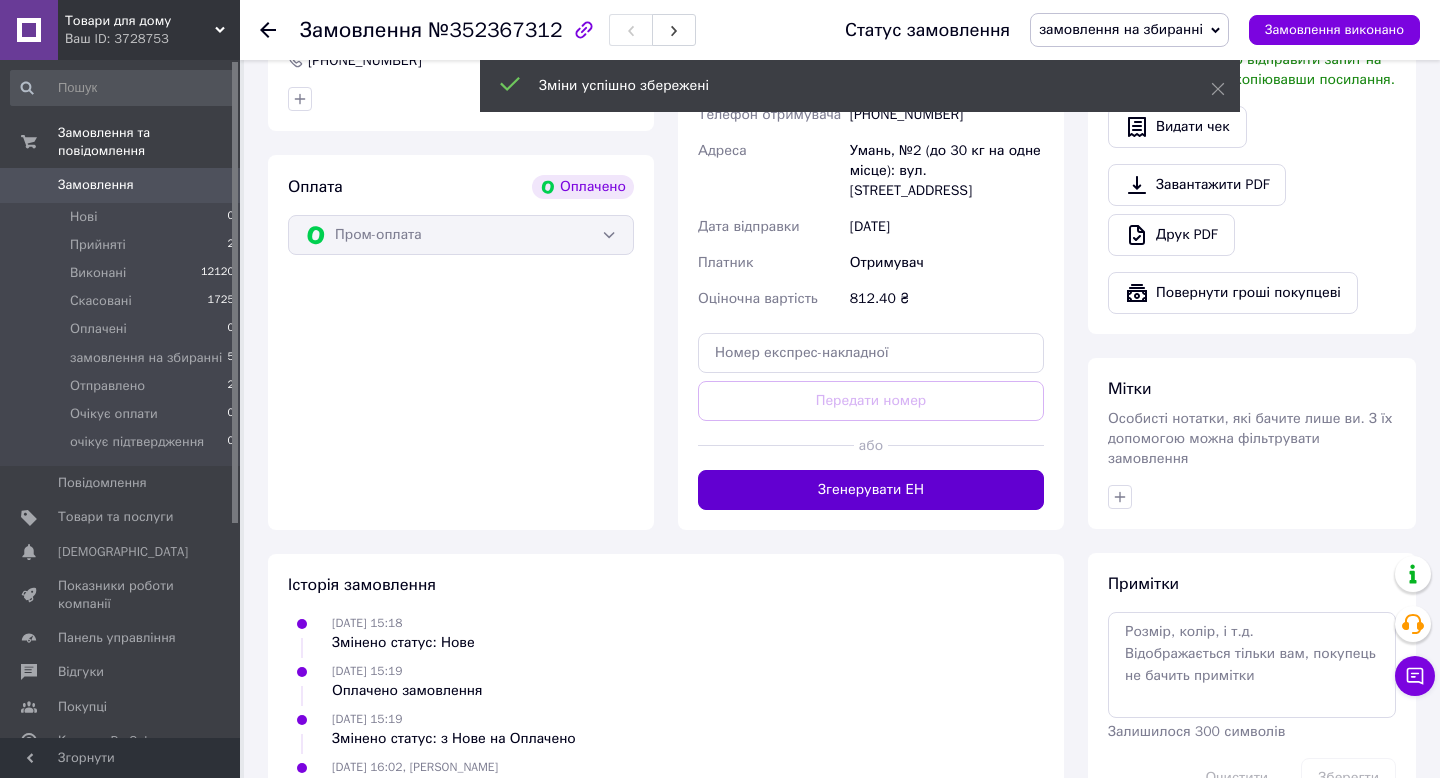 click on "Згенерувати ЕН" at bounding box center [871, 490] 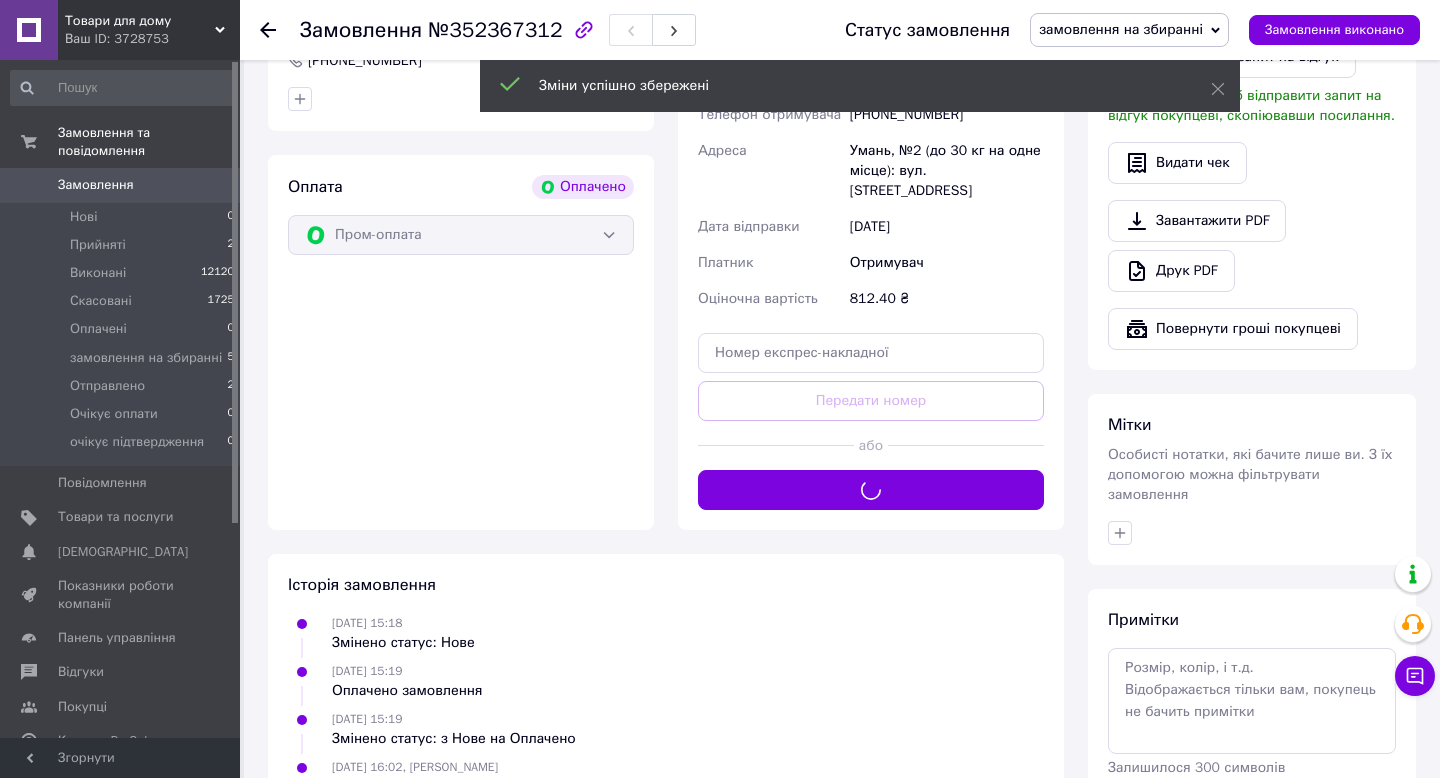 click on "замовлення на збиранні" at bounding box center [1121, 29] 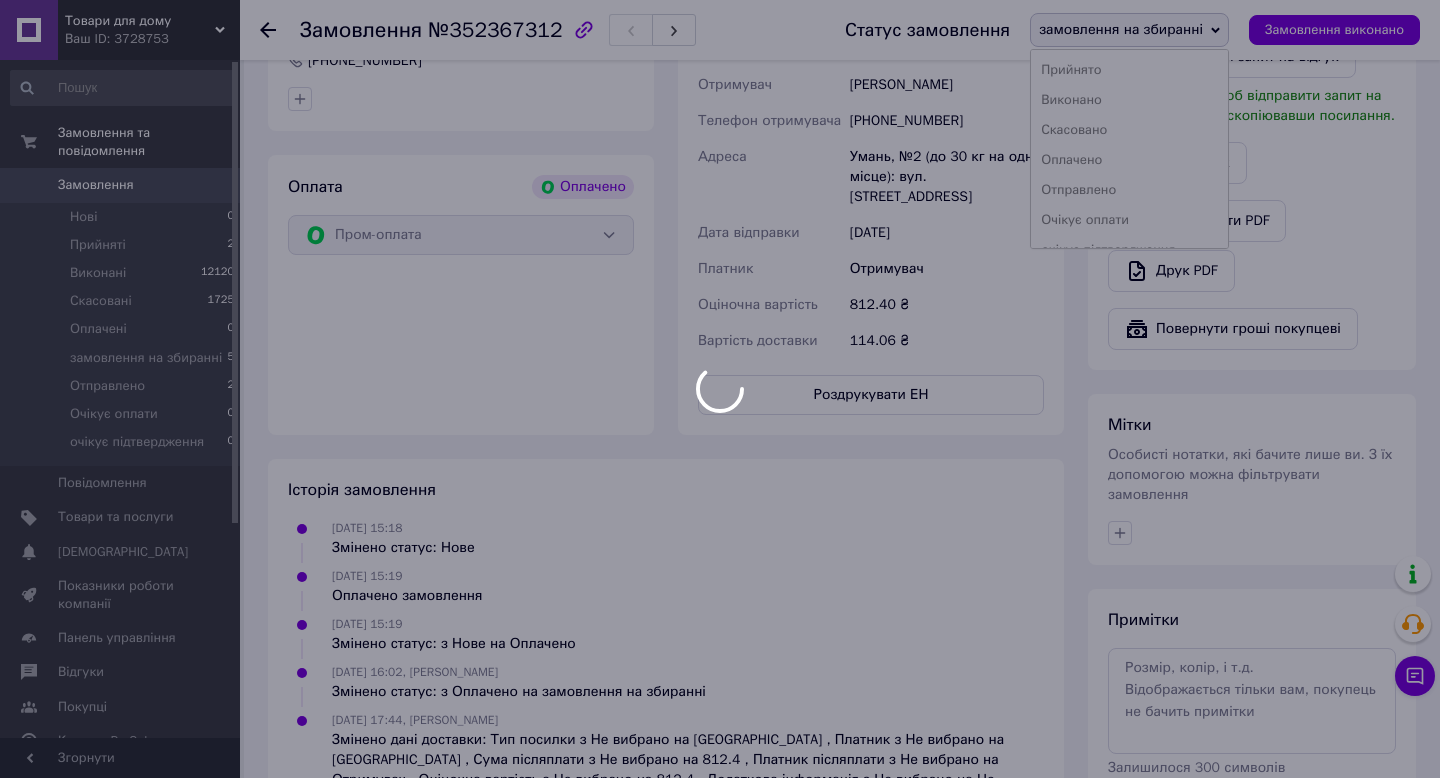 click at bounding box center [720, 389] 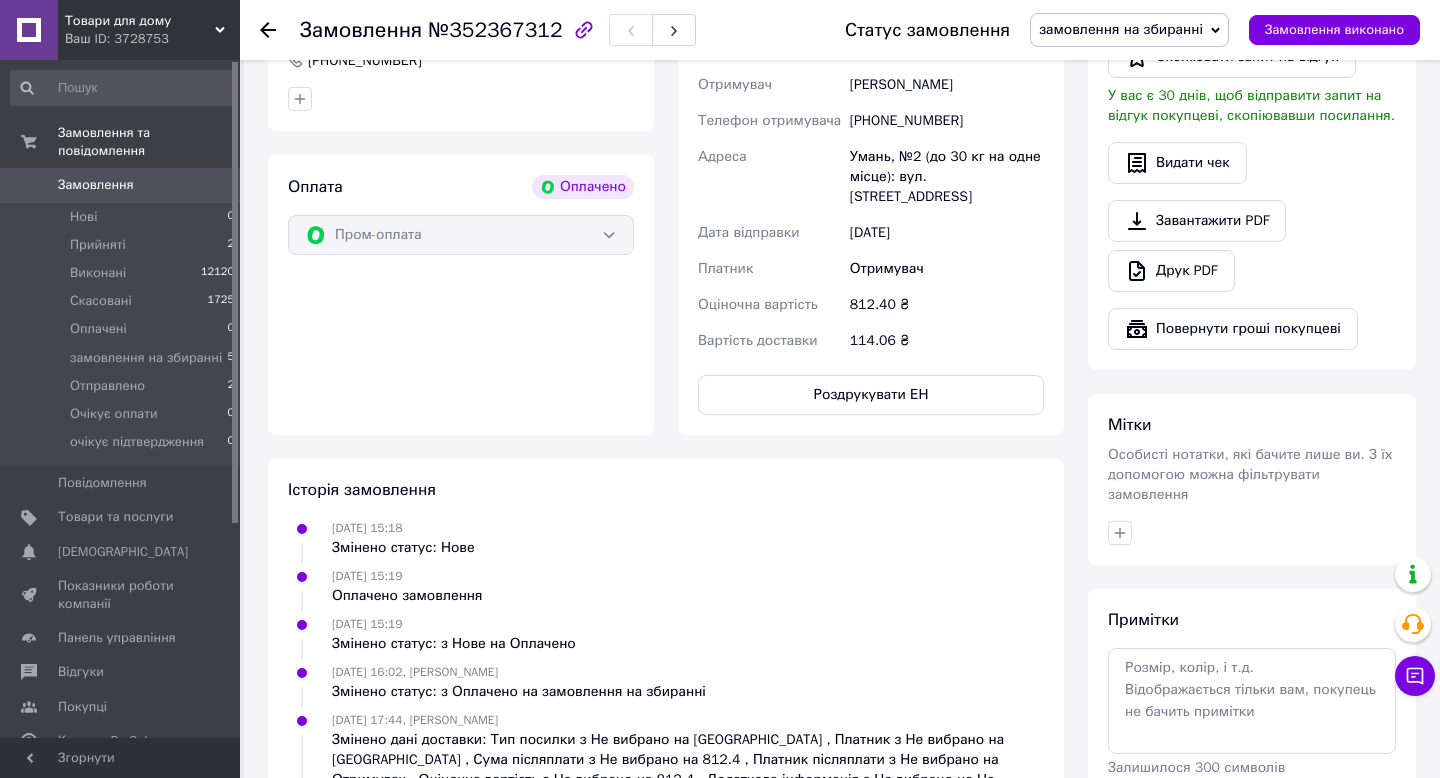 click on "замовлення на збиранні" at bounding box center (1121, 29) 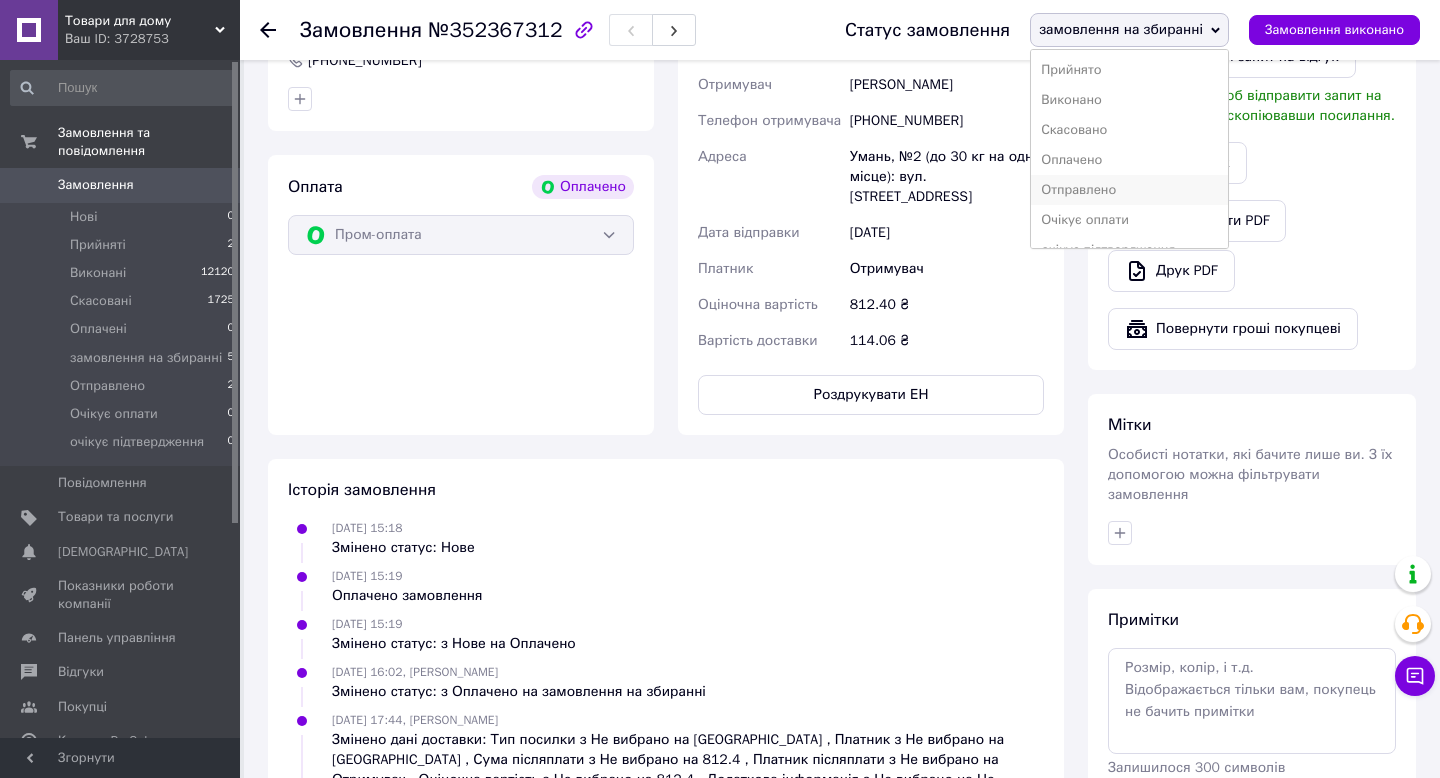 click on "Отправлено" at bounding box center [1129, 190] 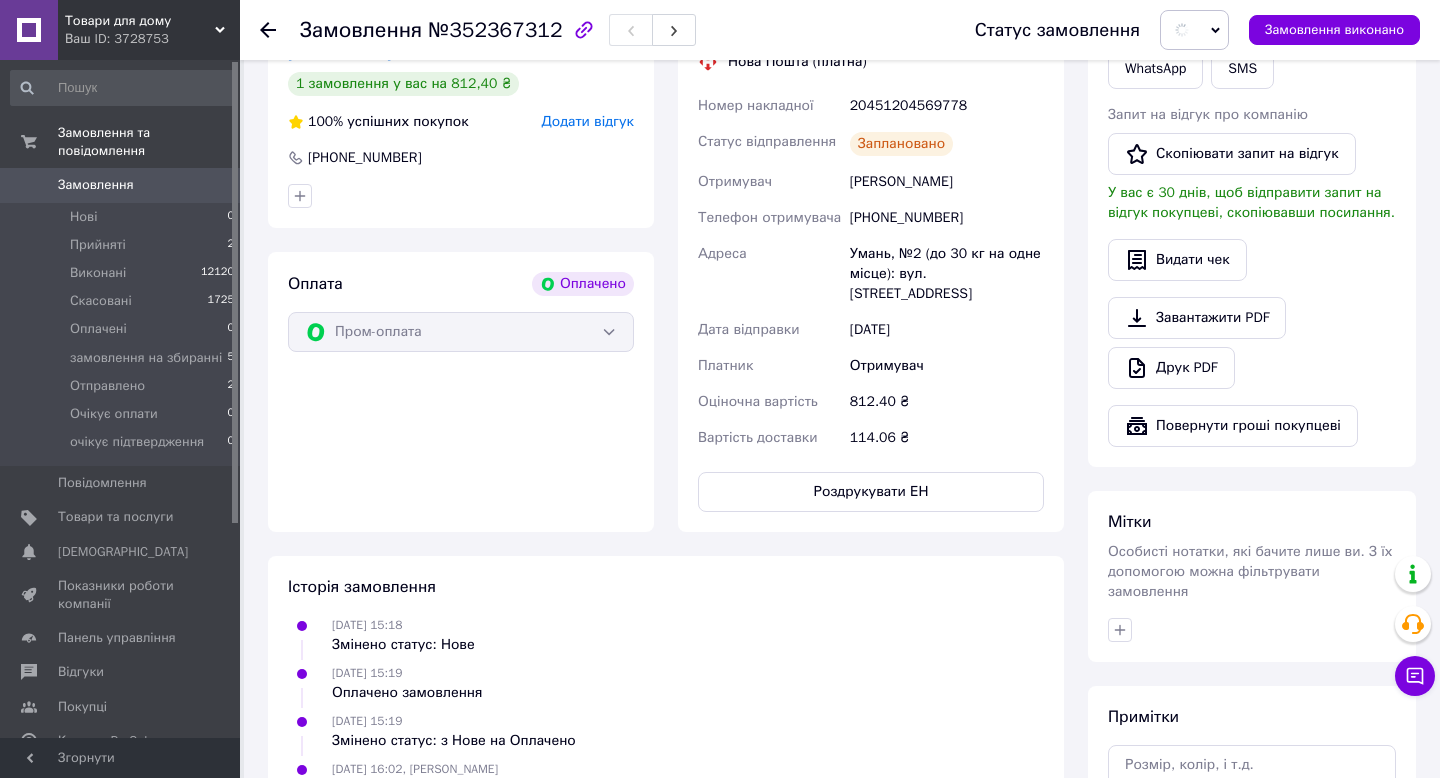 scroll, scrollTop: 557, scrollLeft: 0, axis: vertical 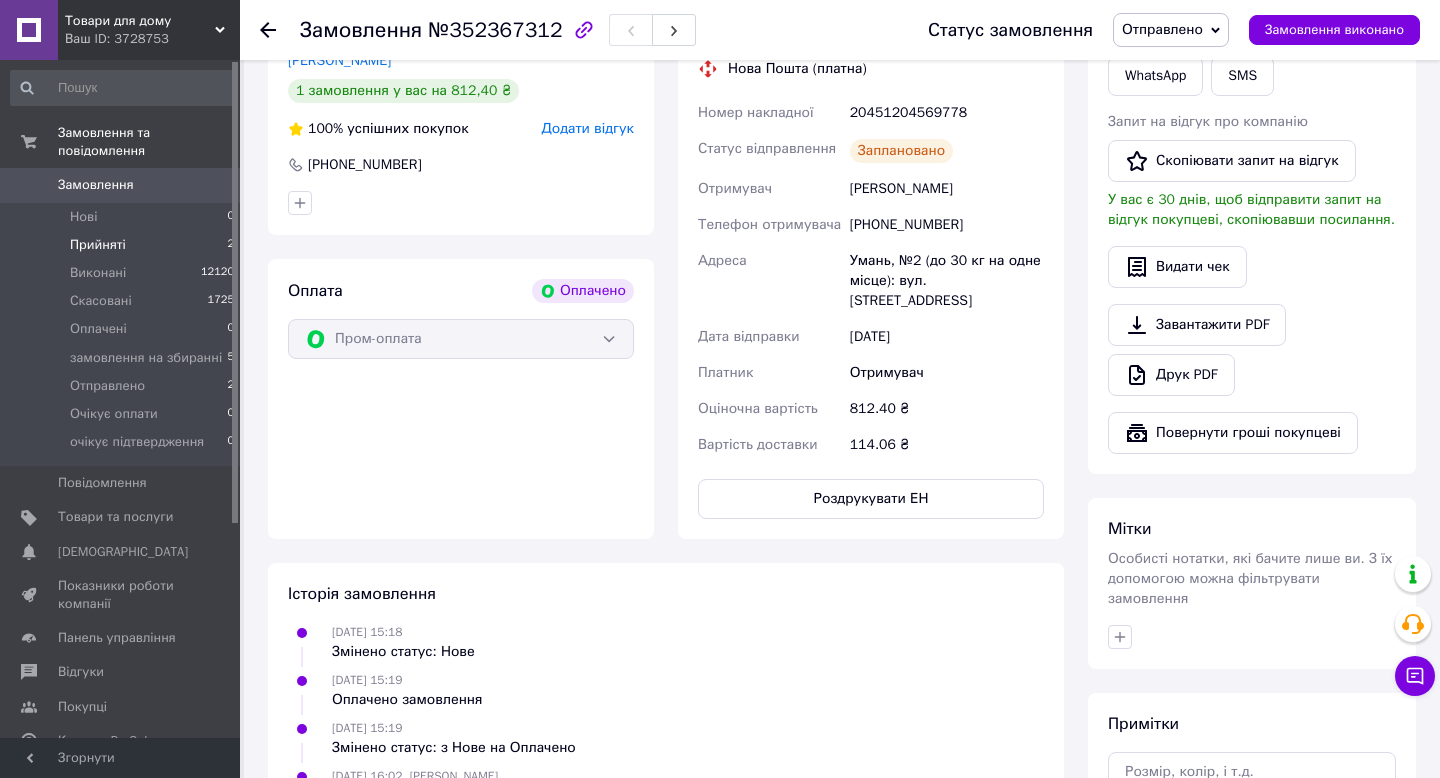 click on "Прийняті 2" at bounding box center [123, 245] 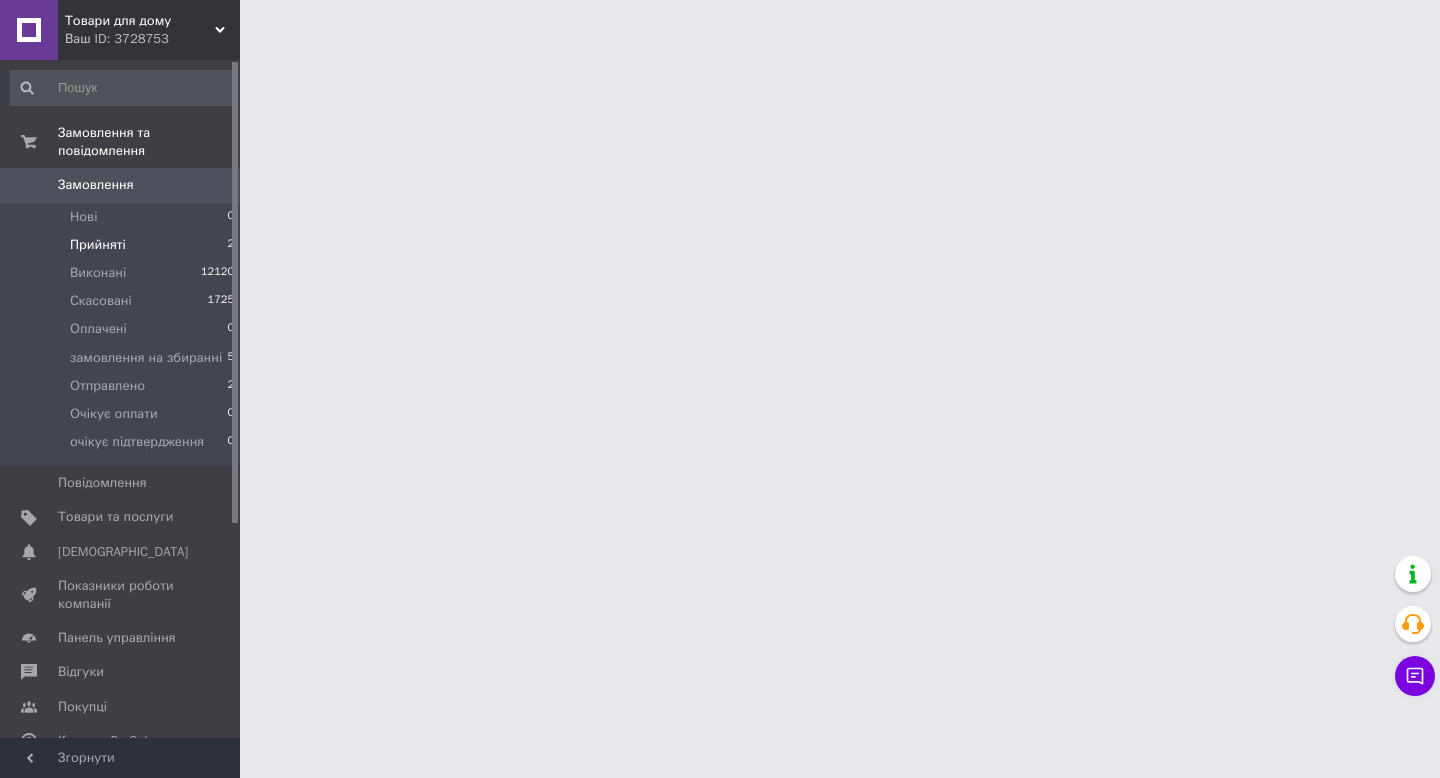 scroll, scrollTop: 0, scrollLeft: 0, axis: both 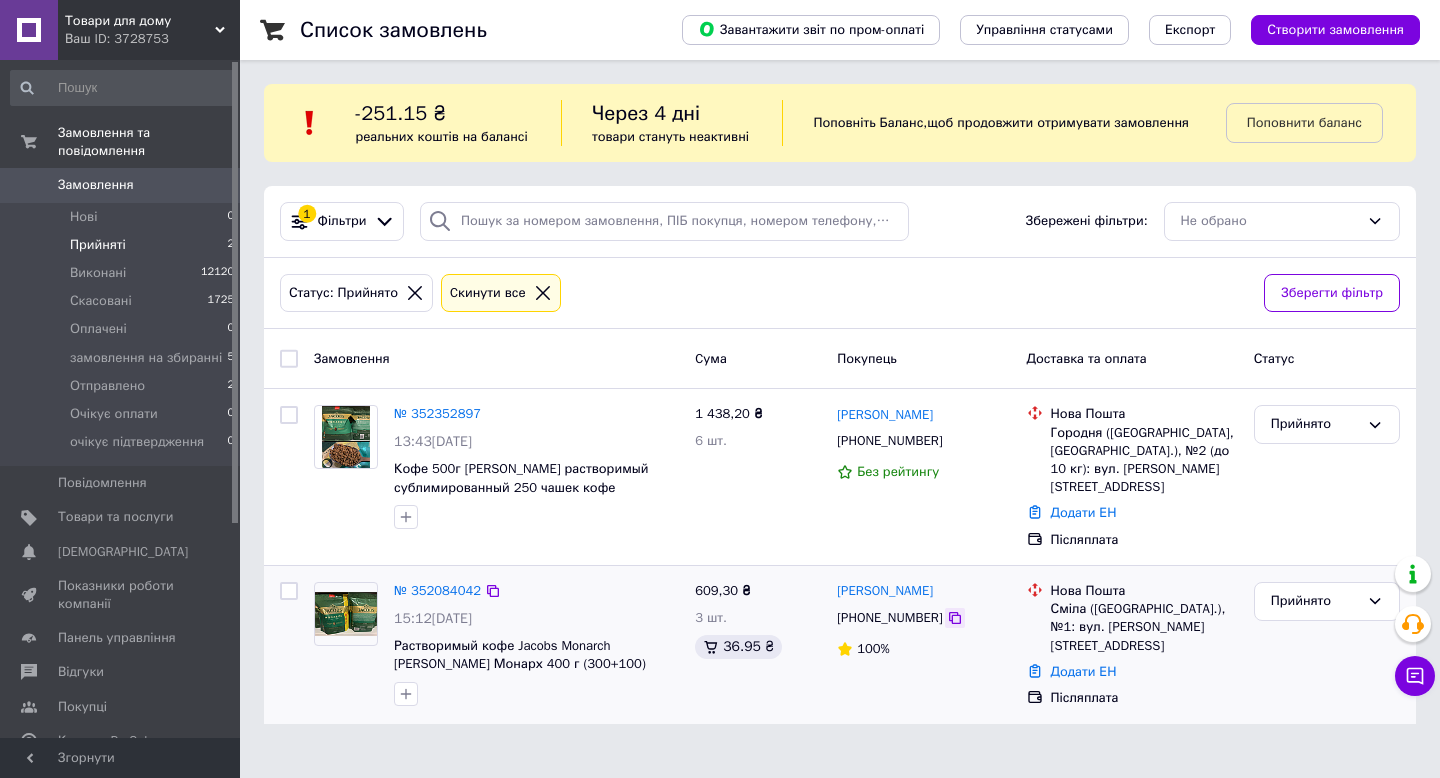 click 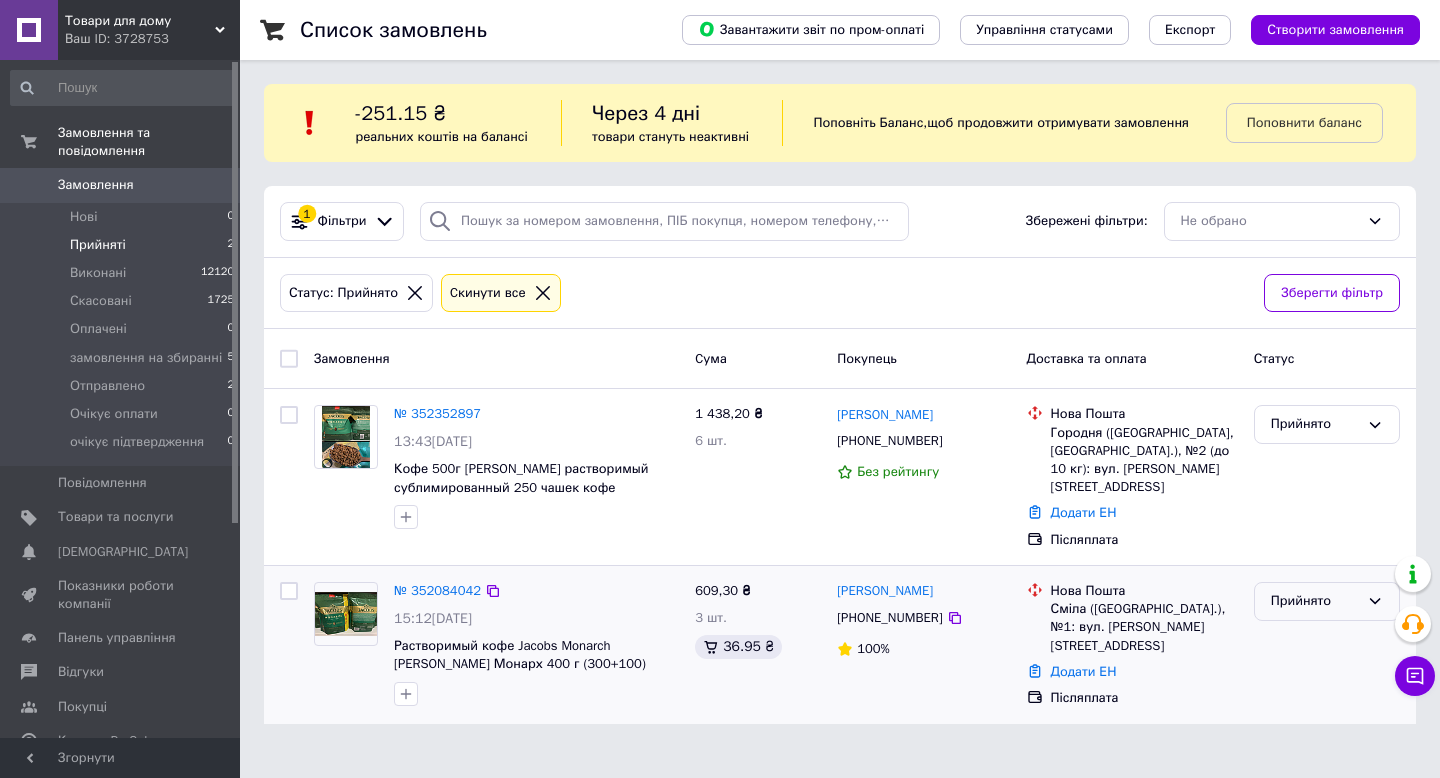 click on "Прийнято" at bounding box center [1315, 601] 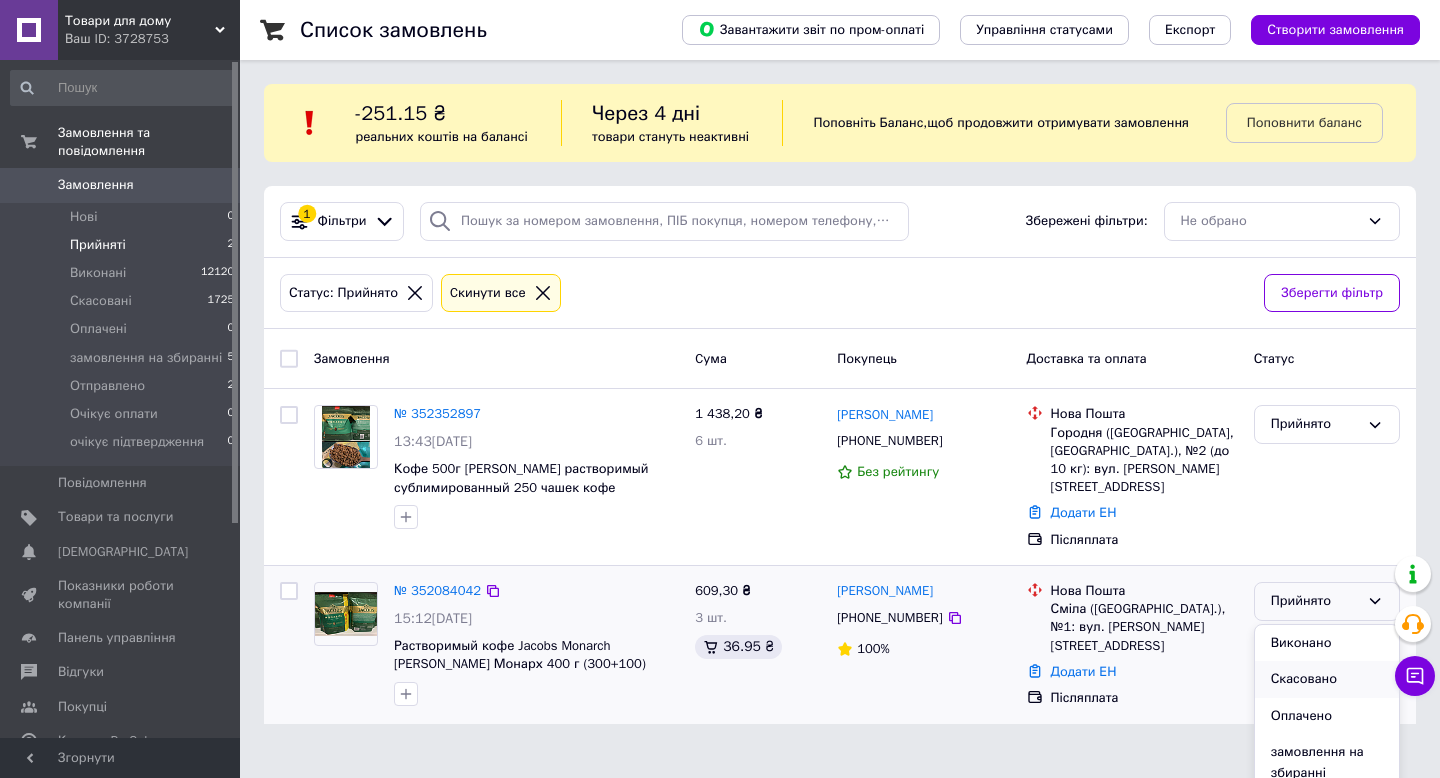 click on "Скасовано" at bounding box center (1327, 679) 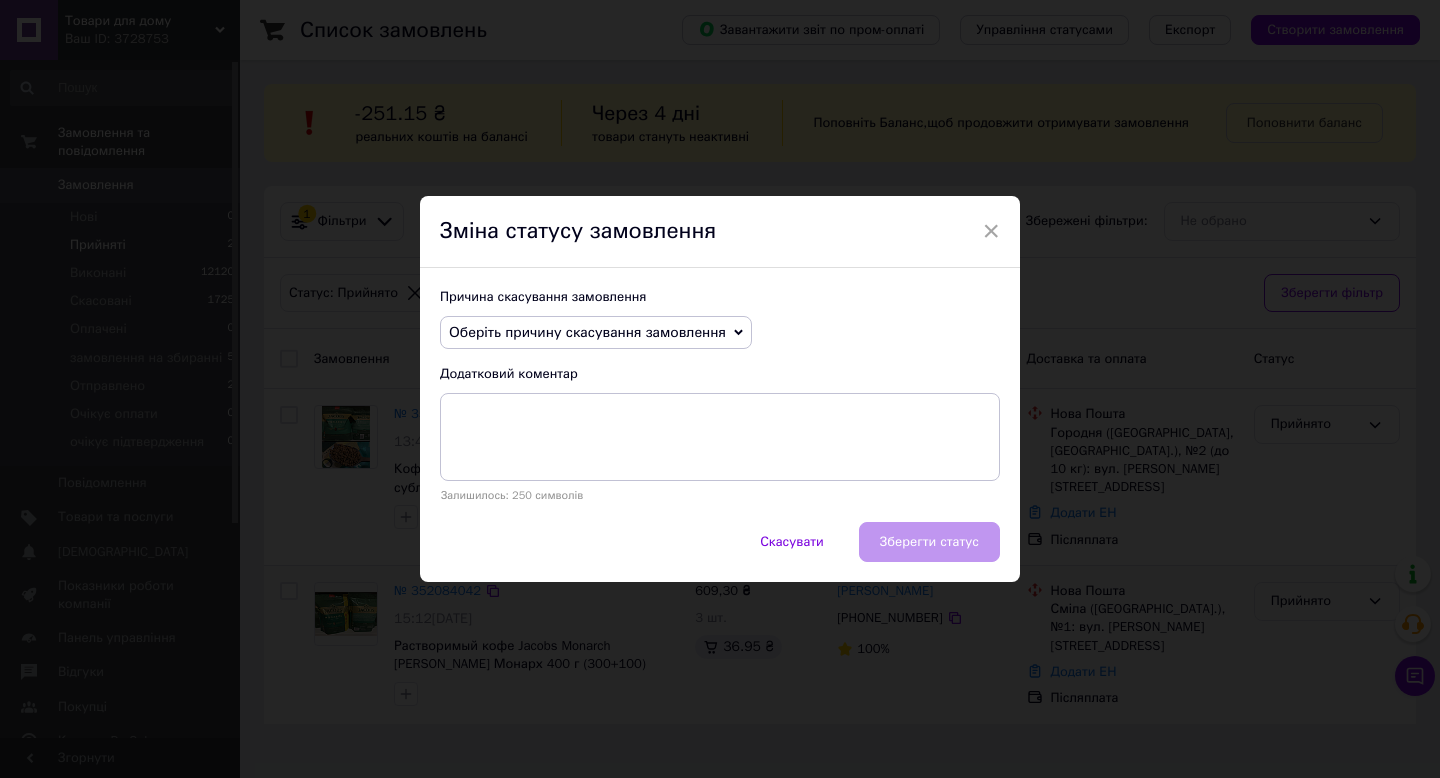 click on "Оберіть причину скасування замовлення" at bounding box center (587, 332) 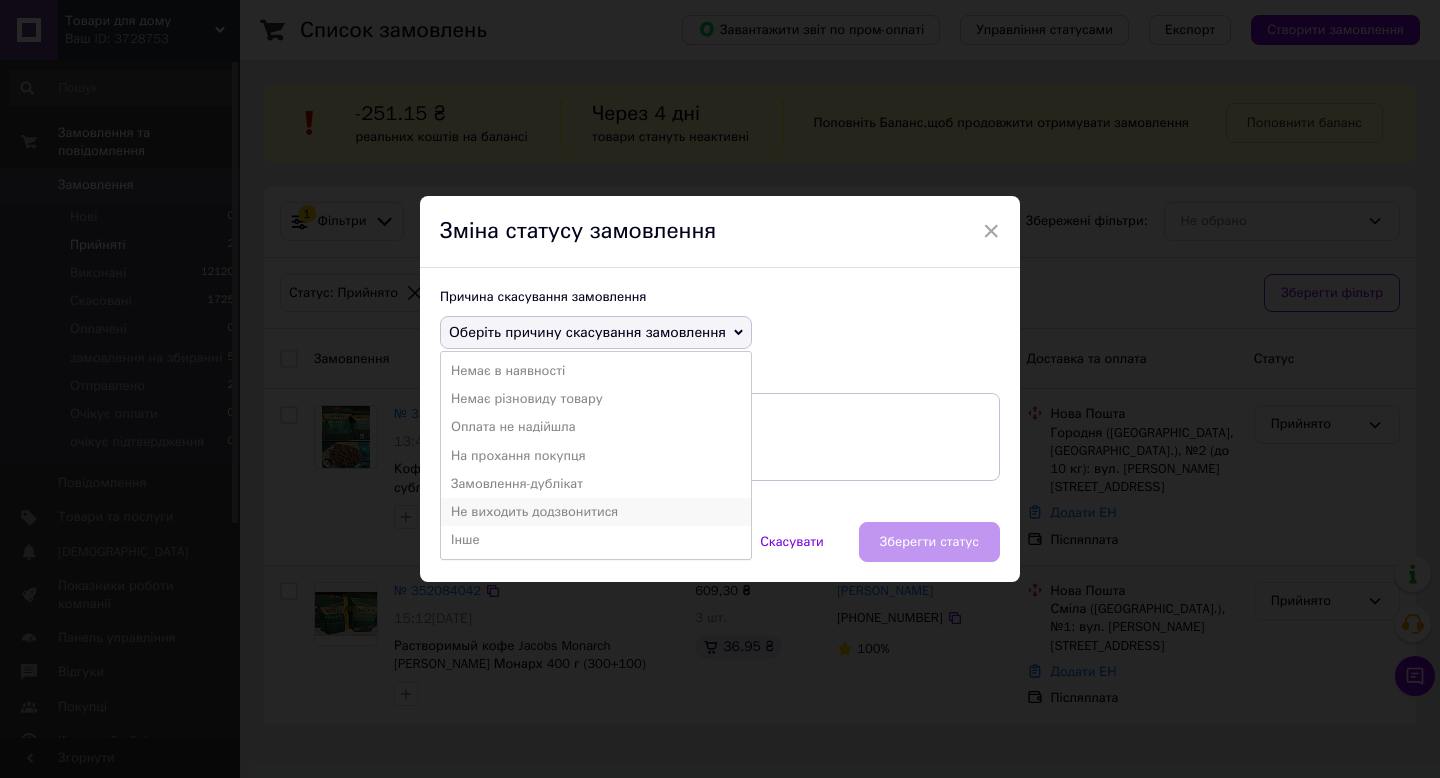 click on "Не виходить додзвонитися" at bounding box center (596, 512) 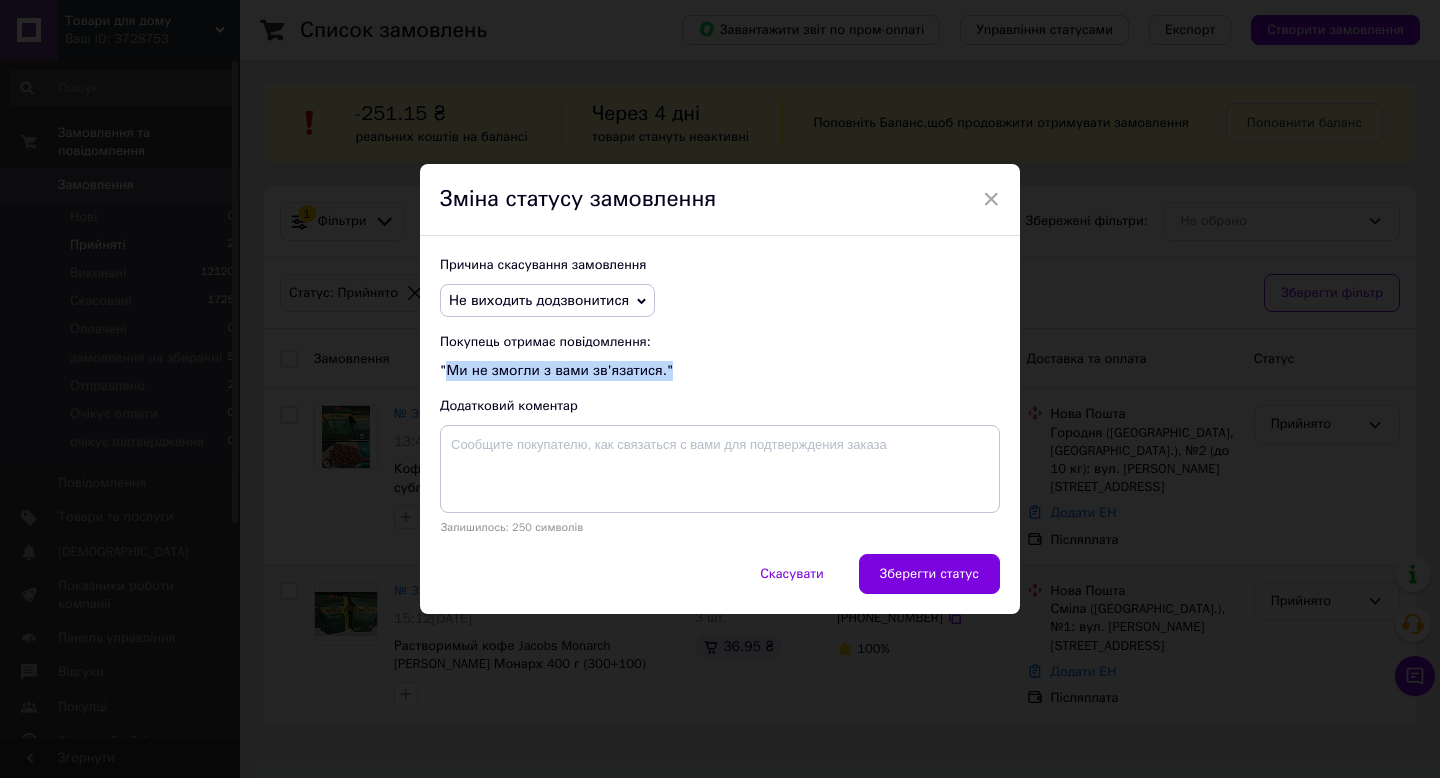 drag, startPoint x: 440, startPoint y: 369, endPoint x: 700, endPoint y: 364, distance: 260.04807 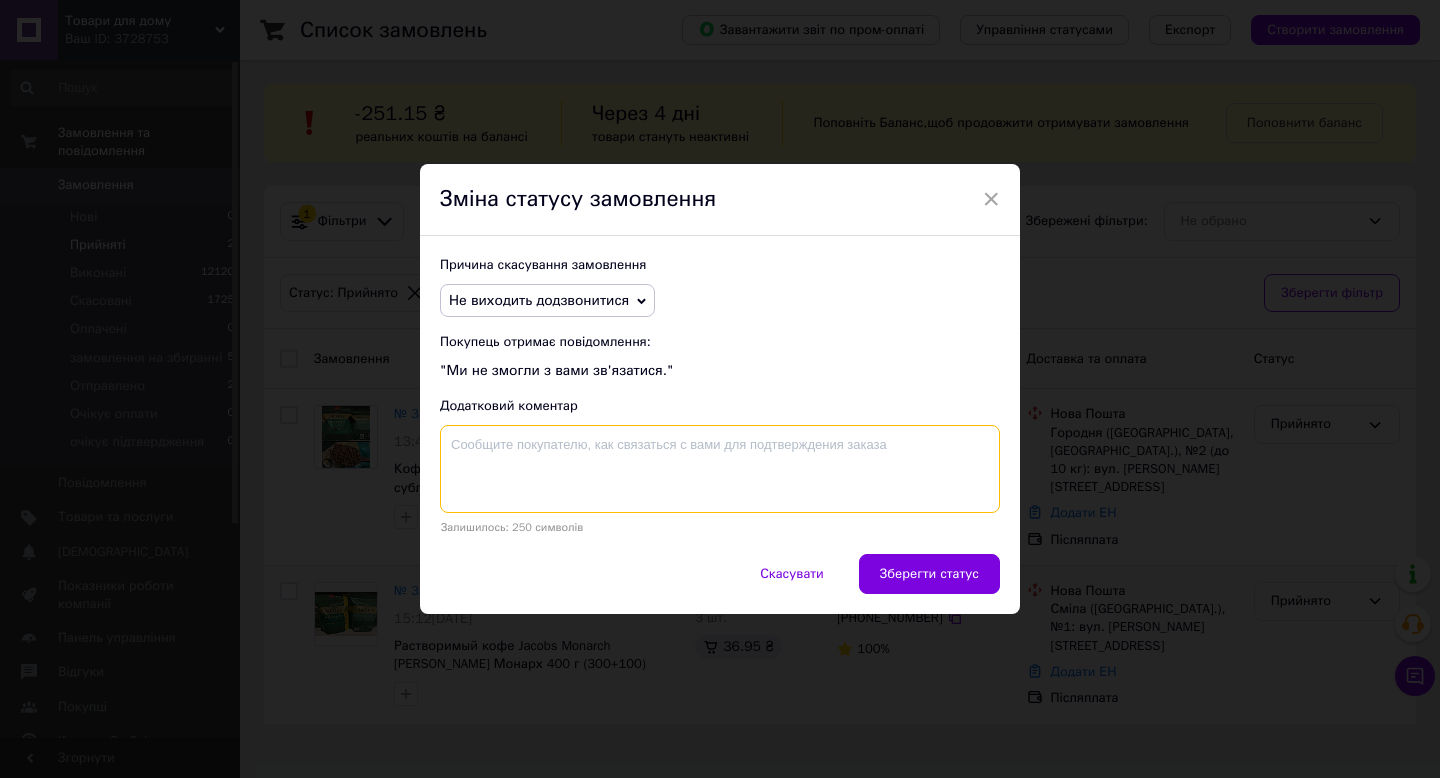 click at bounding box center [720, 469] 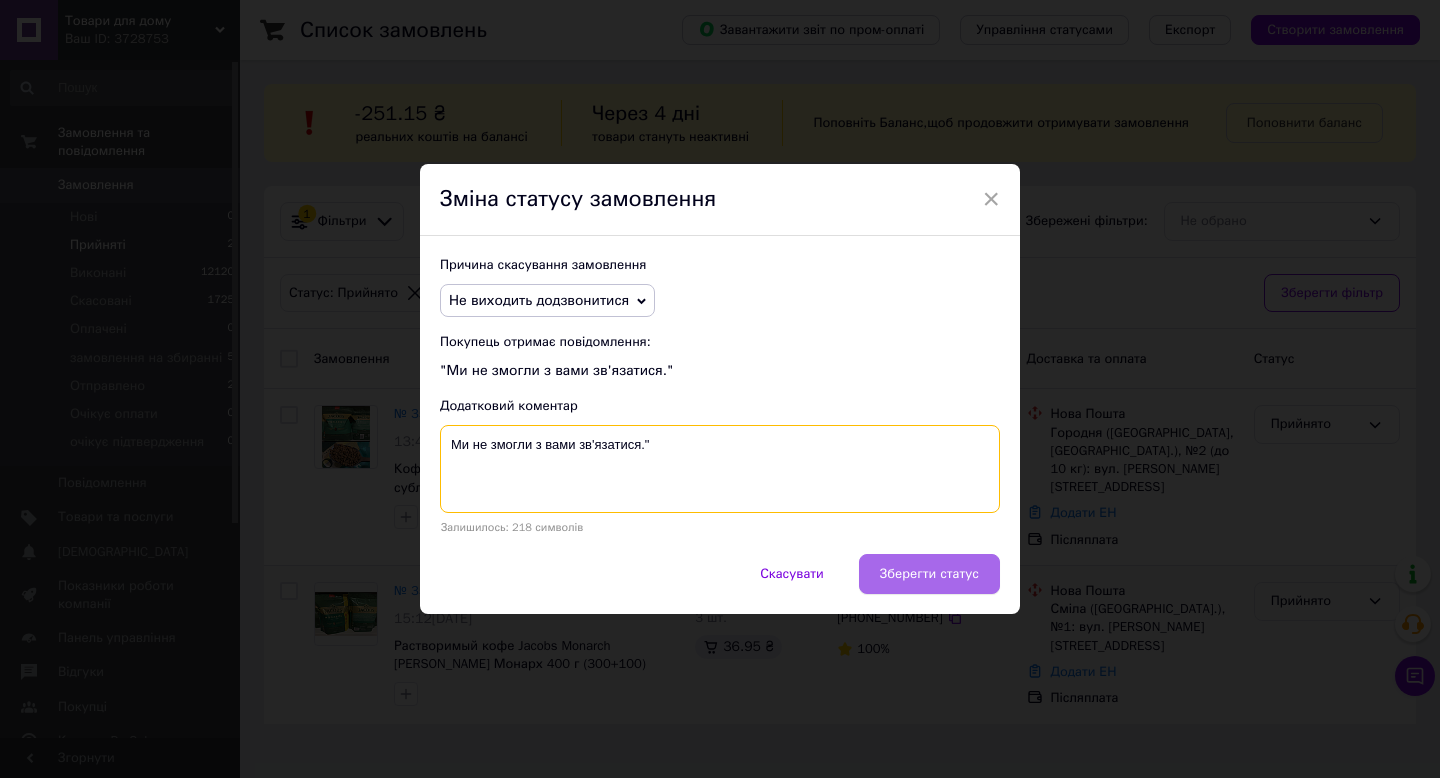 type on "Ми не змогли з вами зв'язатися."" 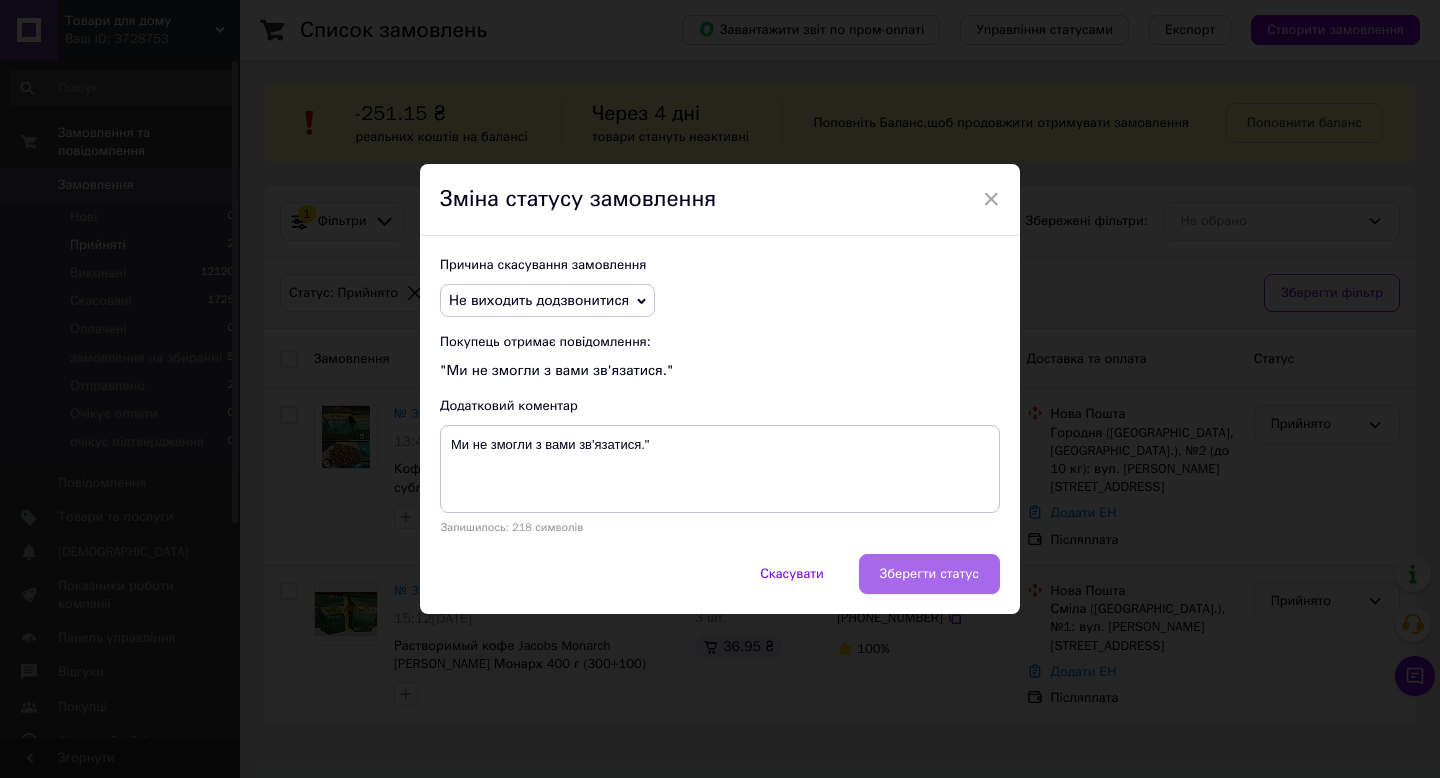 click on "Зберегти статус" at bounding box center [929, 574] 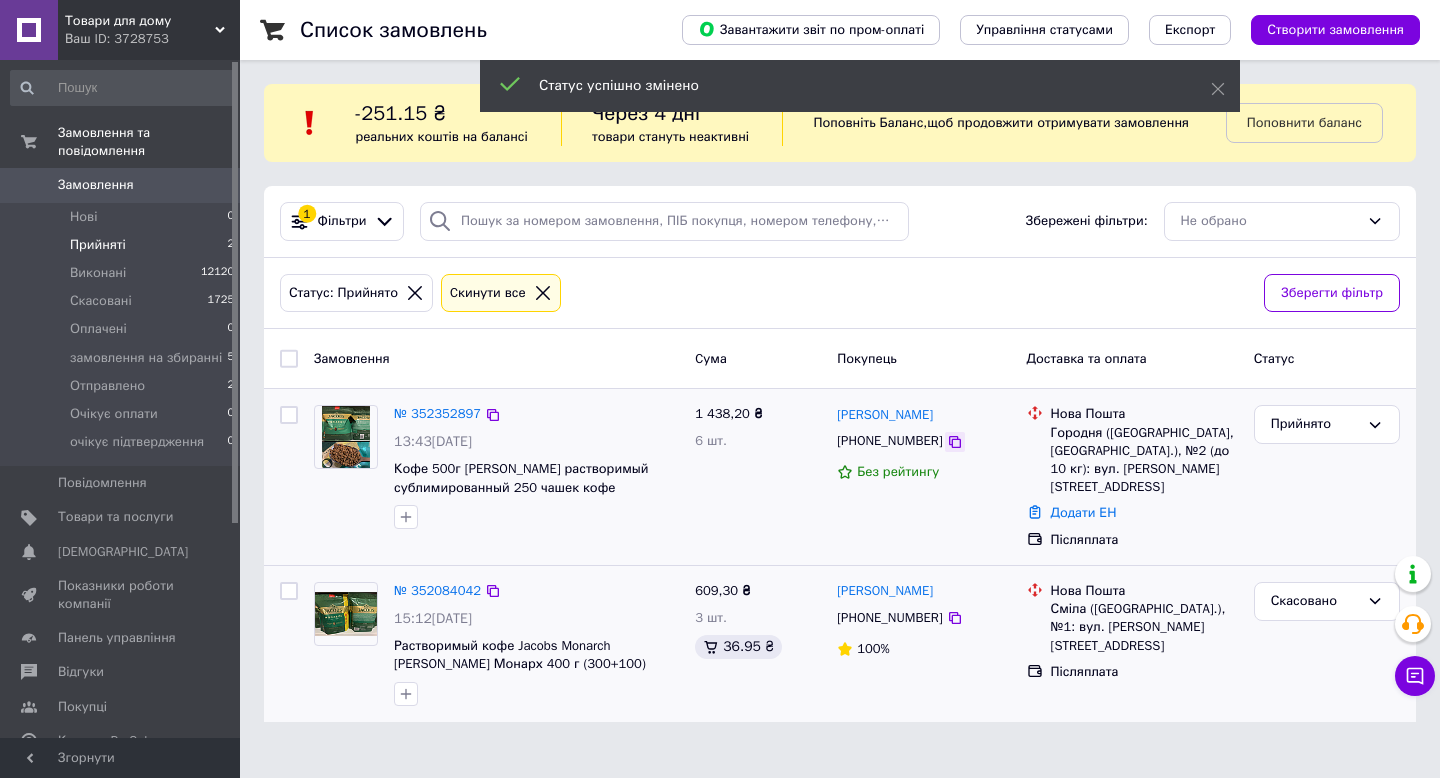 click 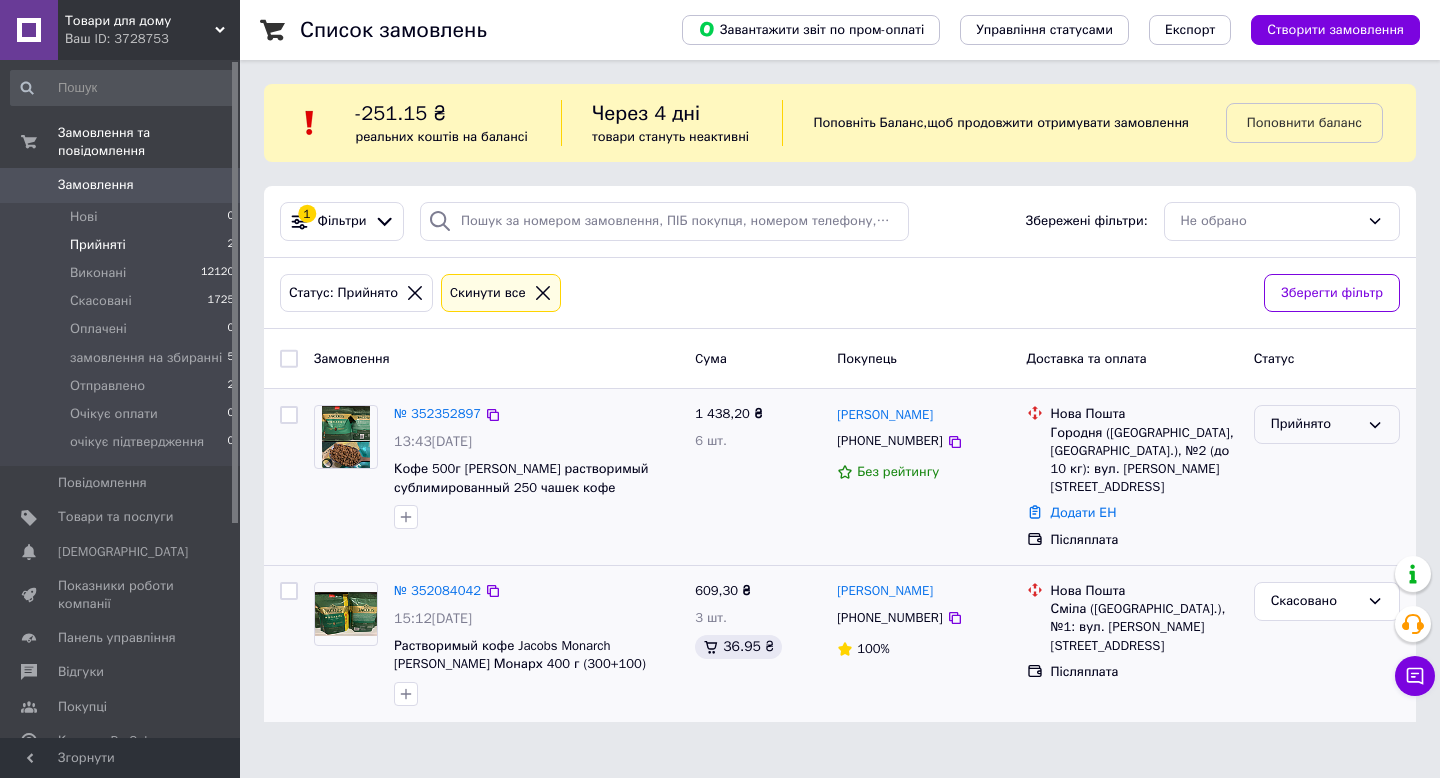 click on "Прийнято" at bounding box center (1315, 424) 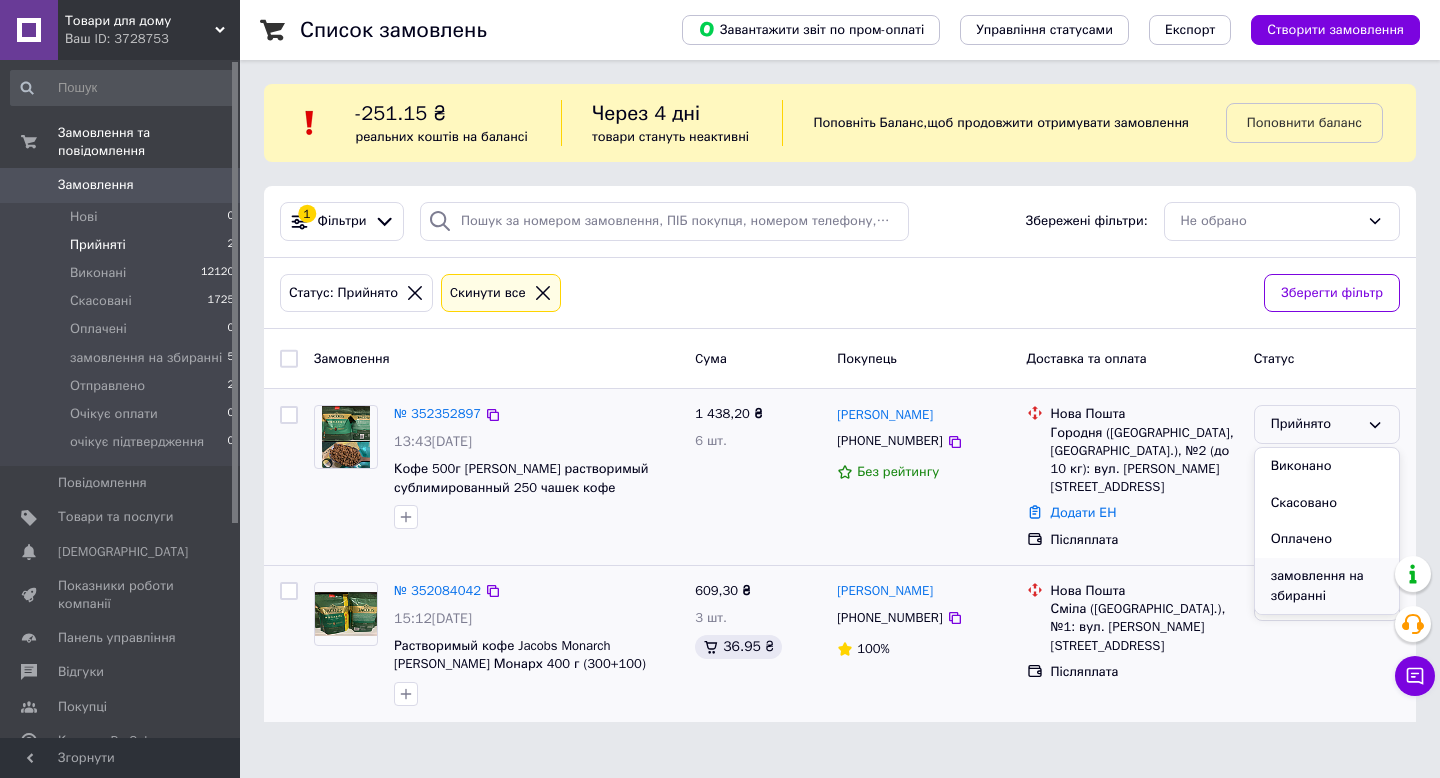 click on "замовлення на збиранні" at bounding box center (1327, 586) 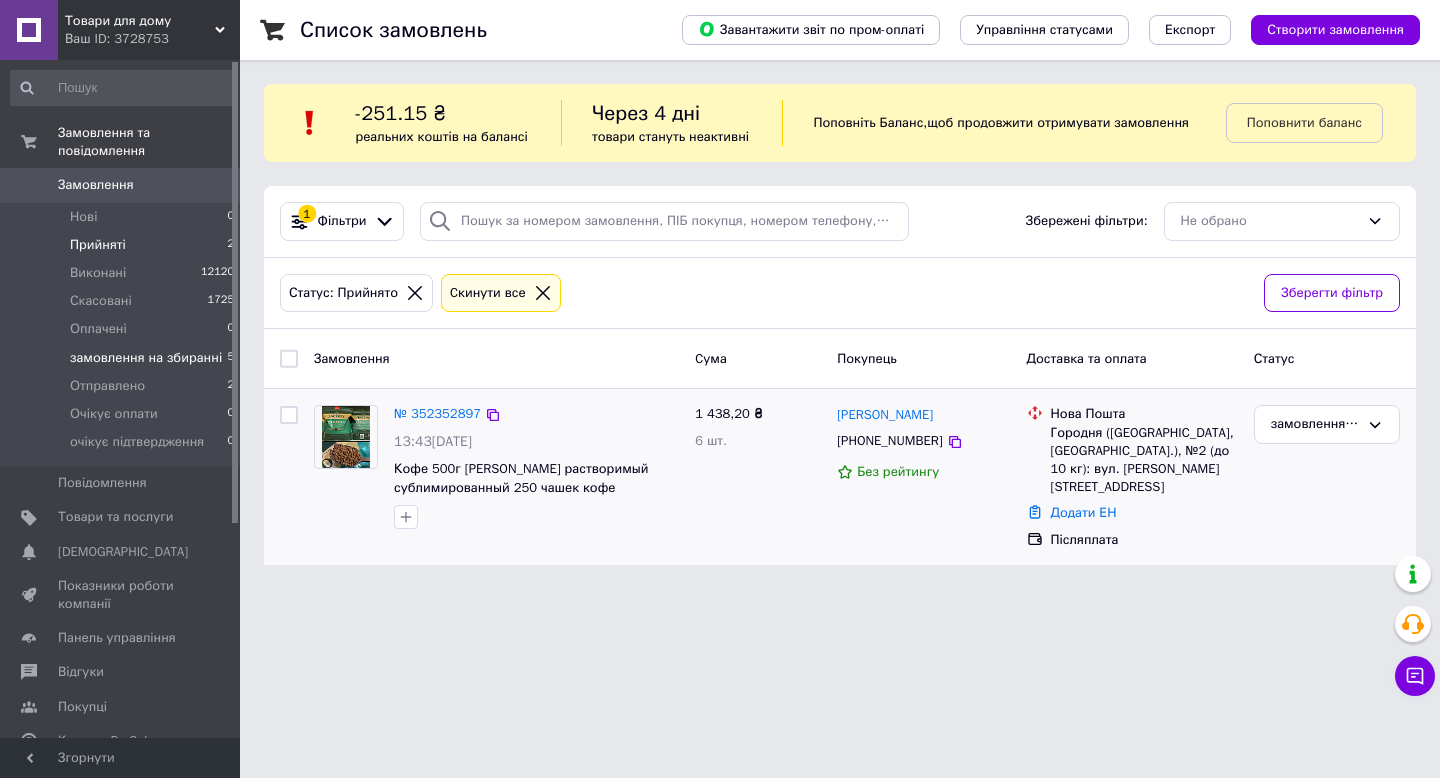 click on "замовлення на збиранні" at bounding box center (146, 358) 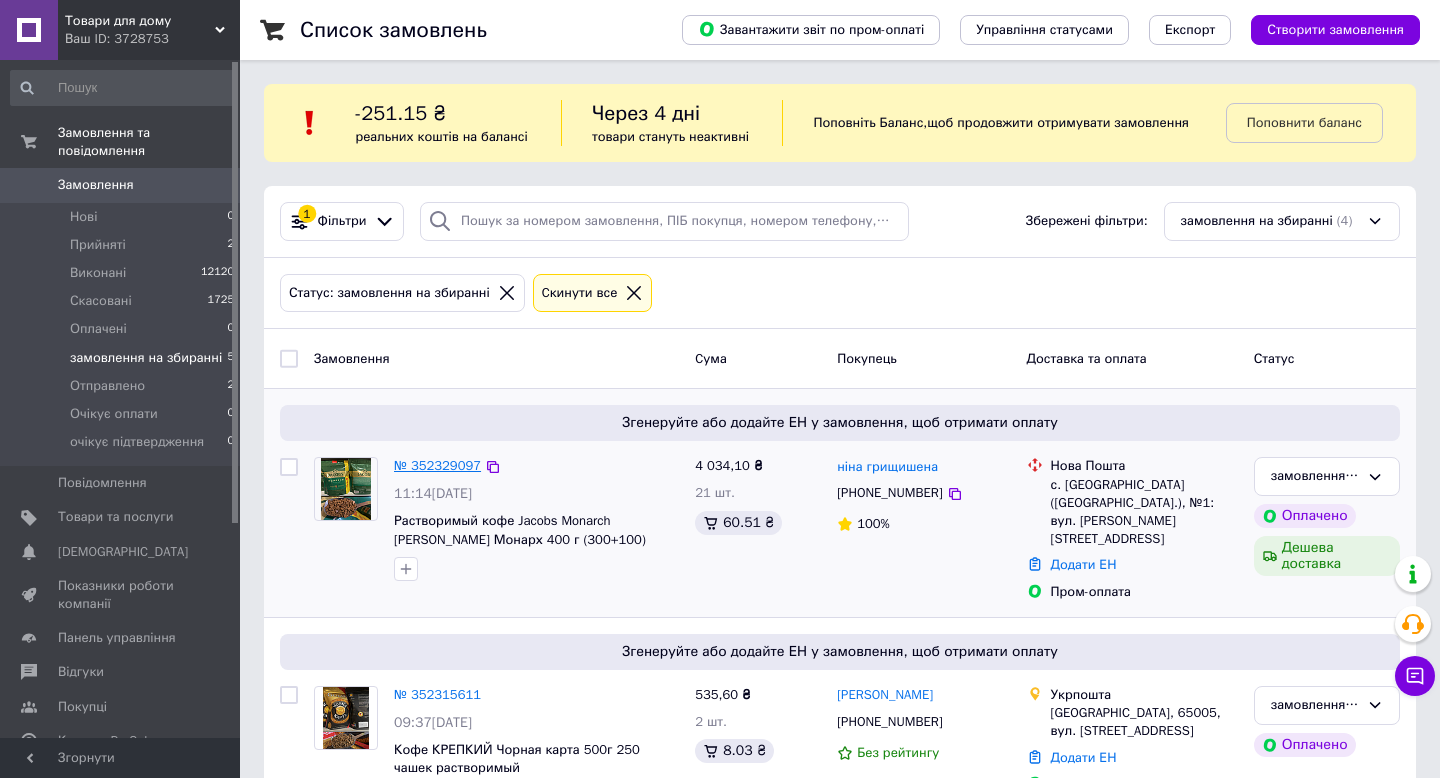 click on "№ 352329097" at bounding box center [437, 465] 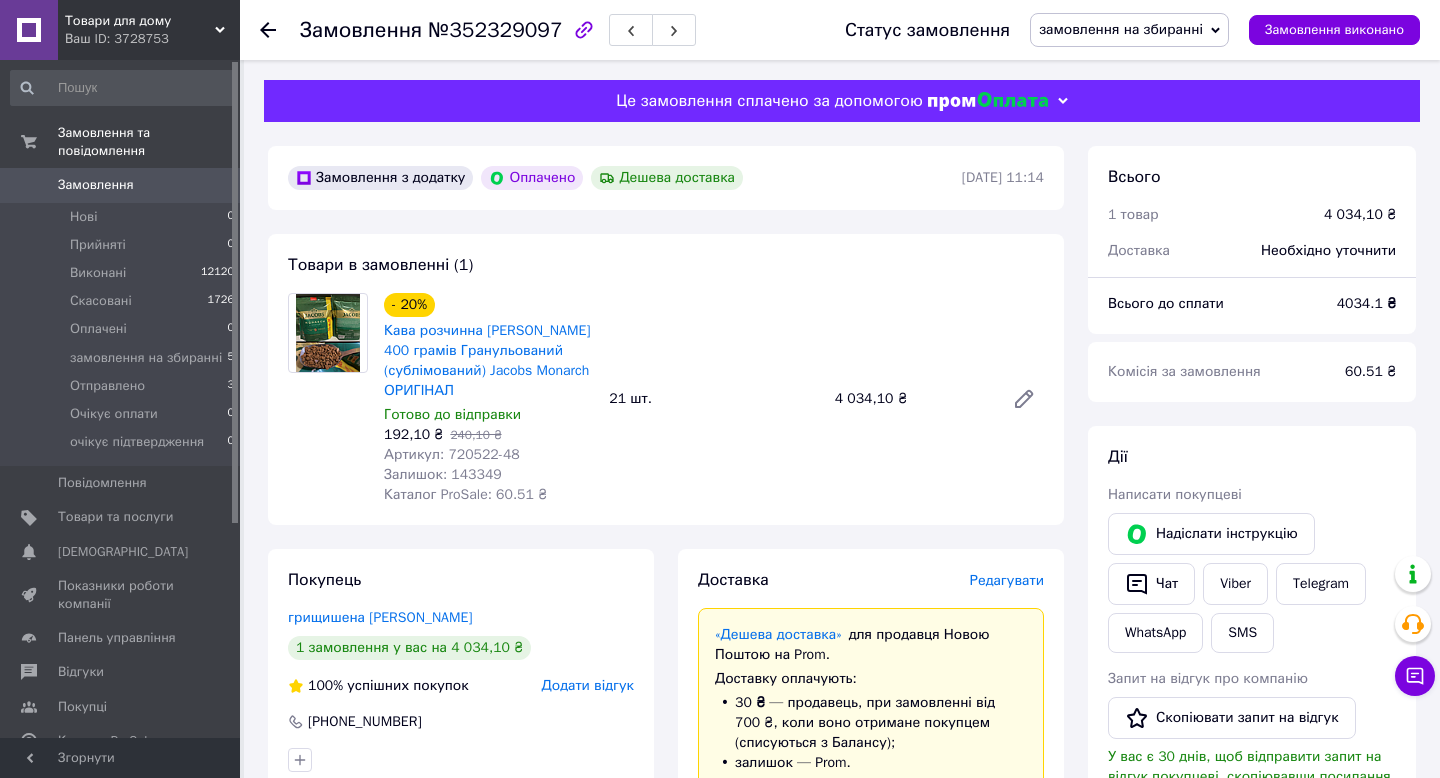 click on "Редагувати" at bounding box center [1007, 580] 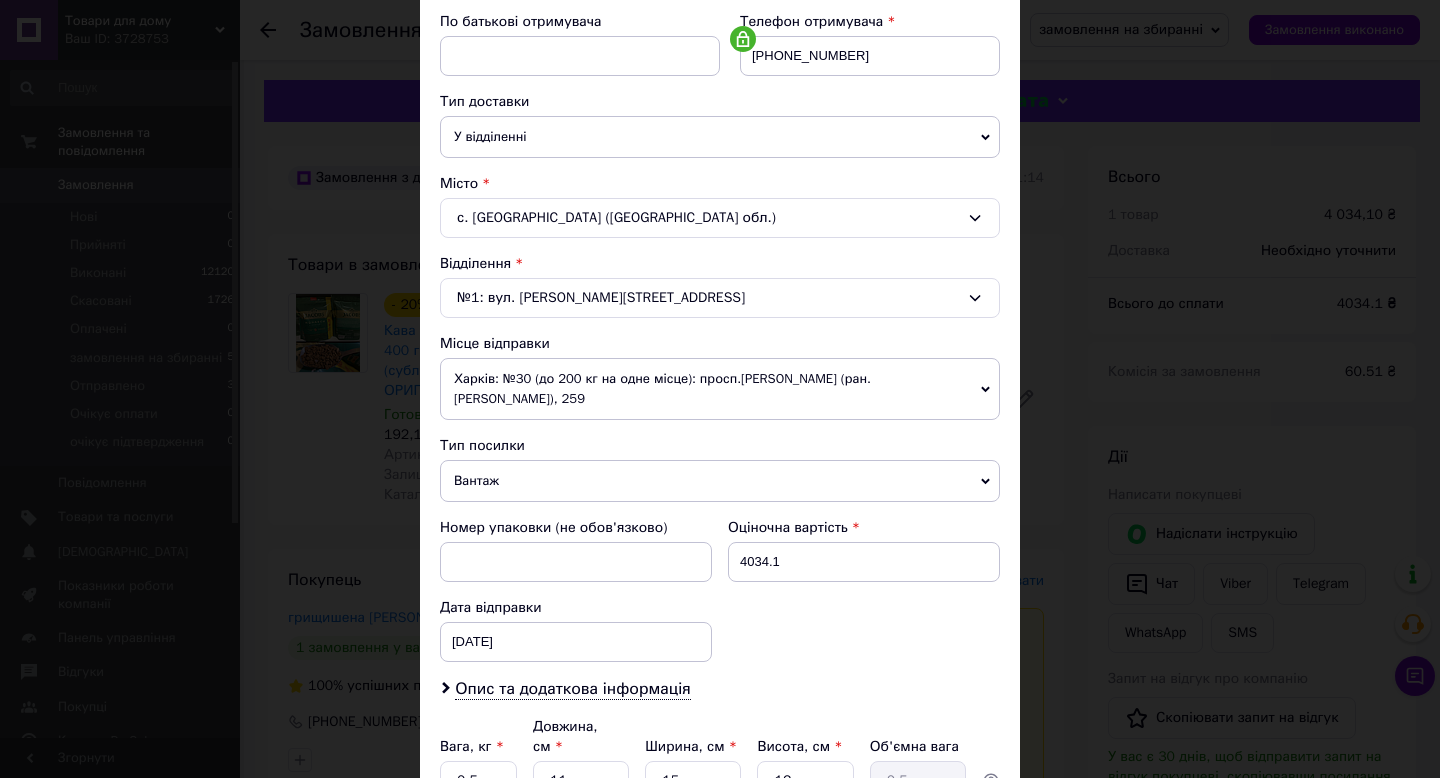 scroll, scrollTop: 590, scrollLeft: 0, axis: vertical 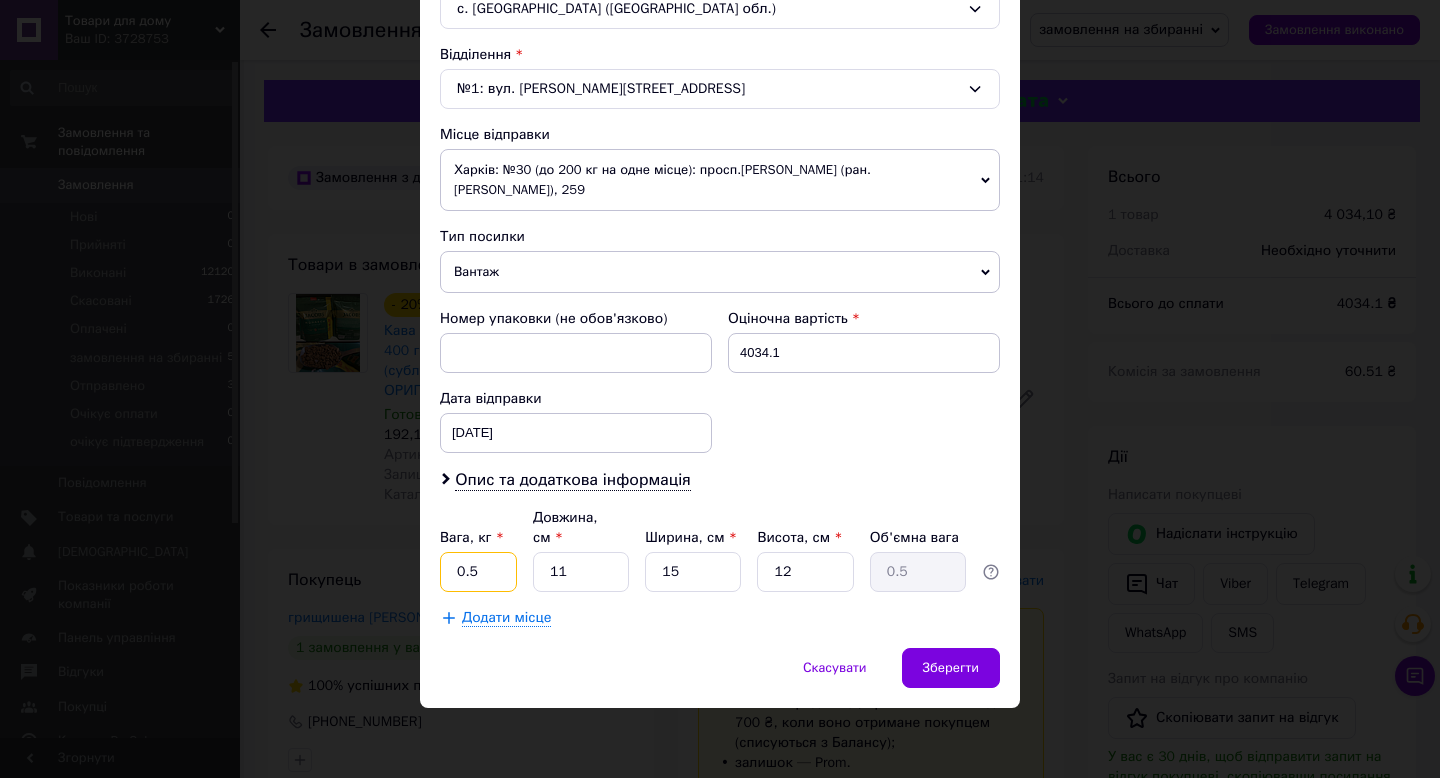 click on "0.5" at bounding box center [478, 572] 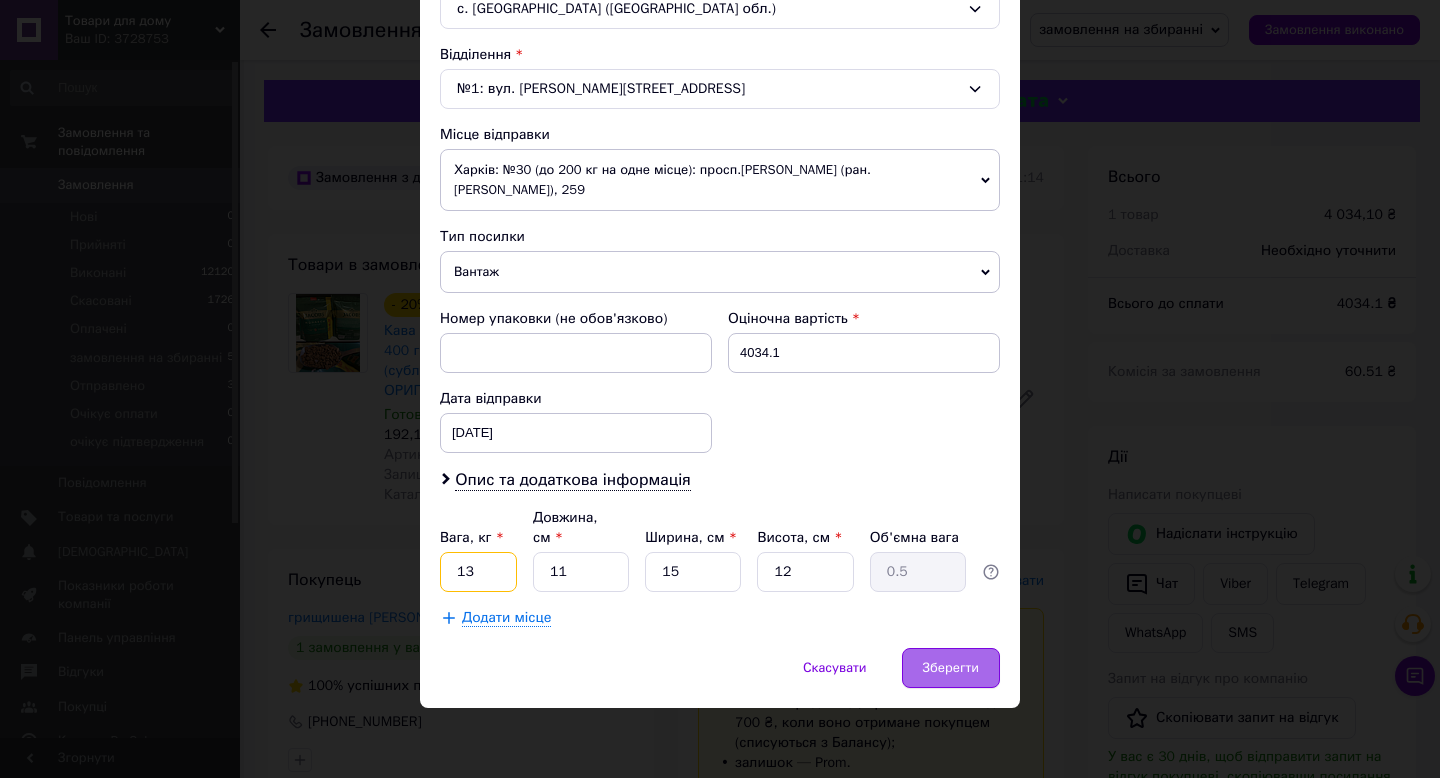 type on "13" 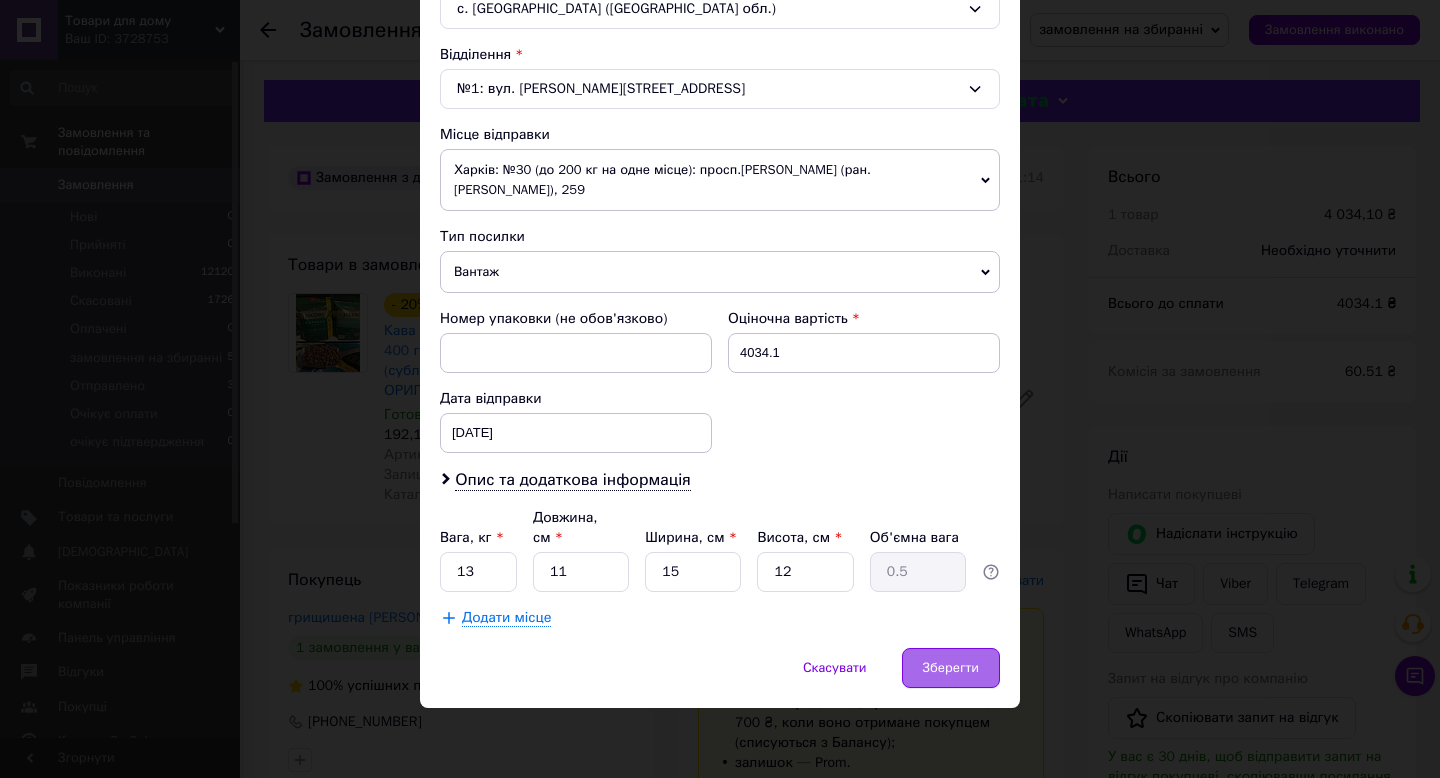 click on "Зберегти" at bounding box center [951, 668] 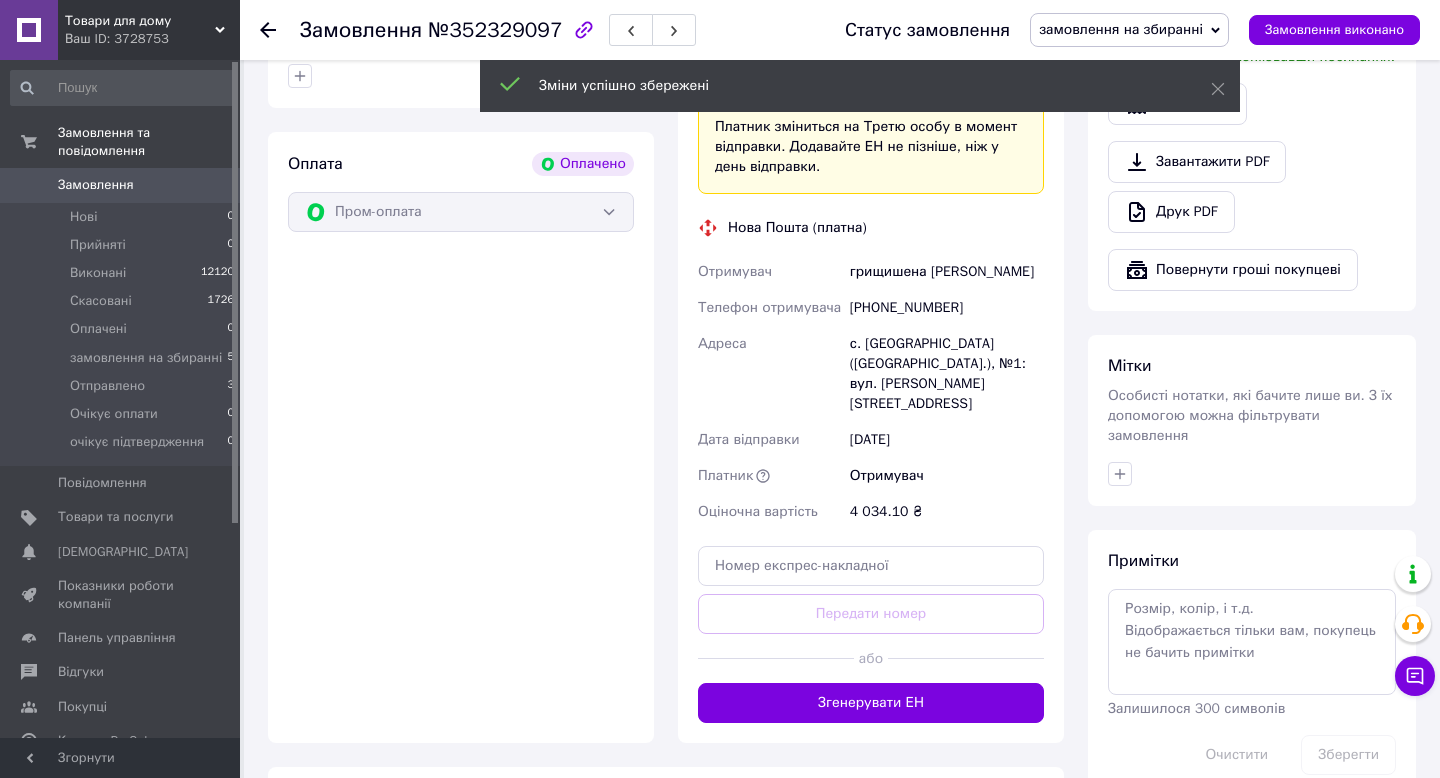 scroll, scrollTop: 696, scrollLeft: 0, axis: vertical 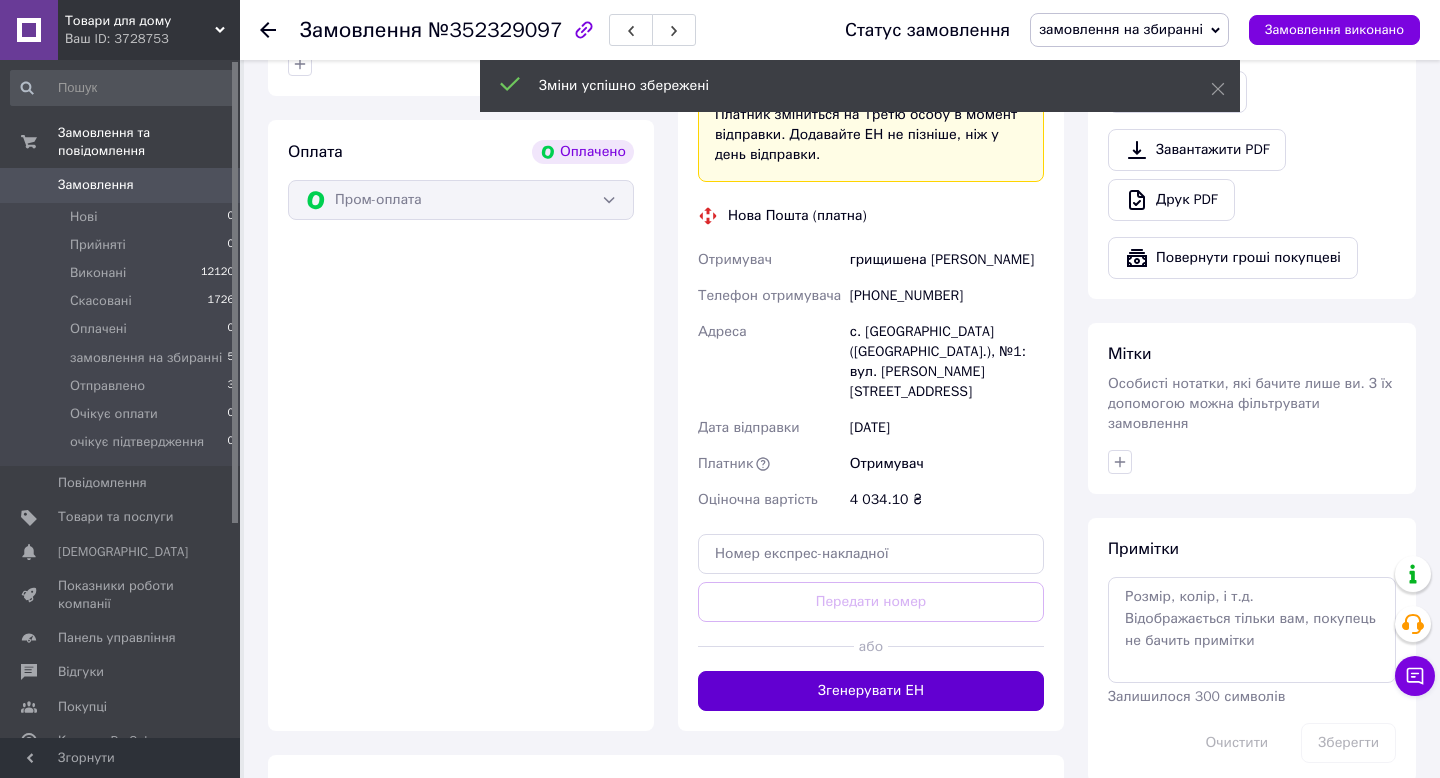 click on "Згенерувати ЕН" at bounding box center (871, 691) 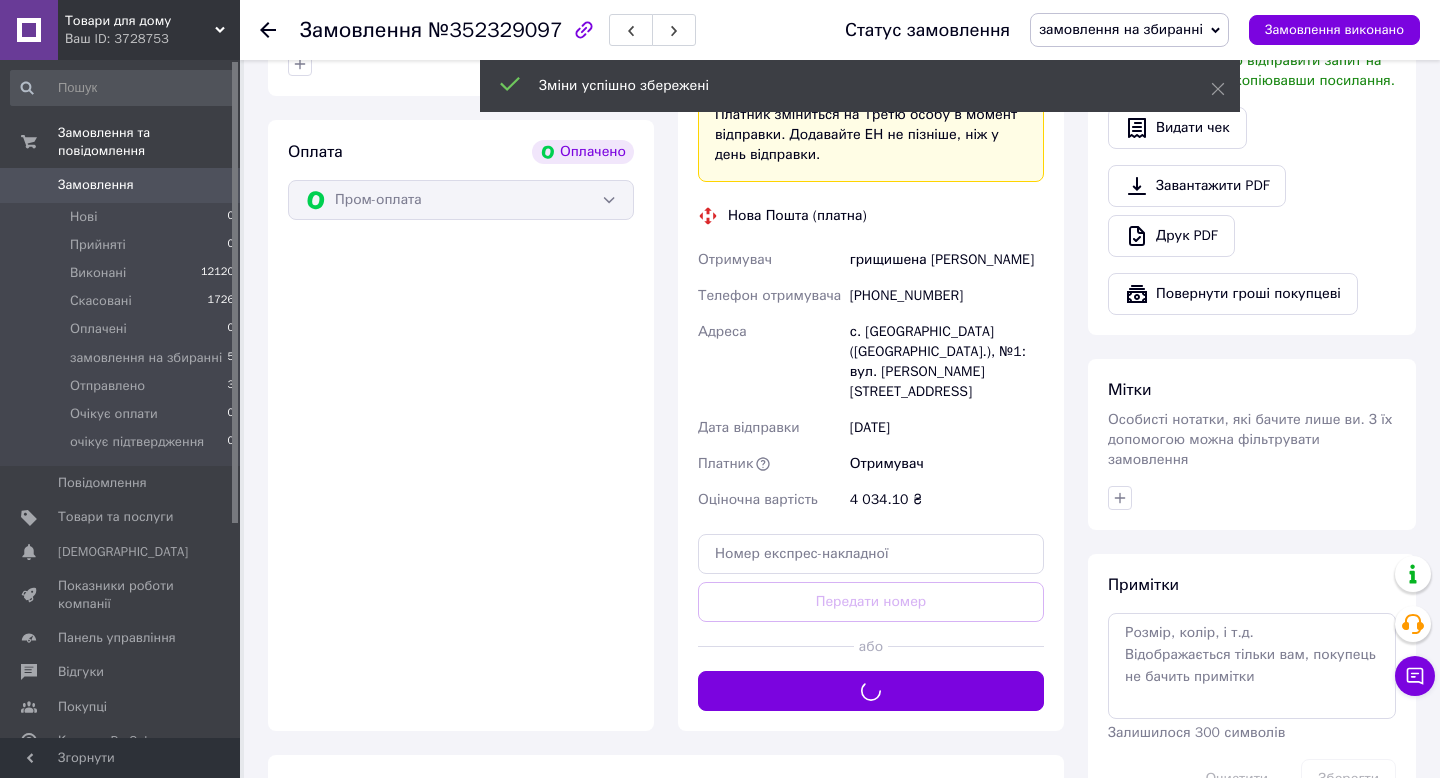 click on "замовлення на збиранні" at bounding box center [1121, 29] 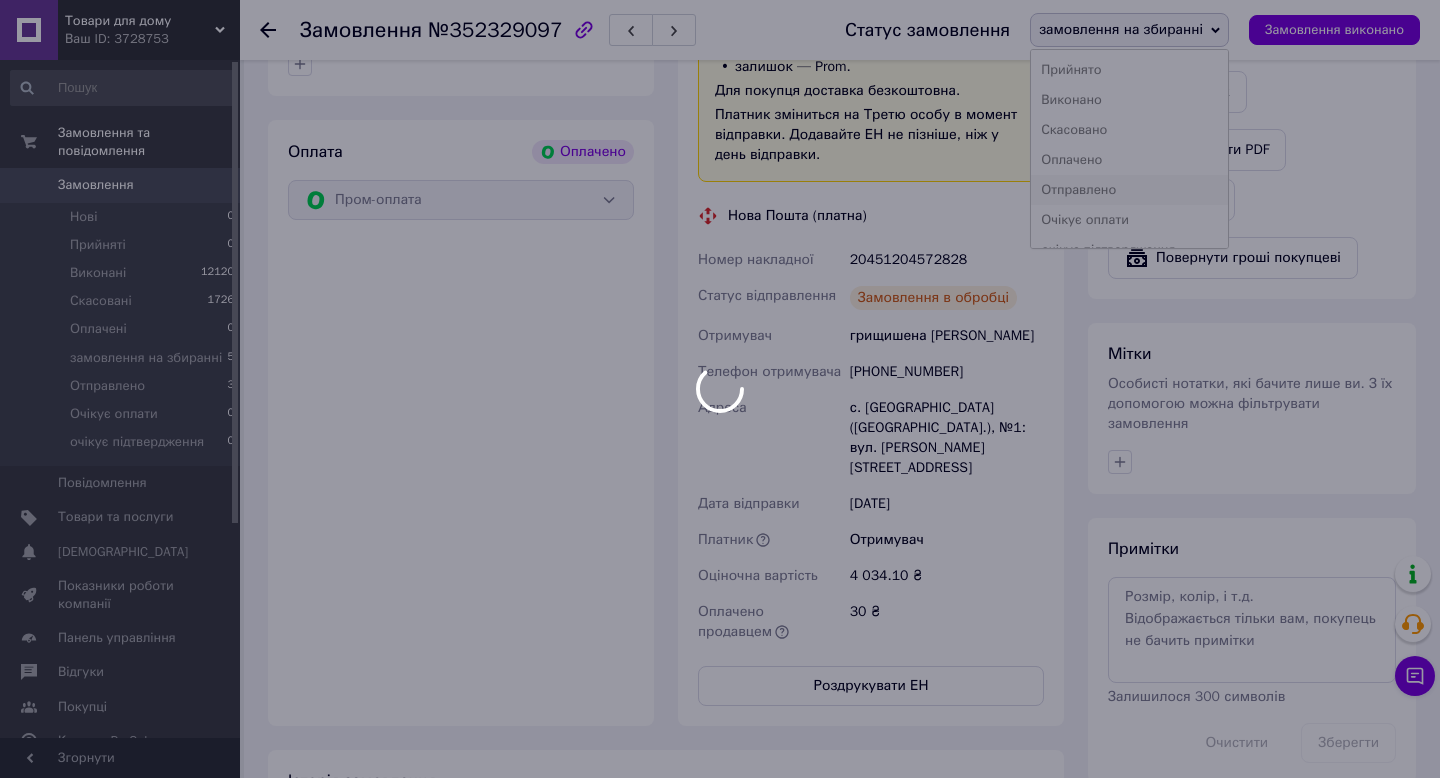 click at bounding box center [720, 389] 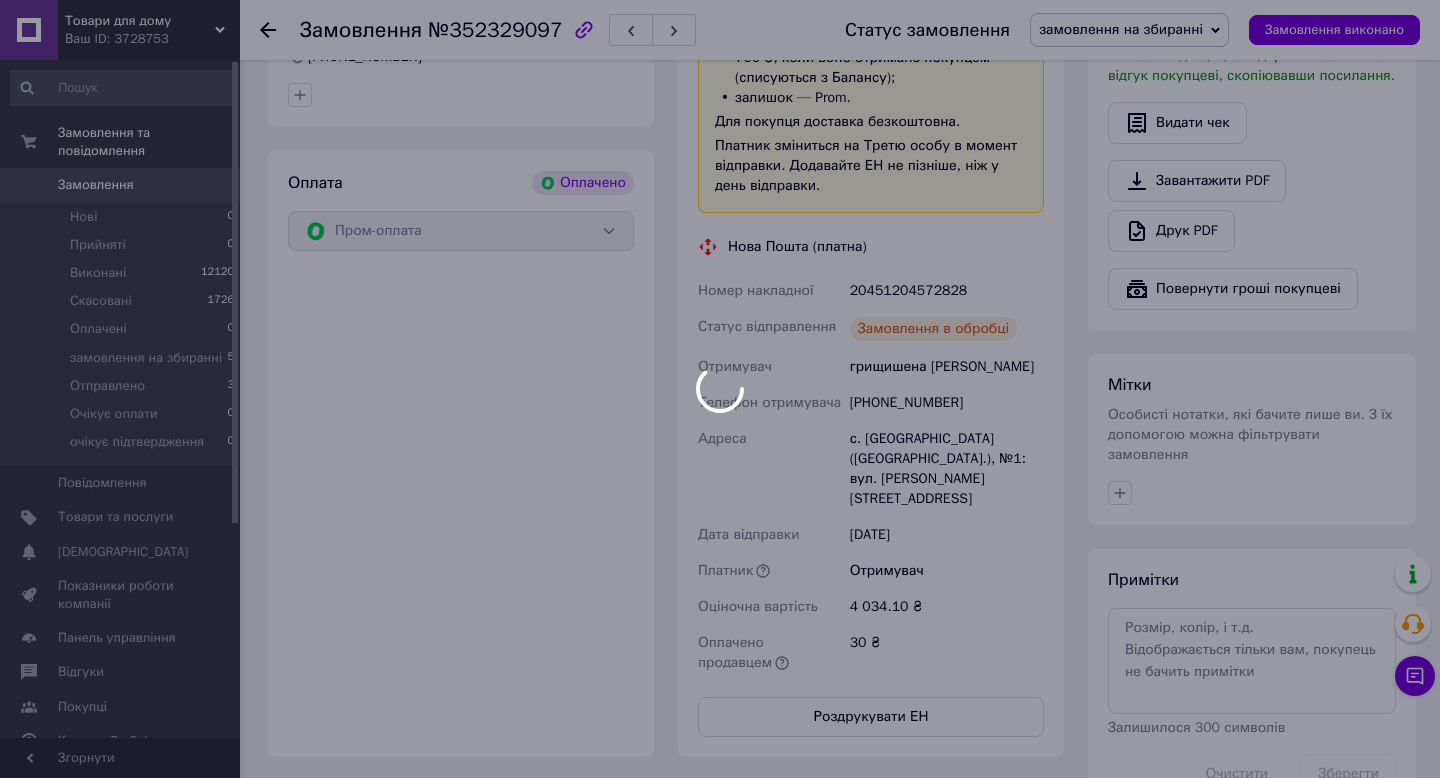 scroll, scrollTop: 641, scrollLeft: 0, axis: vertical 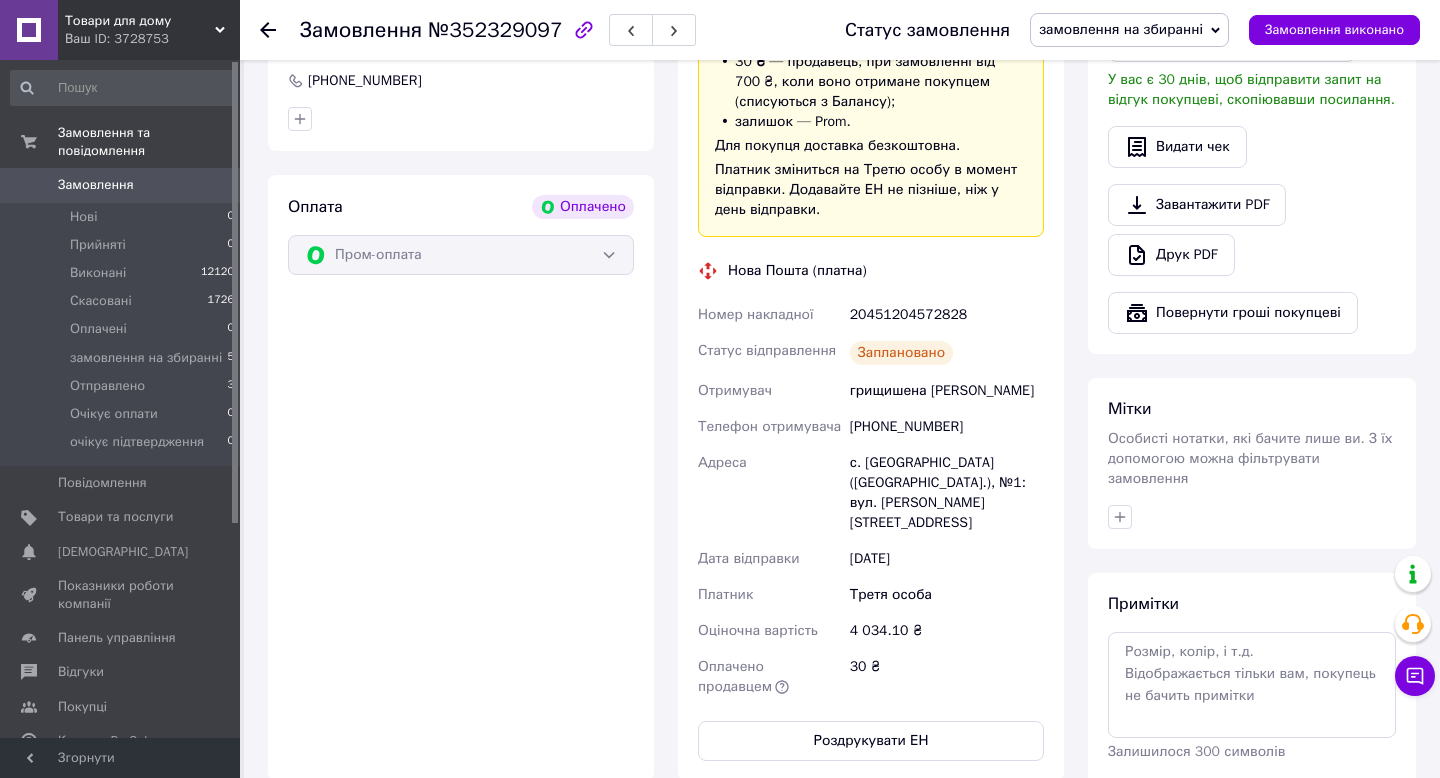 click on "замовлення на збиранні" at bounding box center [1121, 29] 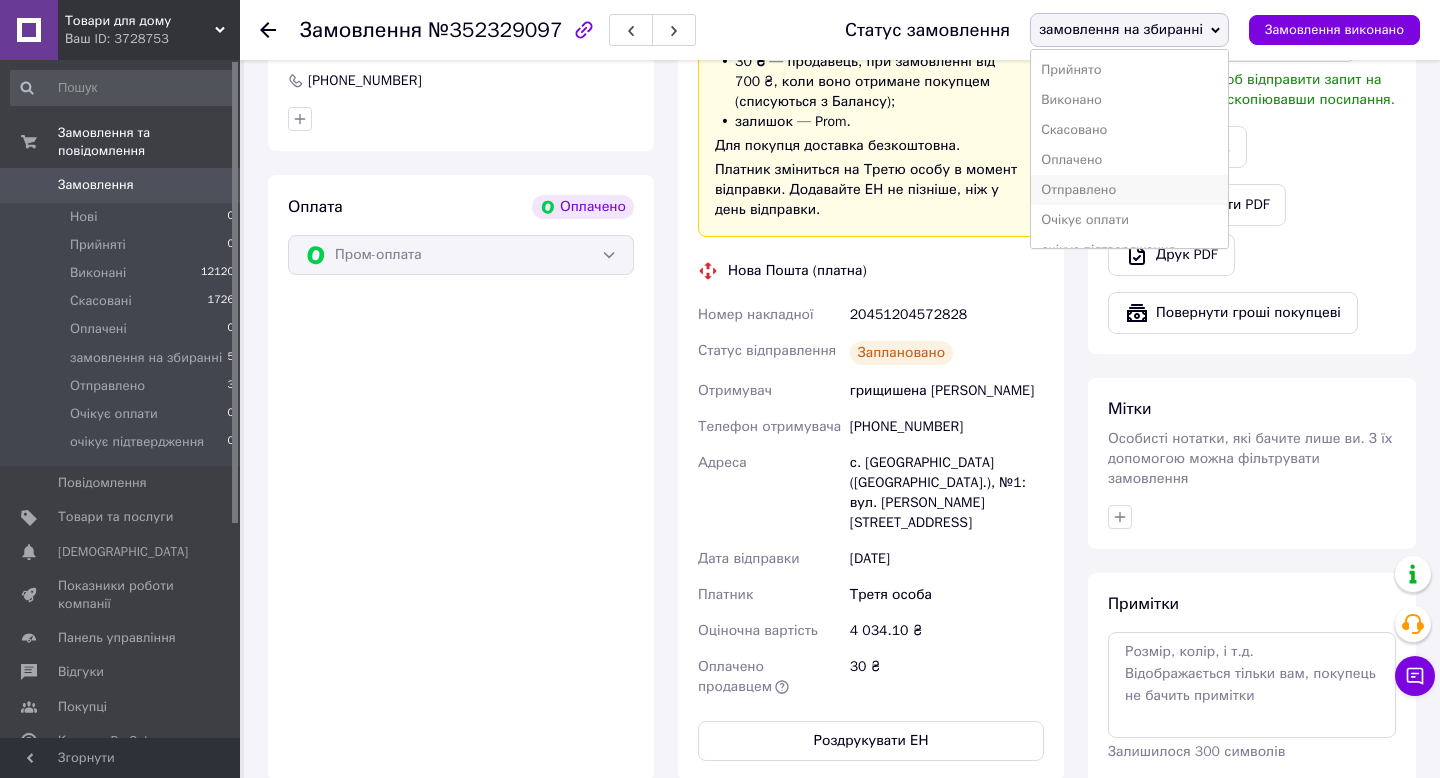 click on "Отправлено" at bounding box center [1129, 190] 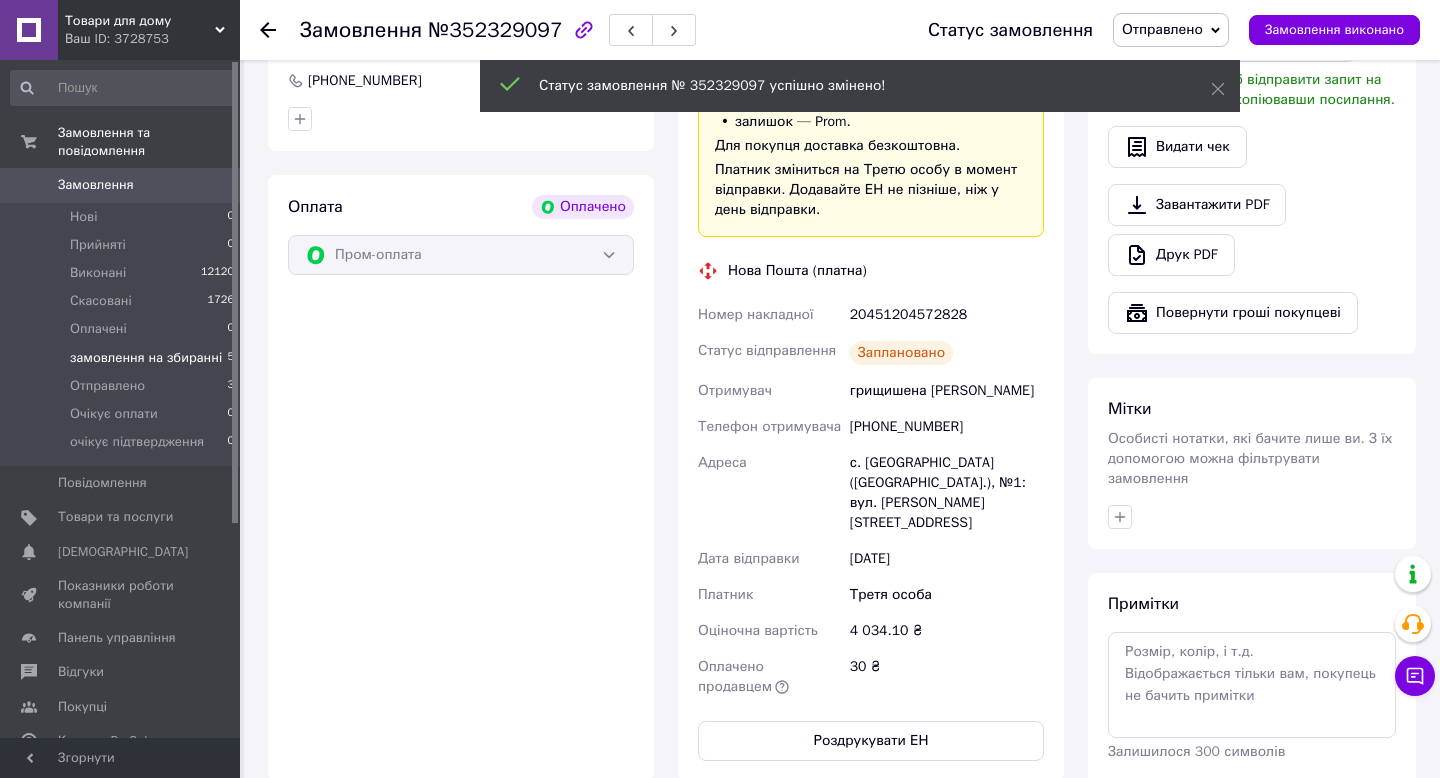 click on "замовлення на збиранні" at bounding box center [146, 358] 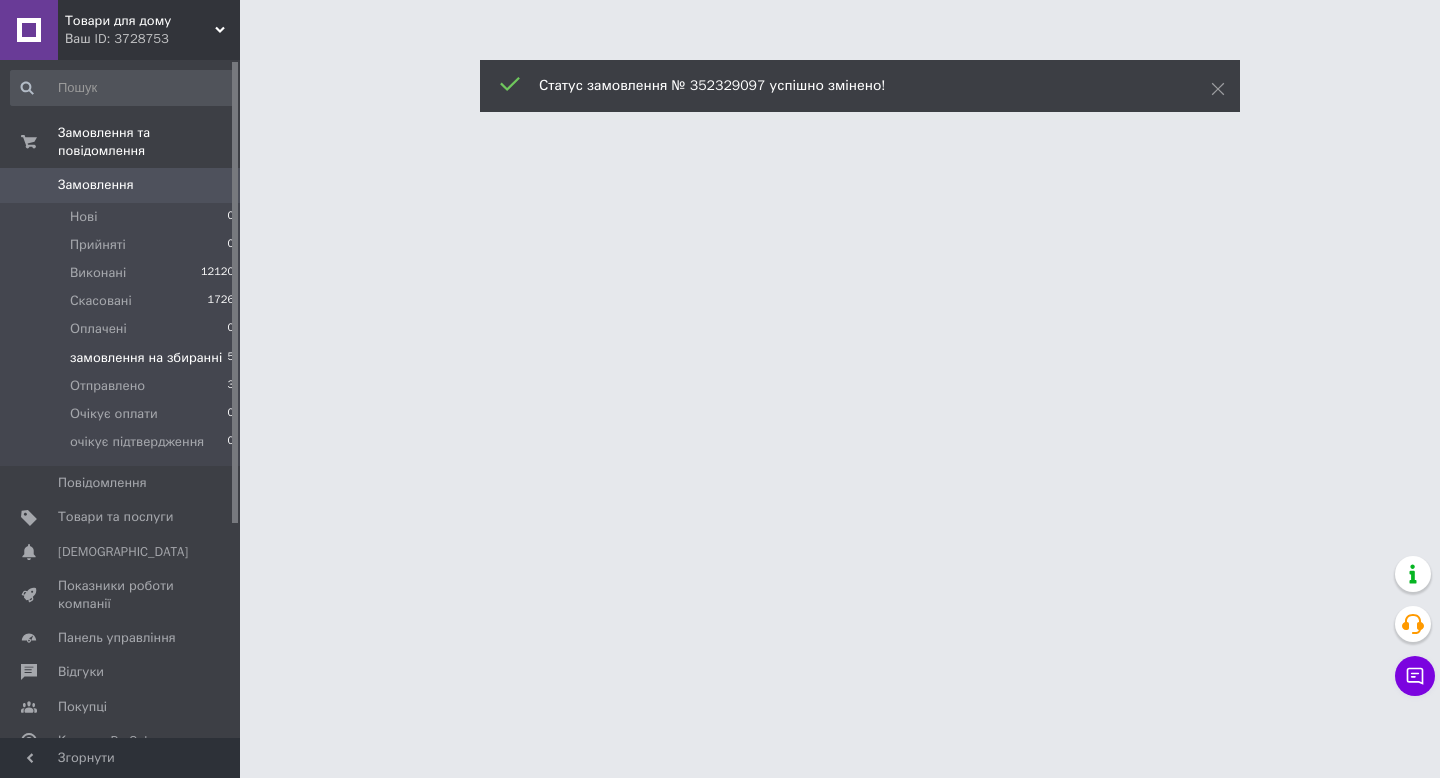 scroll, scrollTop: 0, scrollLeft: 0, axis: both 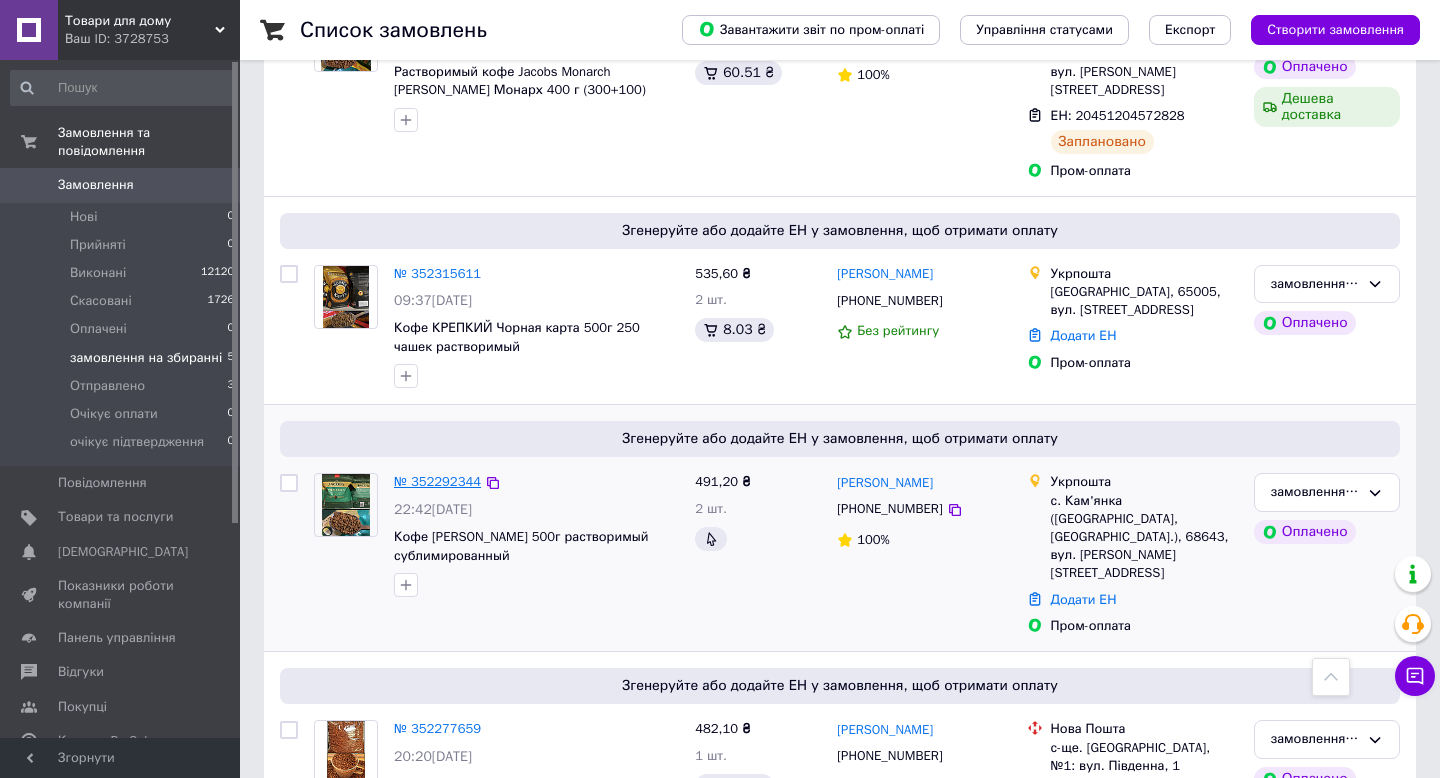 click on "№ 352292344" at bounding box center [437, 481] 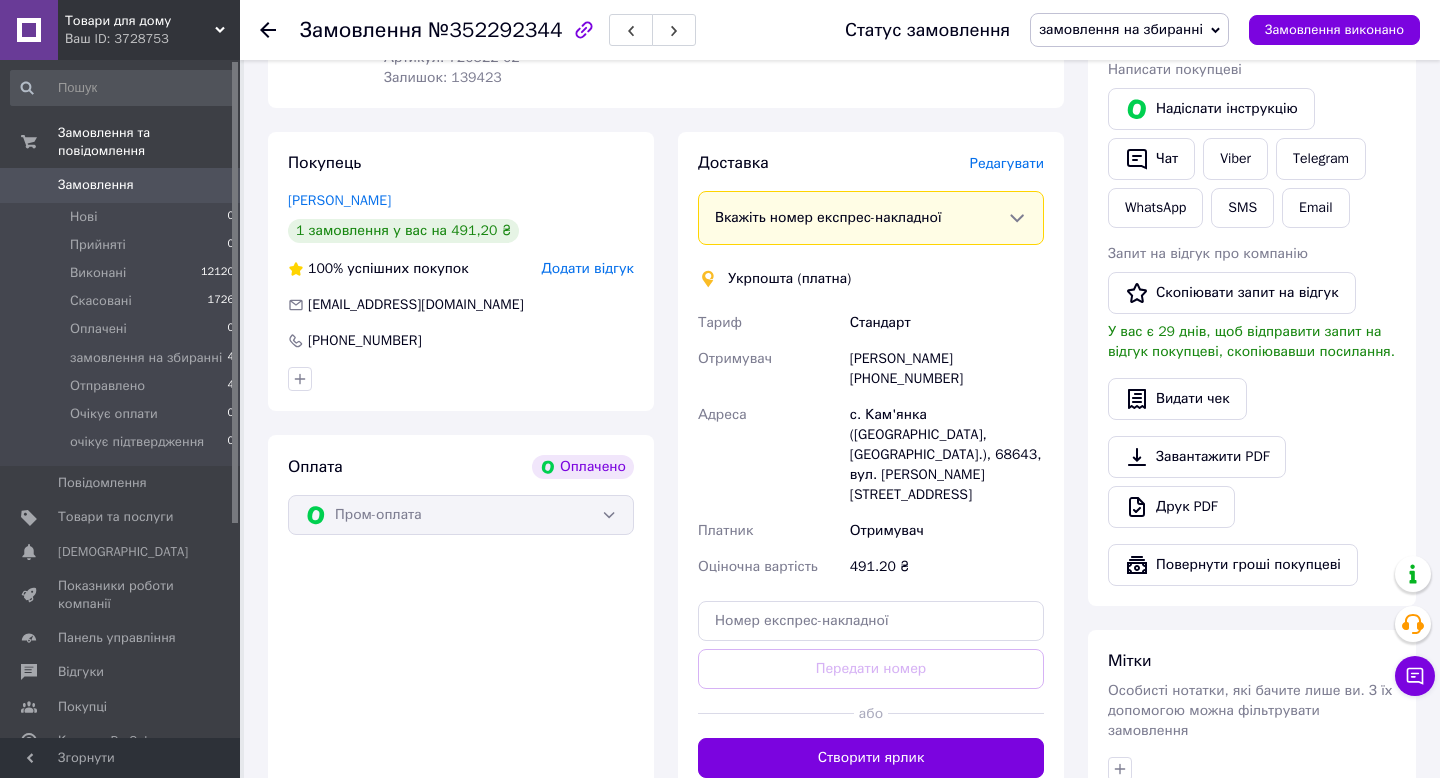 scroll, scrollTop: 355, scrollLeft: 0, axis: vertical 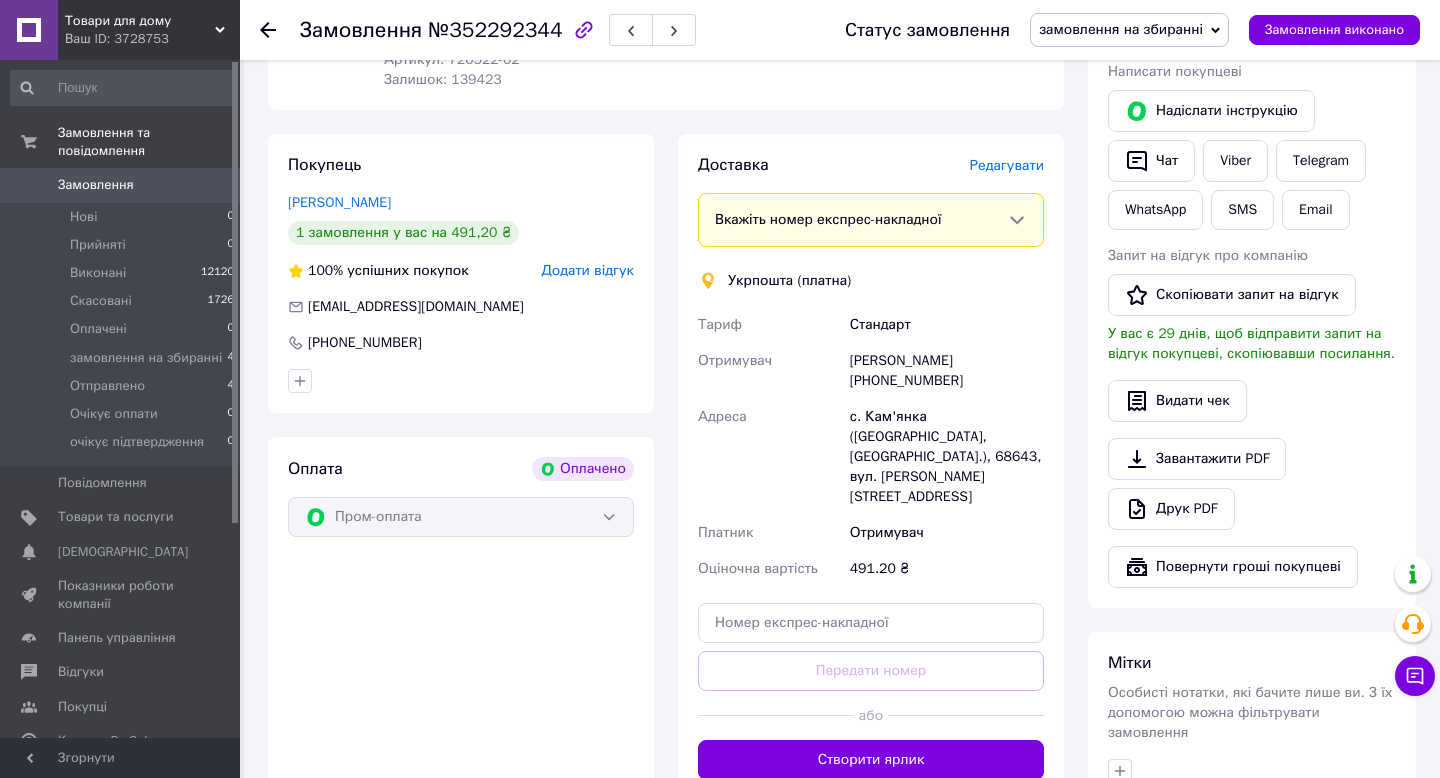 click on "Редагувати" at bounding box center (1007, 165) 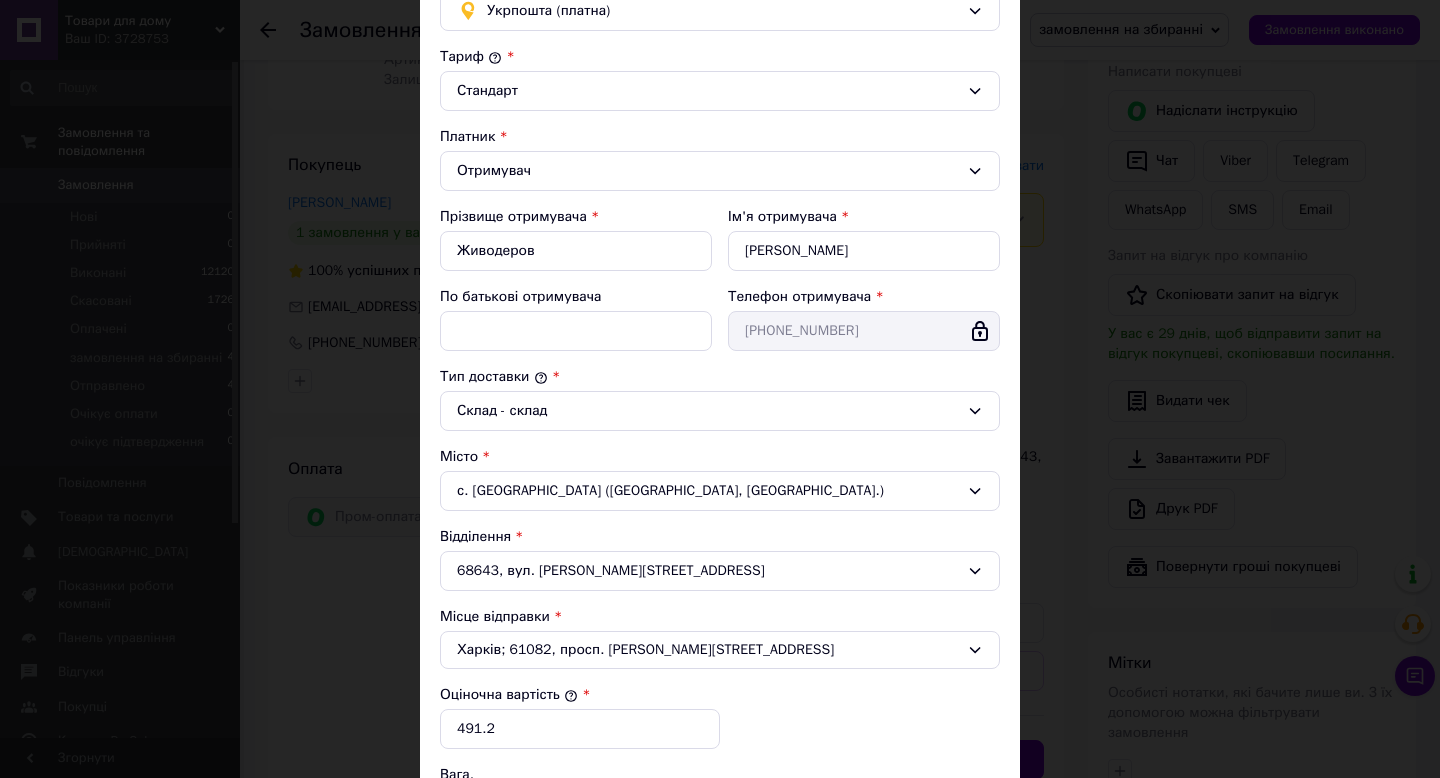 scroll, scrollTop: 473, scrollLeft: 0, axis: vertical 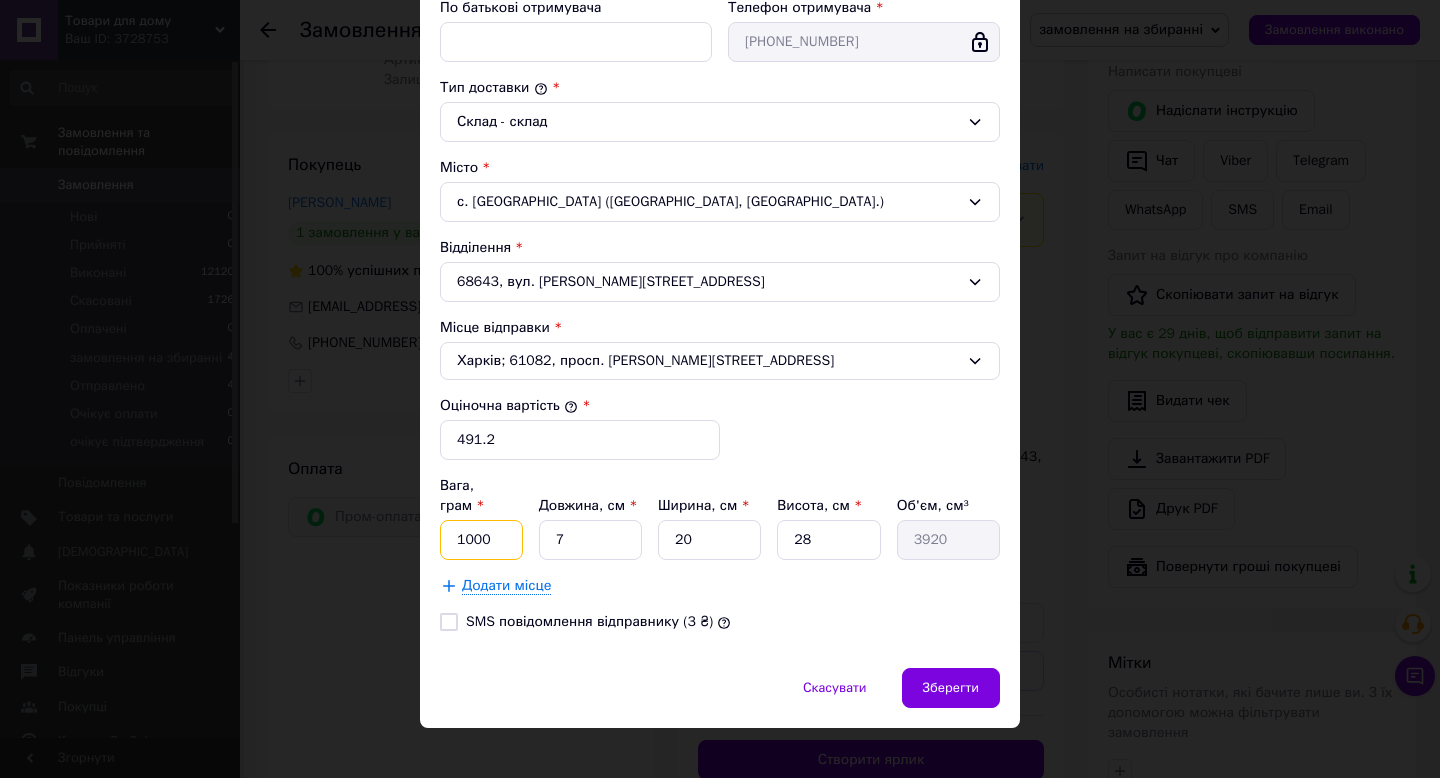 click on "1000" at bounding box center [481, 540] 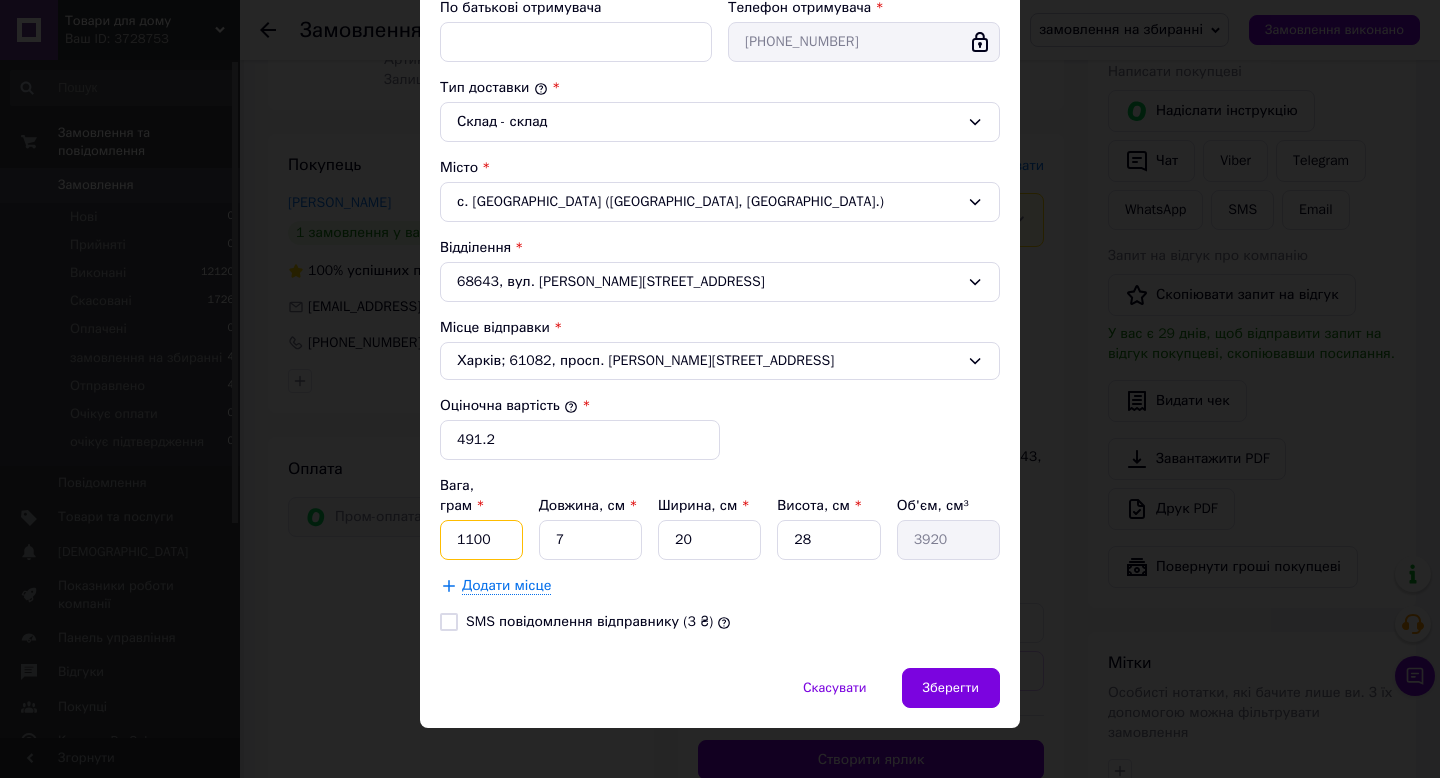 type on "1100" 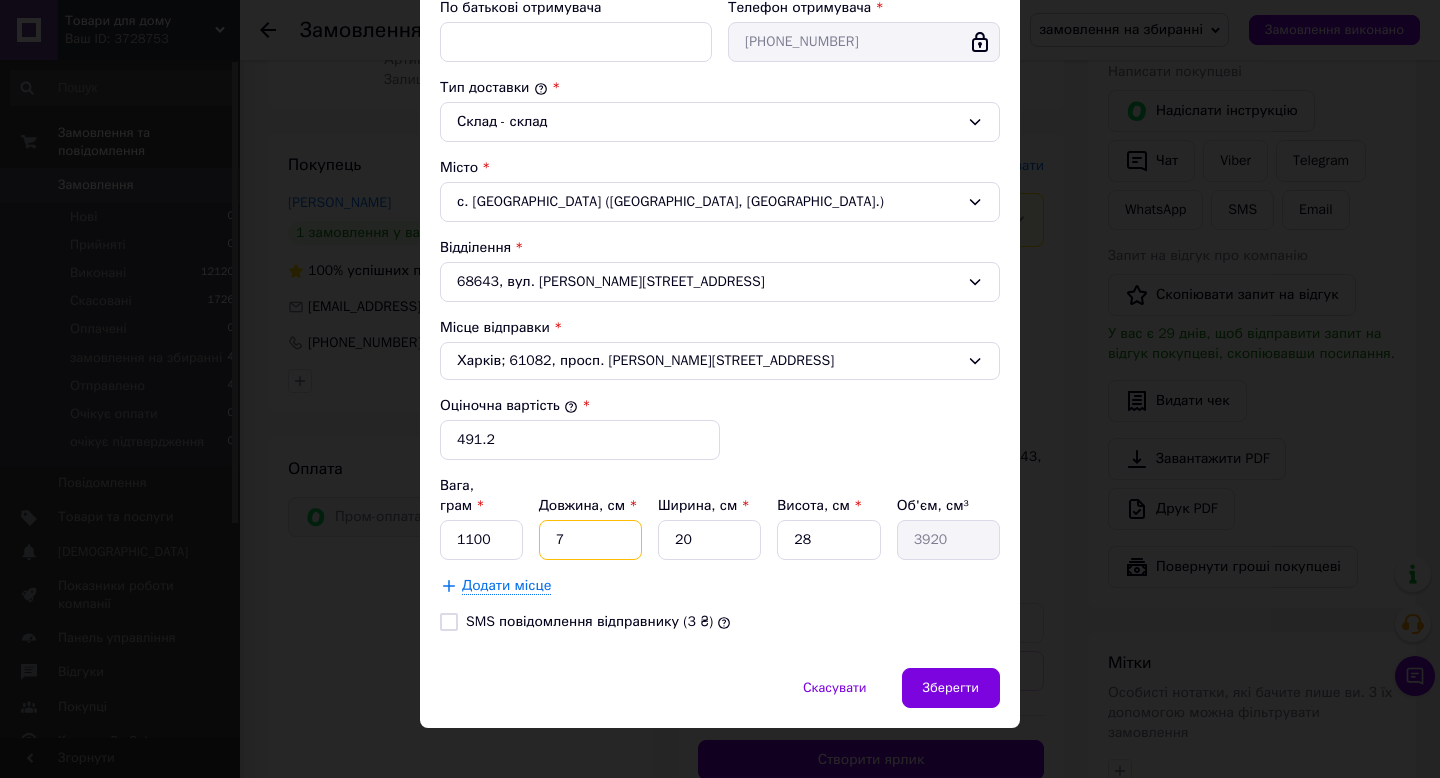 click on "7" at bounding box center (590, 540) 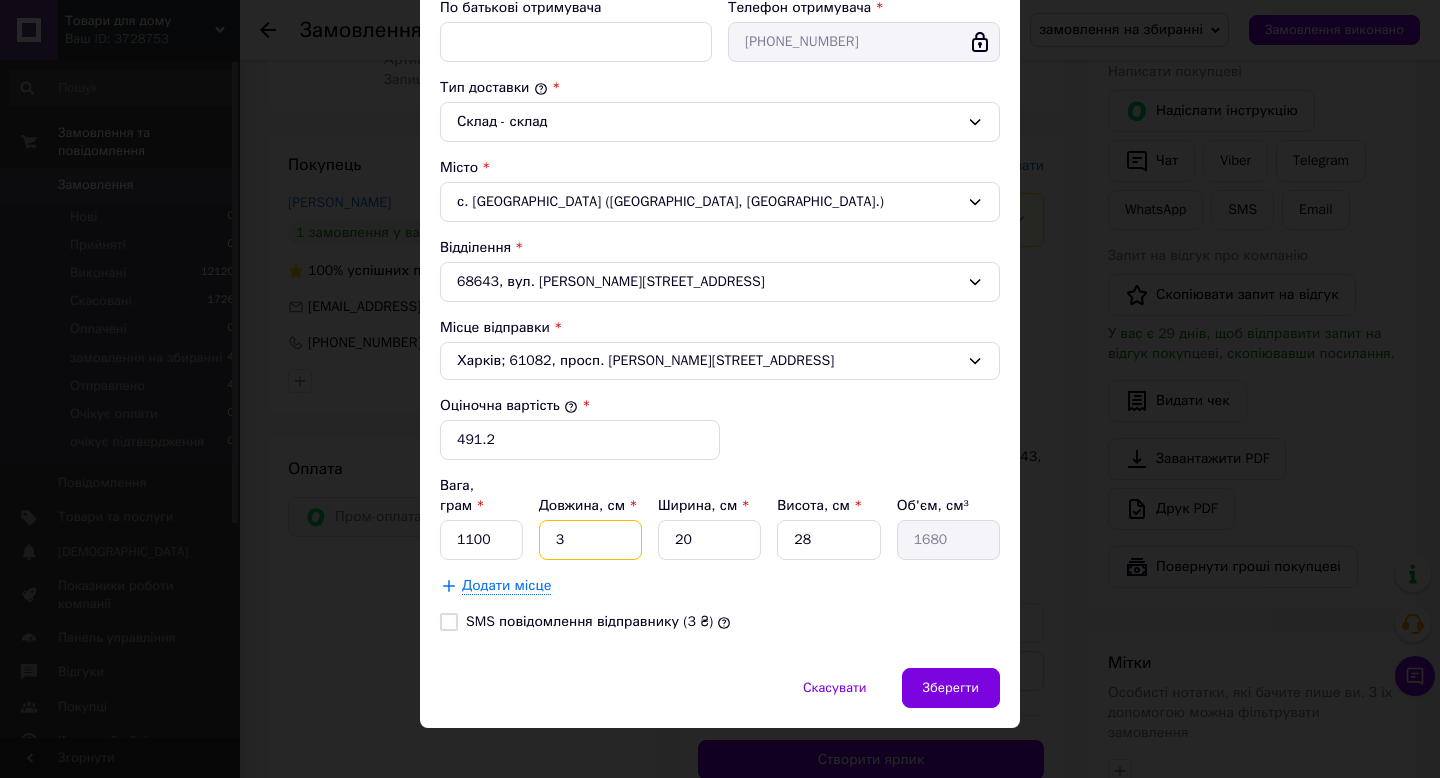 type on "30" 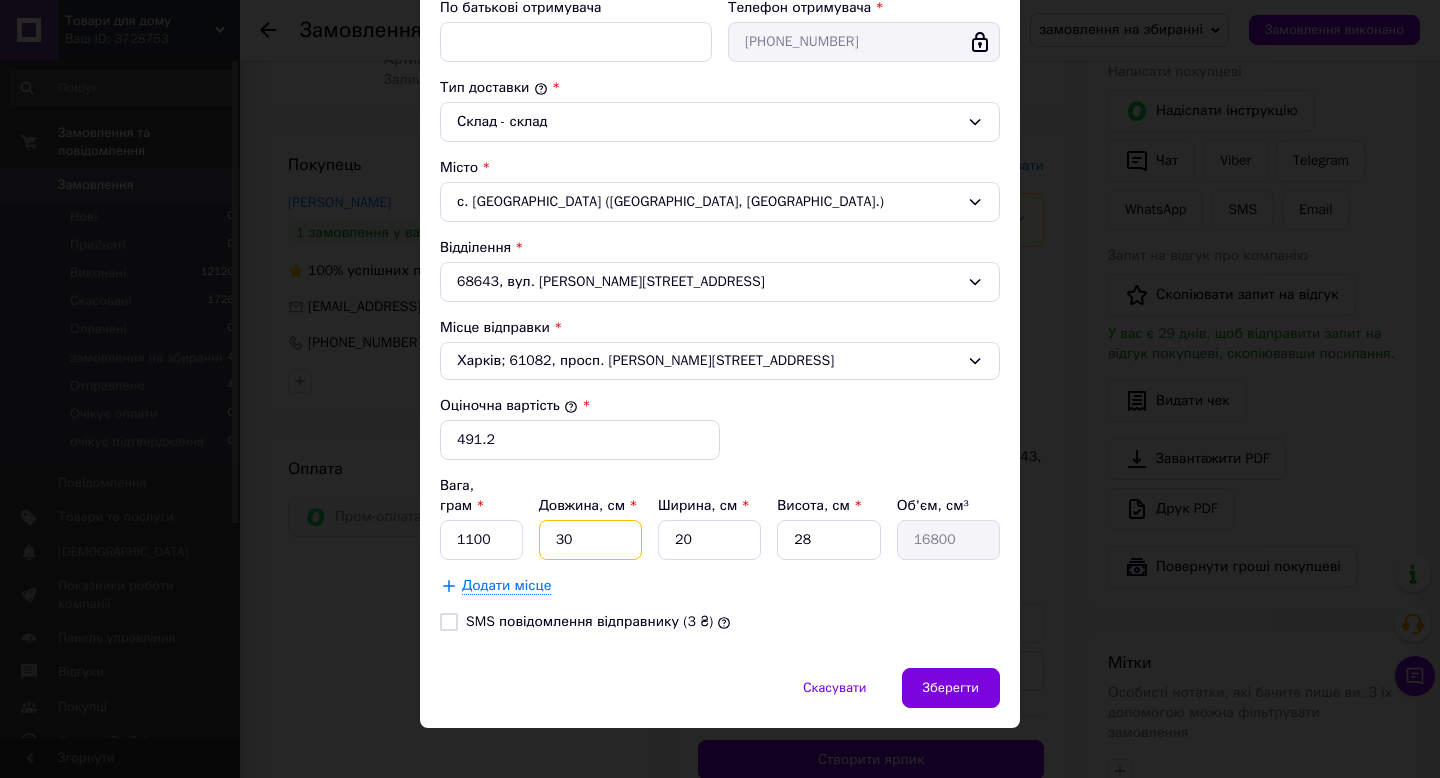 type on "30" 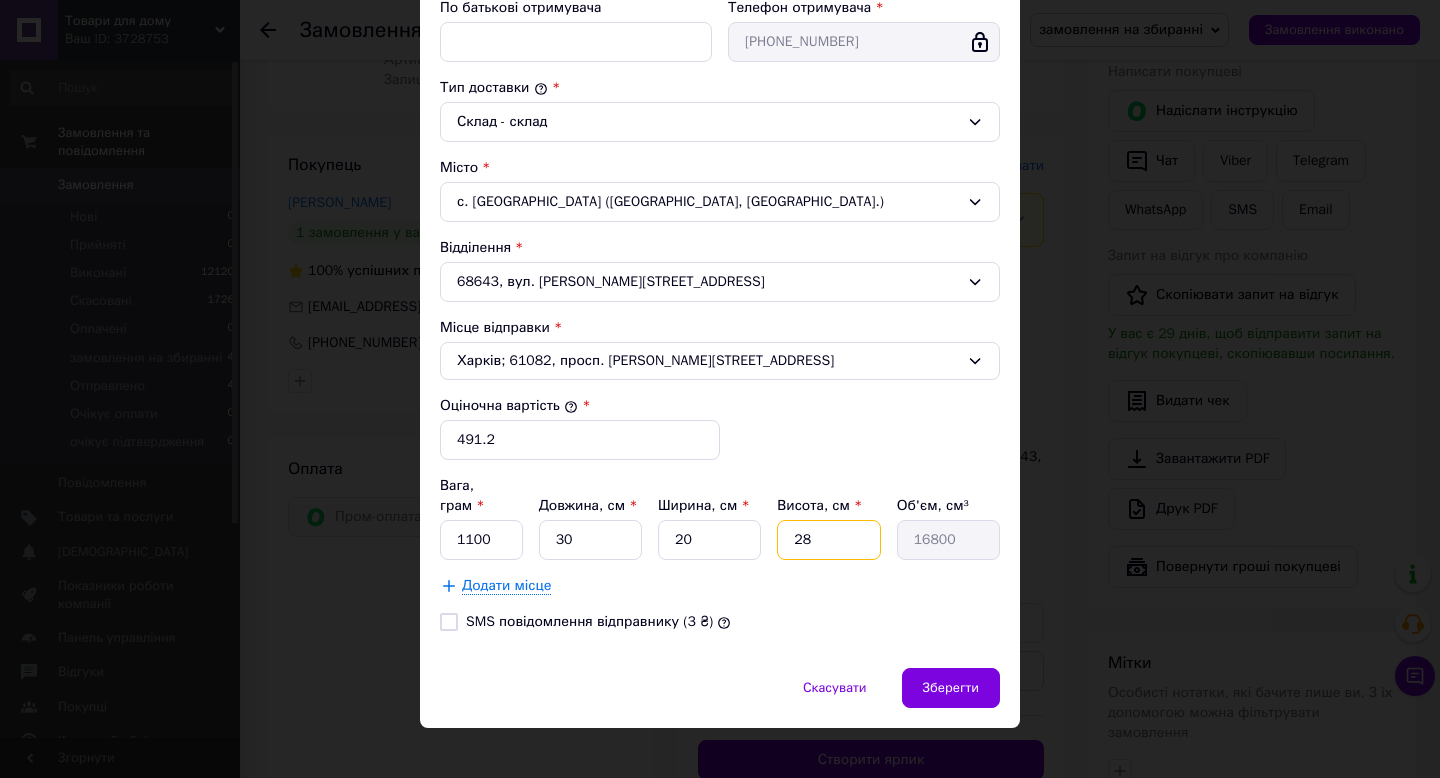 click on "28" at bounding box center [828, 540] 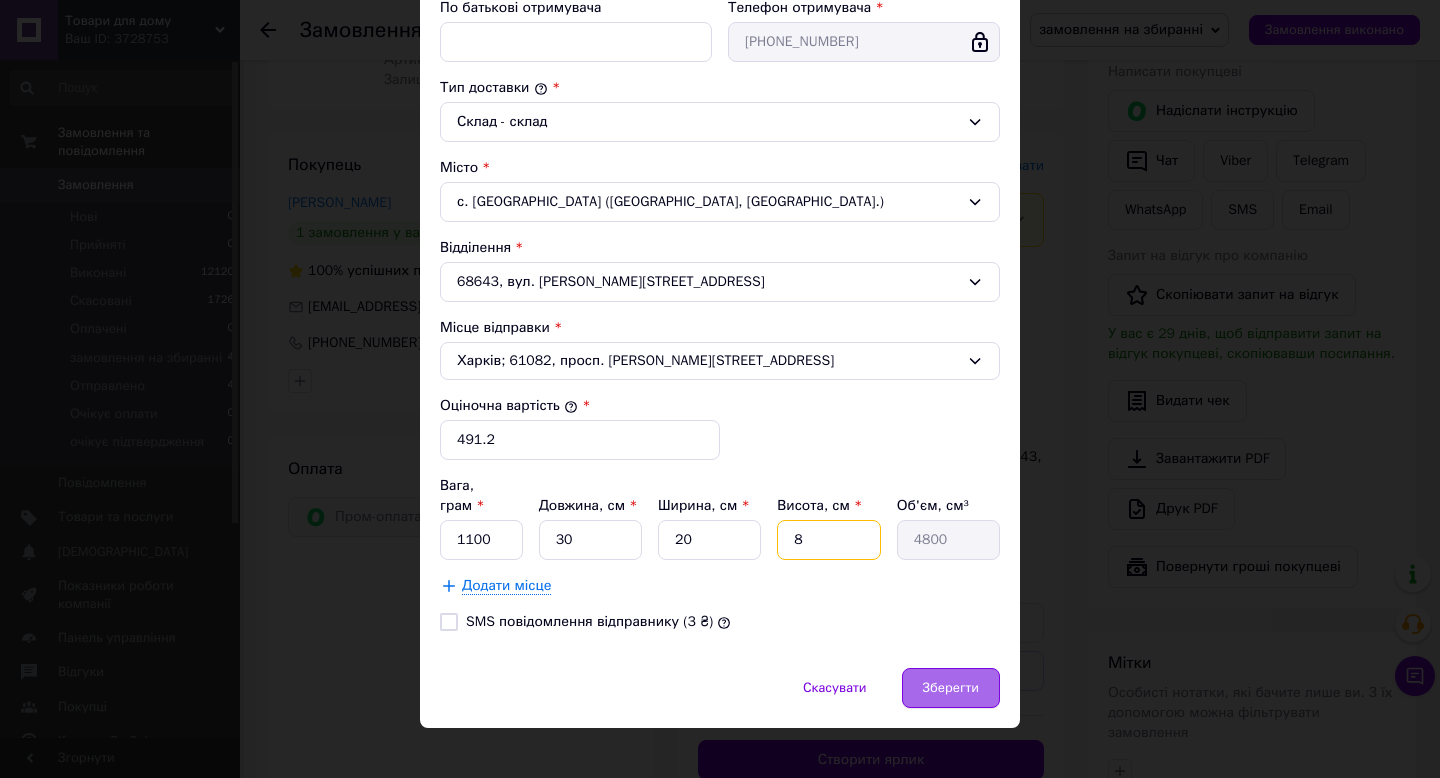 type on "8" 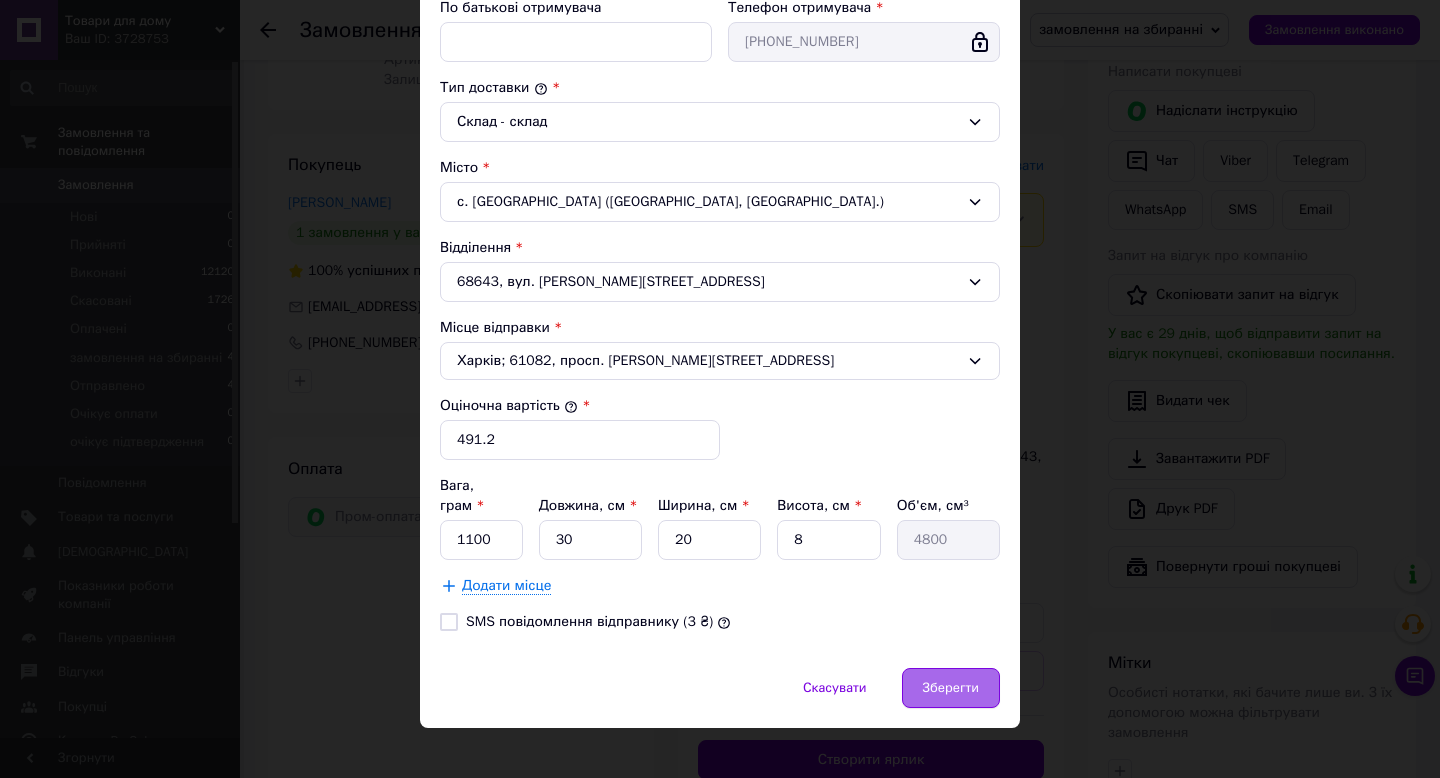 click on "Зберегти" at bounding box center (951, 688) 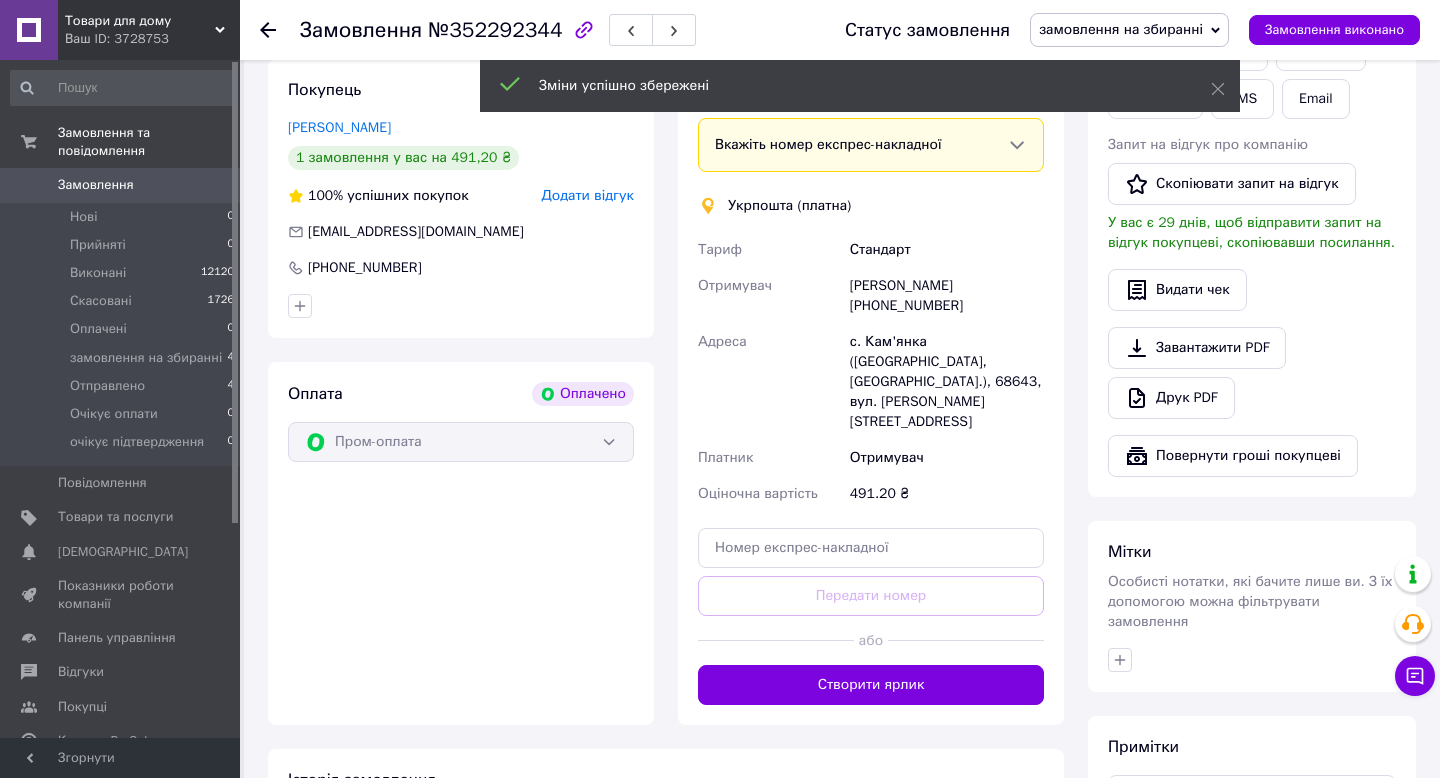 scroll, scrollTop: 433, scrollLeft: 0, axis: vertical 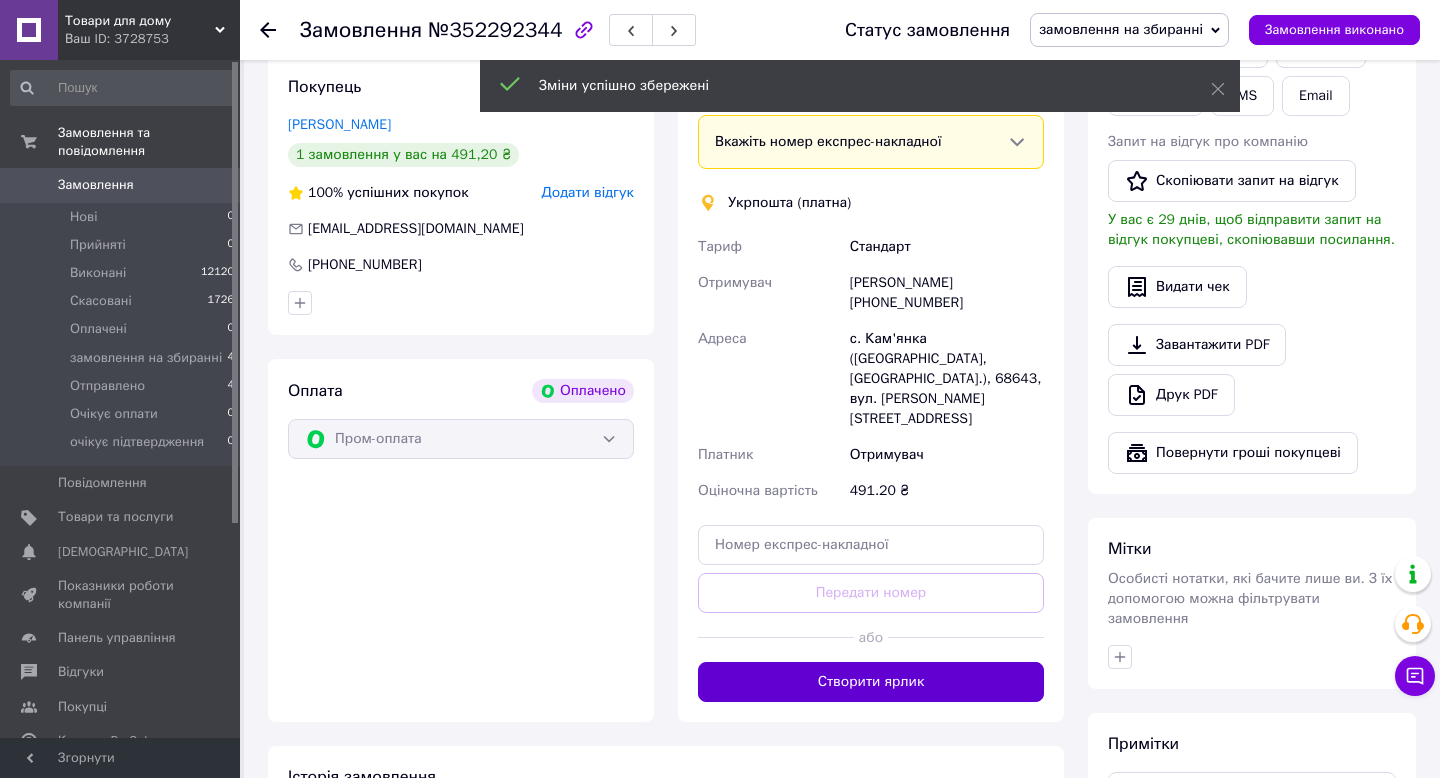 click on "Створити ярлик" at bounding box center (871, 682) 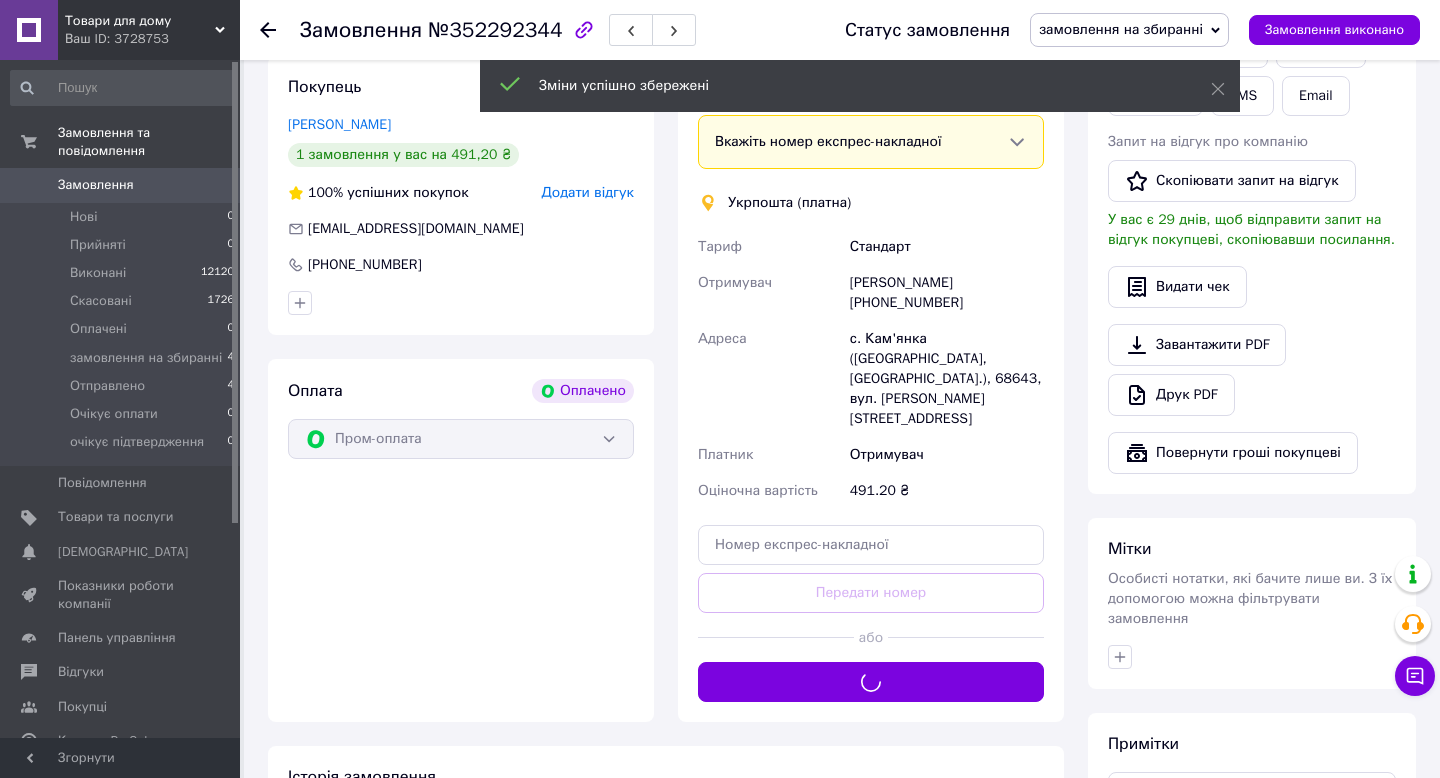 click on "замовлення на збиранні" at bounding box center (1121, 29) 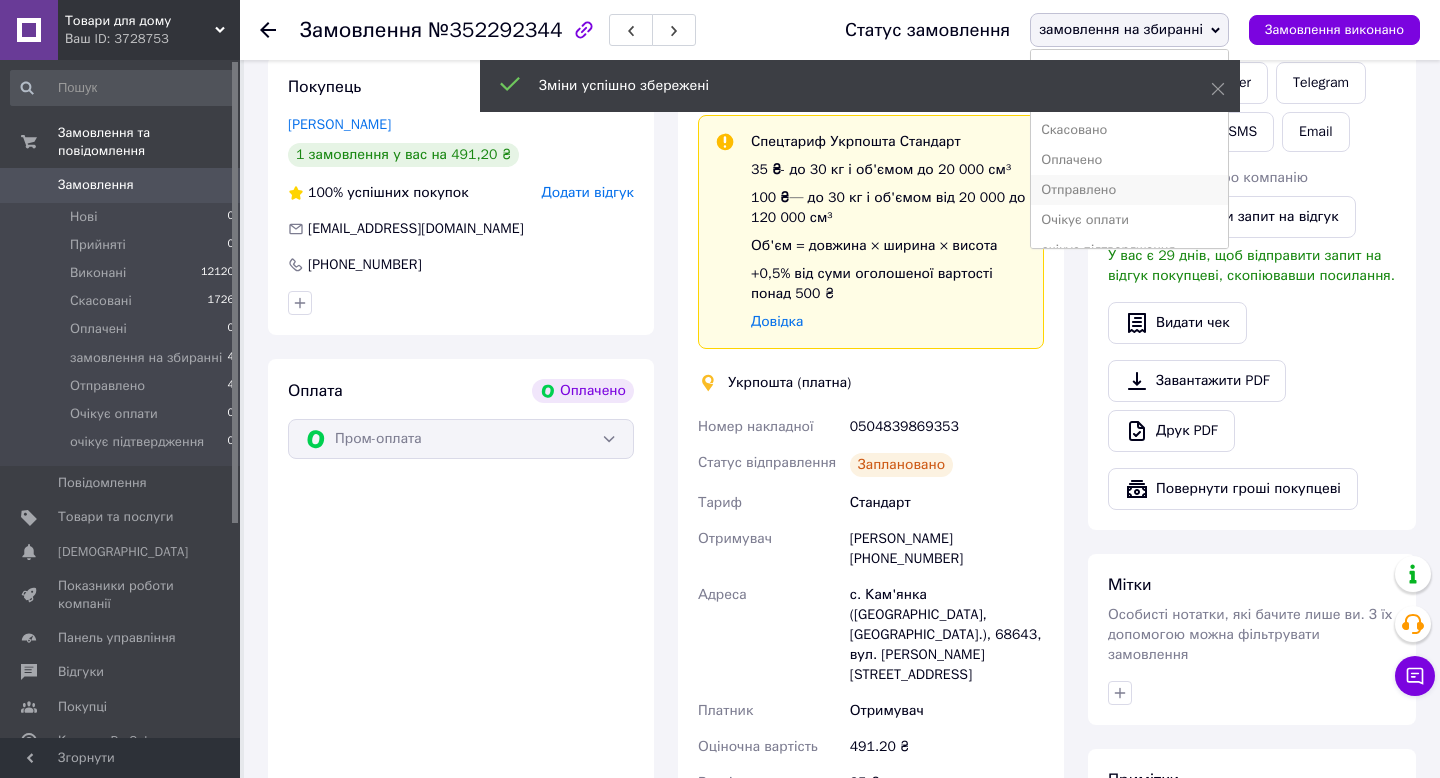 click on "Отправлено" at bounding box center (1129, 190) 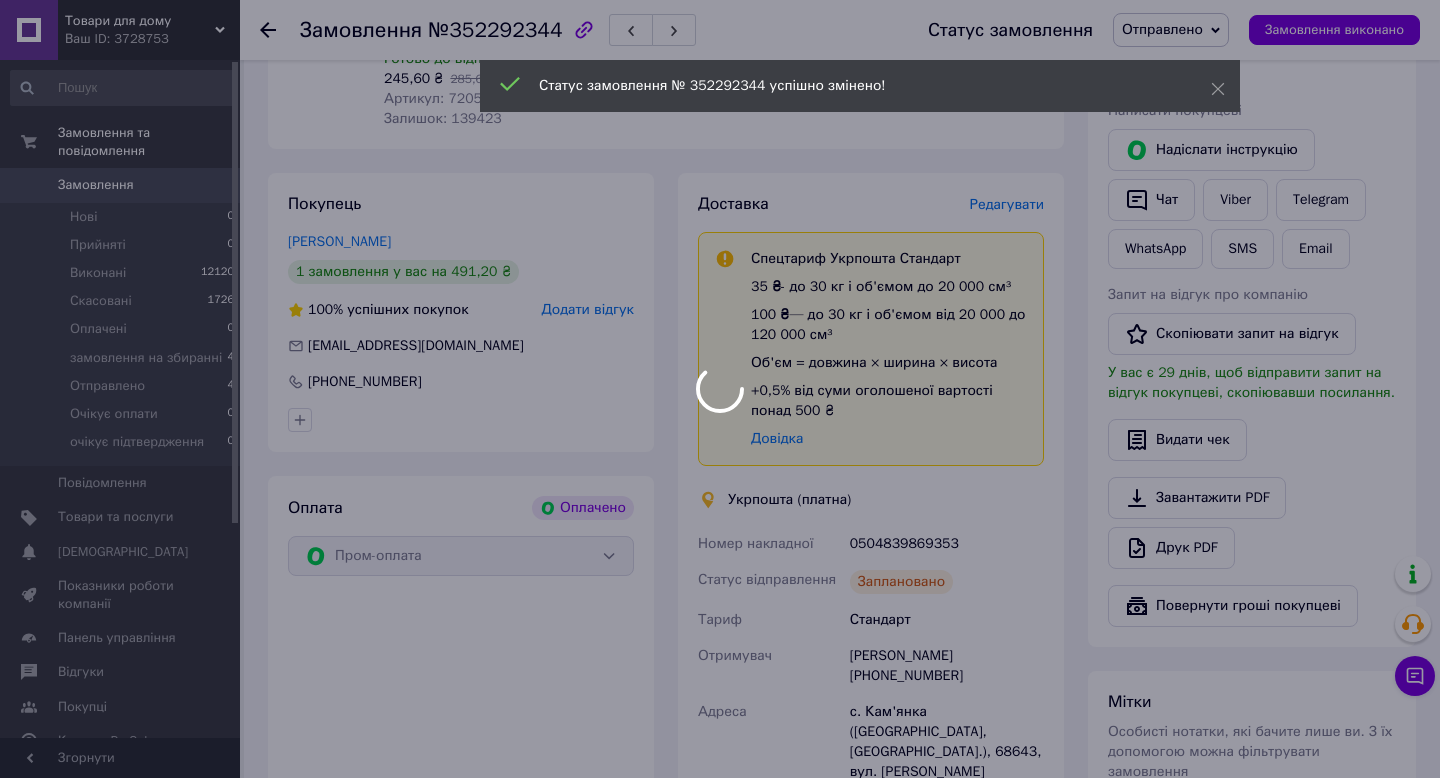 scroll, scrollTop: 312, scrollLeft: 0, axis: vertical 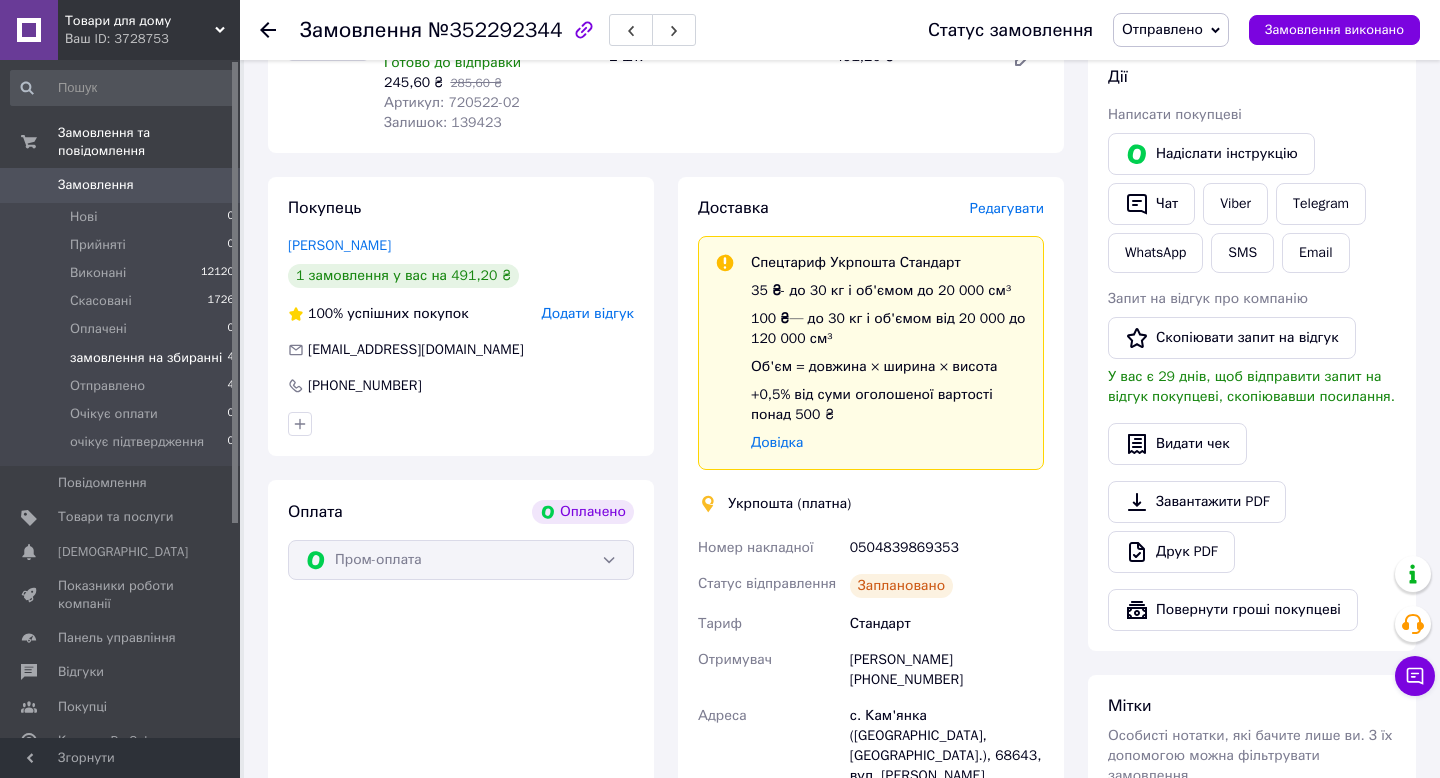 click on "замовлення на збиранні" at bounding box center [146, 358] 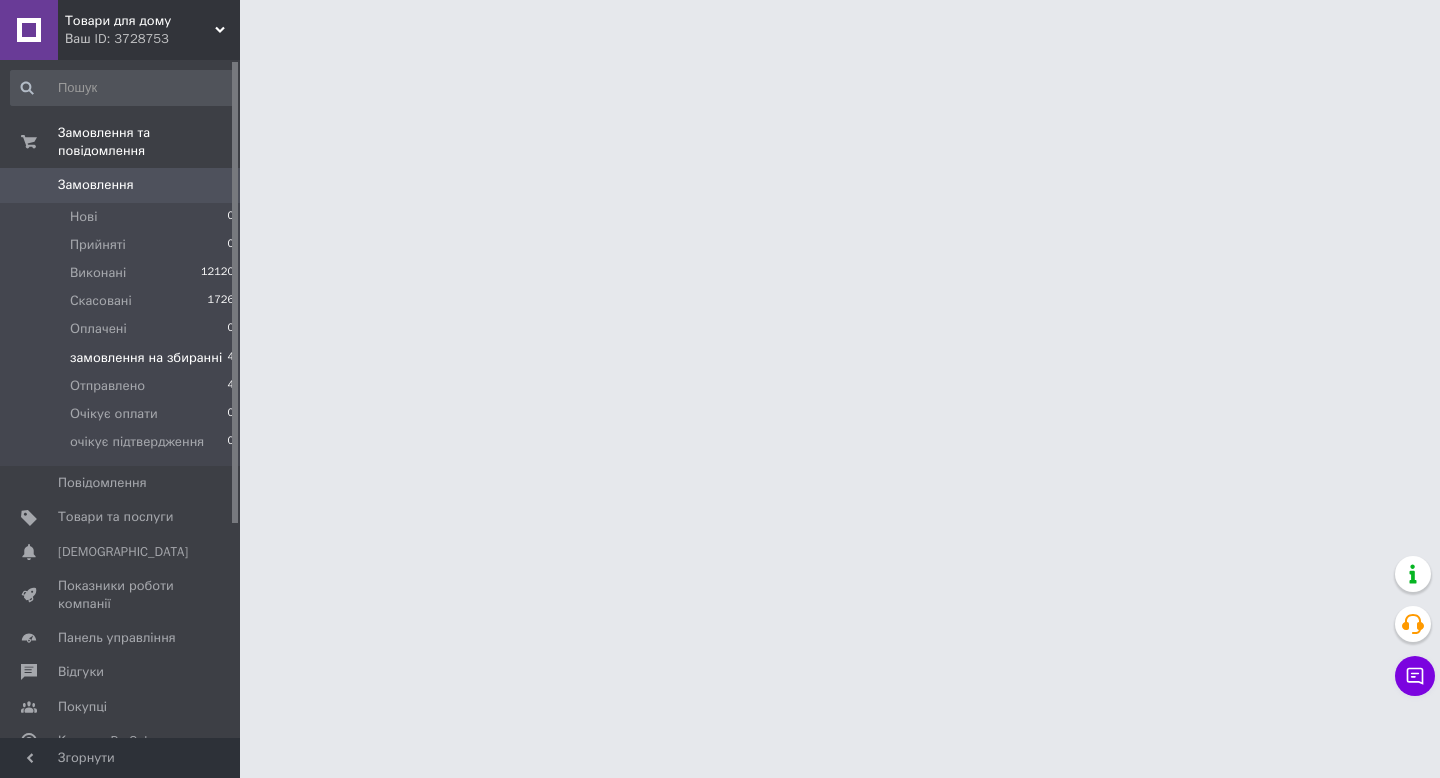 scroll, scrollTop: 0, scrollLeft: 0, axis: both 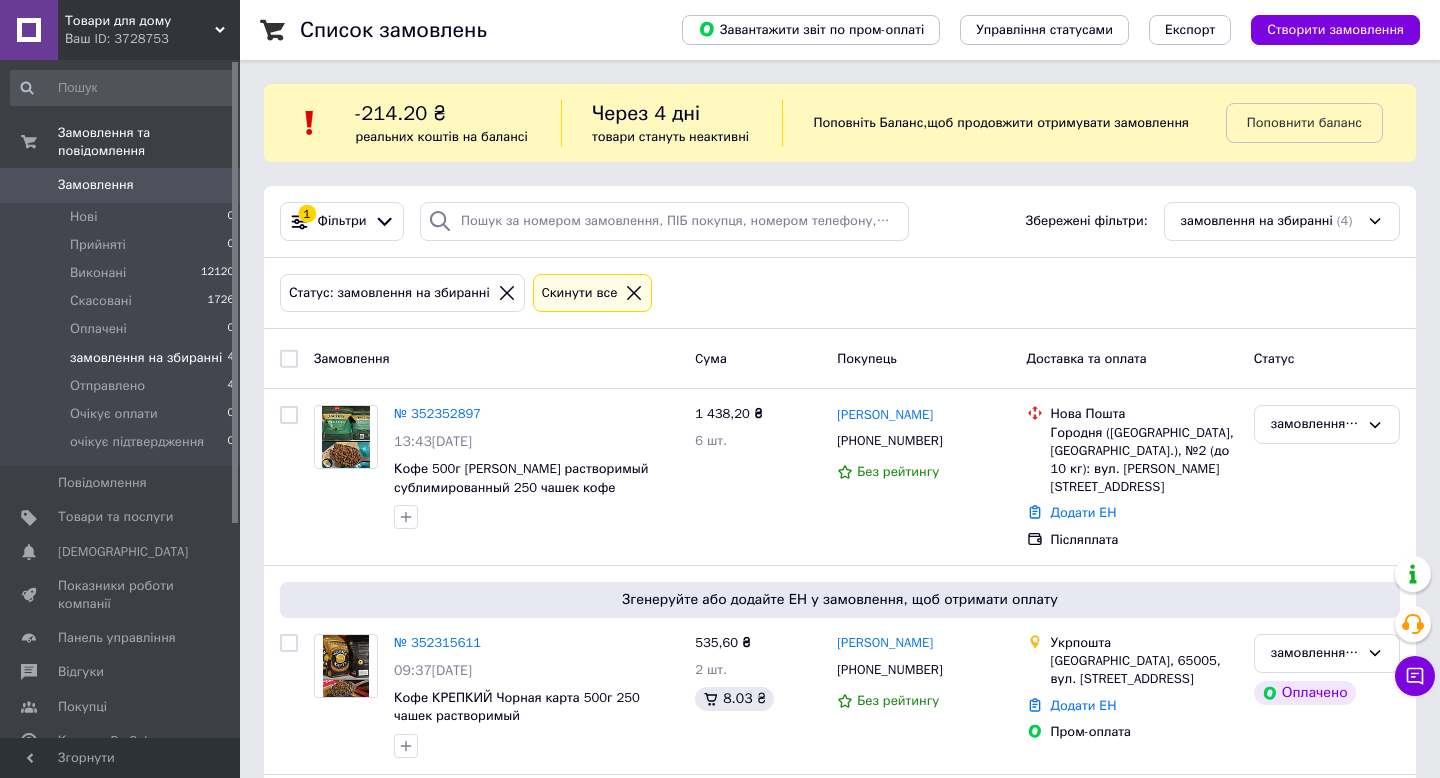 click on "Cума" at bounding box center [758, 359] 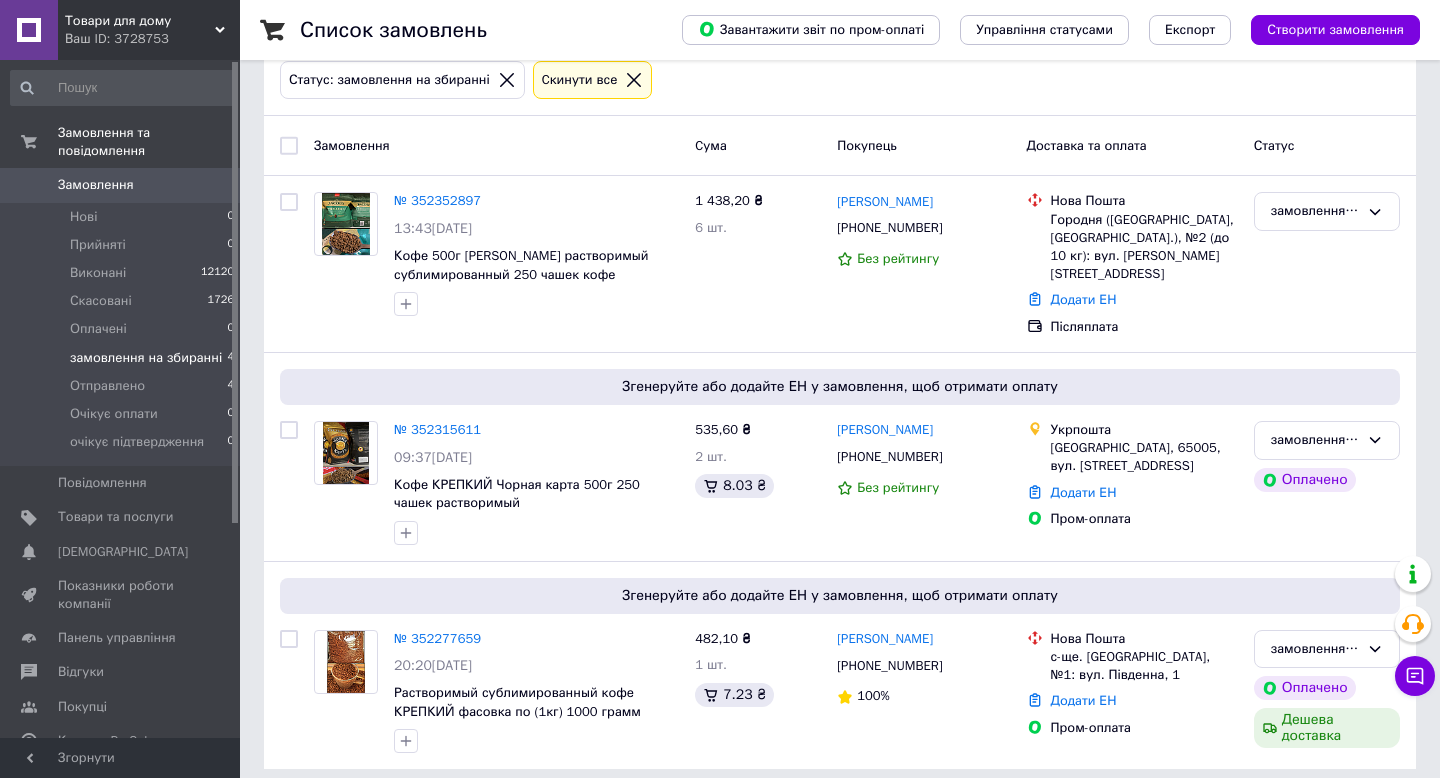 scroll, scrollTop: 228, scrollLeft: 0, axis: vertical 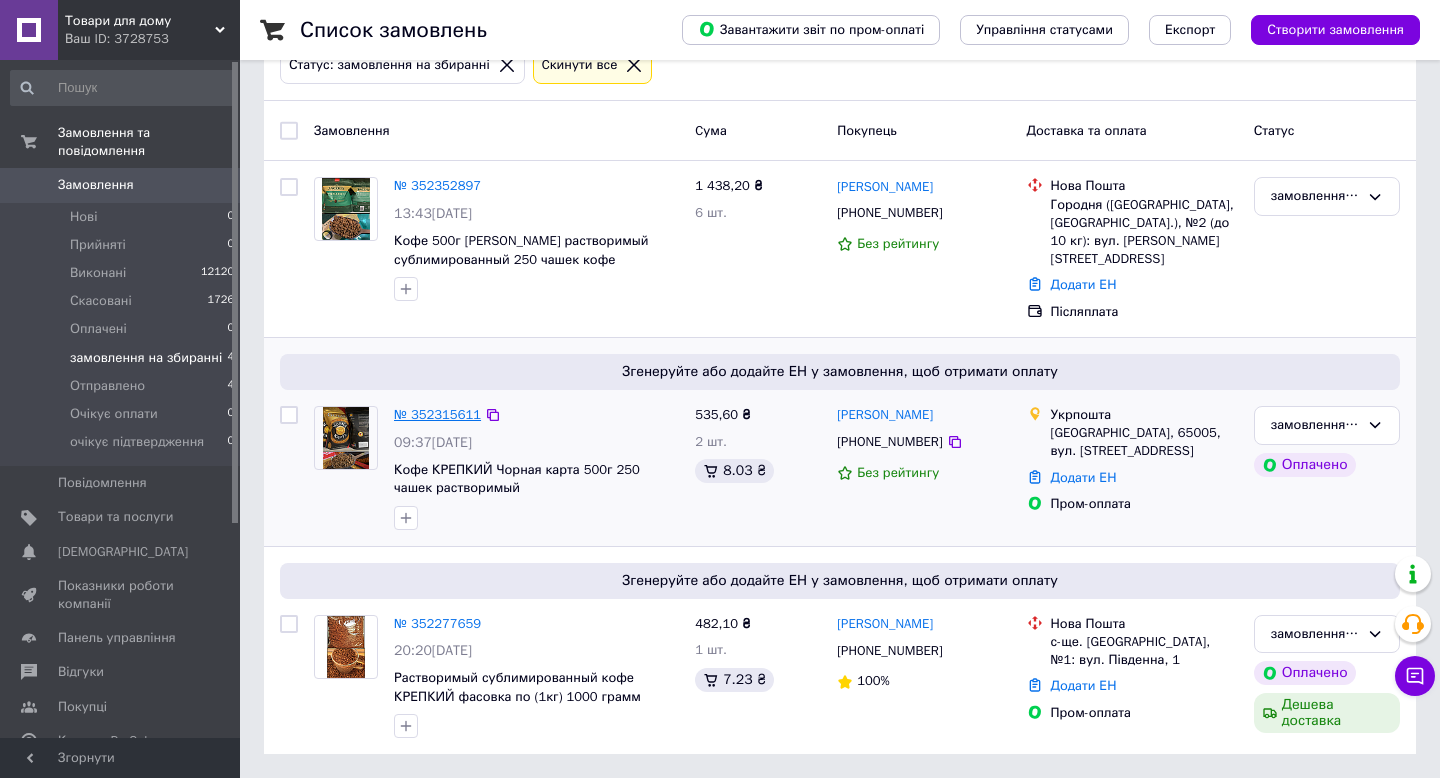 click on "№ 352315611" at bounding box center (437, 414) 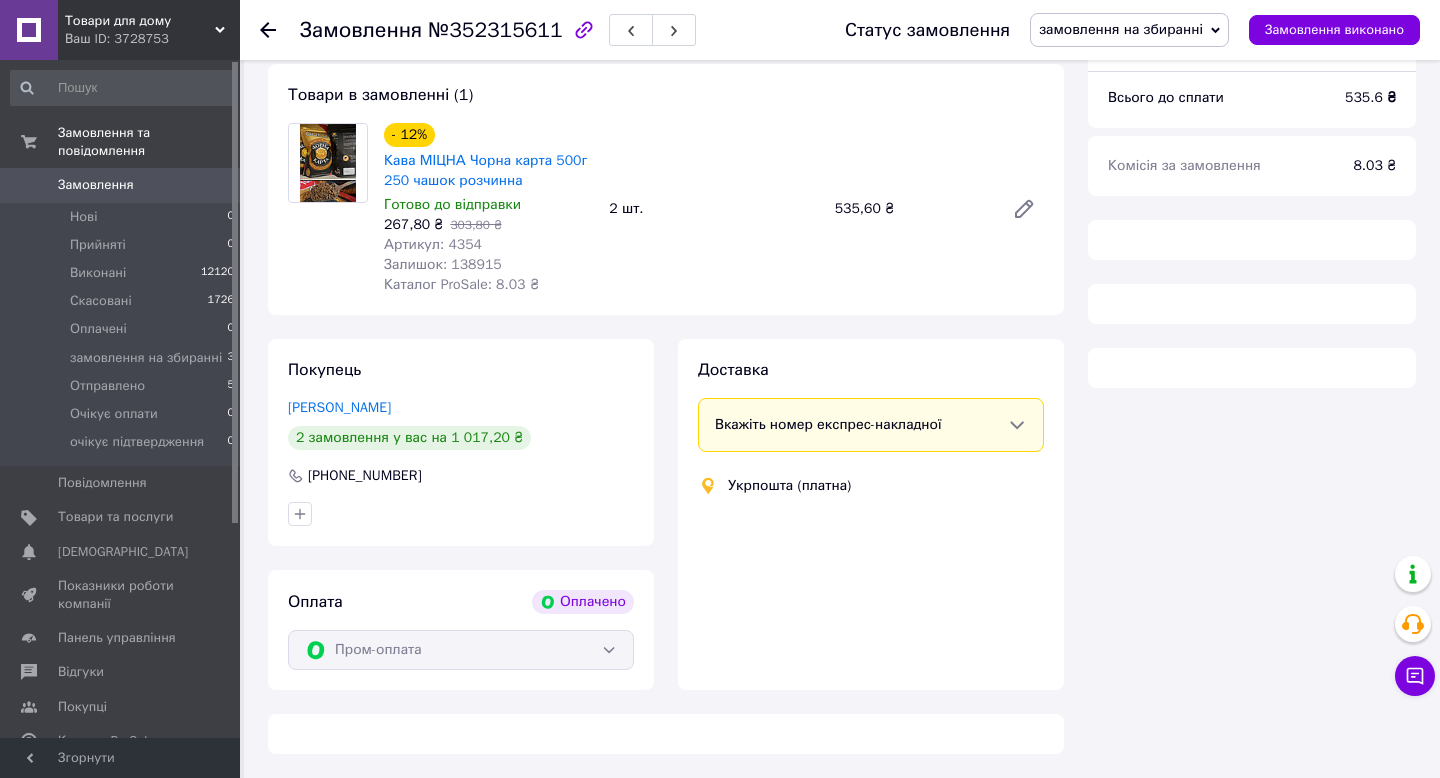 scroll, scrollTop: 228, scrollLeft: 0, axis: vertical 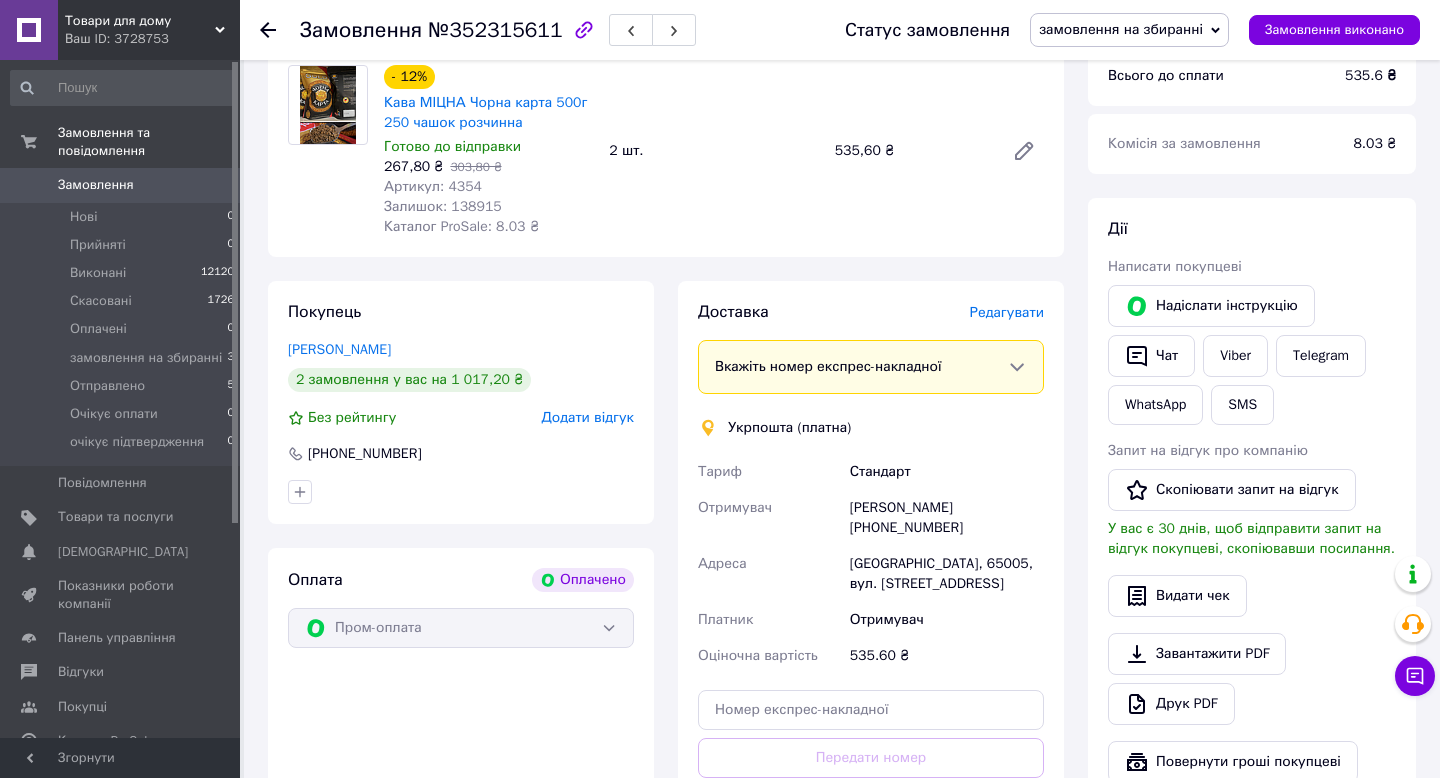 click on "Редагувати" at bounding box center (1007, 312) 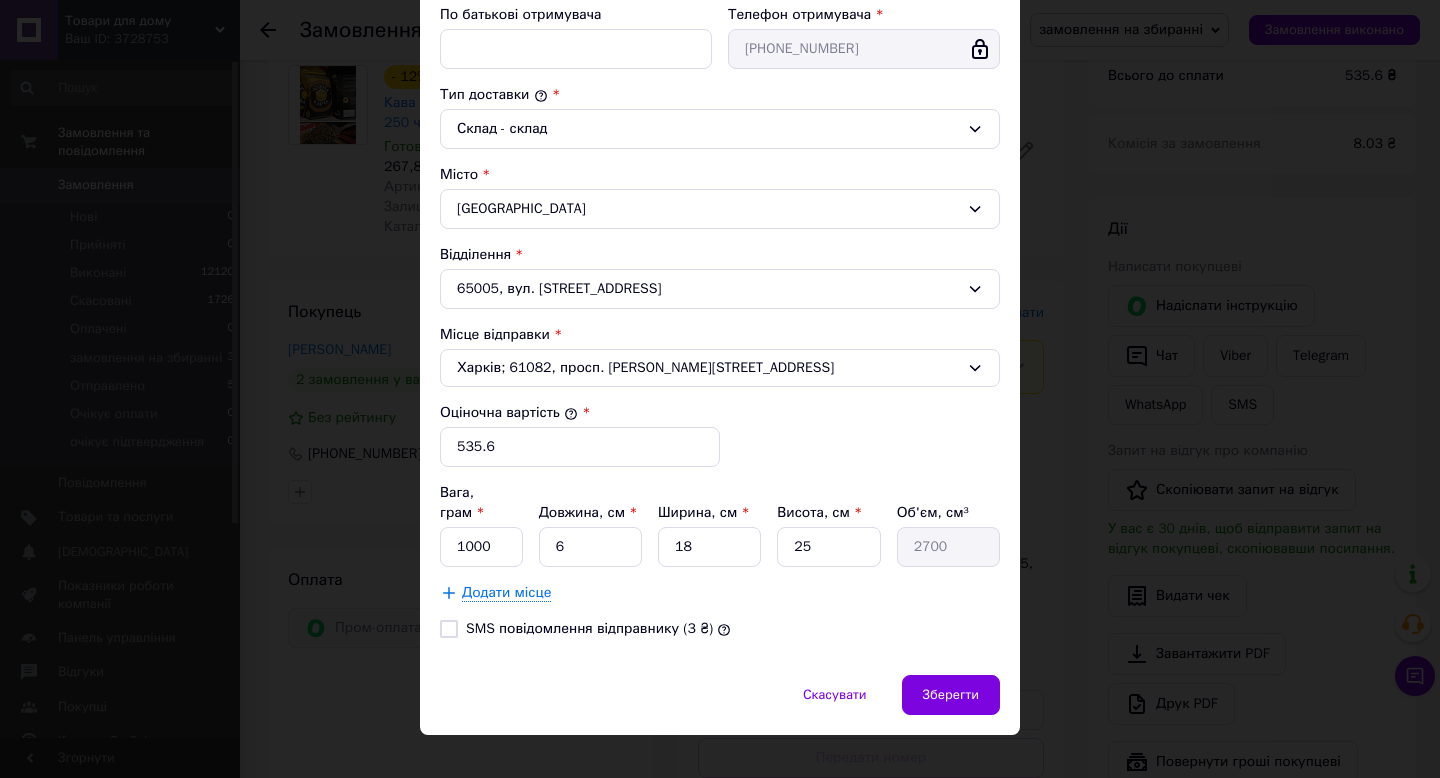 scroll, scrollTop: 473, scrollLeft: 0, axis: vertical 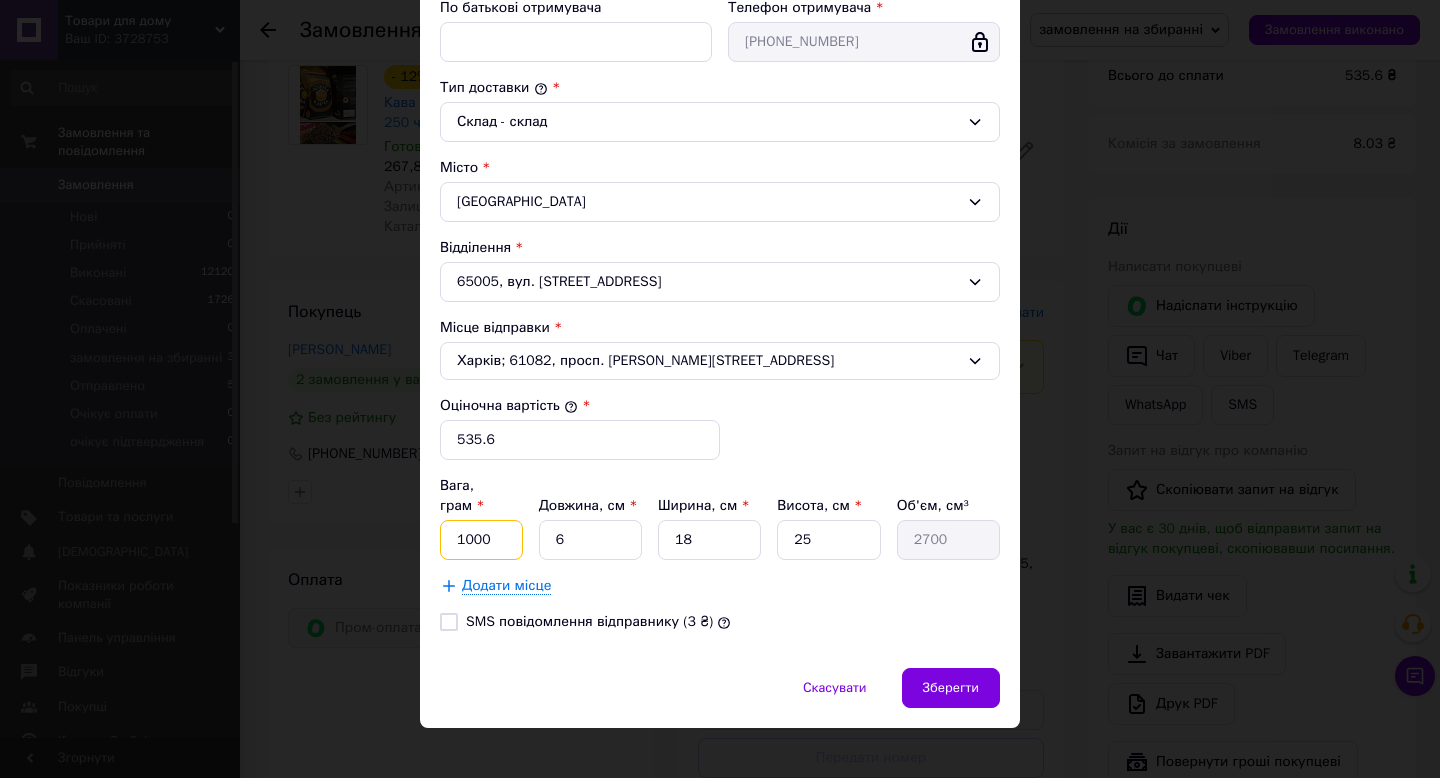 click on "1000" at bounding box center [481, 540] 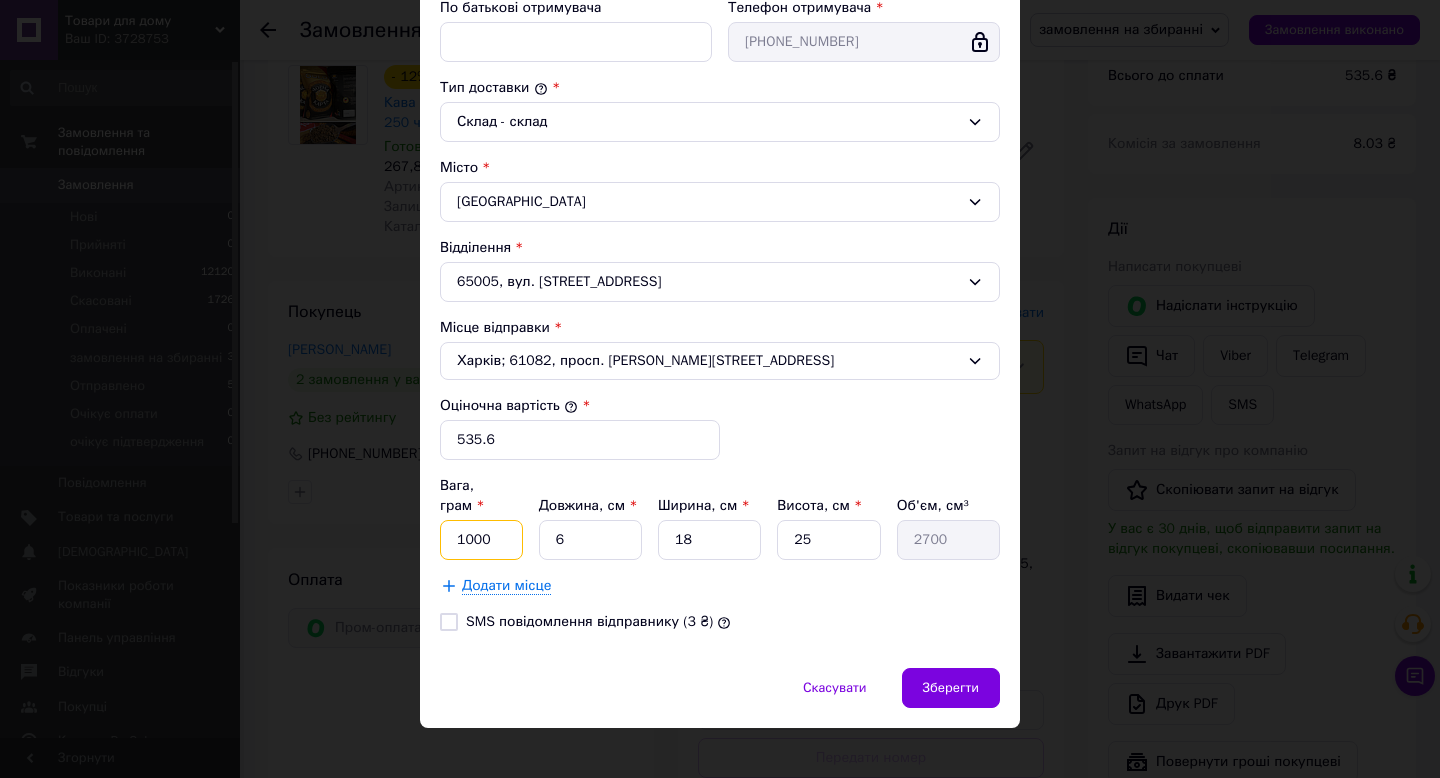 click on "1000" at bounding box center (481, 540) 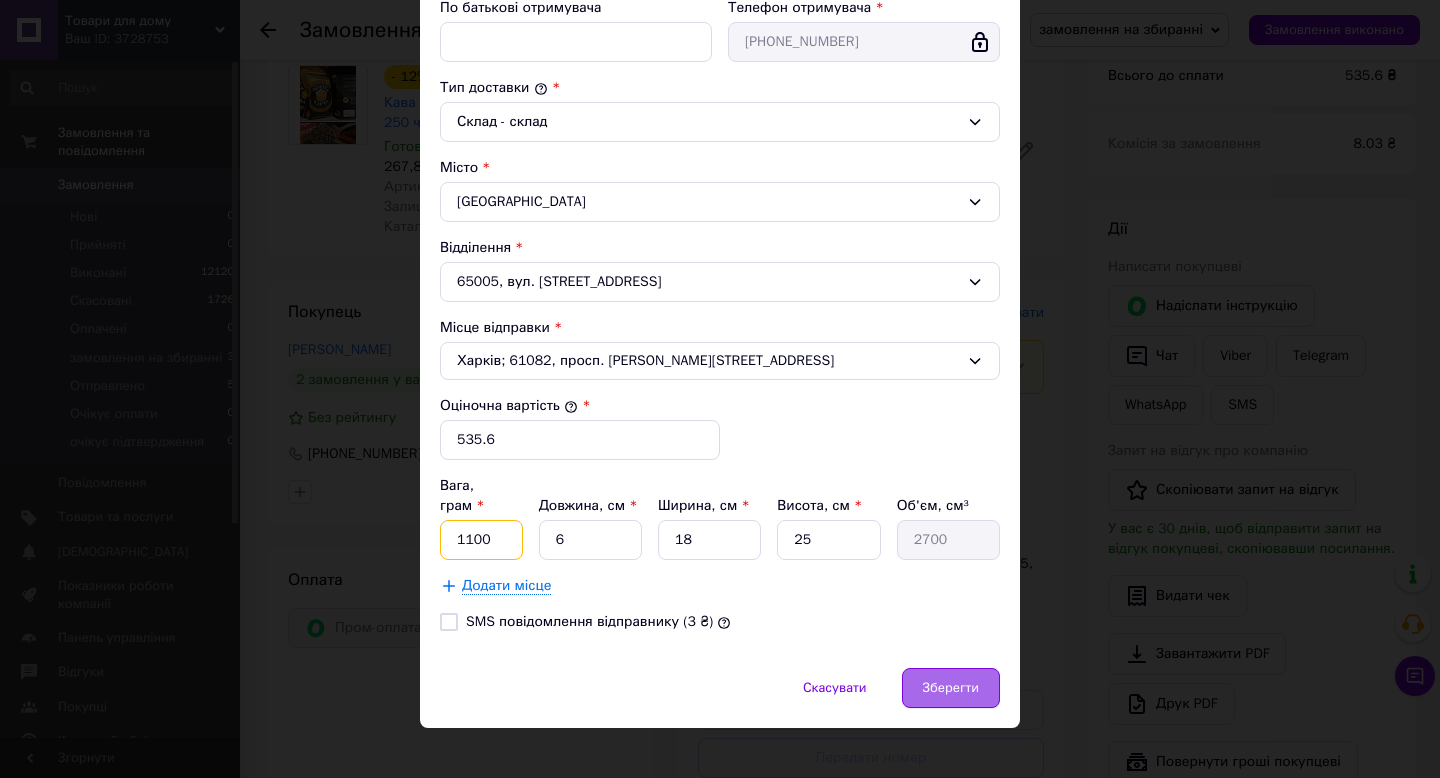 type on "1100" 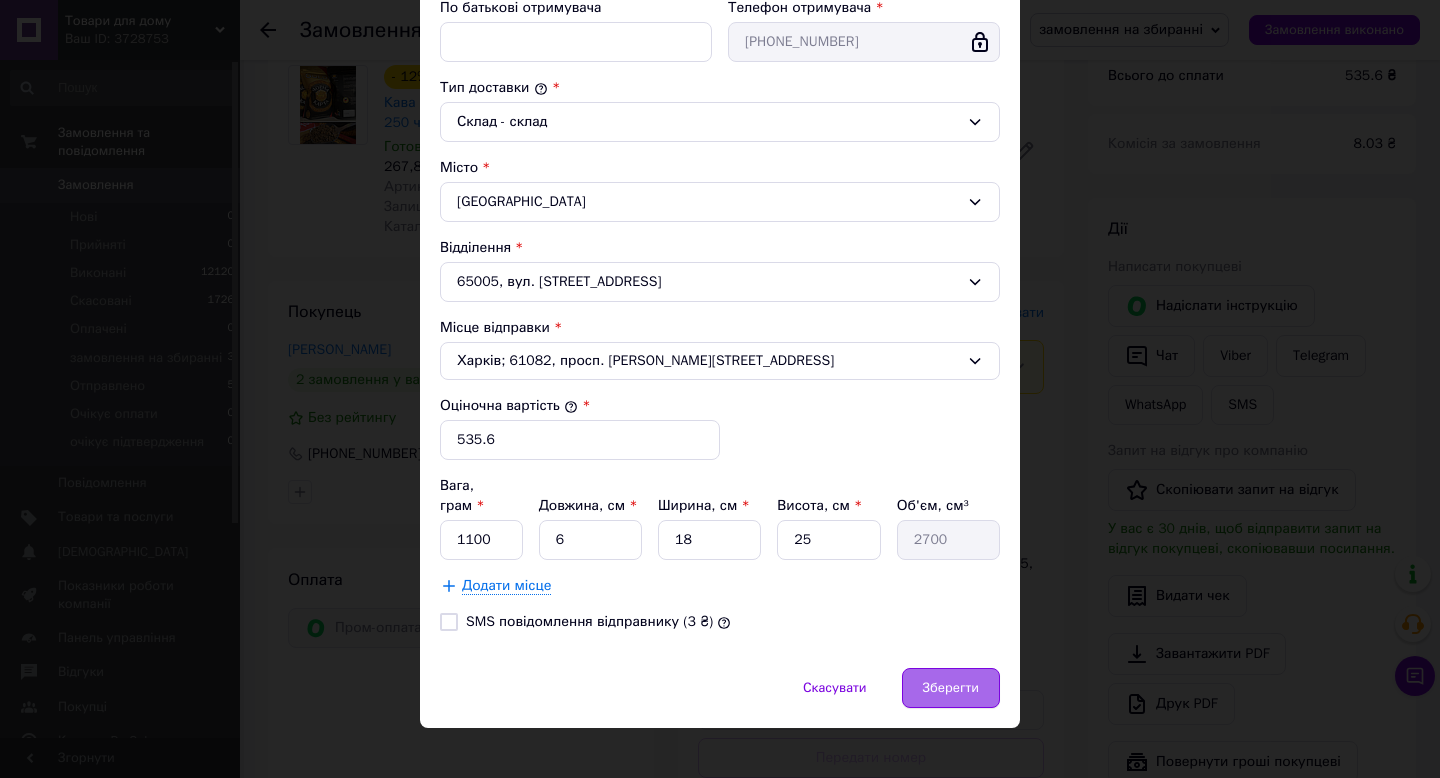 click on "Зберегти" at bounding box center (951, 688) 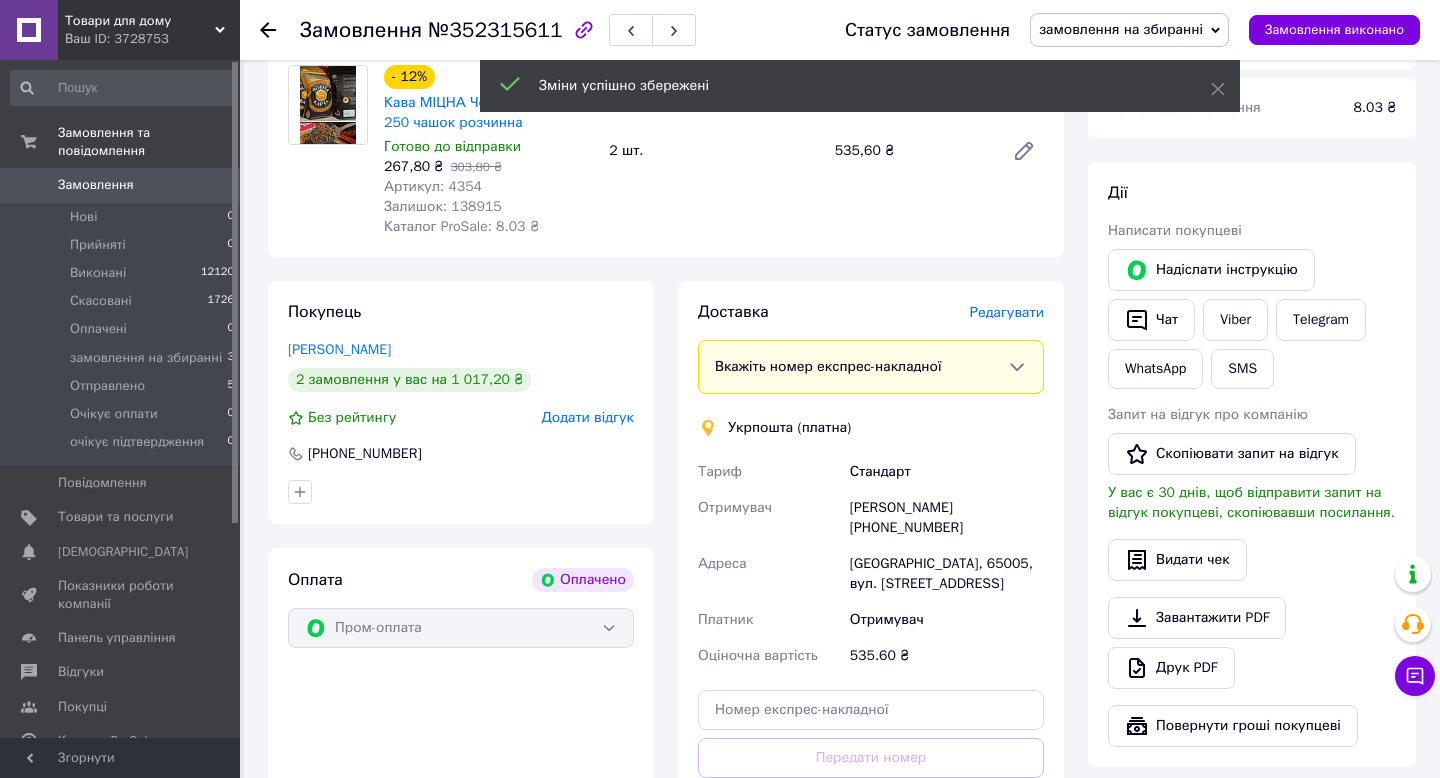 click on "Редагувати" at bounding box center [1007, 312] 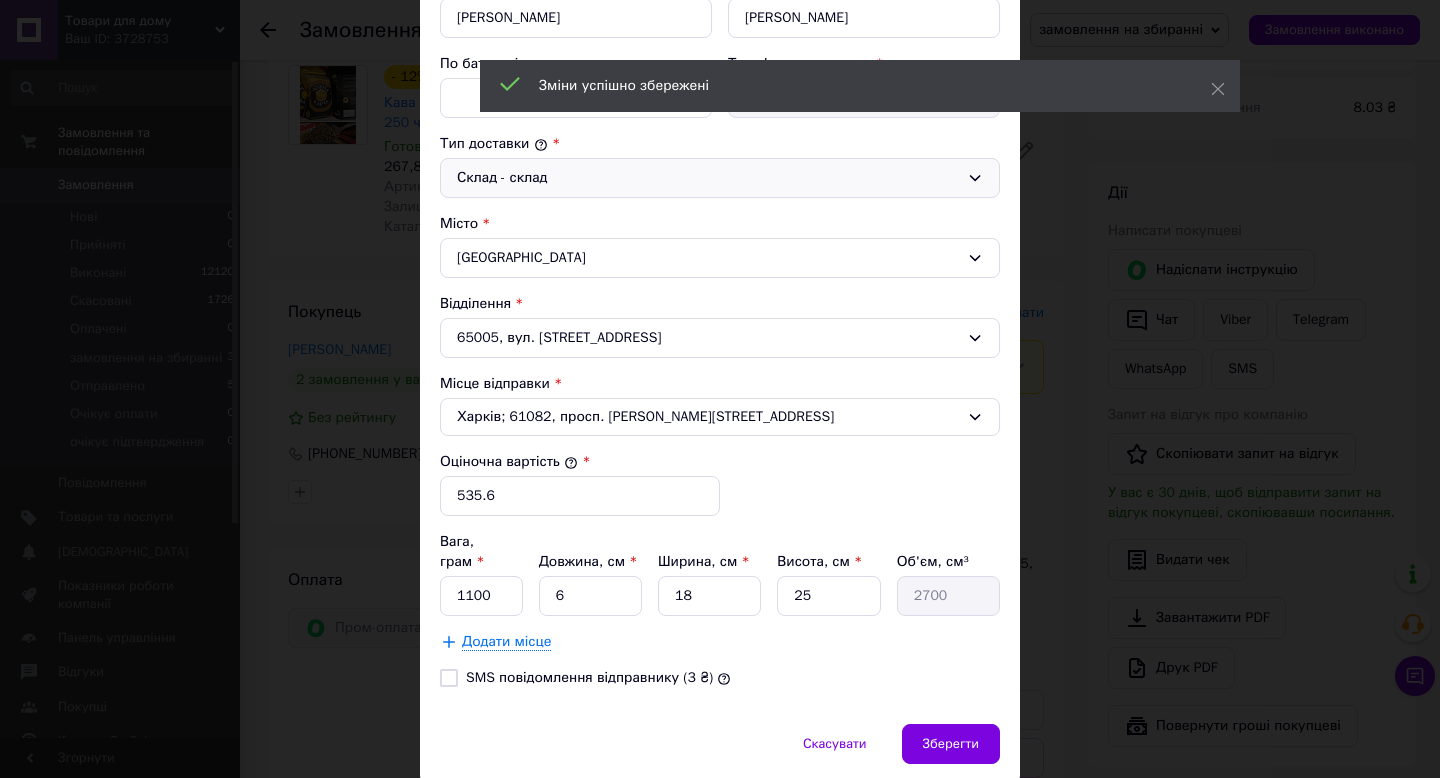 scroll, scrollTop: 473, scrollLeft: 0, axis: vertical 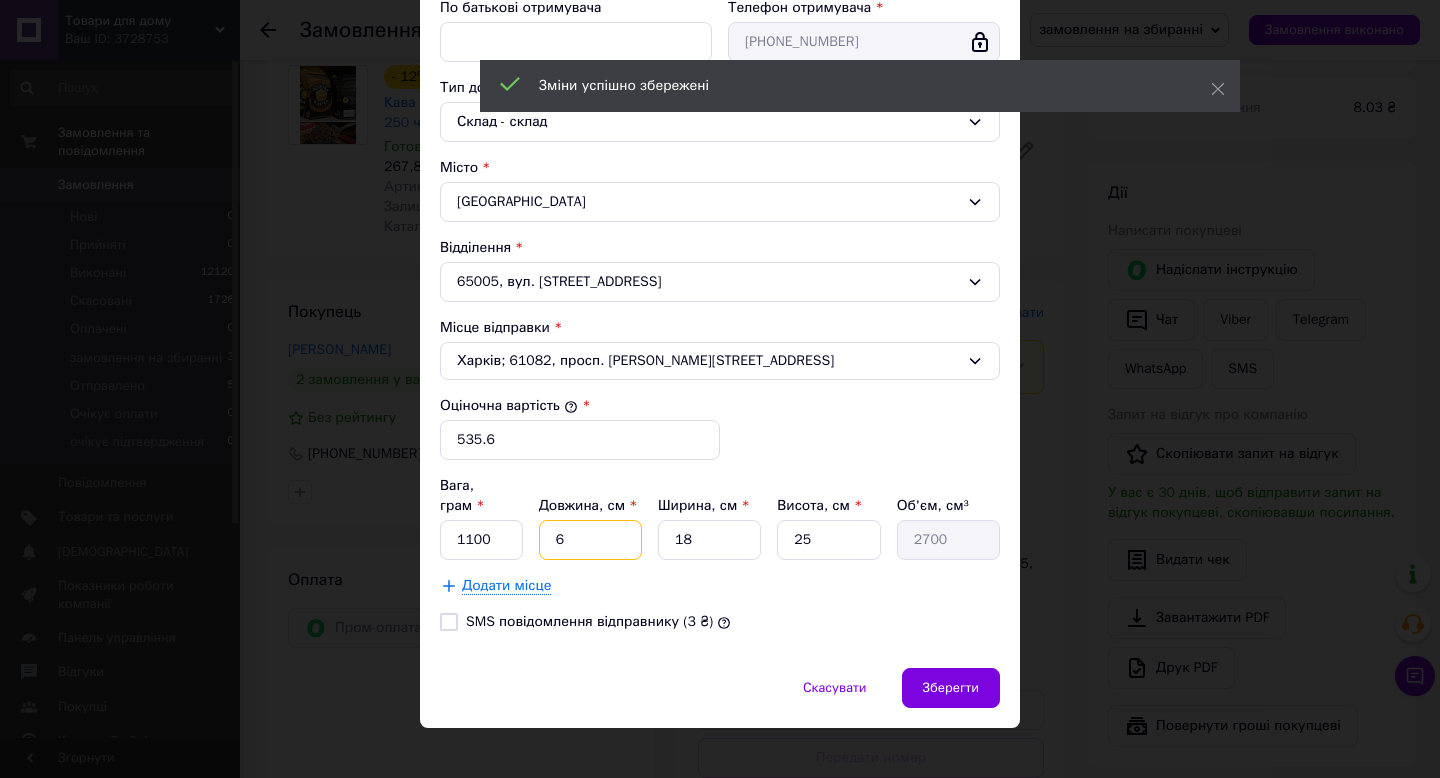 click on "6" at bounding box center (590, 540) 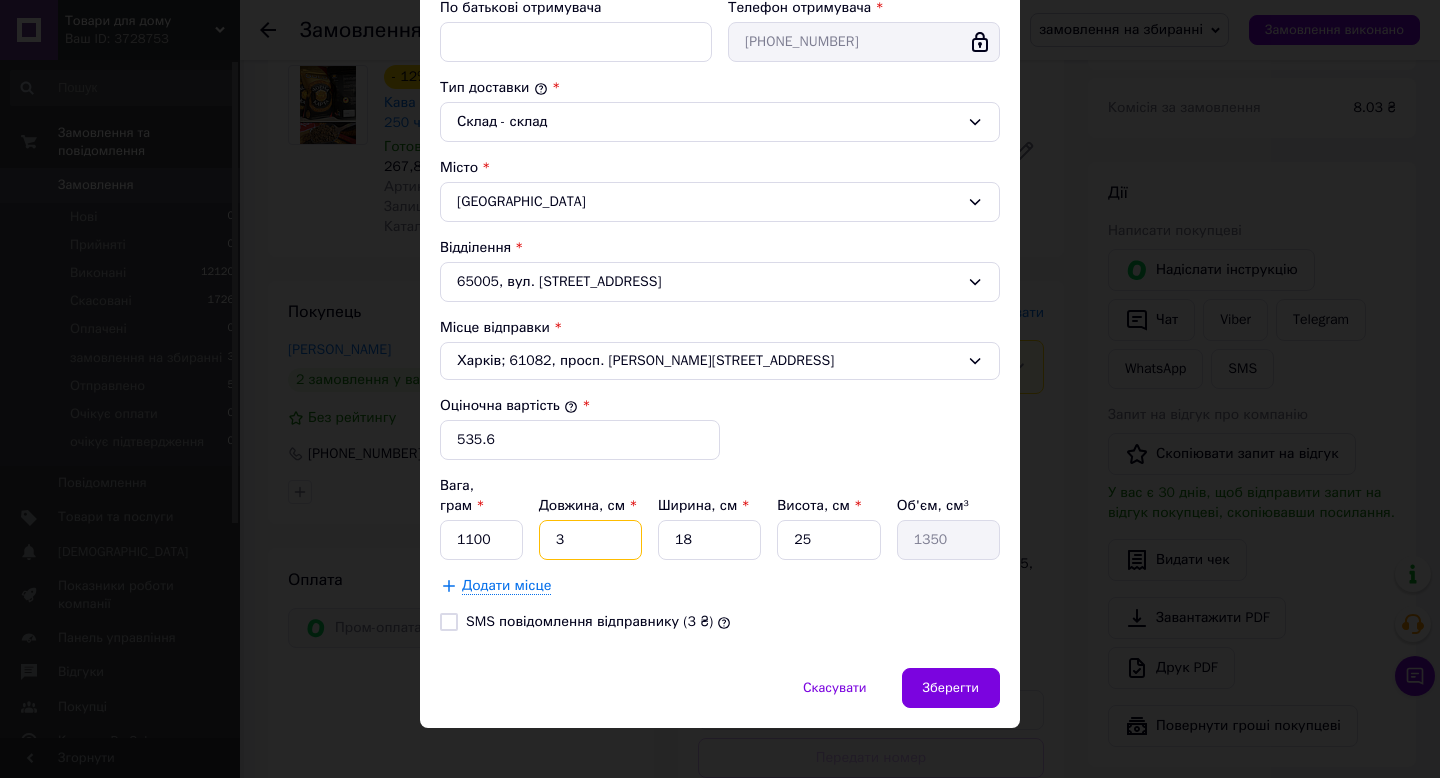 type on "30" 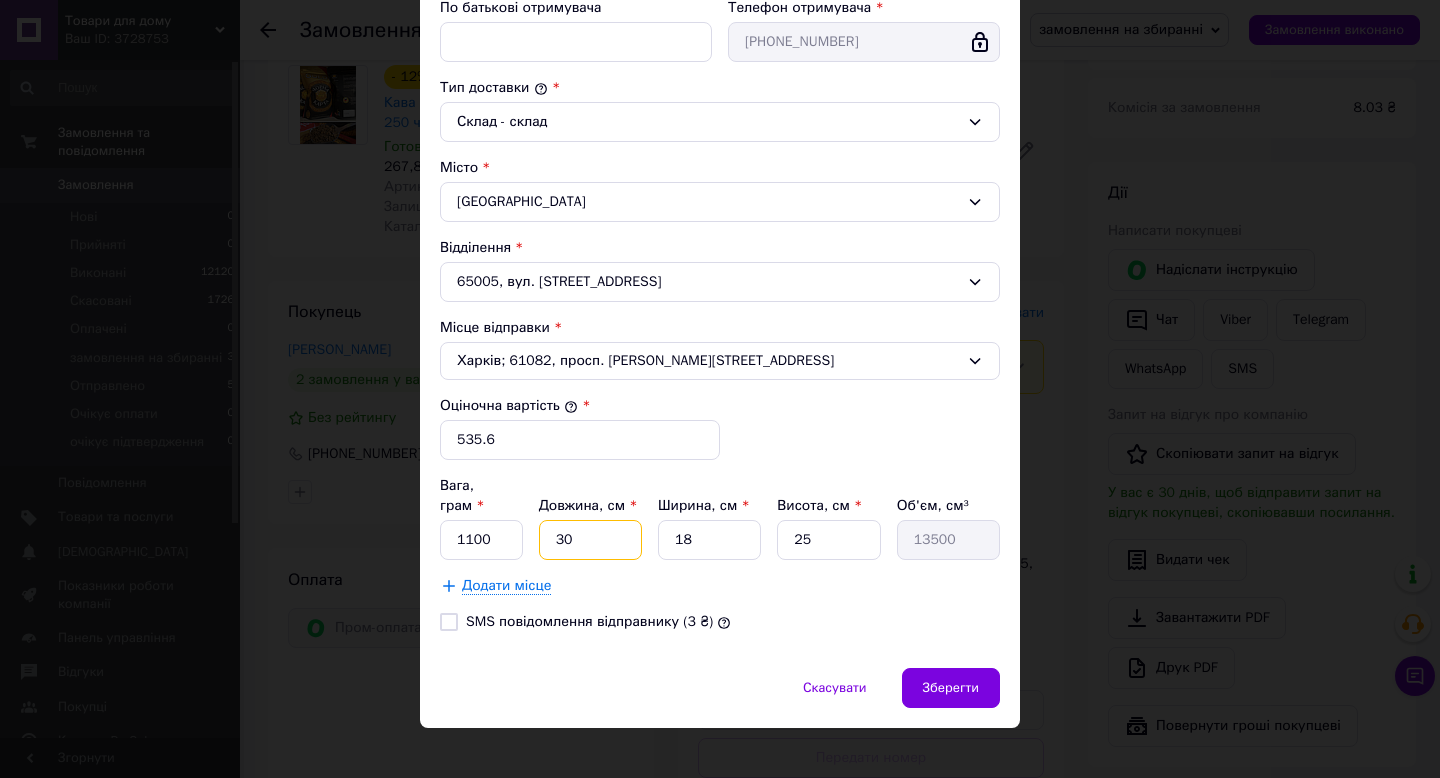type on "30" 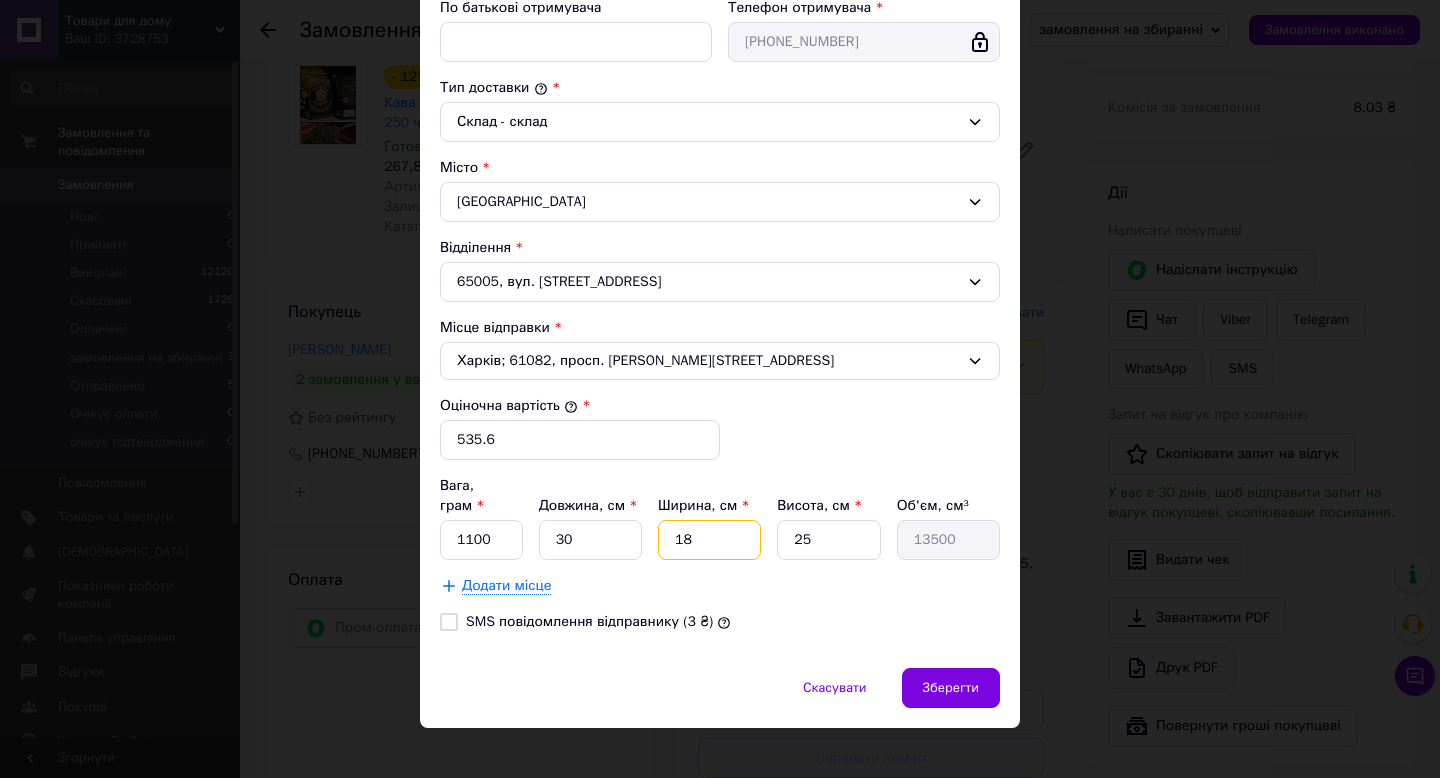 click on "18" at bounding box center (709, 540) 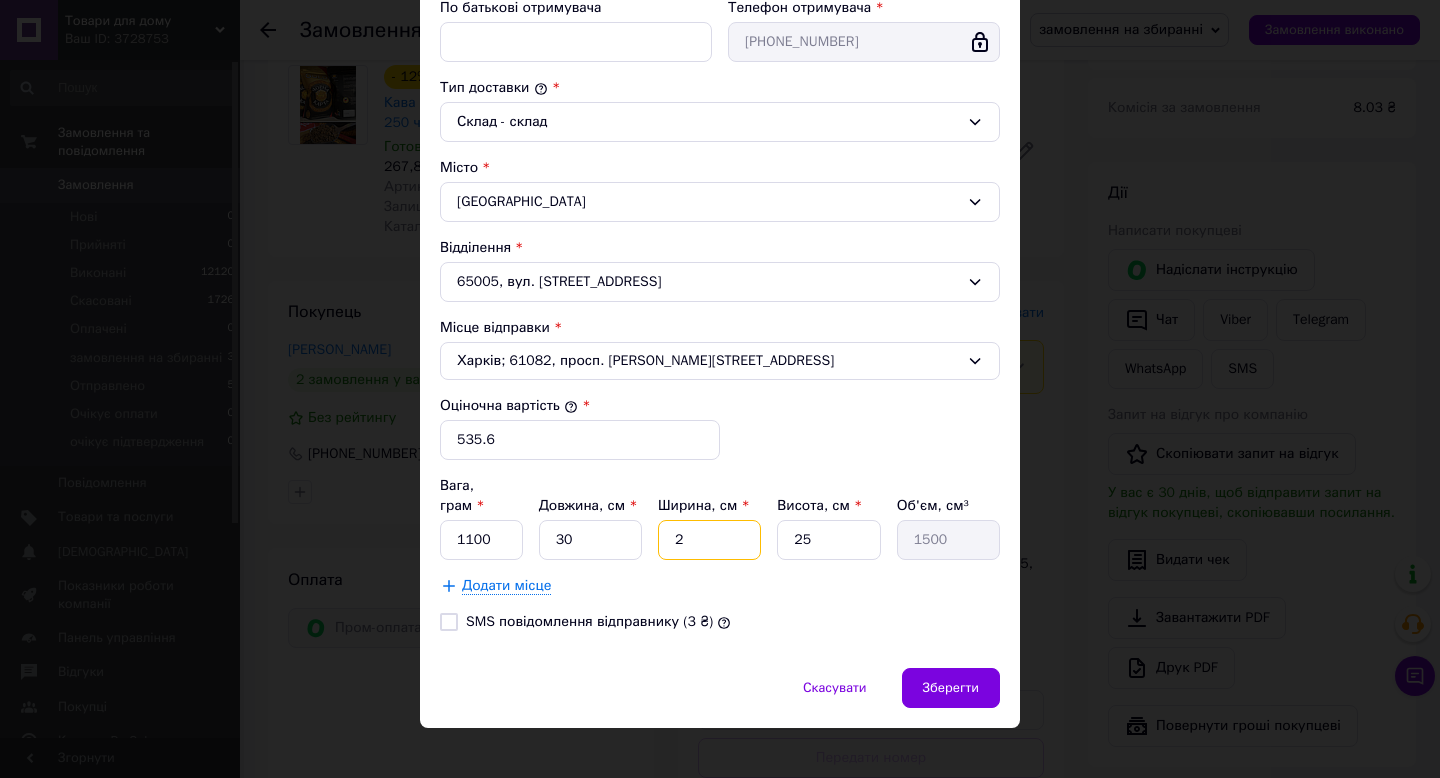 type on "20" 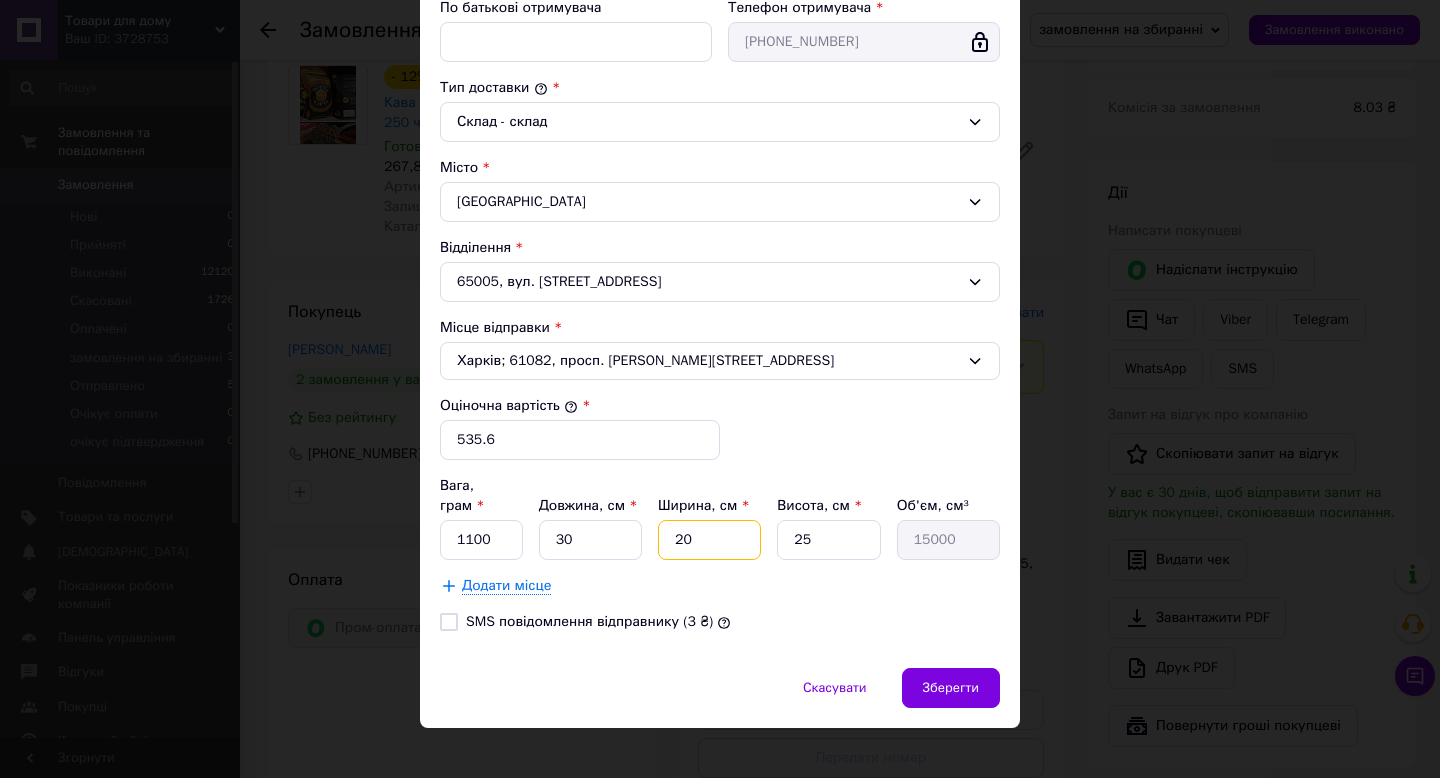 type on "20" 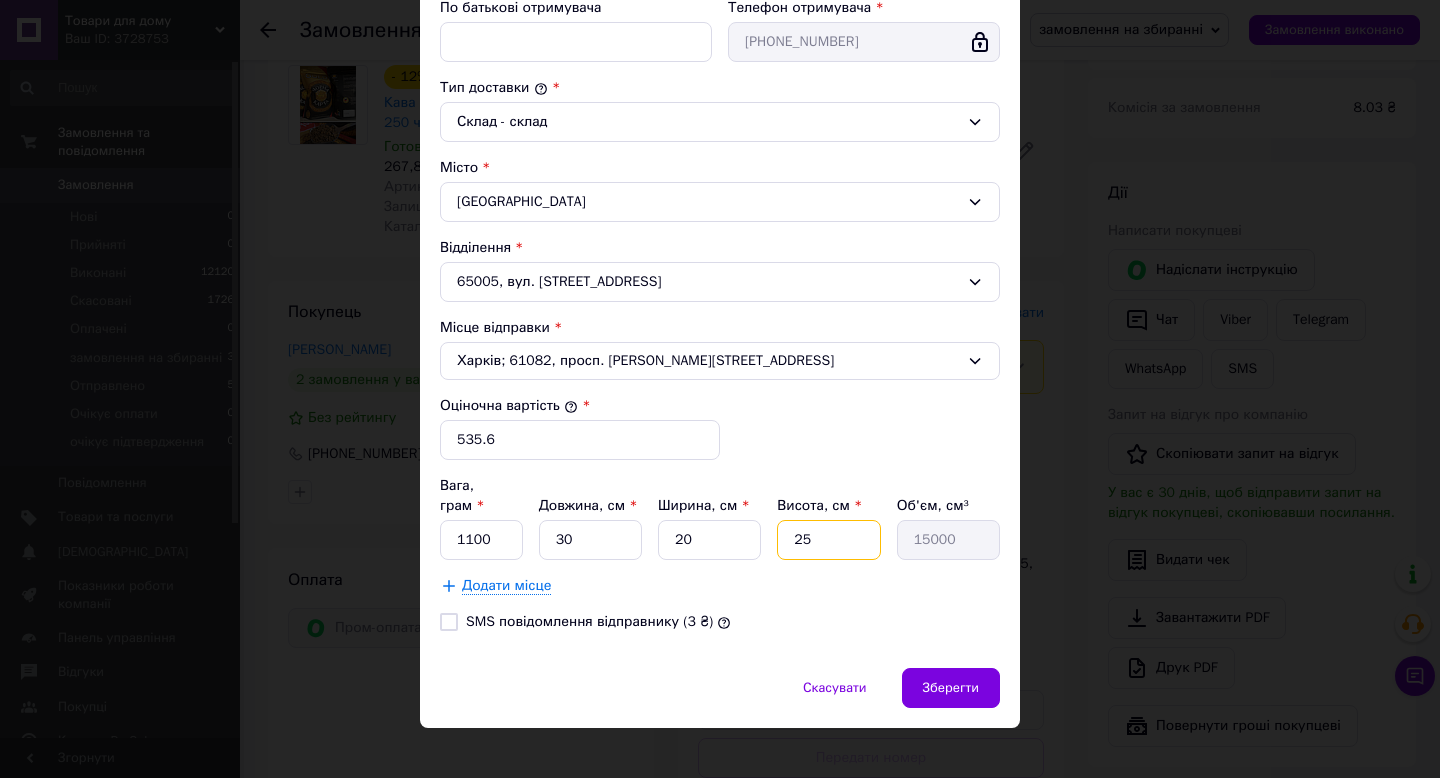 click on "25" at bounding box center [828, 540] 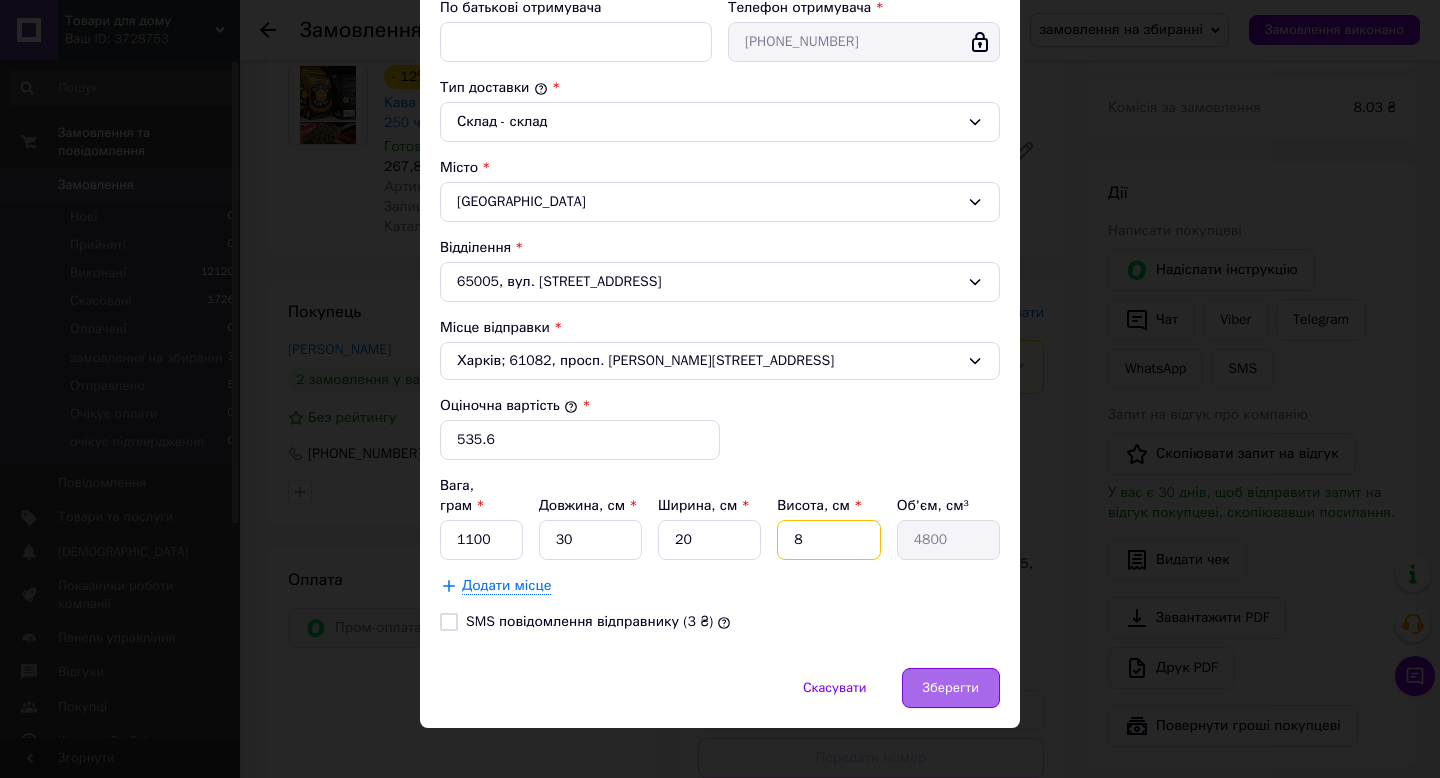 type on "8" 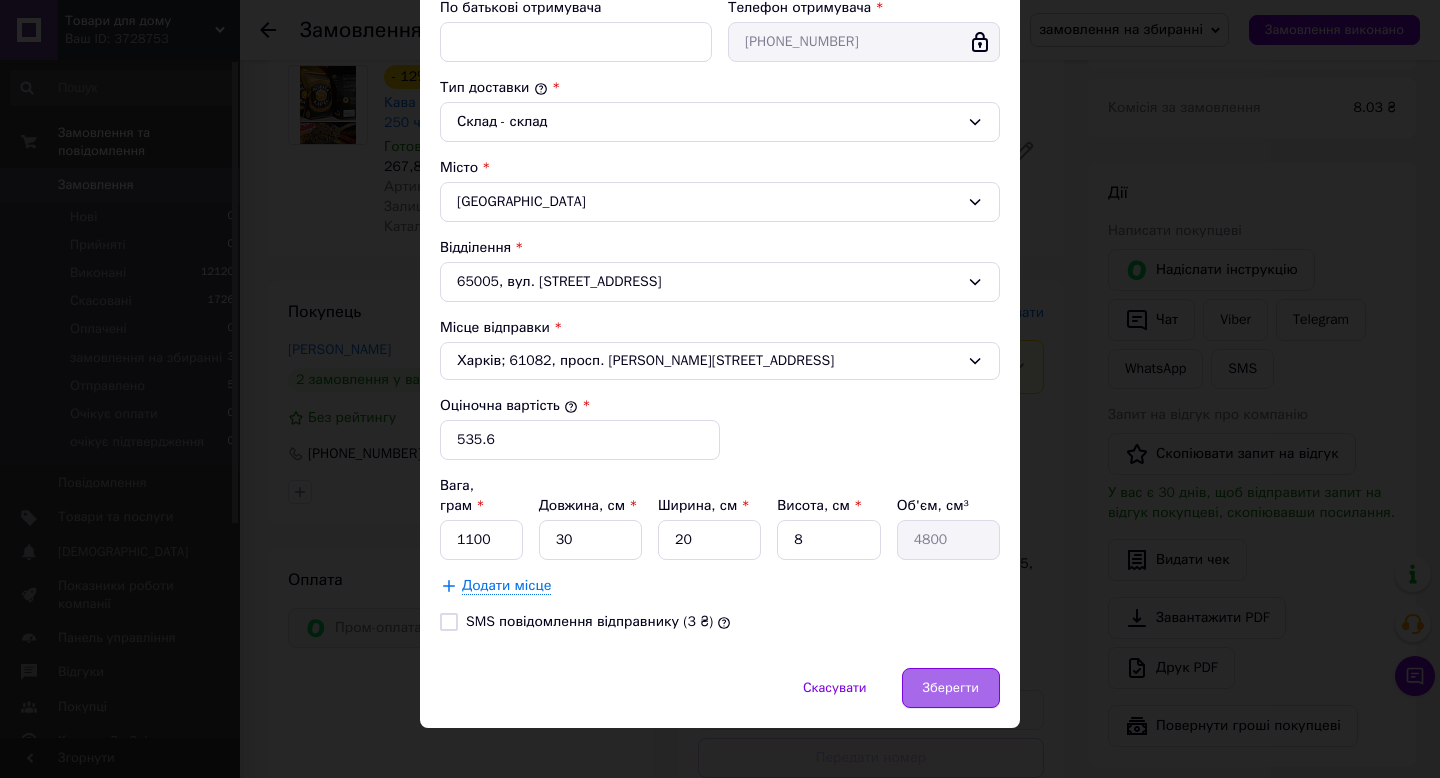 click on "Зберегти" at bounding box center [951, 688] 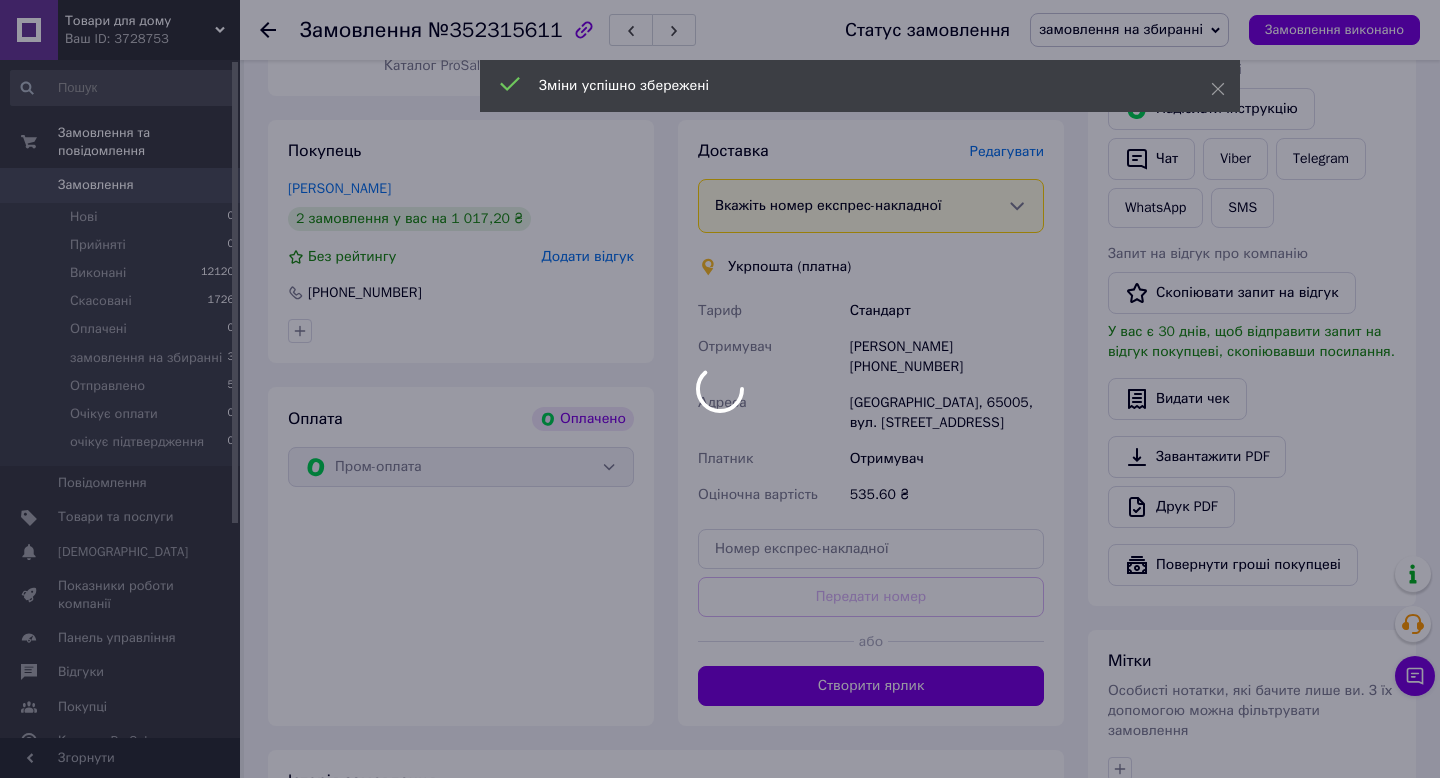 scroll, scrollTop: 405, scrollLeft: 0, axis: vertical 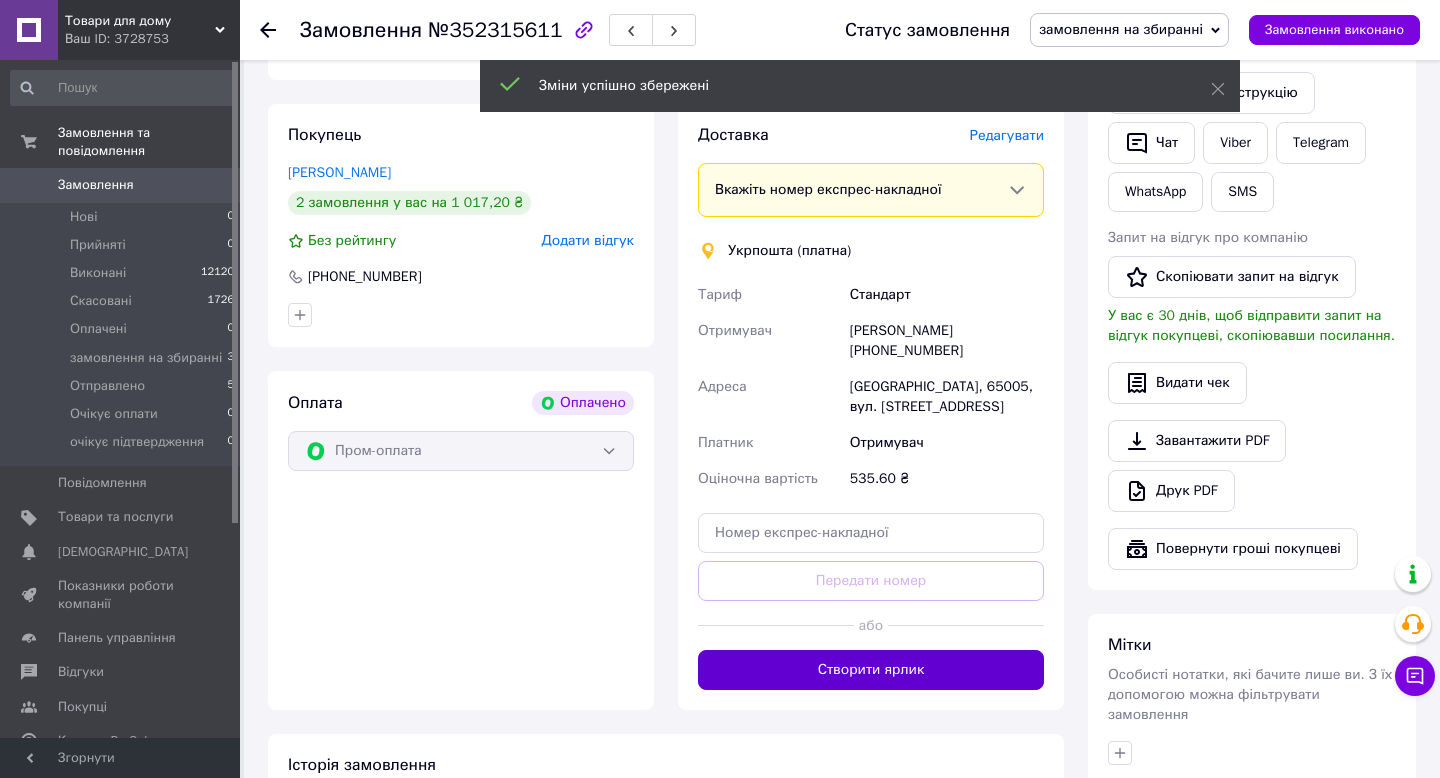 click on "Створити ярлик" at bounding box center [871, 670] 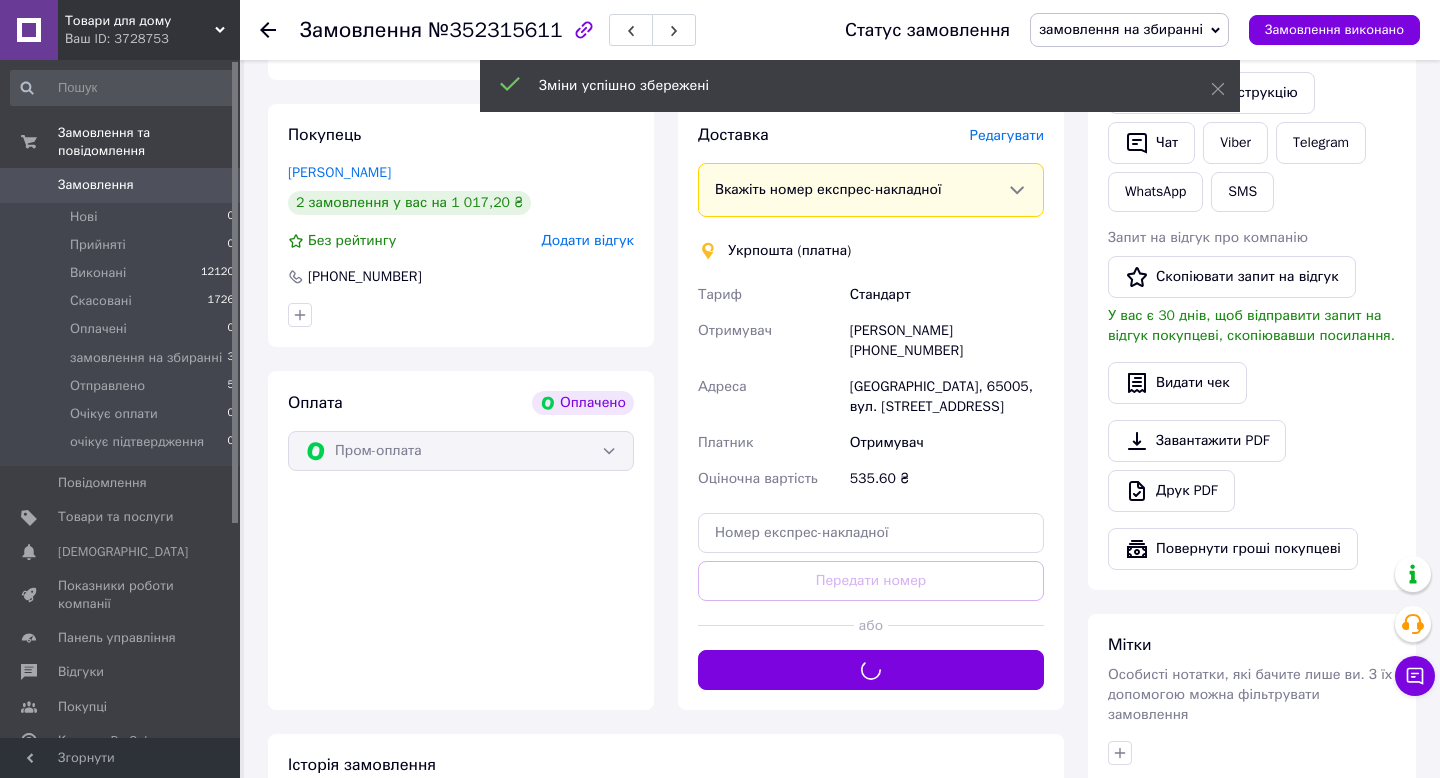 click on "замовлення на збиранні" at bounding box center (1121, 29) 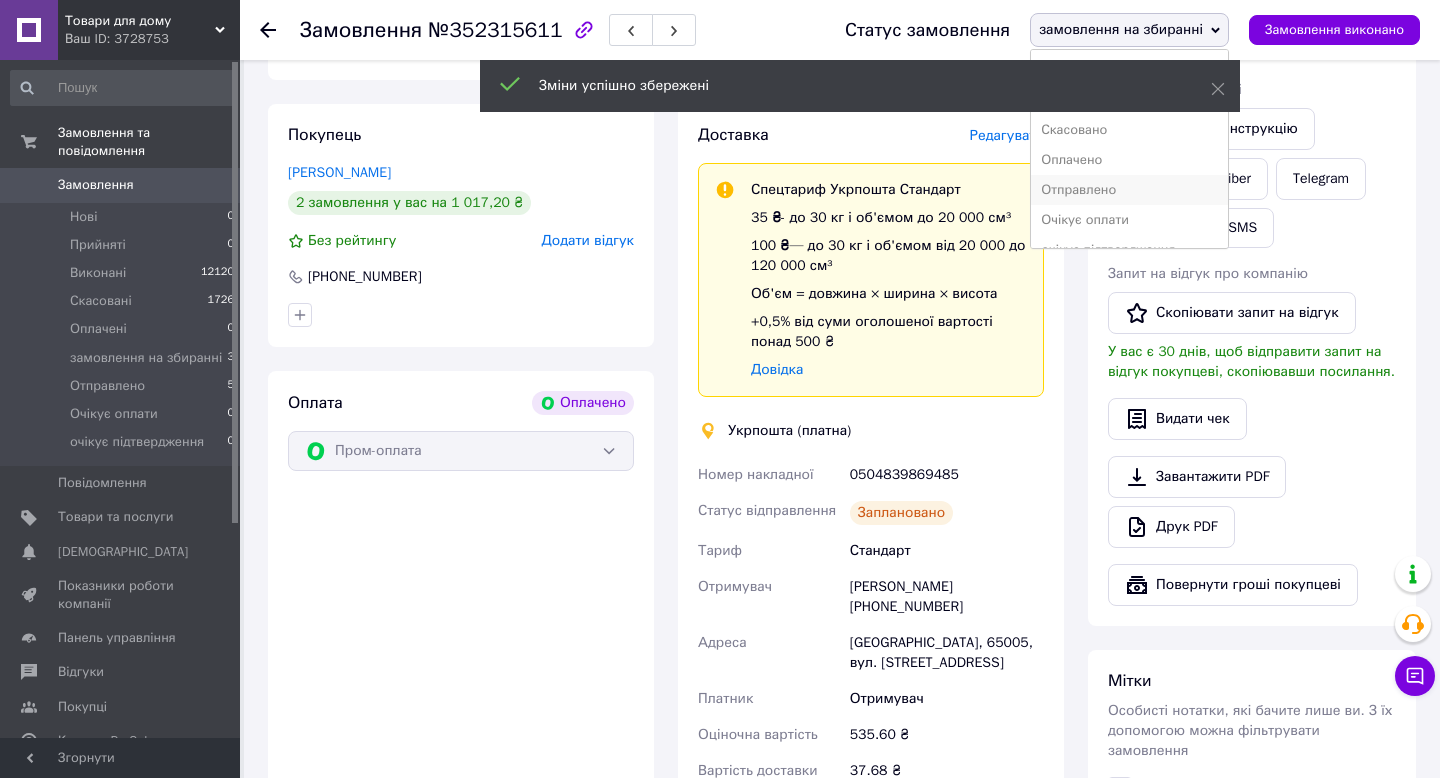 click on "Отправлено" at bounding box center (1129, 190) 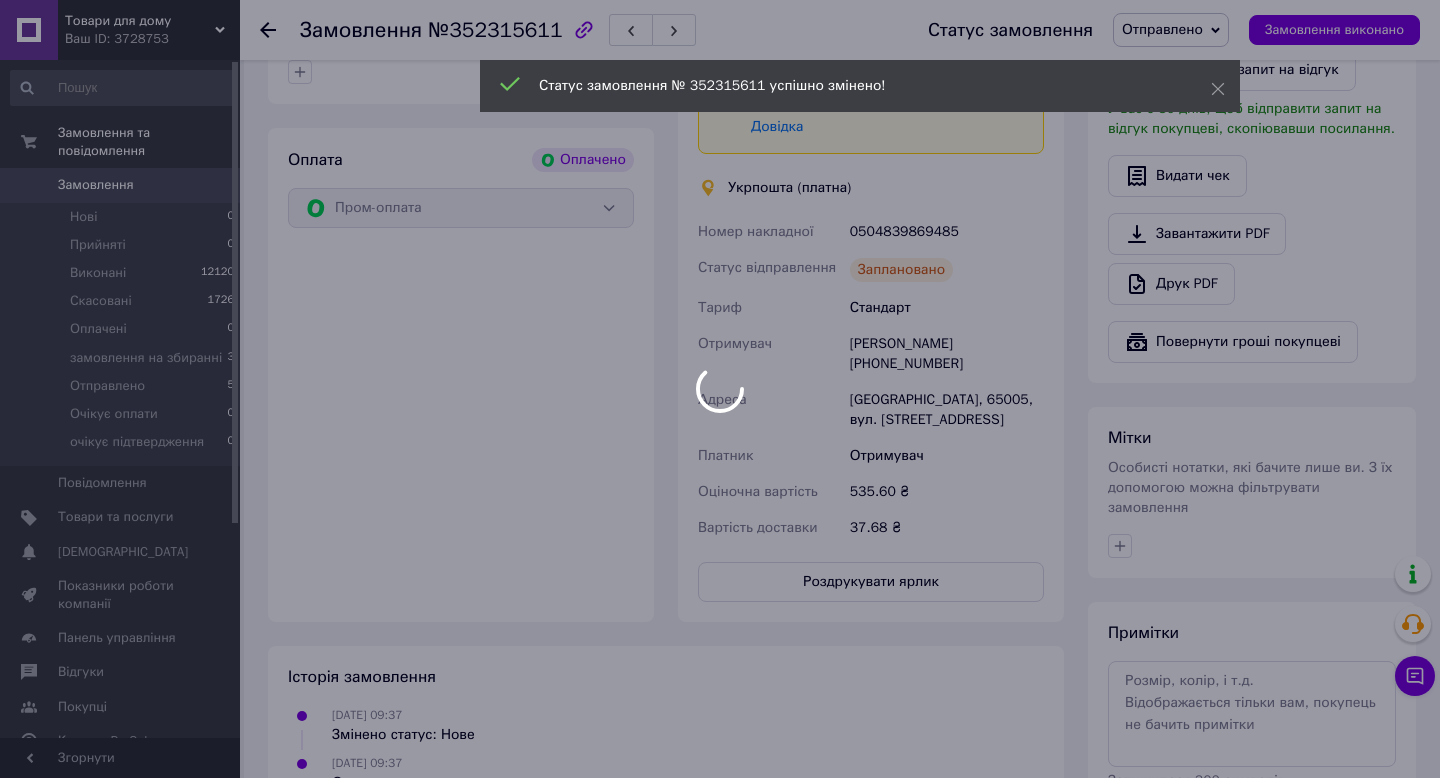 scroll, scrollTop: 671, scrollLeft: 0, axis: vertical 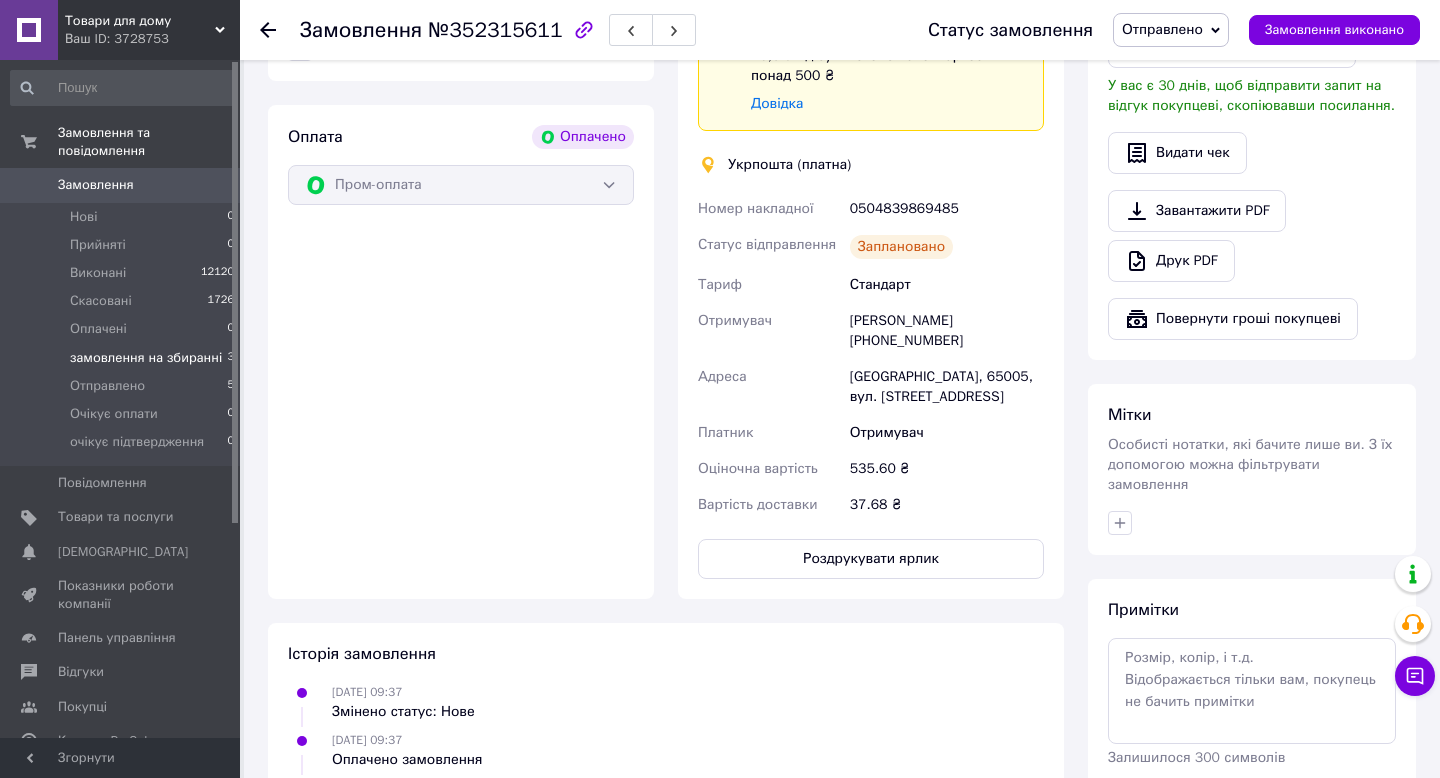 click on "замовлення на збиранні" at bounding box center [146, 358] 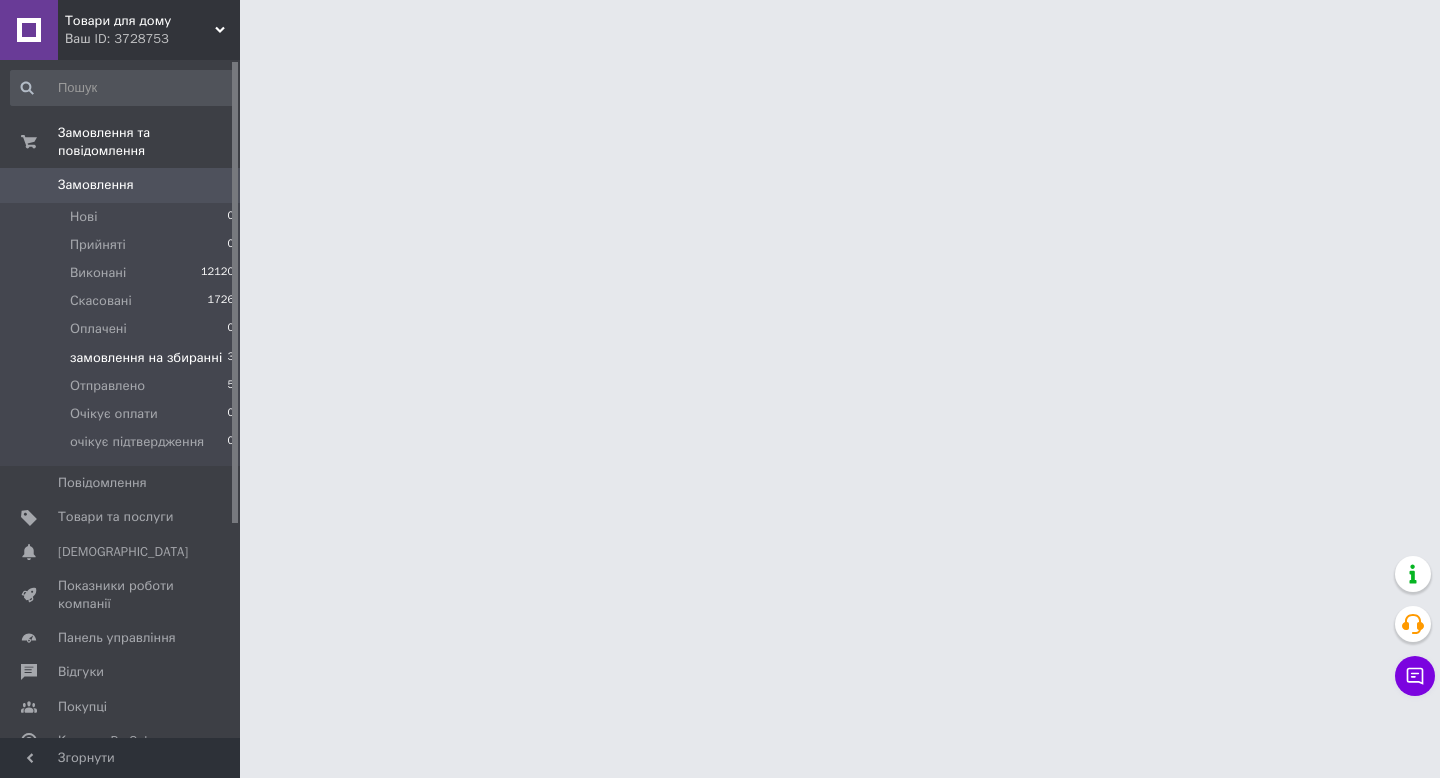 scroll, scrollTop: 0, scrollLeft: 0, axis: both 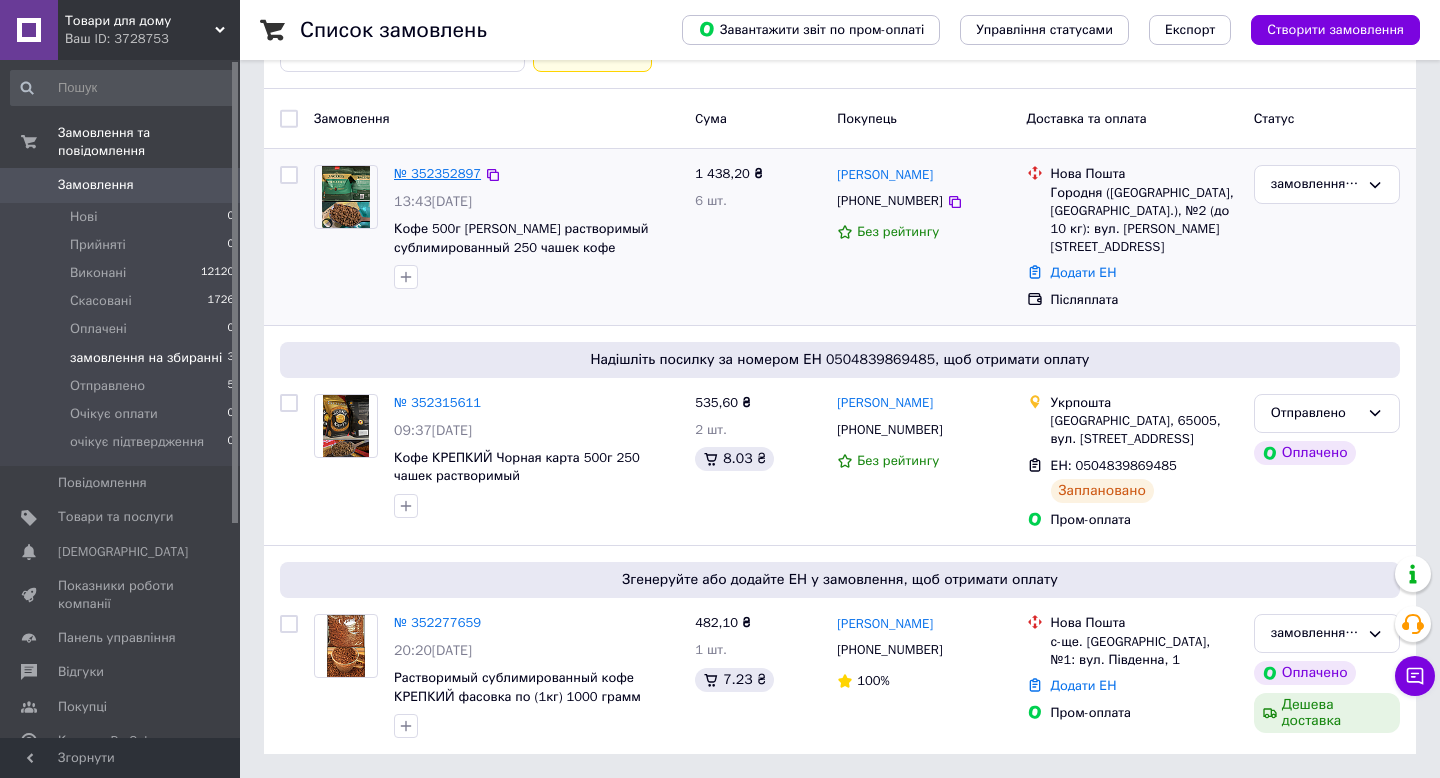 click on "№ 352352897" at bounding box center [437, 173] 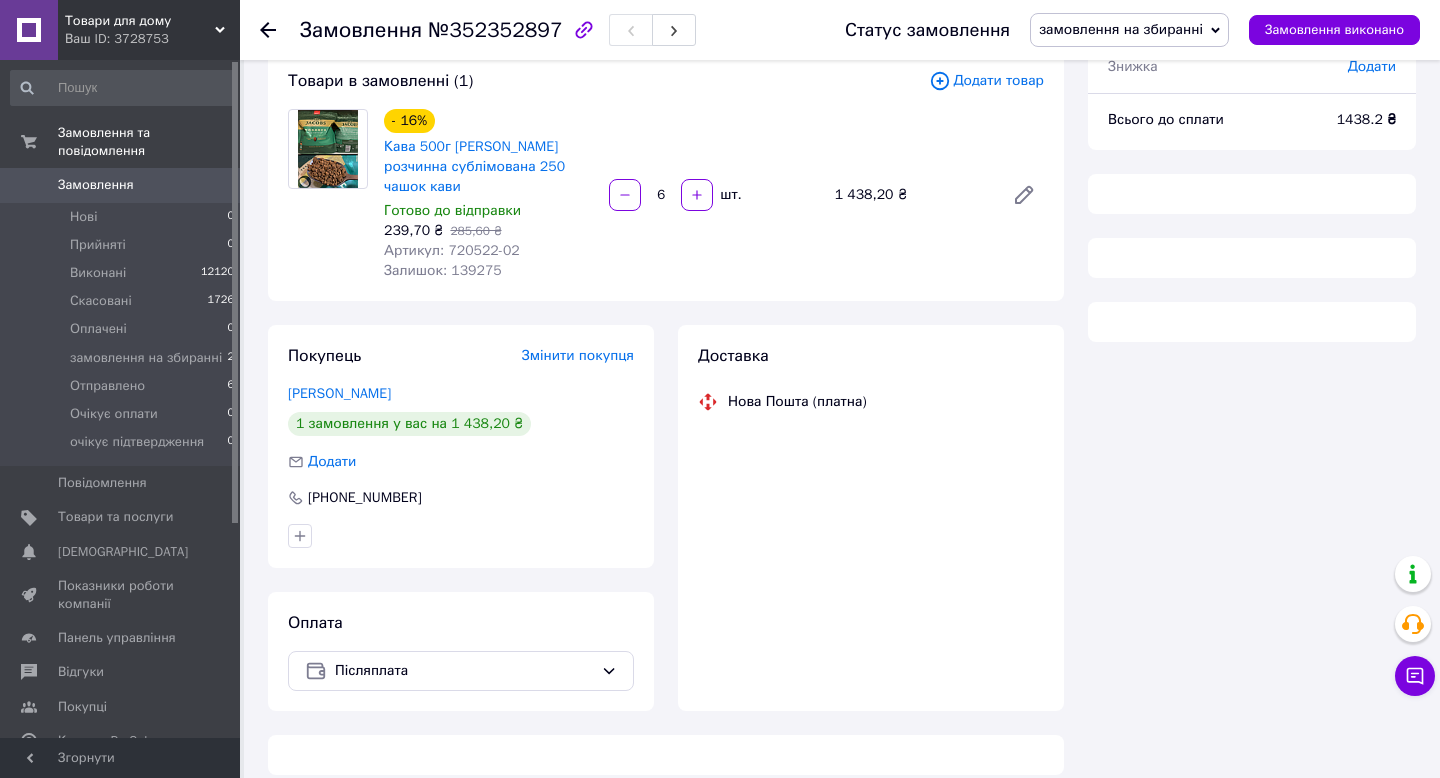 scroll, scrollTop: 240, scrollLeft: 0, axis: vertical 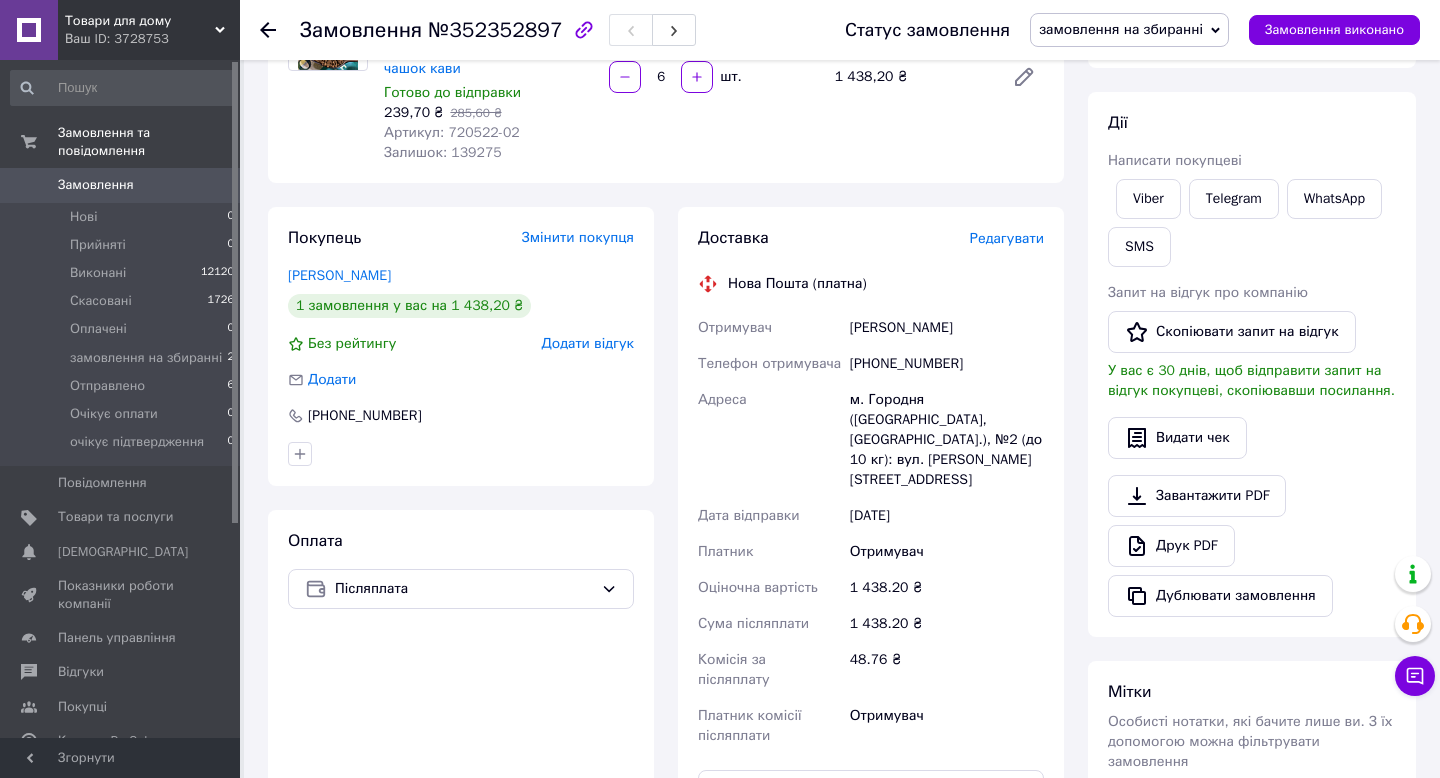 click on "Редагувати" at bounding box center [1007, 238] 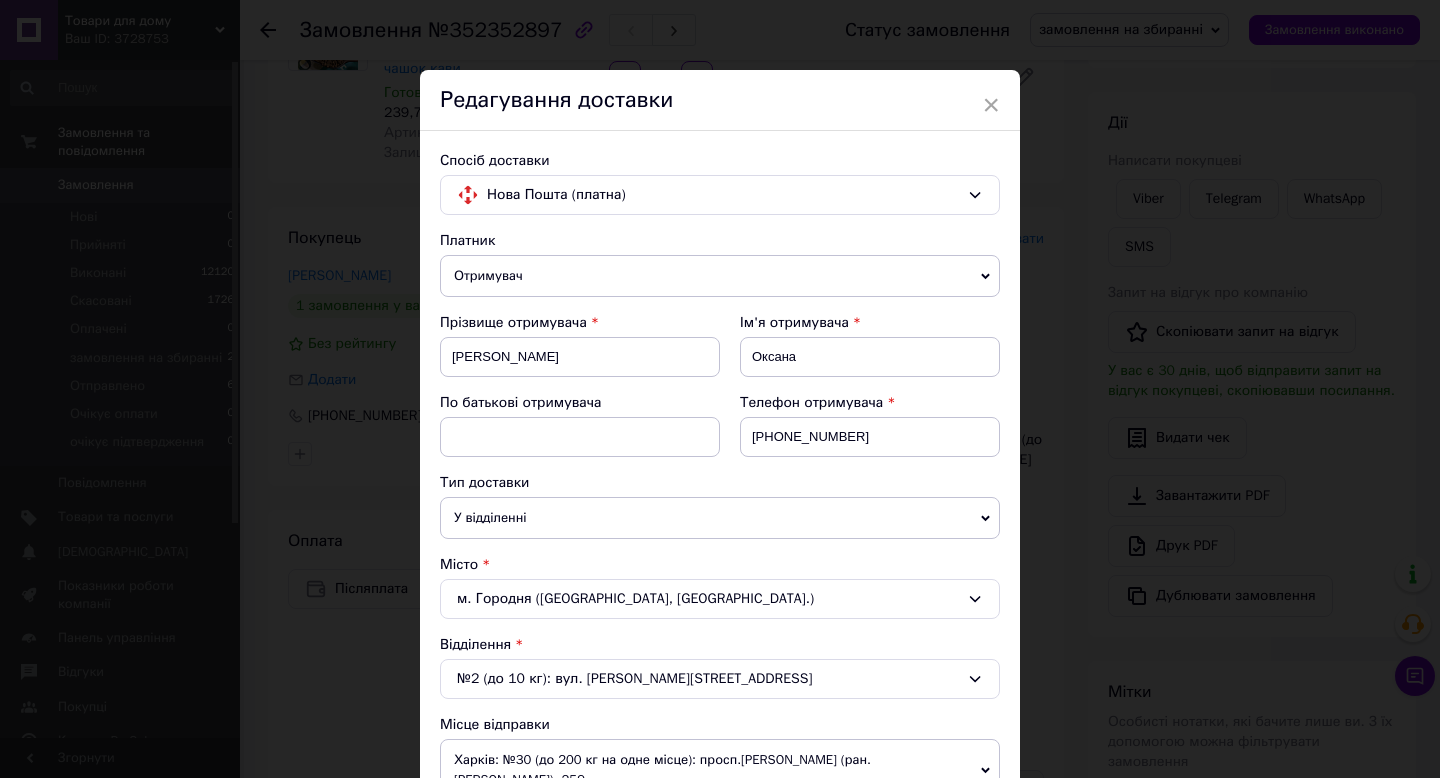 scroll, scrollTop: 788, scrollLeft: 0, axis: vertical 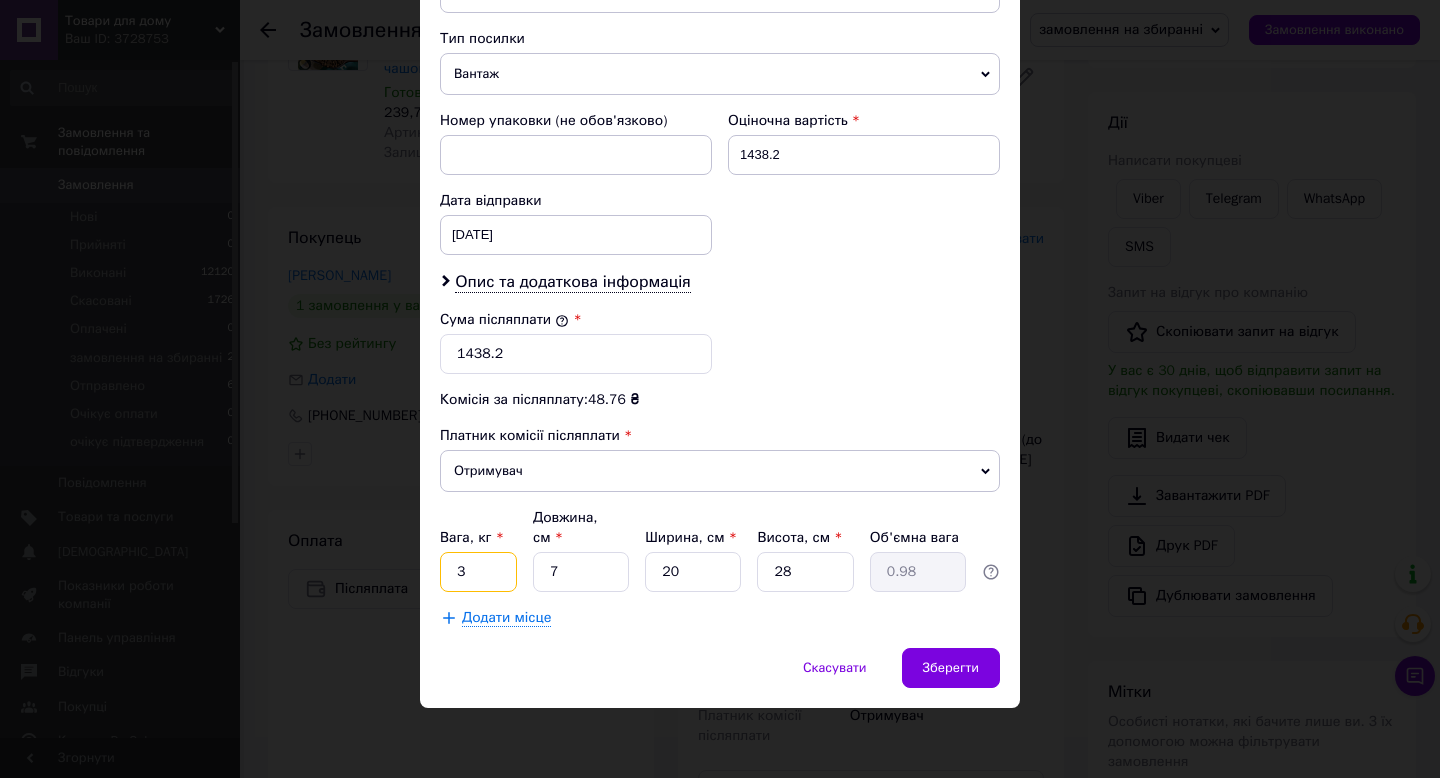 click on "3" at bounding box center [478, 572] 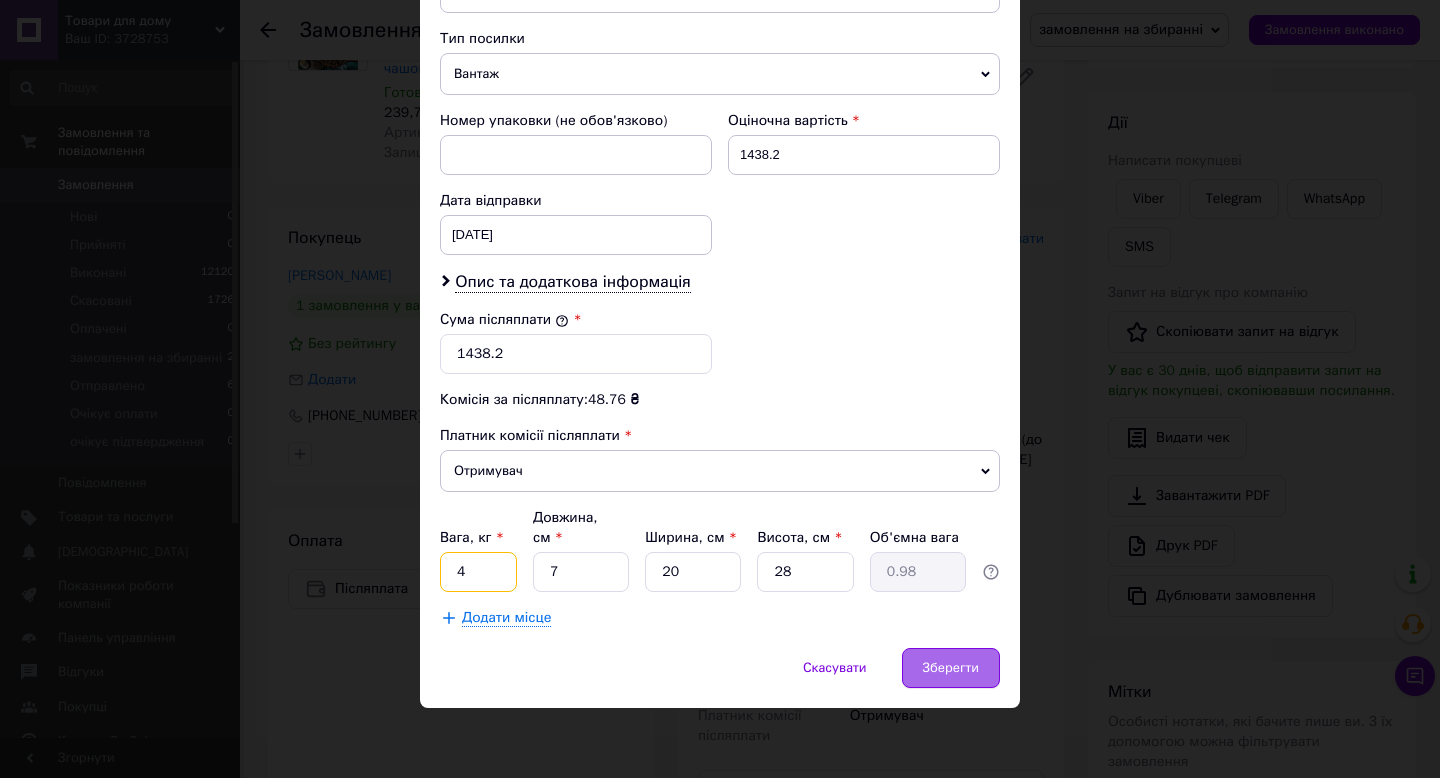 type on "4" 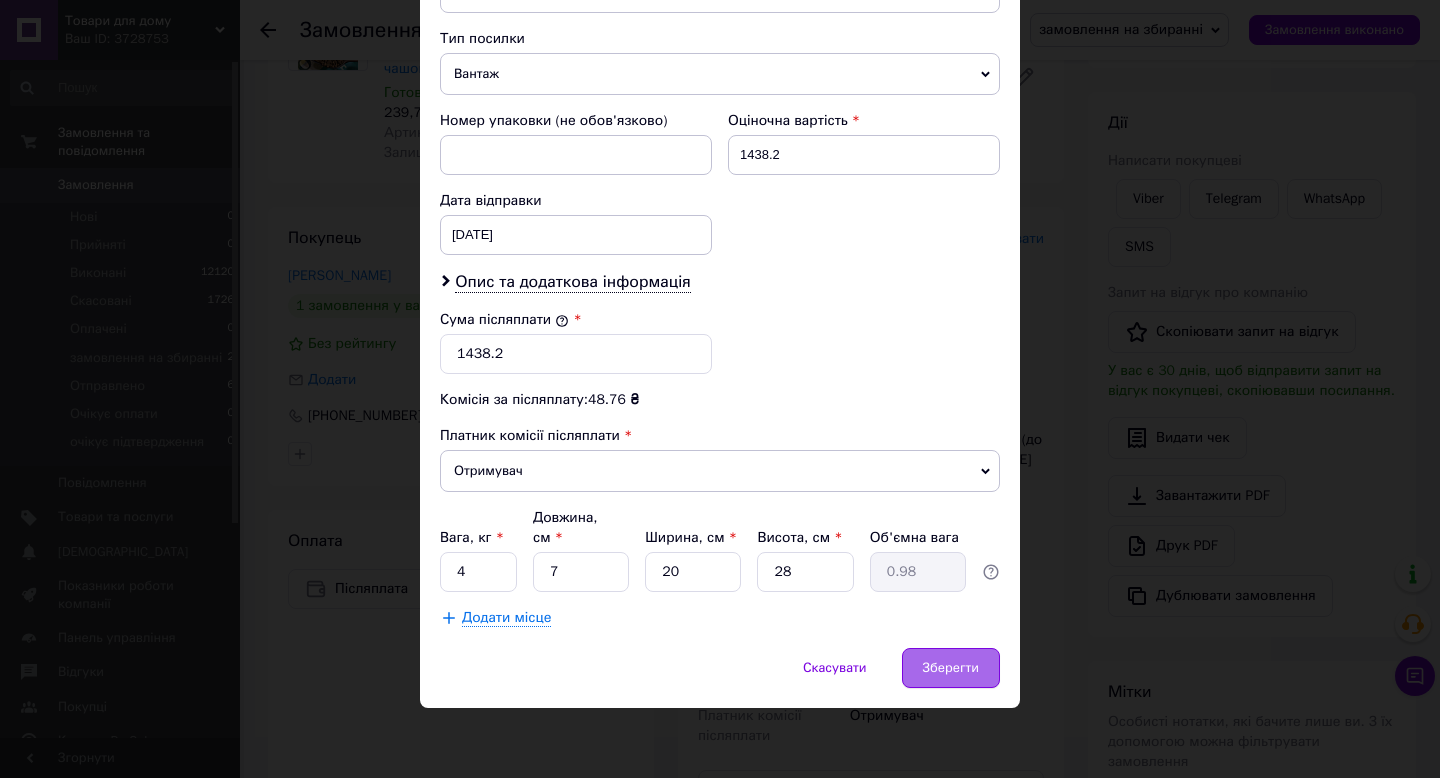click on "Зберегти" at bounding box center (951, 668) 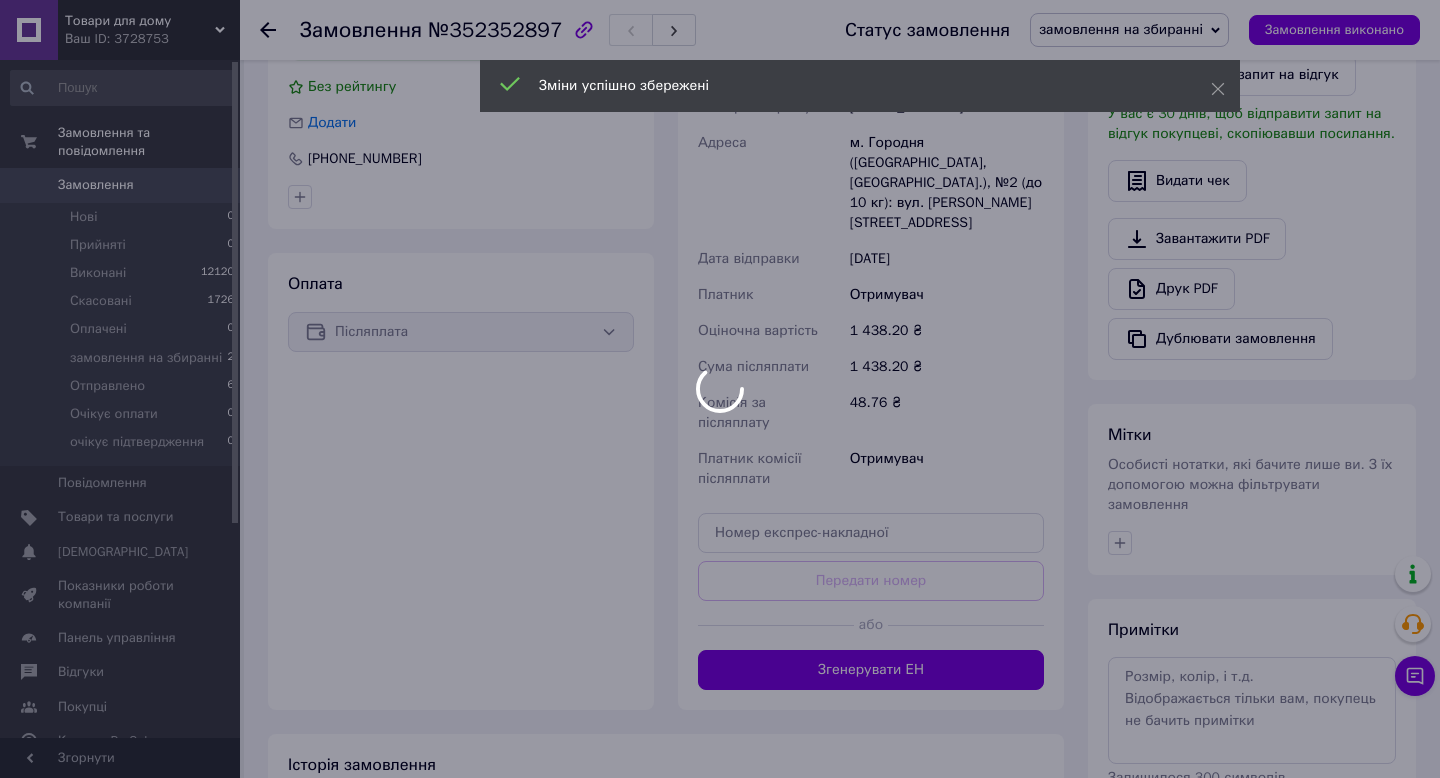 scroll, scrollTop: 502, scrollLeft: 0, axis: vertical 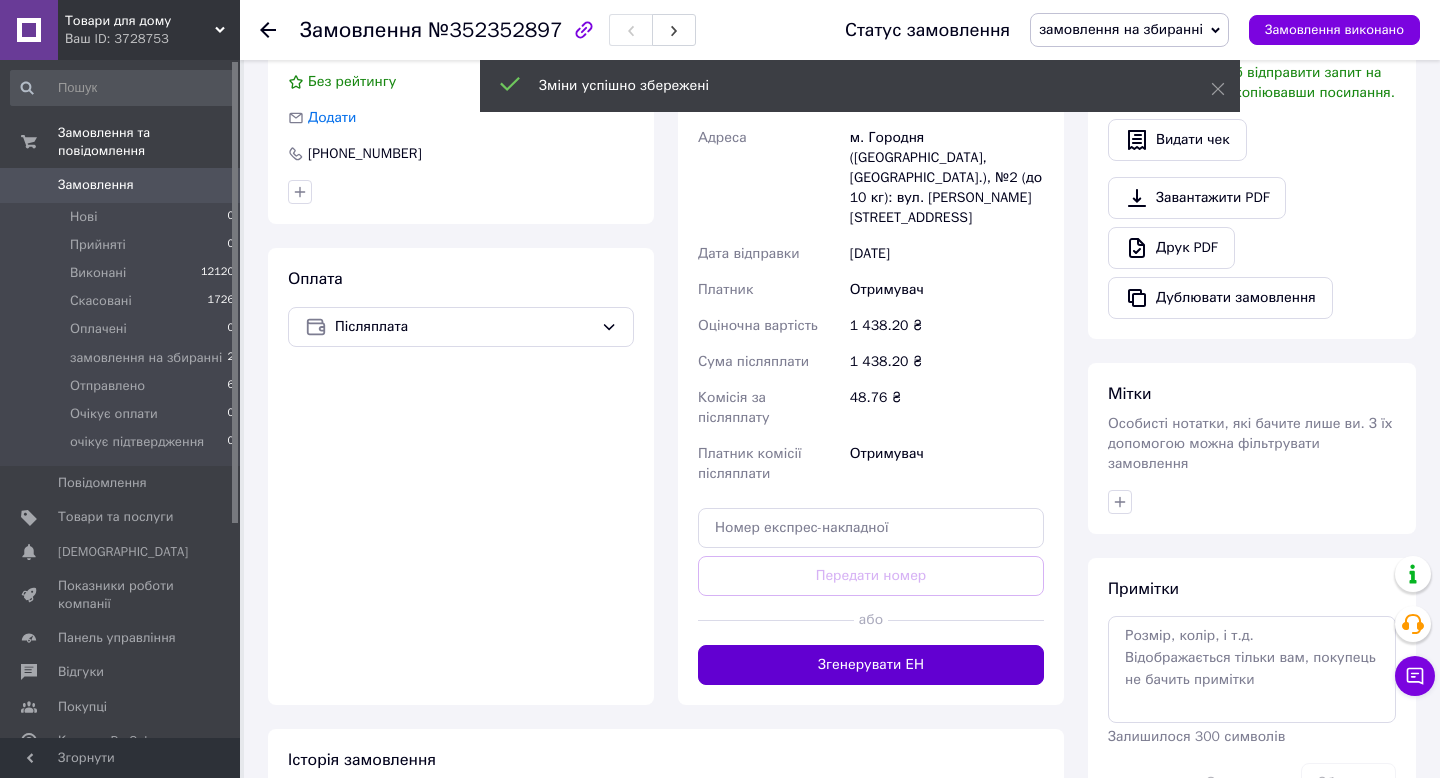 click on "Згенерувати ЕН" at bounding box center [871, 665] 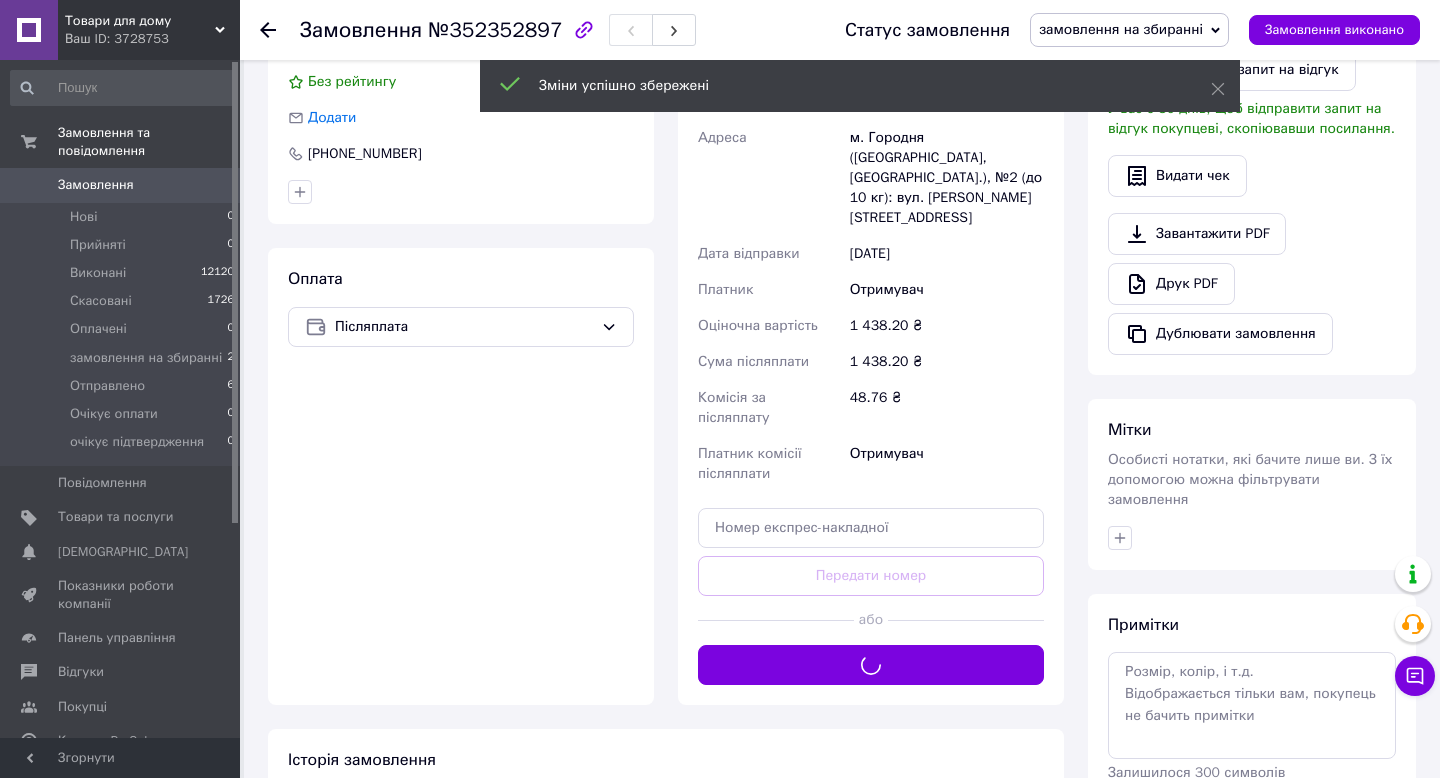 click on "замовлення на збиранні" at bounding box center [1129, 30] 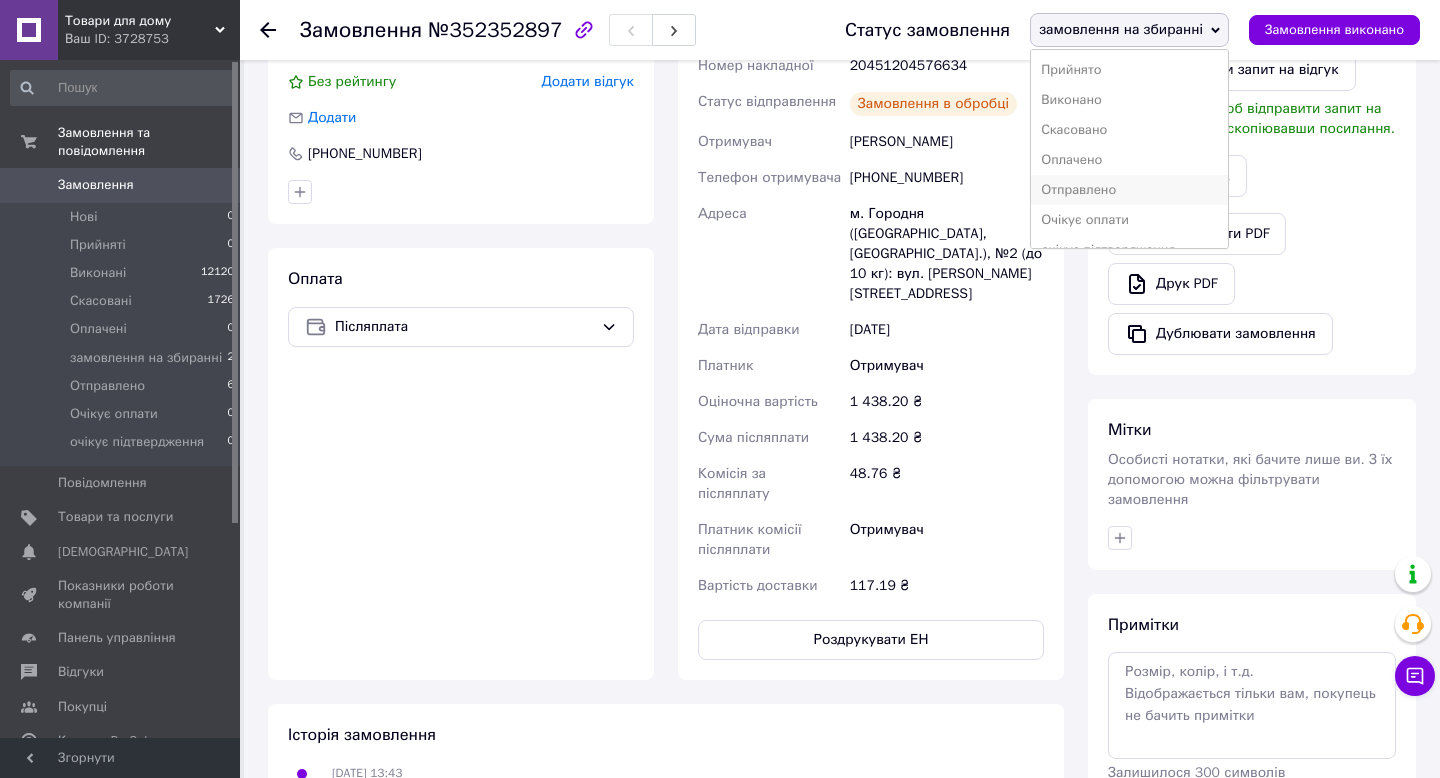 click on "Отправлено" at bounding box center [1129, 190] 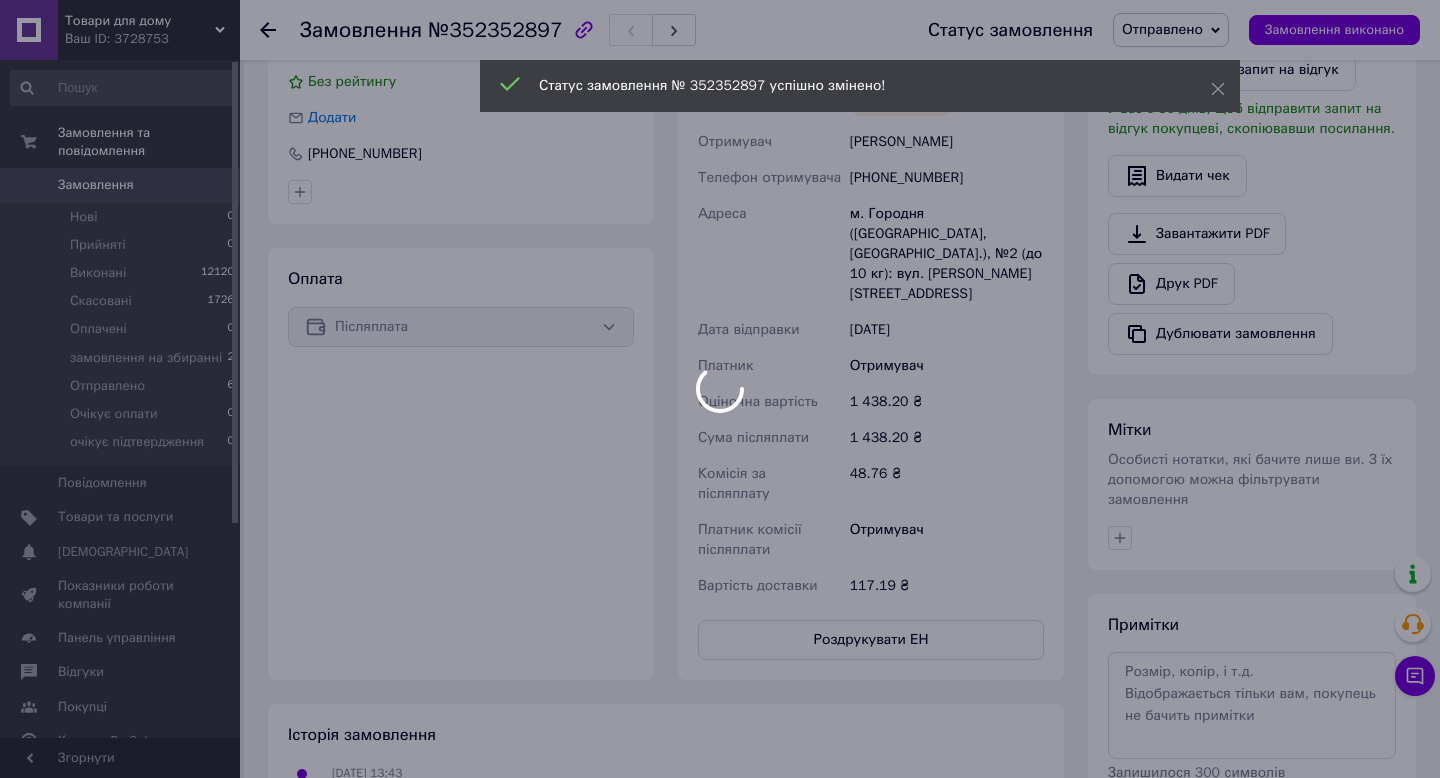 scroll, scrollTop: 391, scrollLeft: 0, axis: vertical 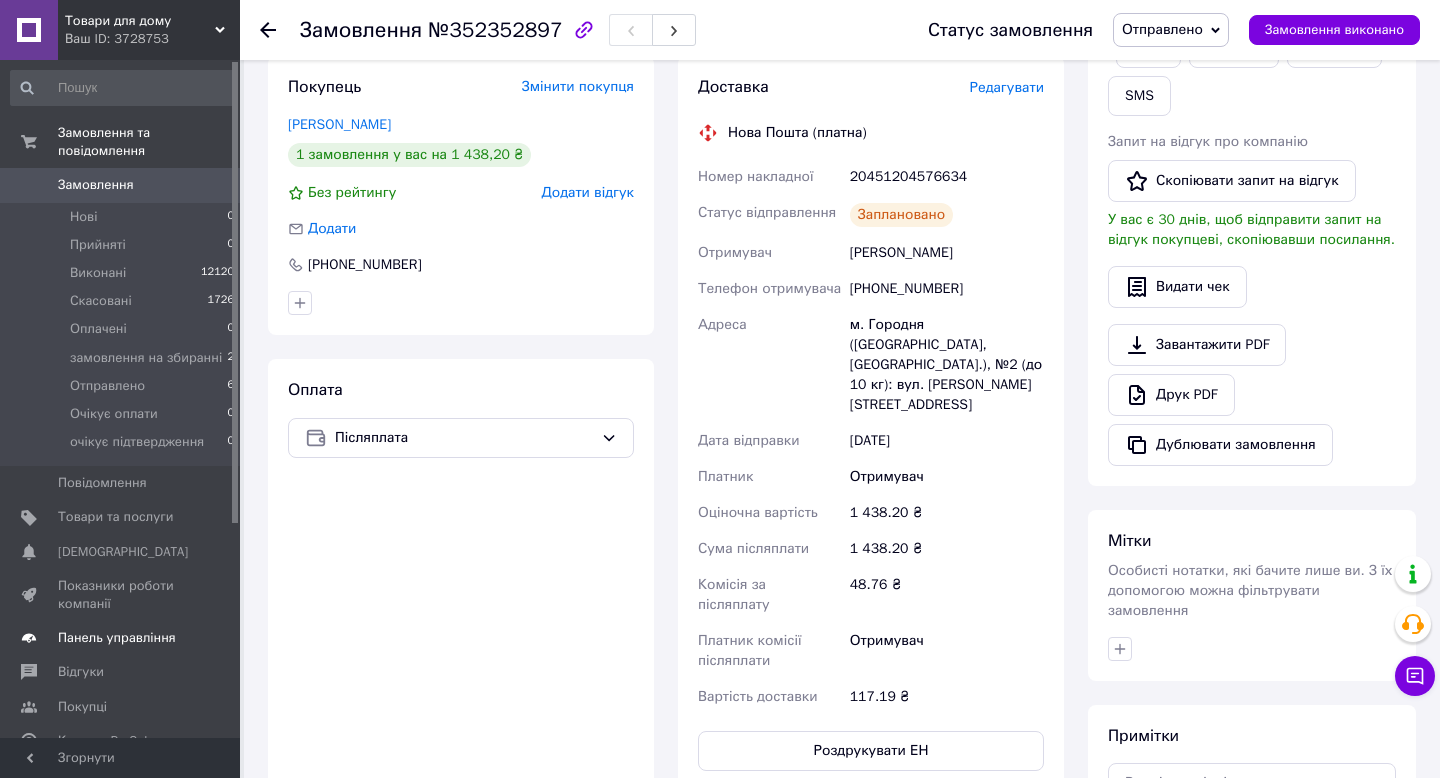 click on "Панель управління" at bounding box center [117, 638] 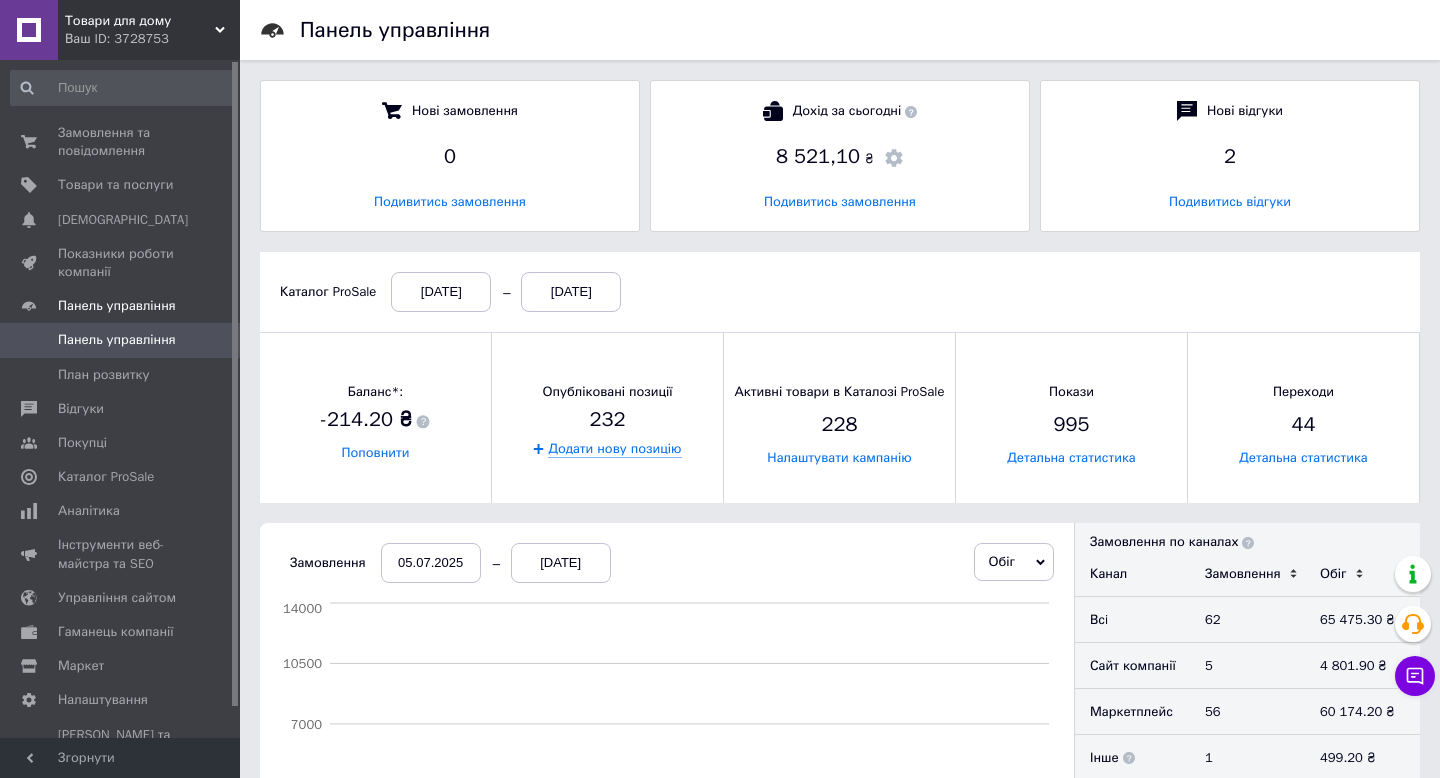 scroll, scrollTop: 10, scrollLeft: 10, axis: both 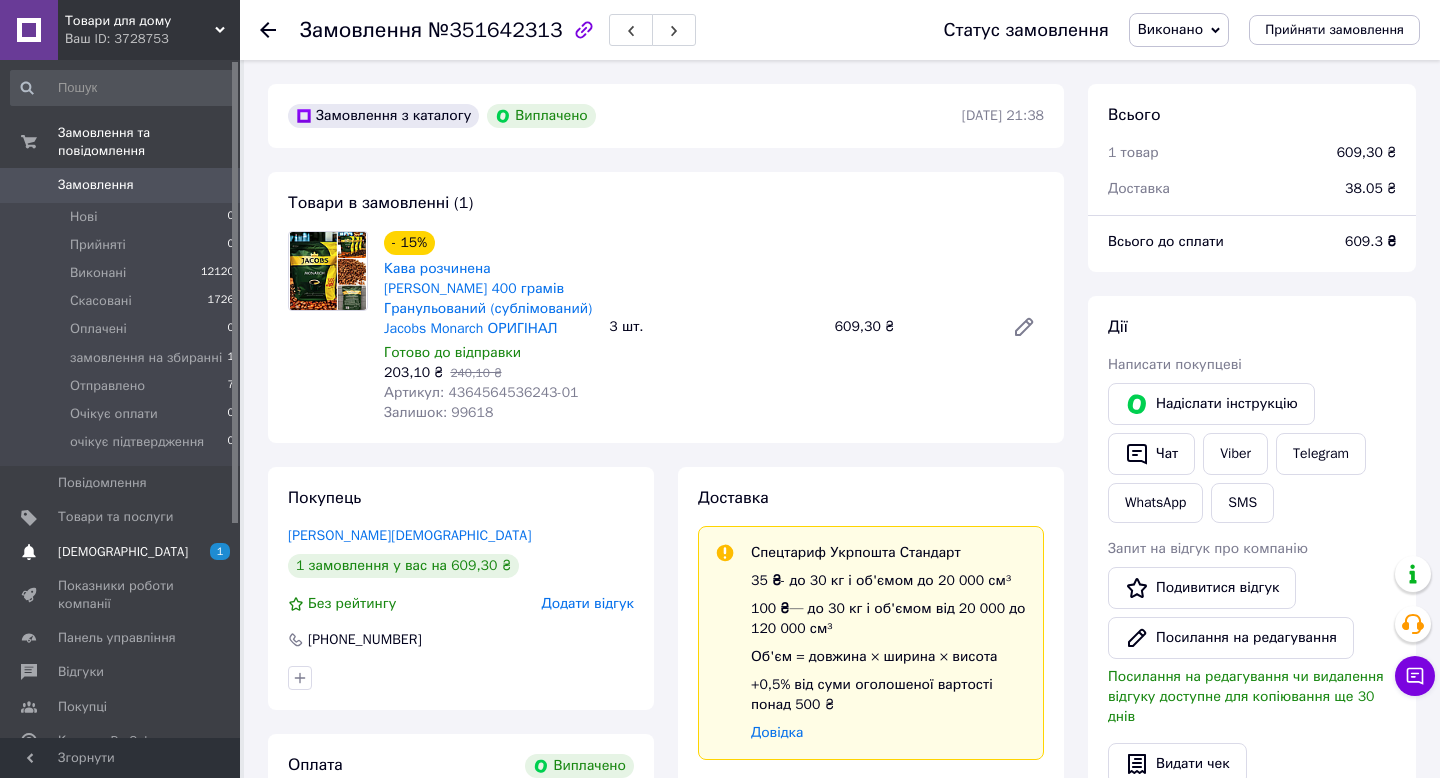 click on "[DEMOGRAPHIC_DATA]" at bounding box center [123, 552] 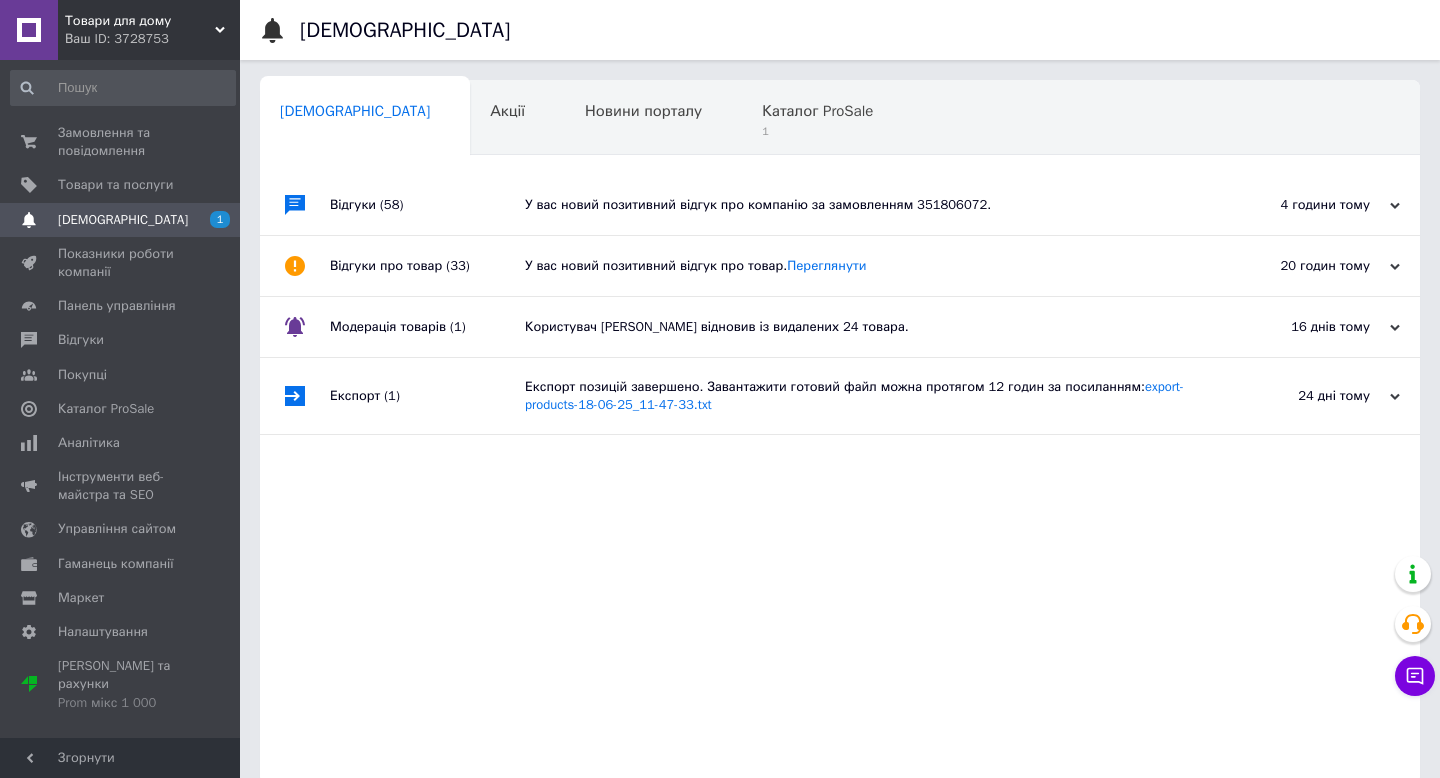 click on "Сповіщення 0 Акції 0 Новини порталу 0 Каталог ProSale 1 Навчання та заходи 0 Ok Відфільтровано...  Зберегти Нічого не знайдено Можливо, помилка у слові  або немає відповідностей за вашим запитом. Сповіщення 0 Акції 0 Новини порталу 0 Каталог ProSale 1 Навчання та заходи 0 :  Відгуки   (58) У вас новий позитивний відгук про компанію за замовленням 351806072. 4 години тому 12.07.2025 Відгуки про товар   (33) У вас новий позитивний відгук про товар.  Переглянути 20 годин тому 11.07.2025 Модерація товарів   (1) Користувач Михаил Якименко відновив із видалених 24 товара. 16 днів тому 26.06.2025 Експорт   (1)" at bounding box center (840, 432) 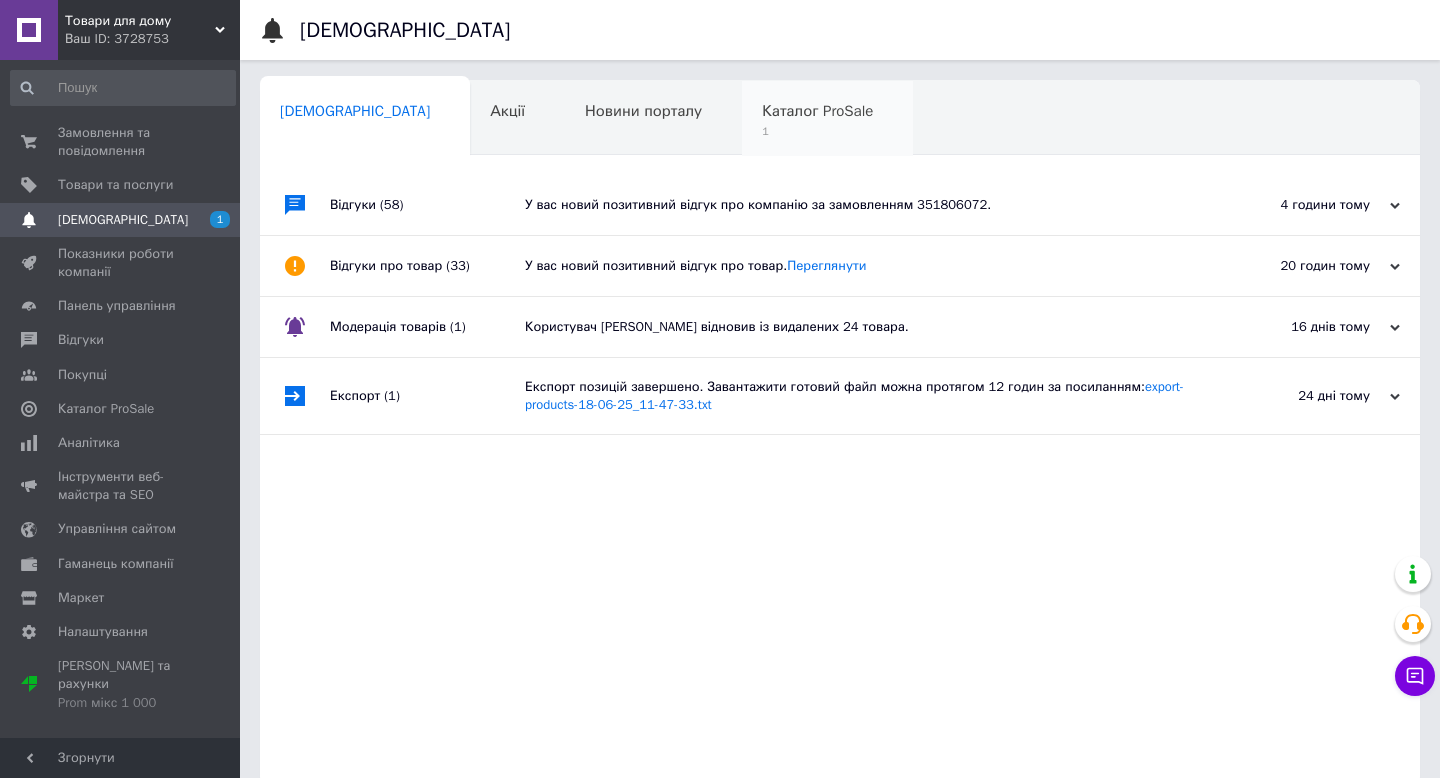 click on "Каталог ProSale 1" at bounding box center [827, 119] 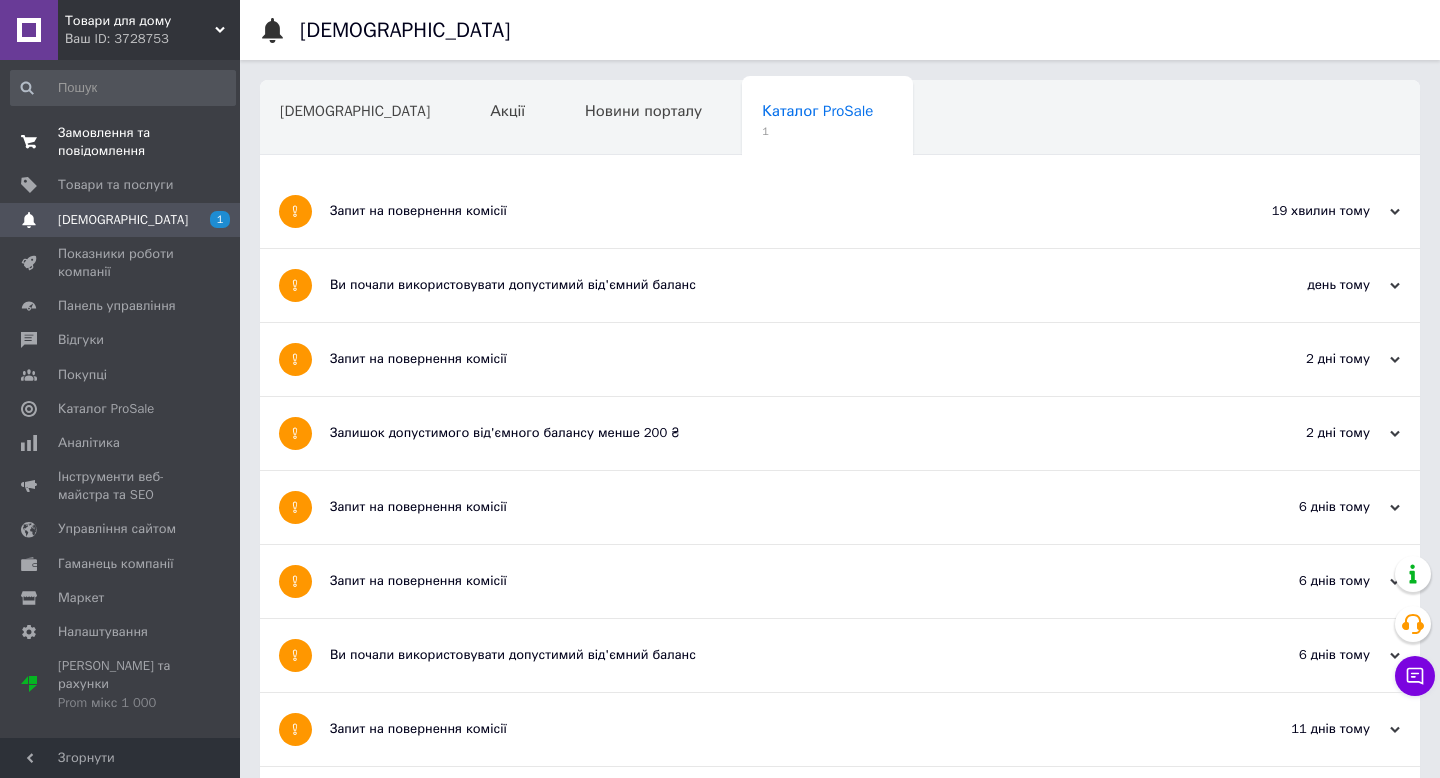 click on "Замовлення та повідомлення" at bounding box center [121, 142] 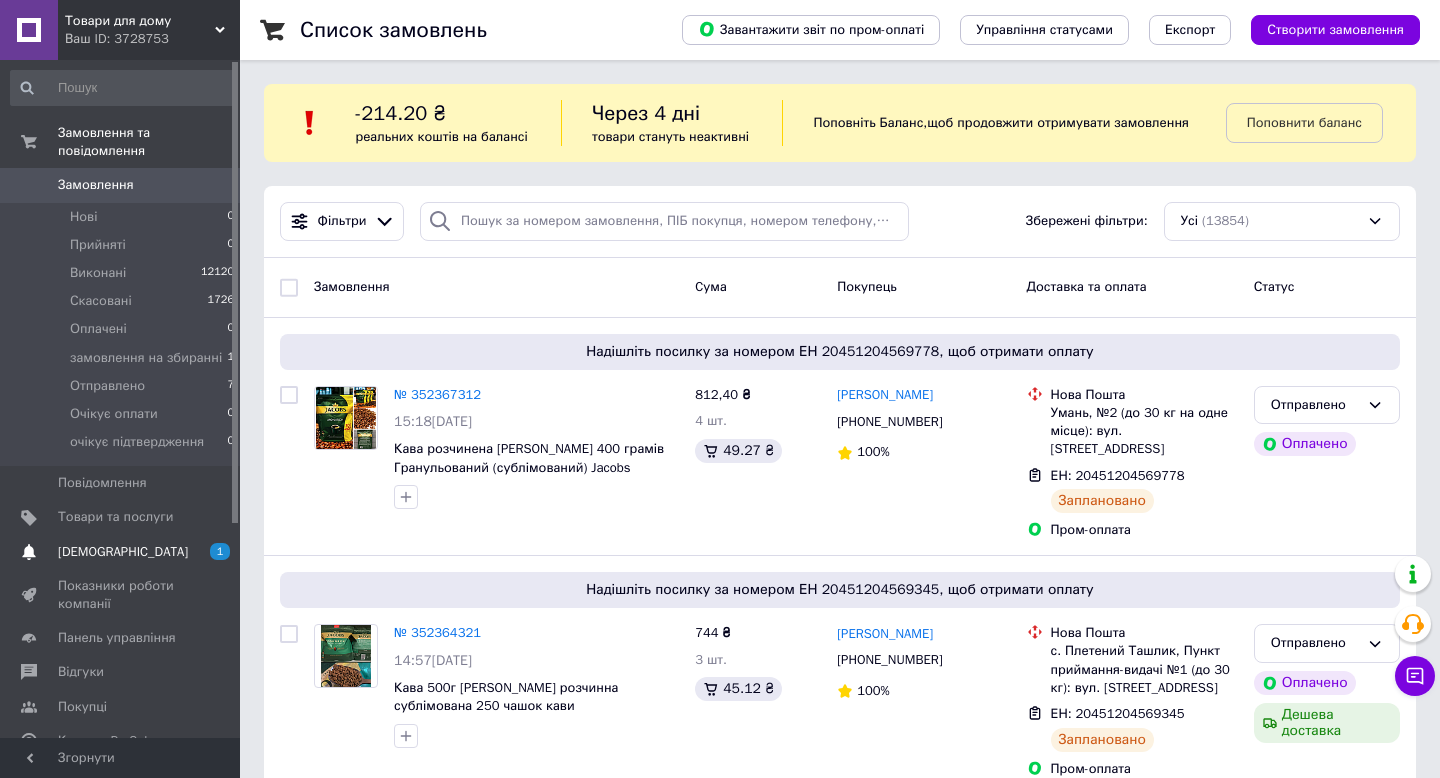 click on "[DEMOGRAPHIC_DATA]" at bounding box center (121, 552) 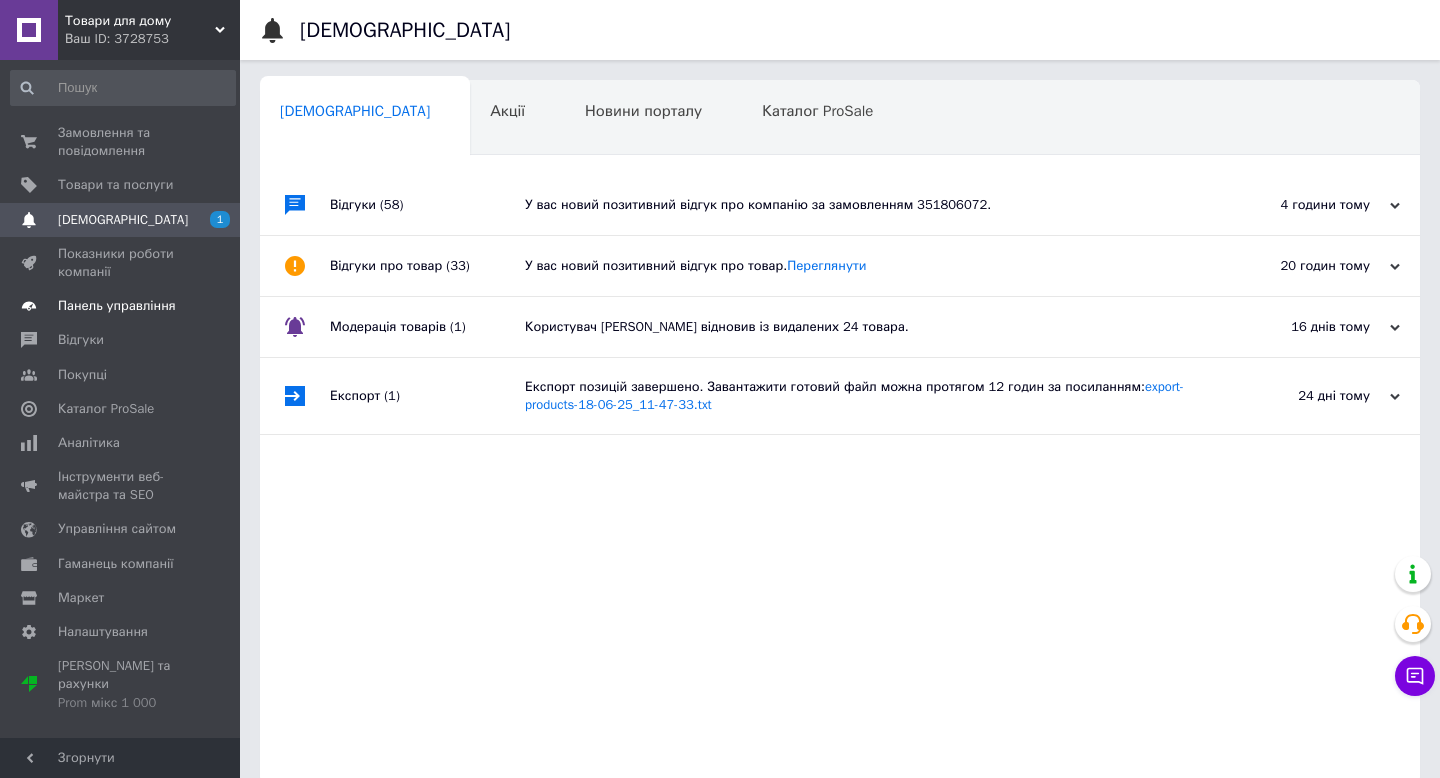 click on "Панель управління" at bounding box center [123, 306] 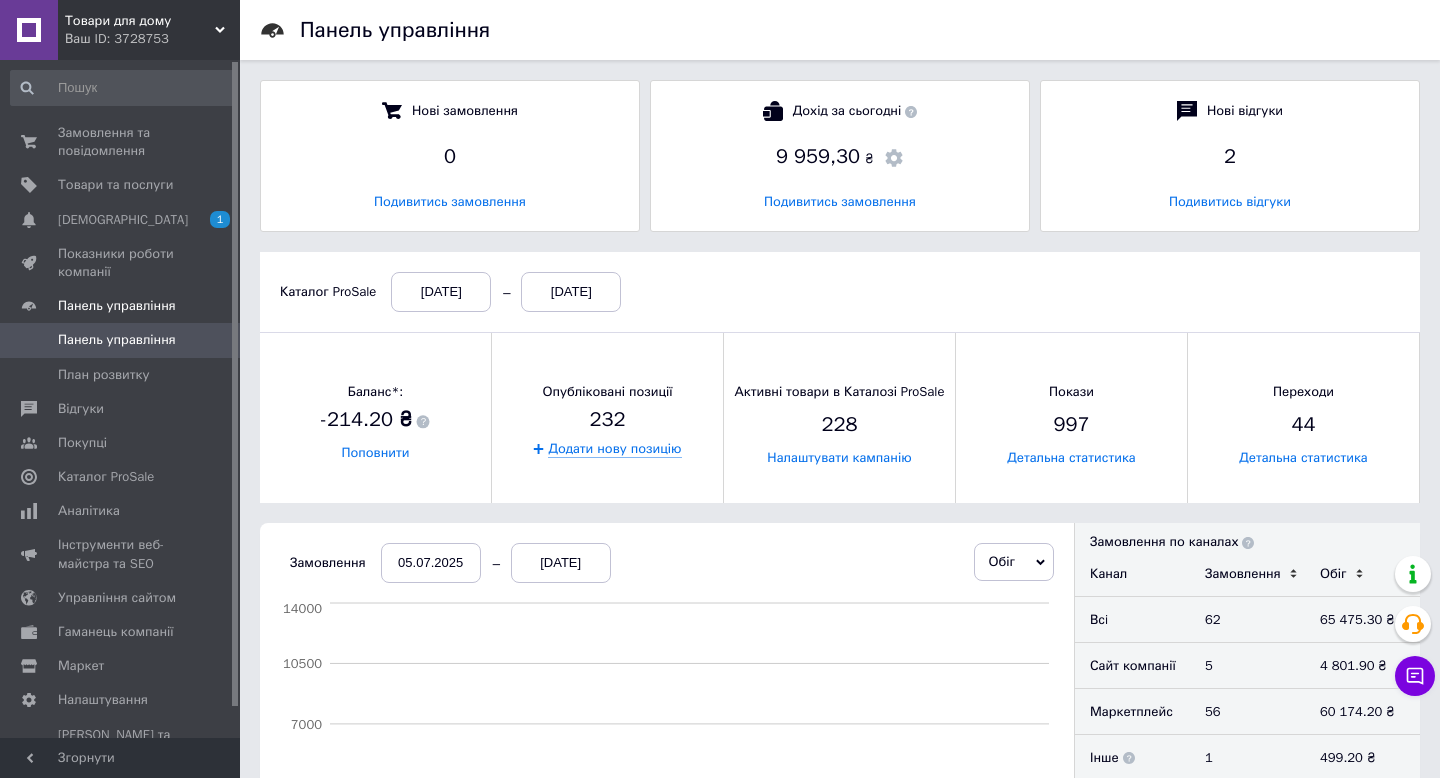 scroll, scrollTop: 10, scrollLeft: 10, axis: both 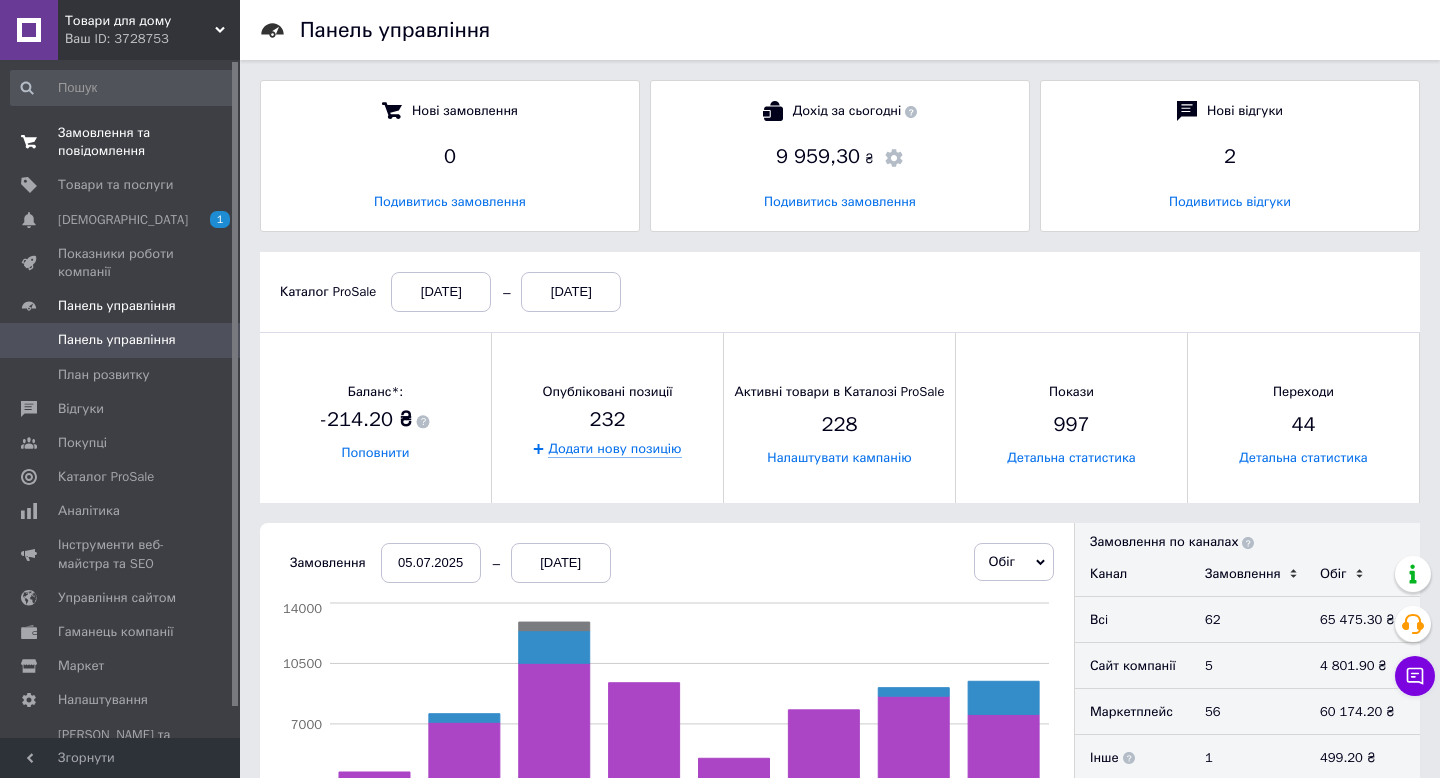 click on "Замовлення та повідомлення" at bounding box center (121, 142) 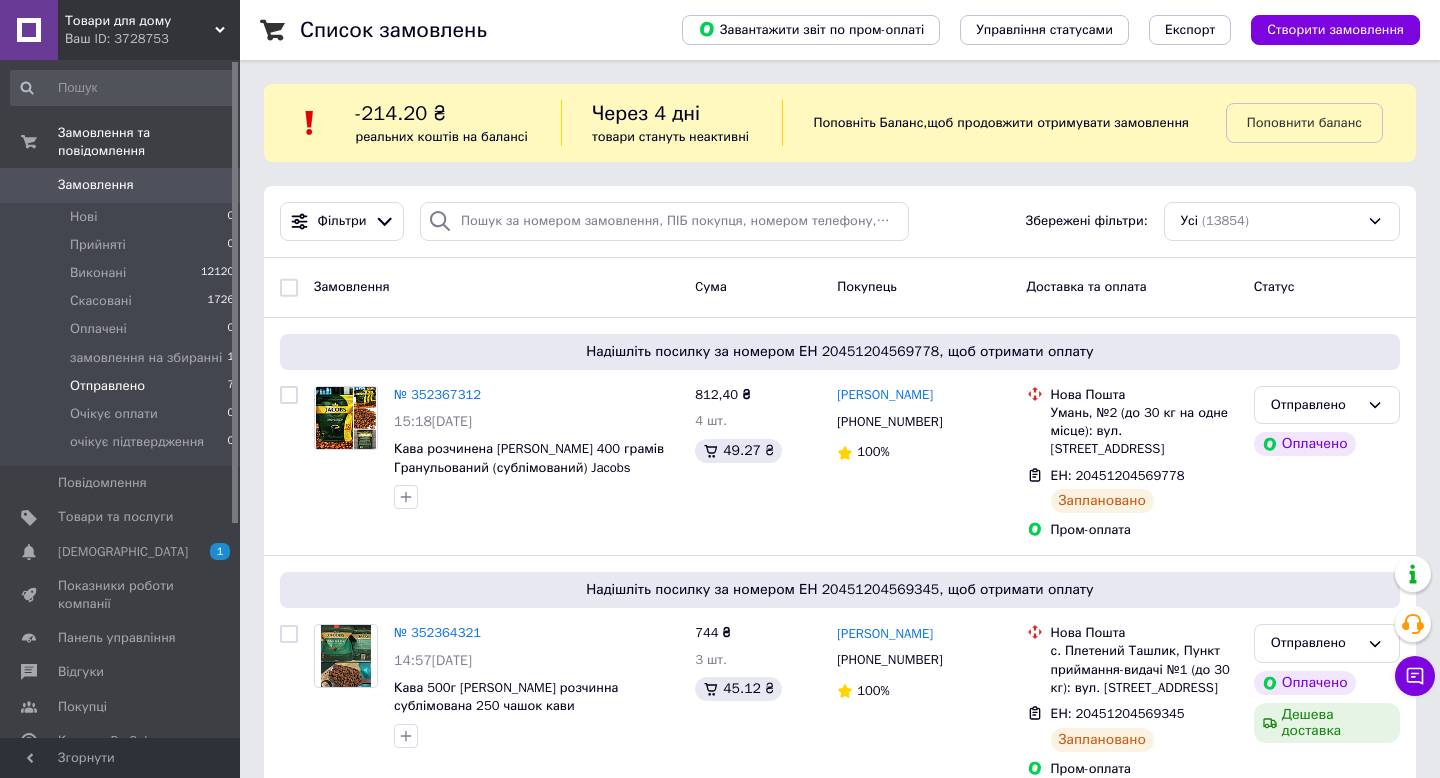 click on "Отправлено 7" at bounding box center [123, 386] 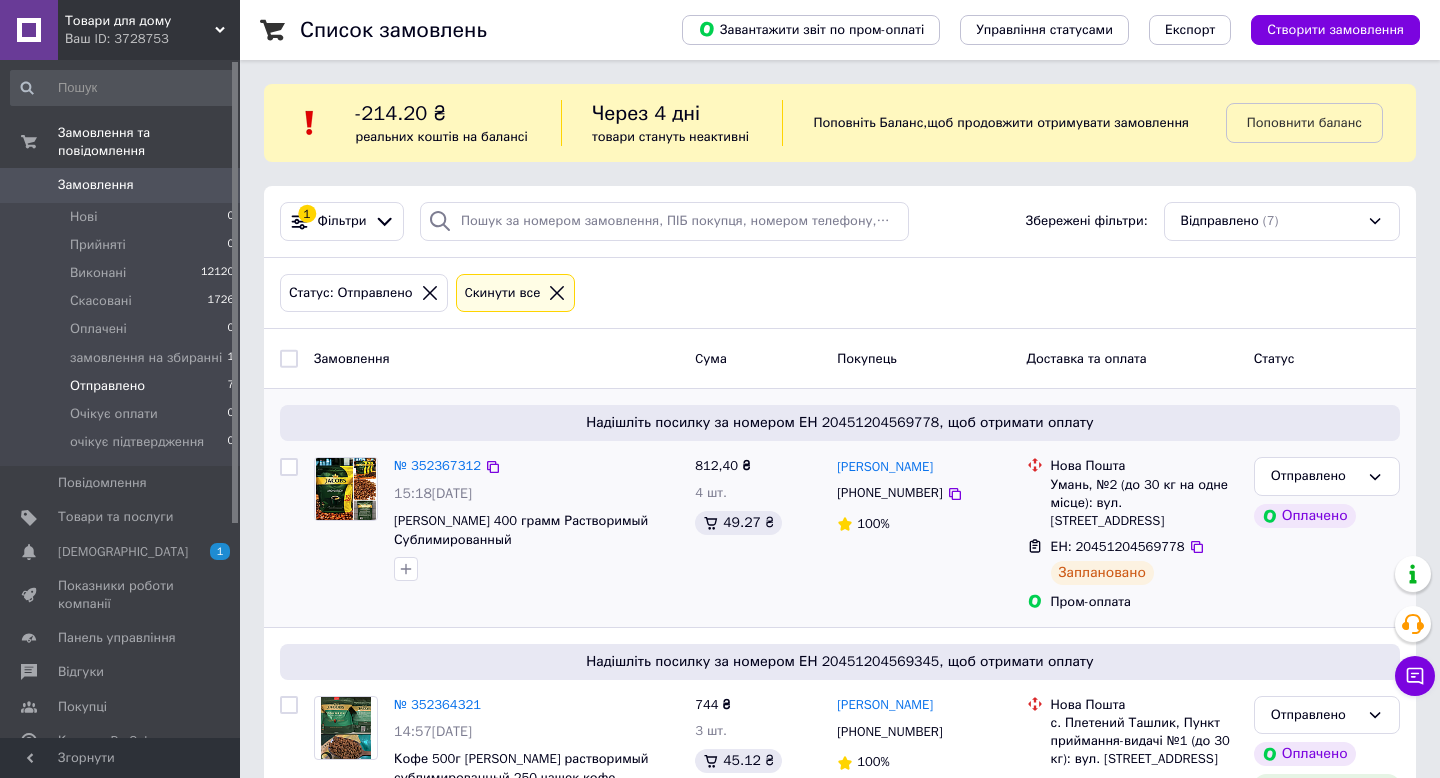 click on "[PHONE_NUMBER]" at bounding box center [889, 492] 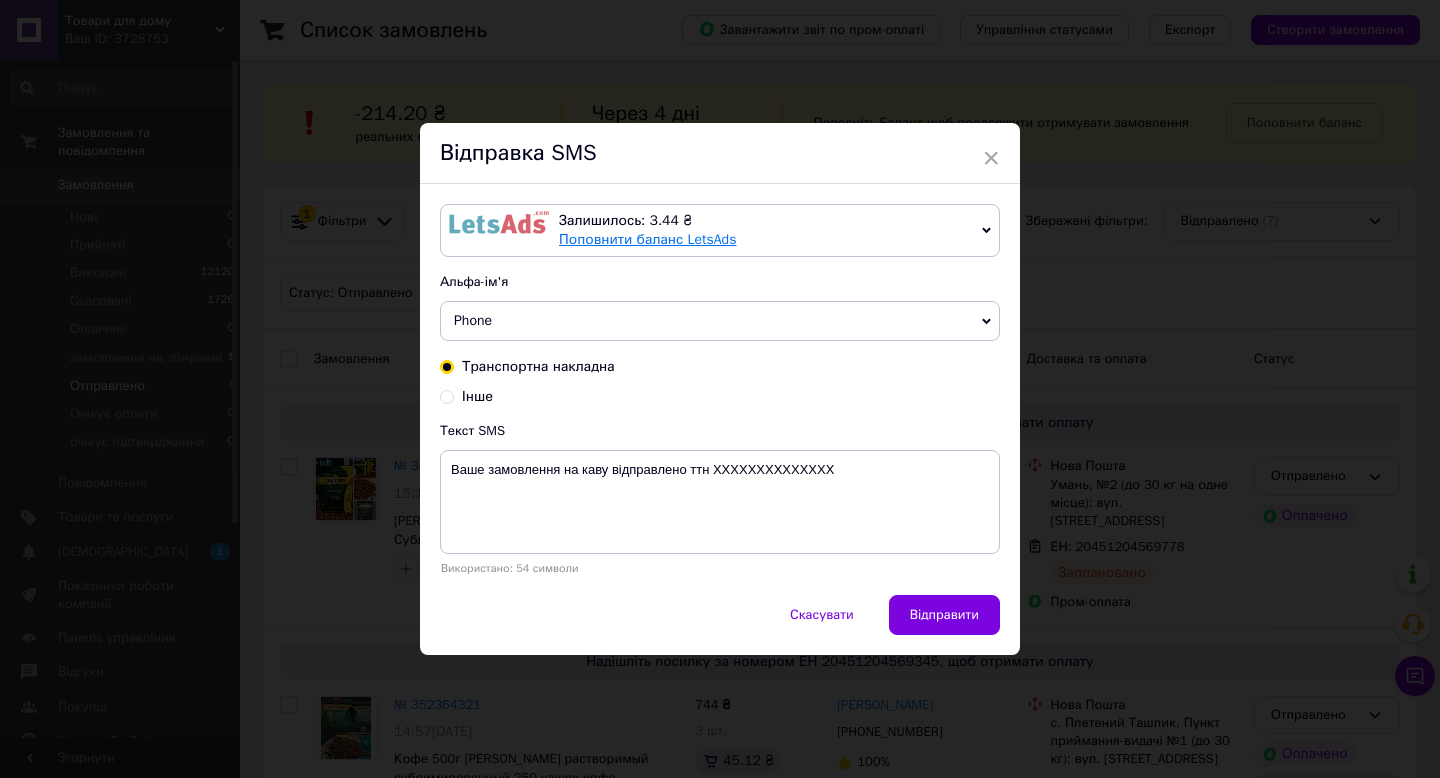 click on "Поповнити баланс LetsAds" at bounding box center (647, 239) 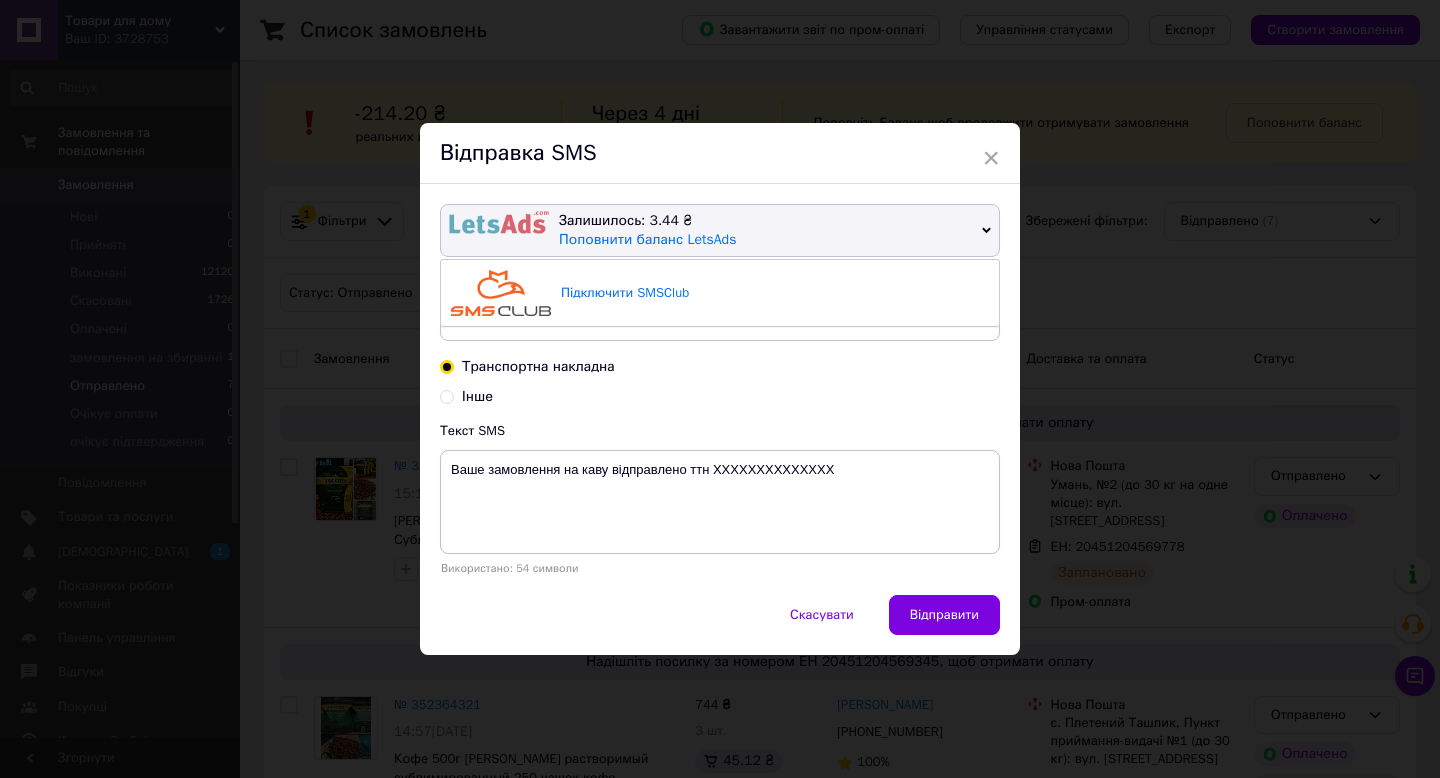 click on "× Відправка SMS Залишилось: 3.44 ₴ Поповнити баланс LetsAds Підключити SMSClub Альфа-ім'я  Phone Autograph Coffe_UA Оновити список альфа-імен Транспортна накладна Інше Текст SMS Ваше замовлення на каву відправлено ттн XXXXXXXXXXXXXX Використано: 54 символи Скасувати   Відправити" at bounding box center (720, 389) 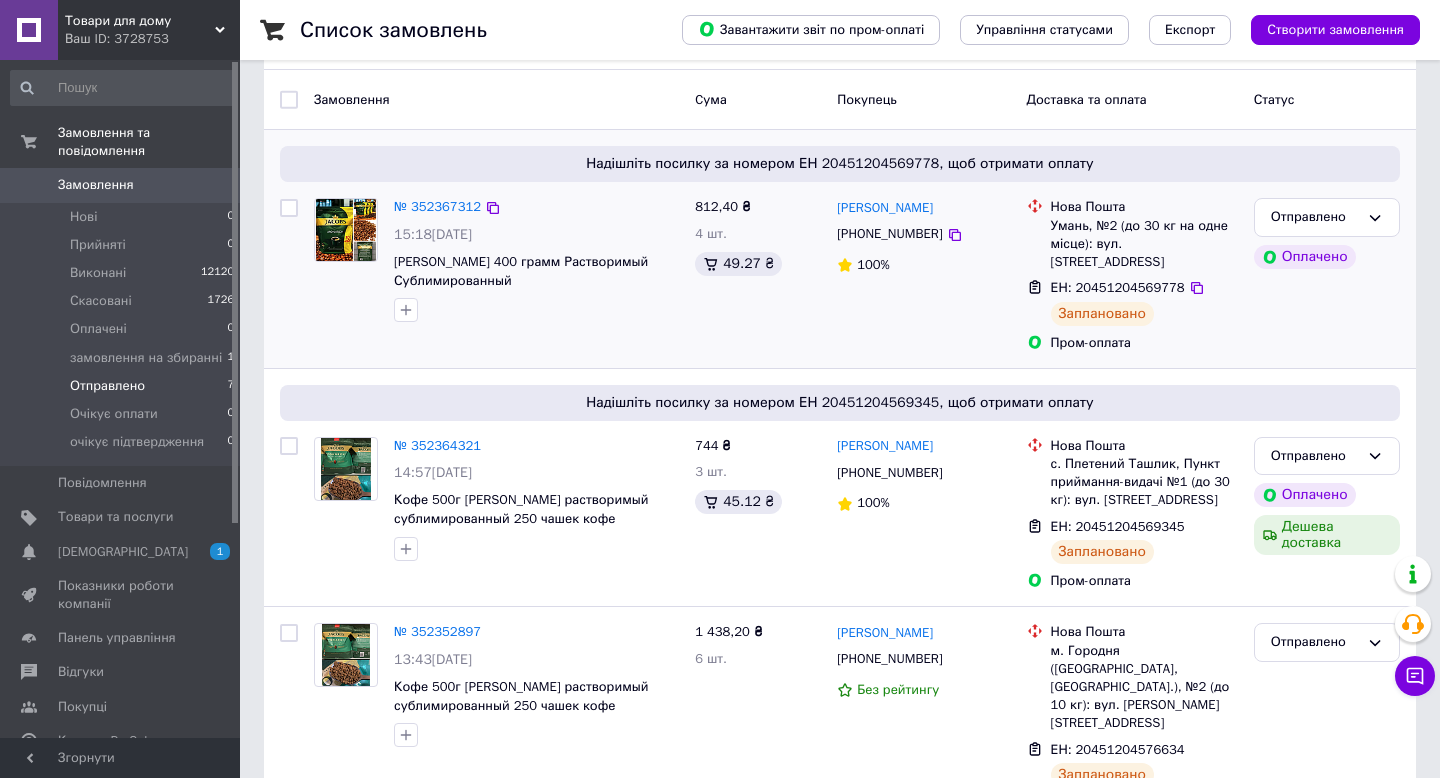 scroll, scrollTop: 254, scrollLeft: 0, axis: vertical 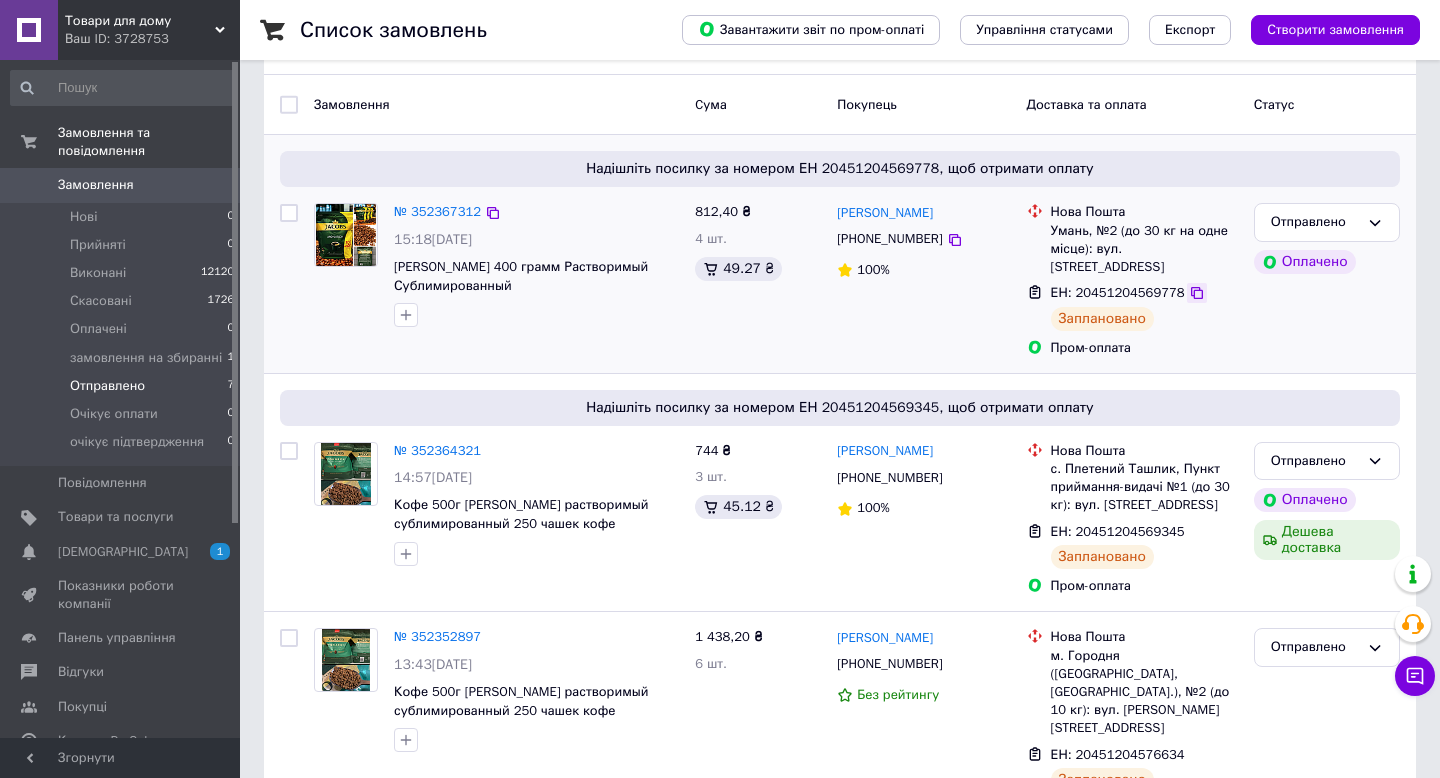 click 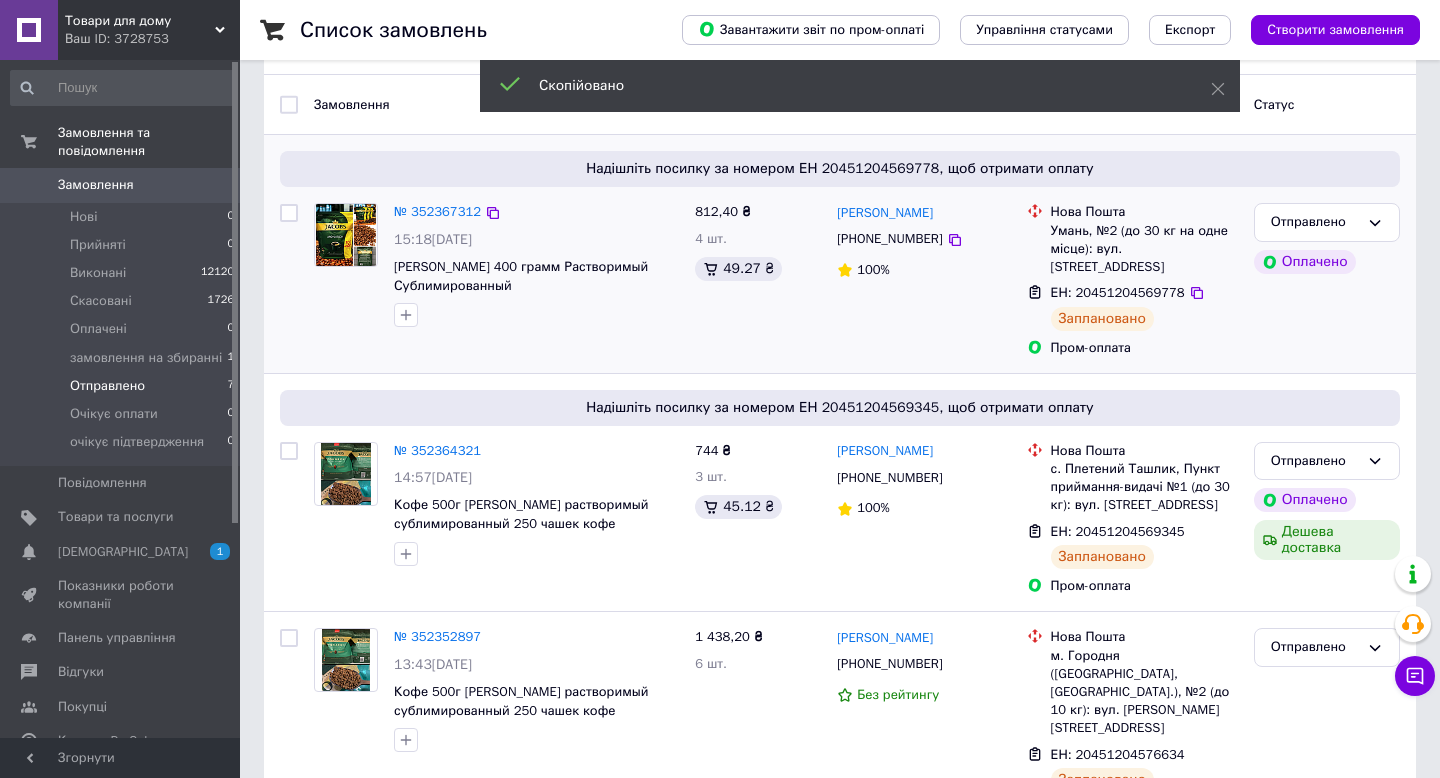 click on "[PHONE_NUMBER]" at bounding box center [889, 238] 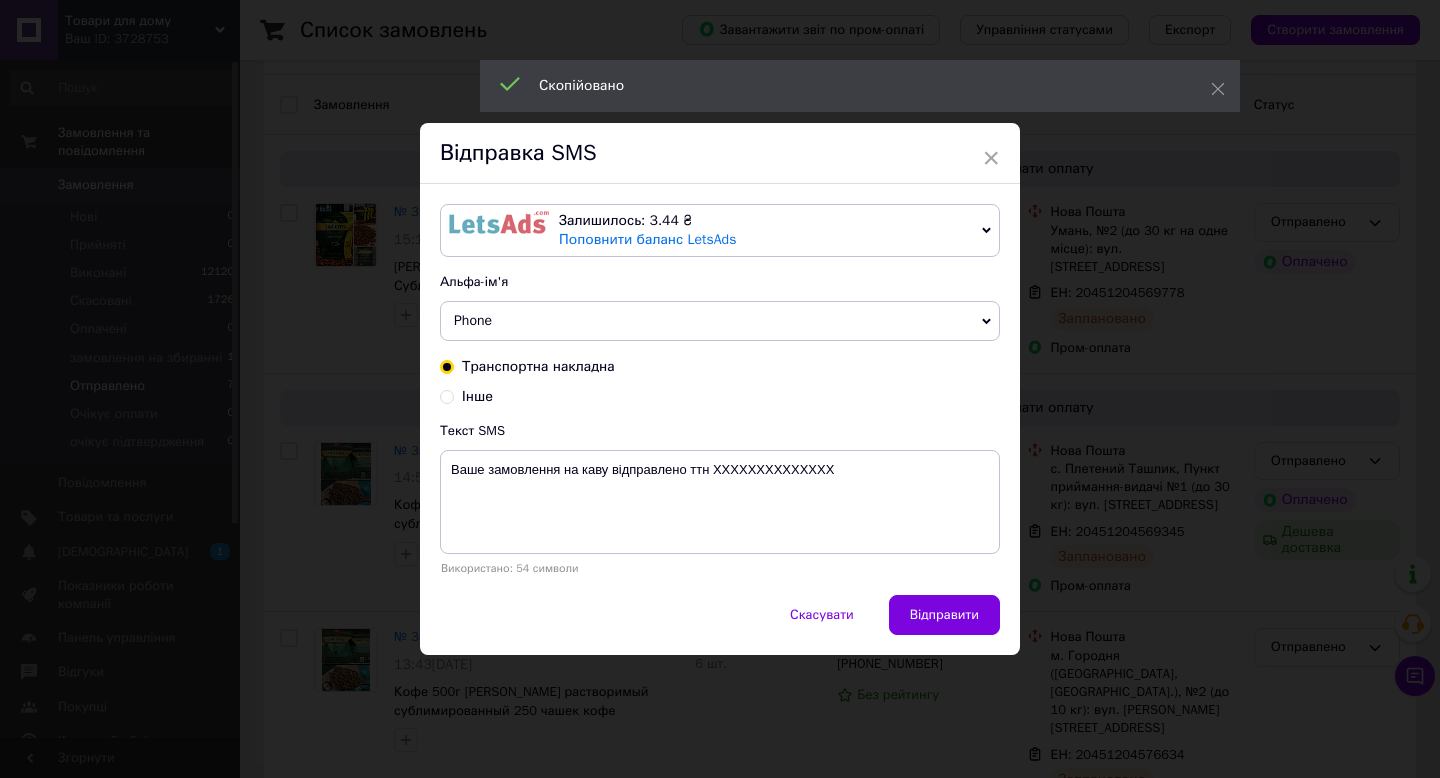 click on "Phone" at bounding box center (720, 321) 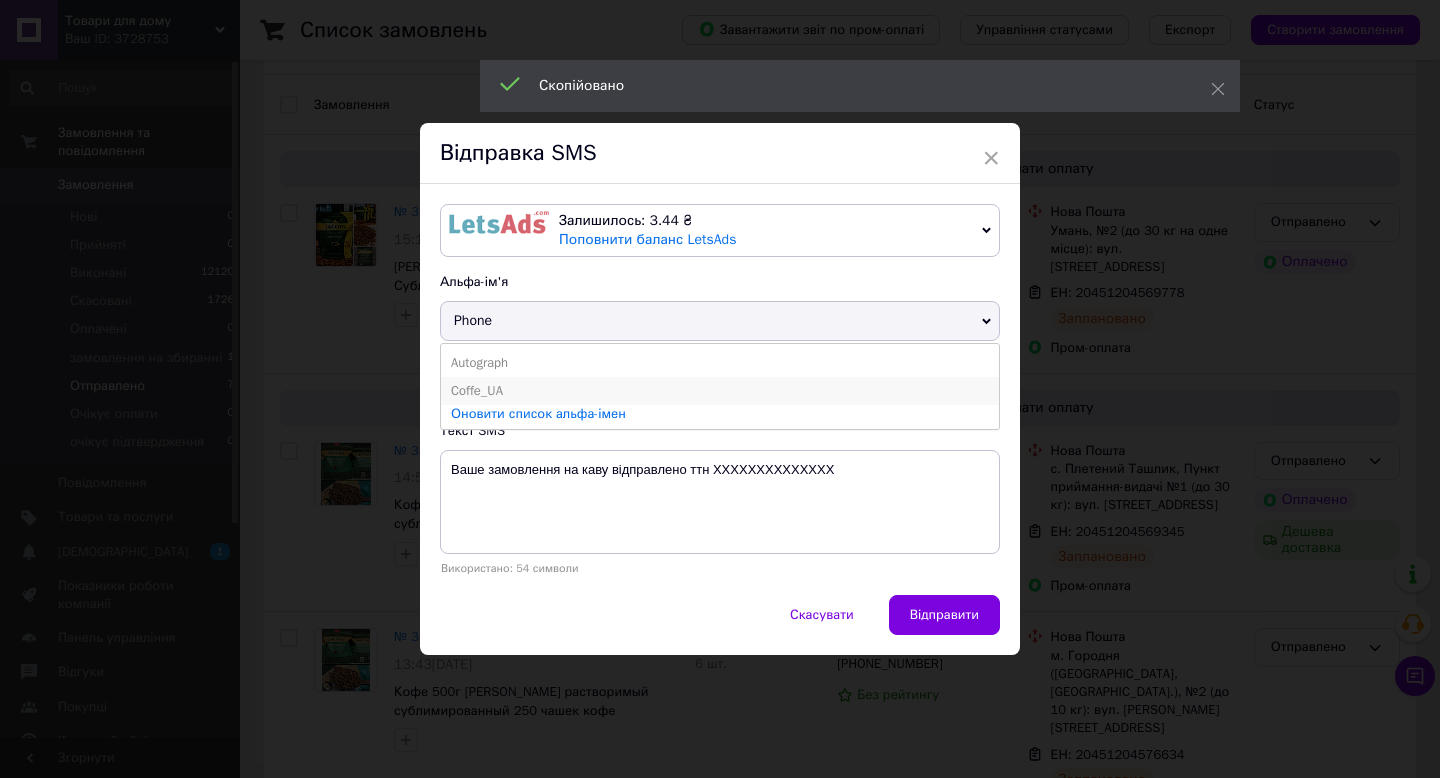click on "Coffe_UA" at bounding box center [720, 391] 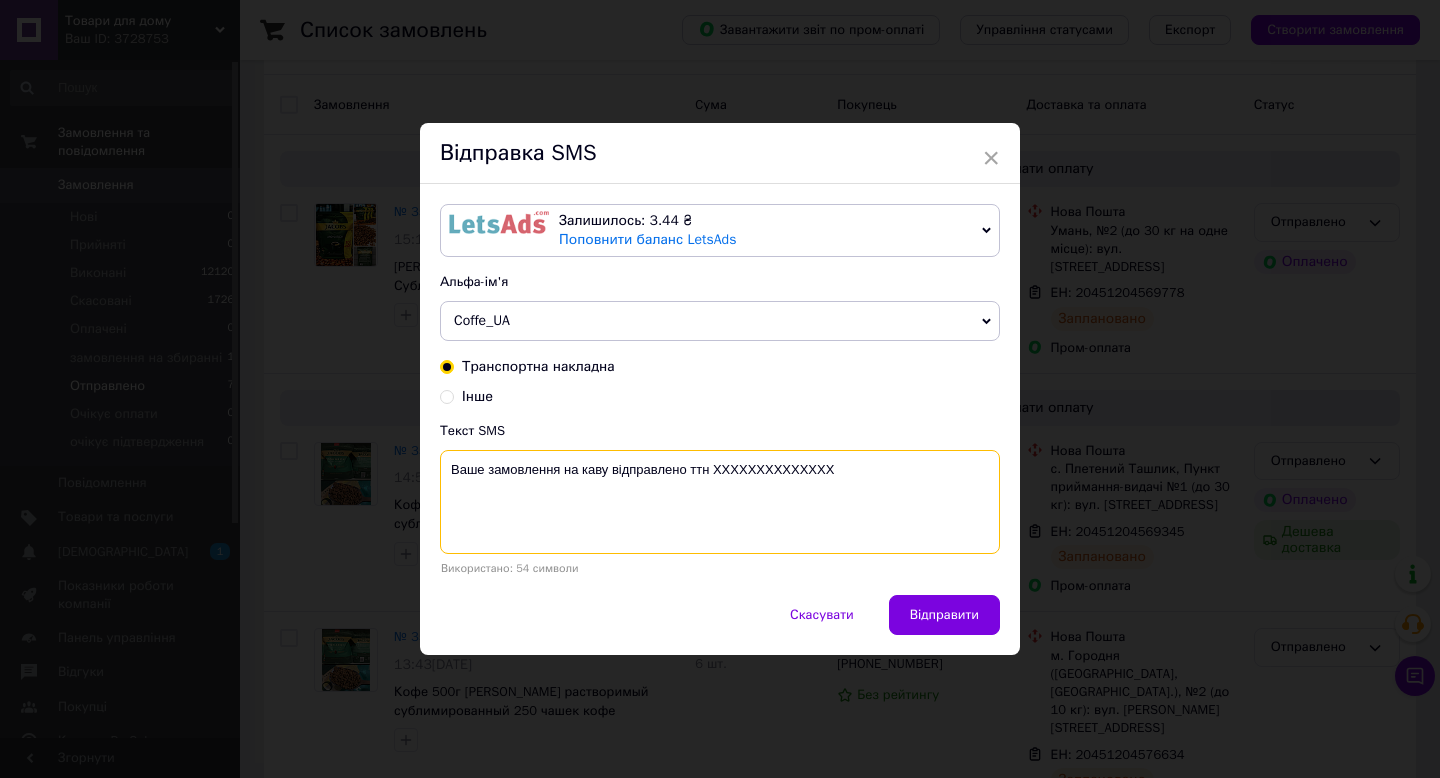 click on "Ваше замовлення на каву відправлено ттн XXXXXXXXXXXXXX" at bounding box center (720, 502) 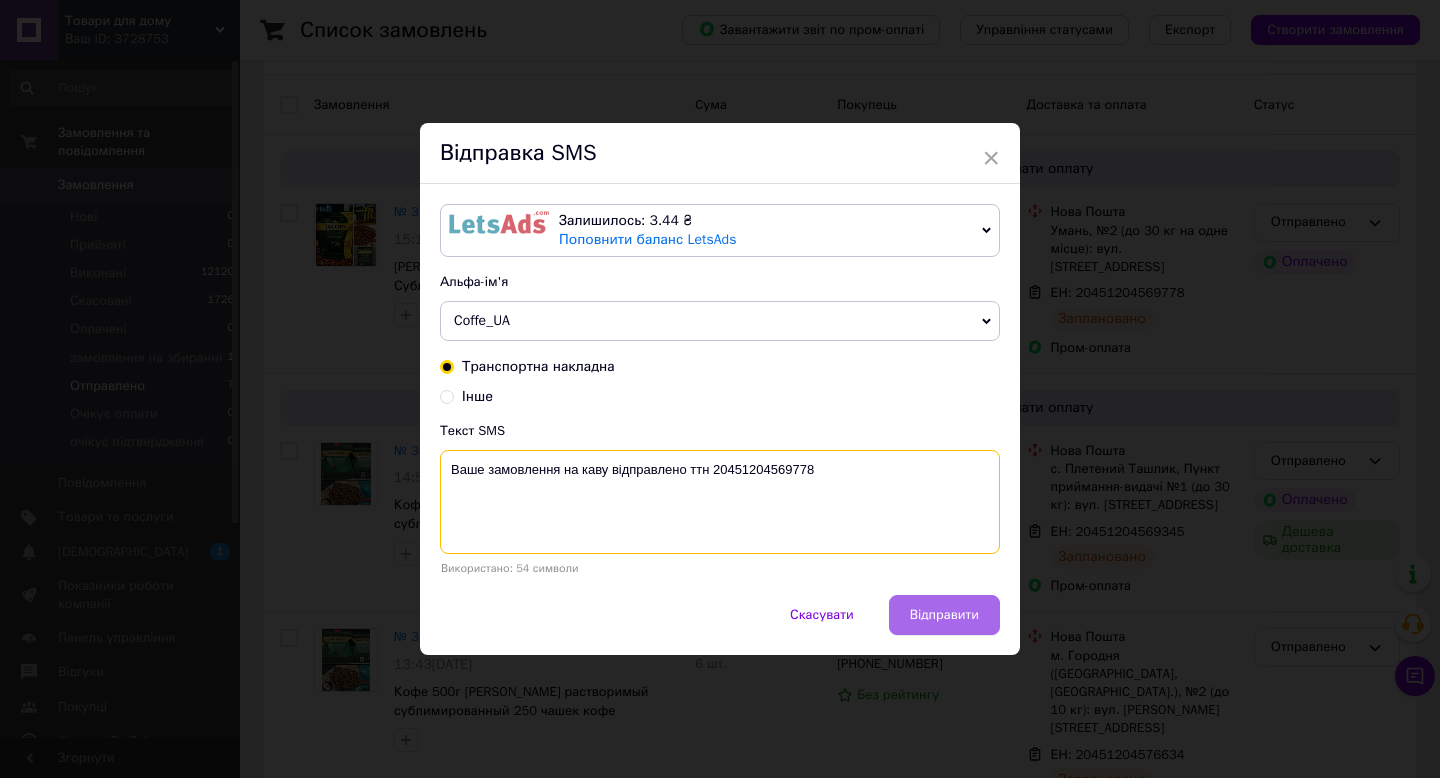 type on "Ваше замовлення на каву відправлено ттн 20451204569778" 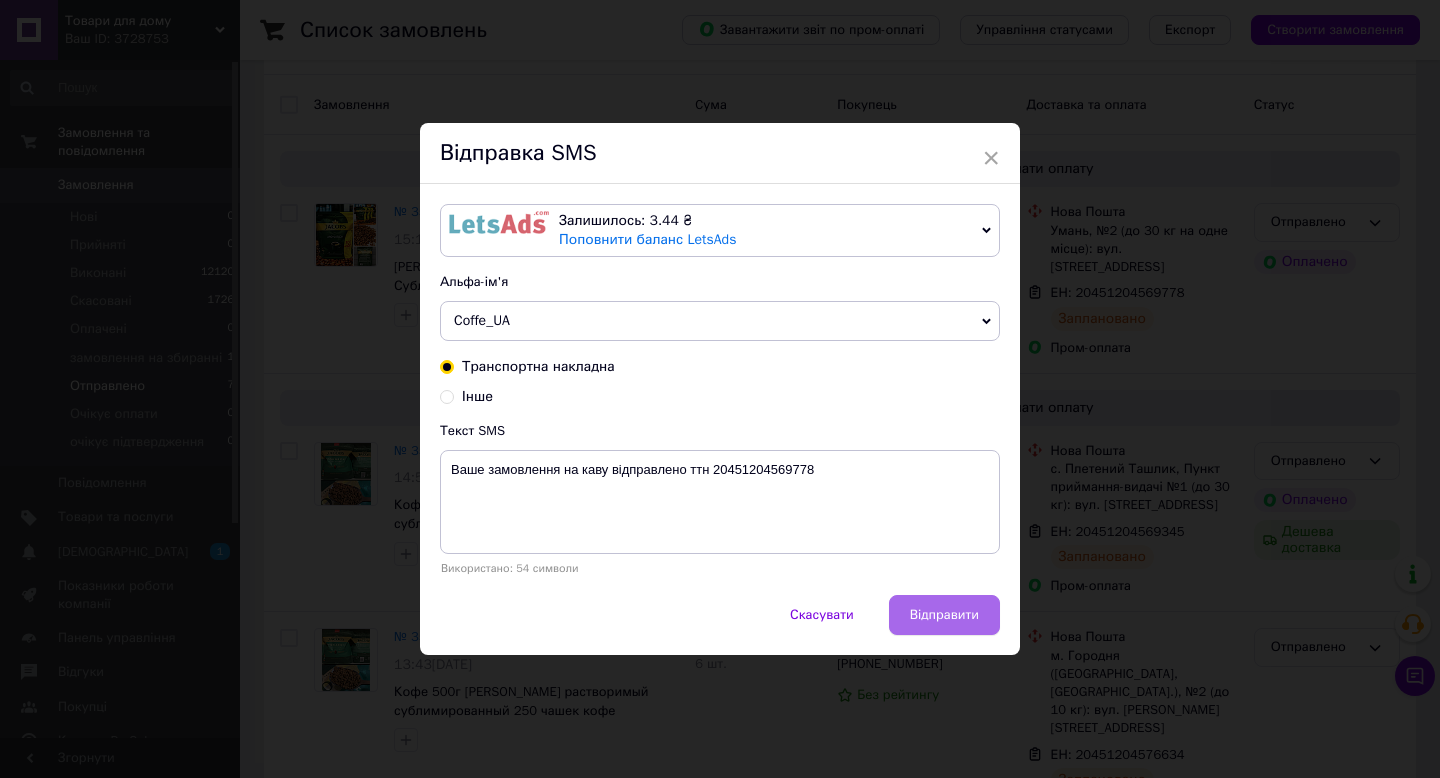 click on "Відправити" at bounding box center [944, 615] 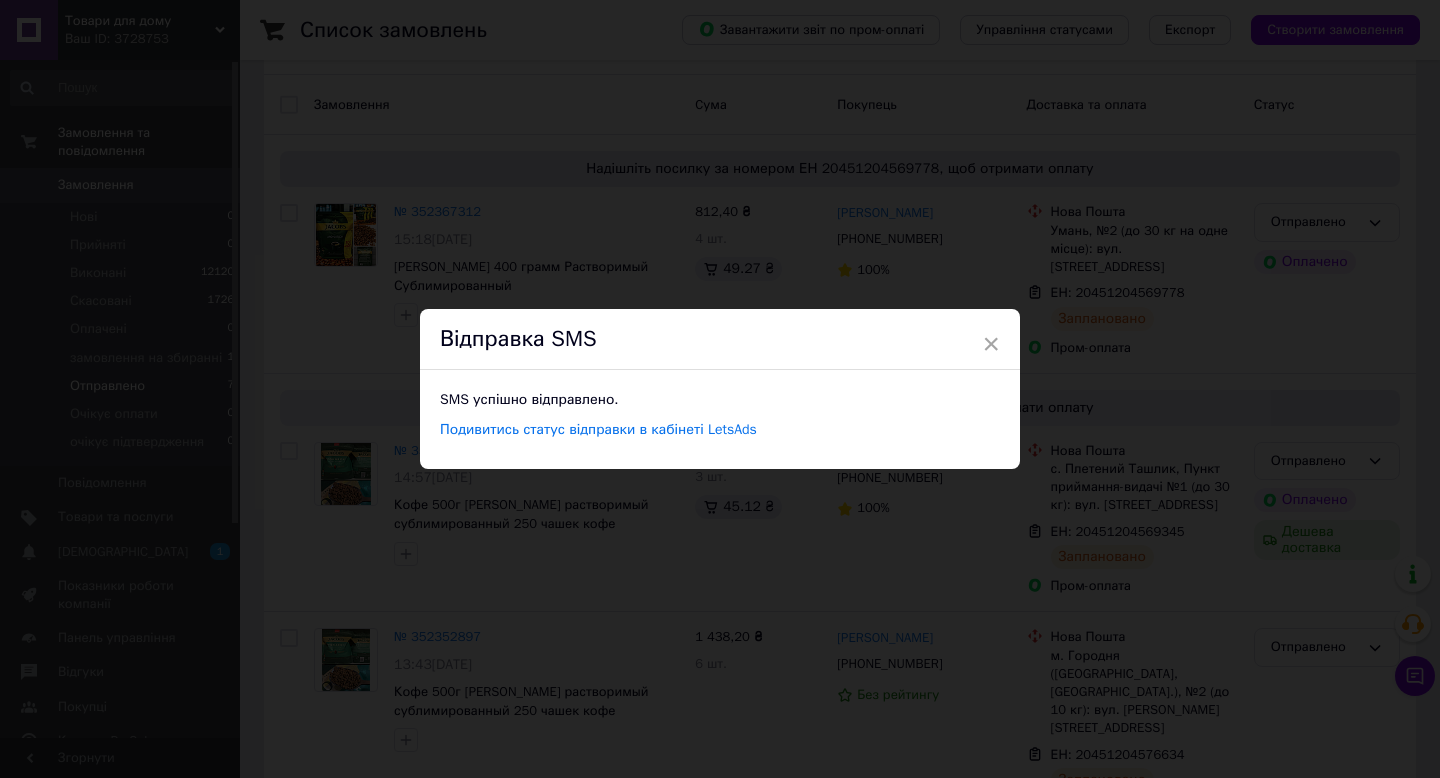 click on "× Відправка SMS SMS успішно відправлено. Подивитись статус відправки в кабінеті LetsAds" at bounding box center [720, 389] 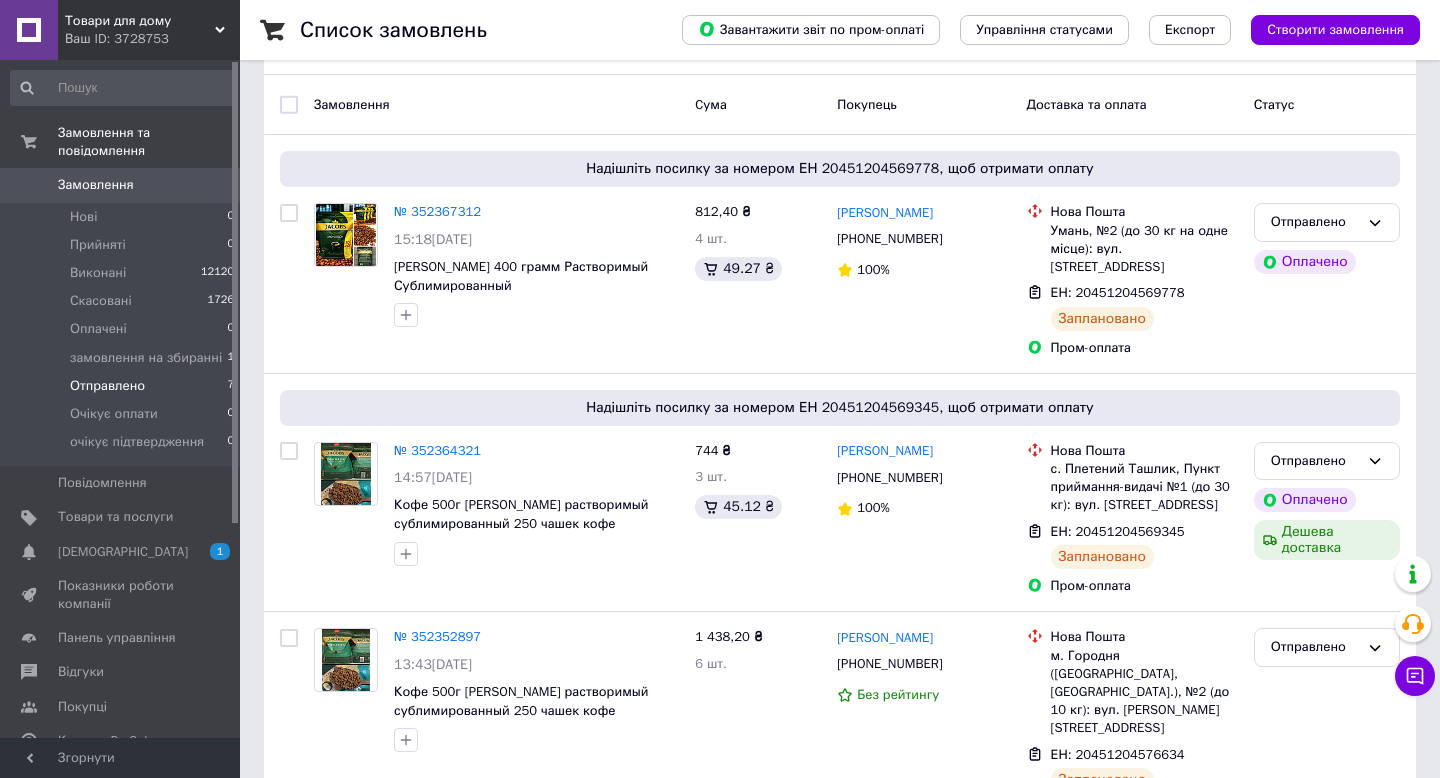 click on "Отправлено" at bounding box center (1315, 222) 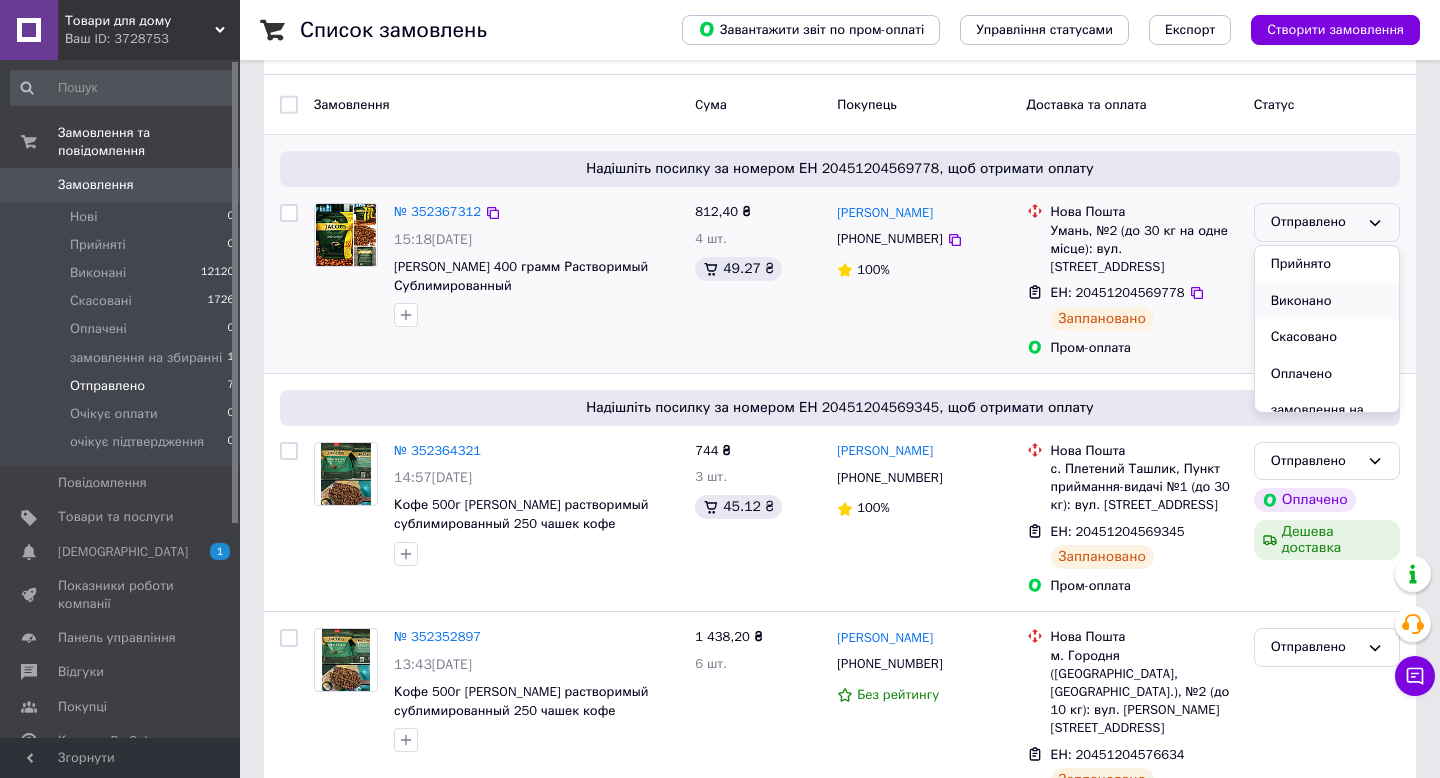 click on "Виконано" at bounding box center [1327, 301] 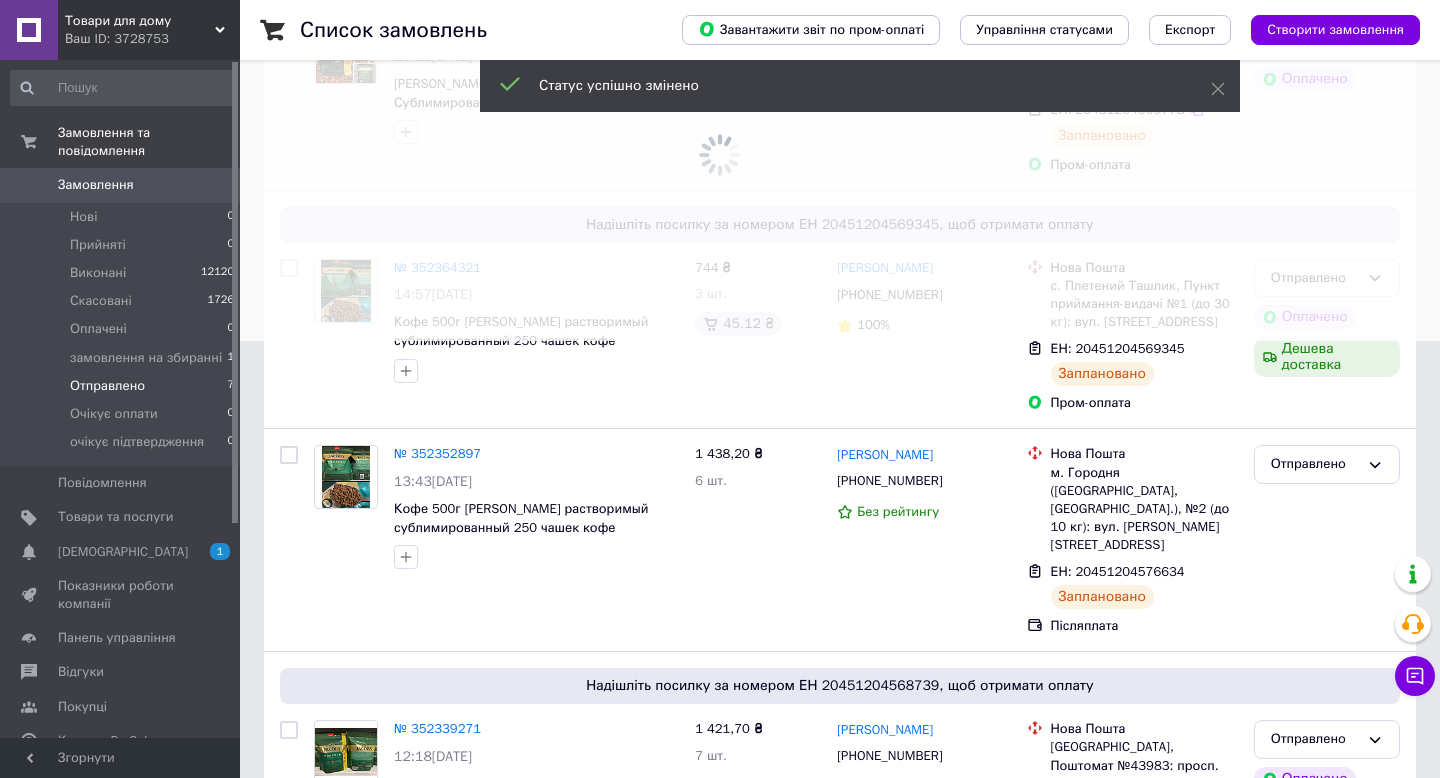 scroll, scrollTop: 439, scrollLeft: 0, axis: vertical 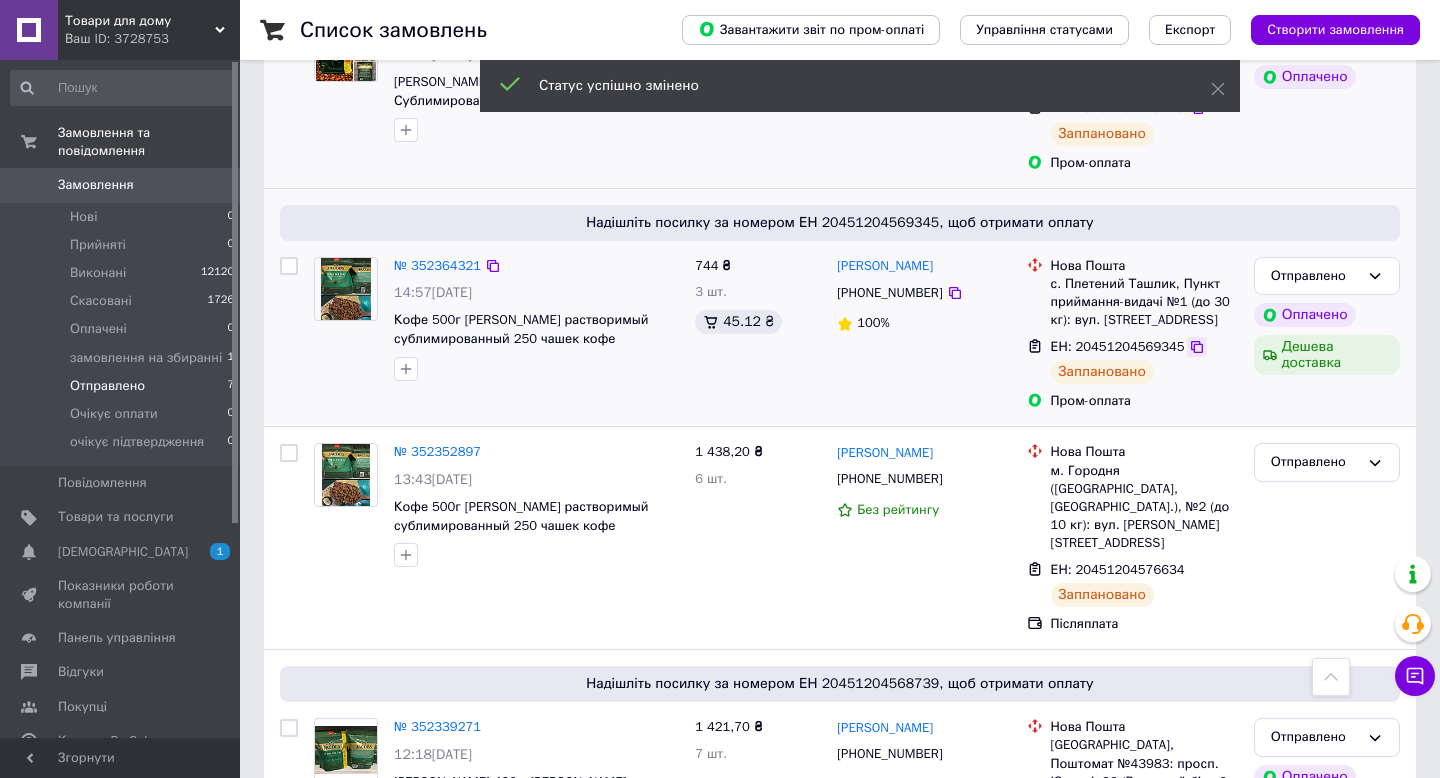 click 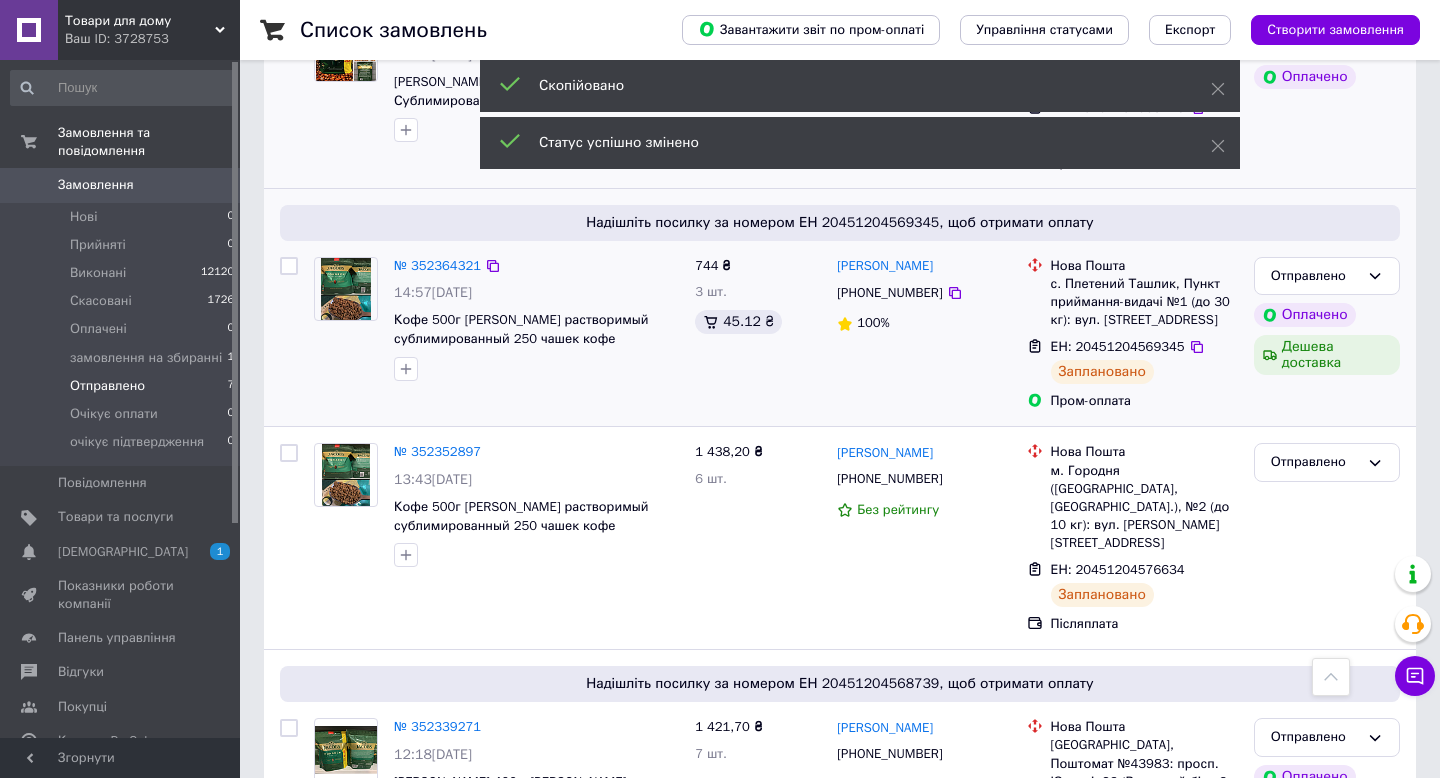 click on "[PHONE_NUMBER]" at bounding box center [889, 292] 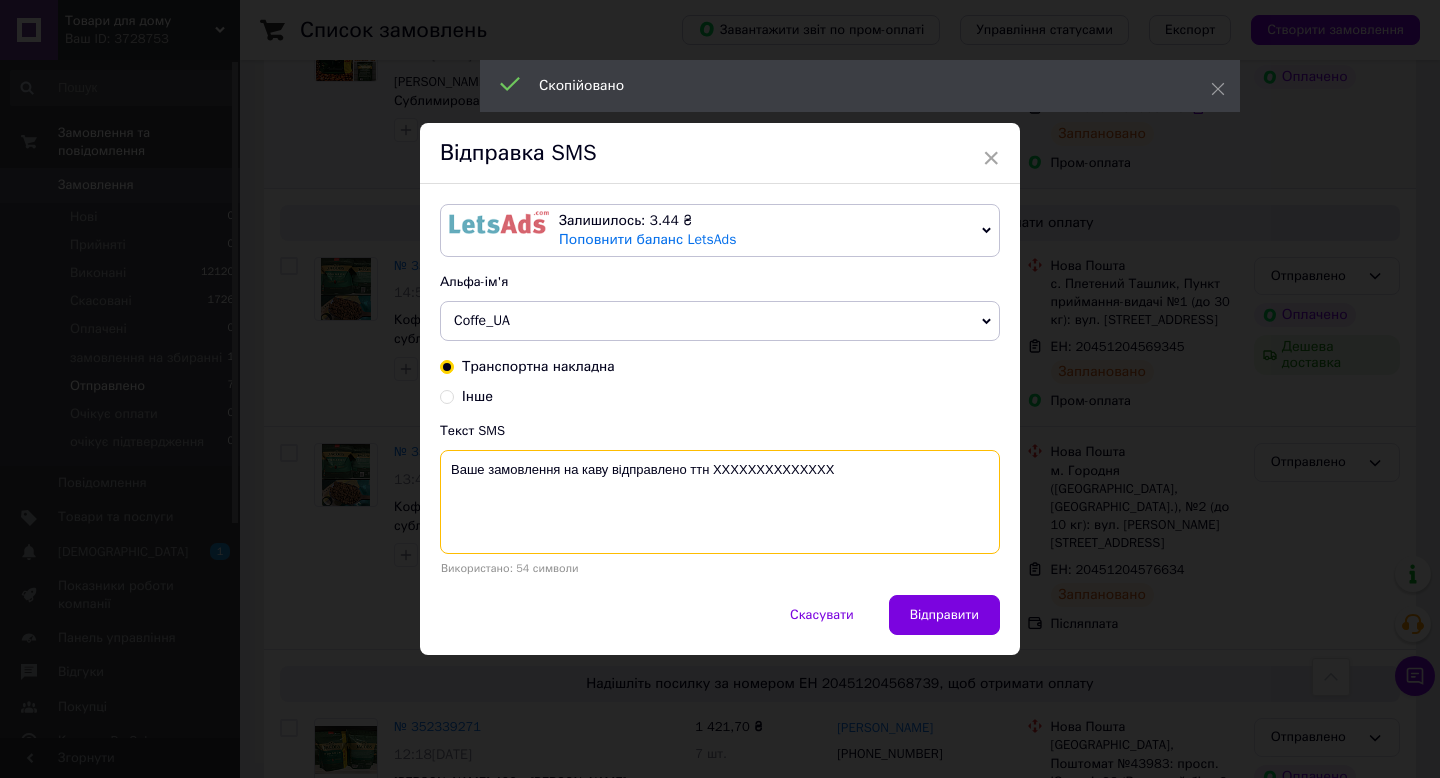 click on "Ваше замовлення на каву відправлено ттн XXXXXXXXXXXXXX" at bounding box center [720, 502] 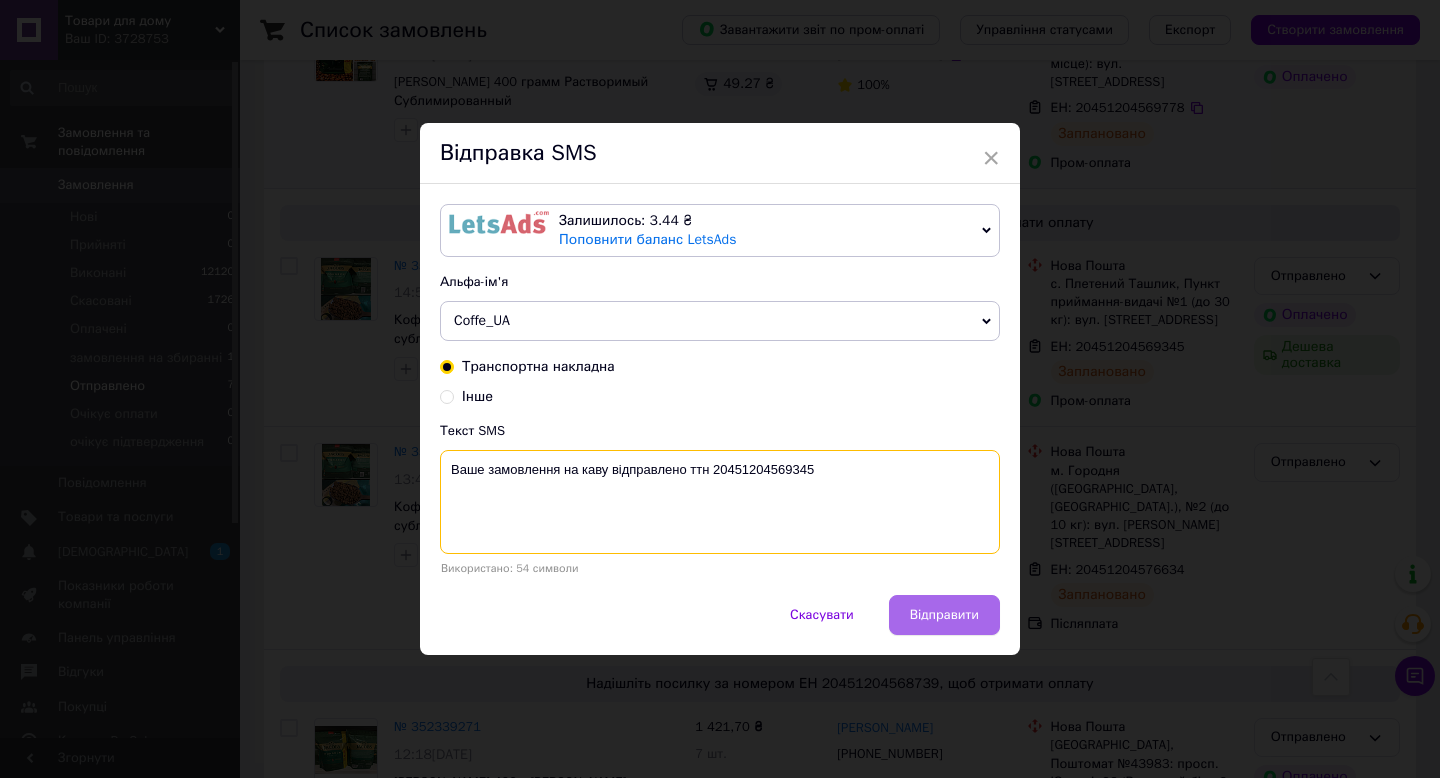 type on "Ваше замовлення на каву відправлено ттн 20451204569345" 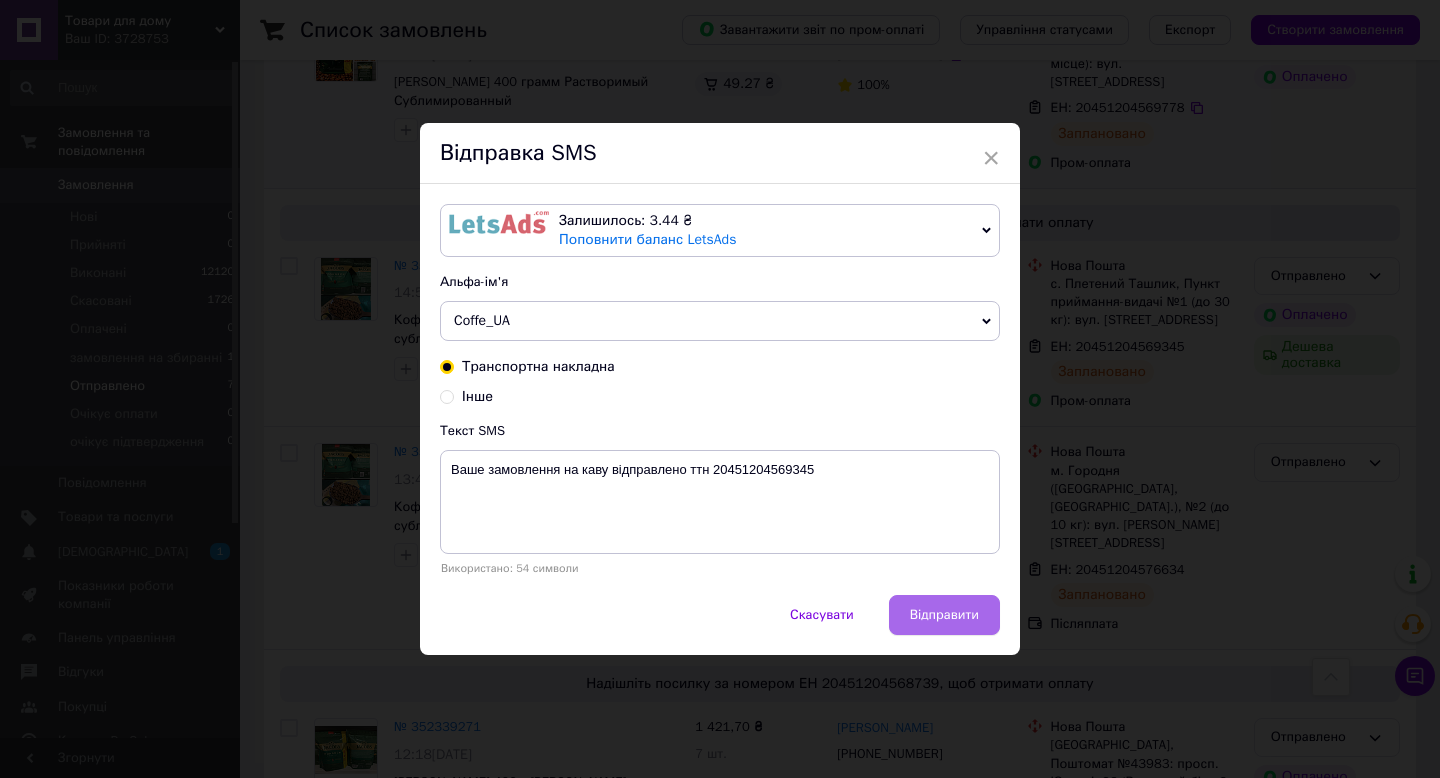click on "Відправити" at bounding box center [944, 615] 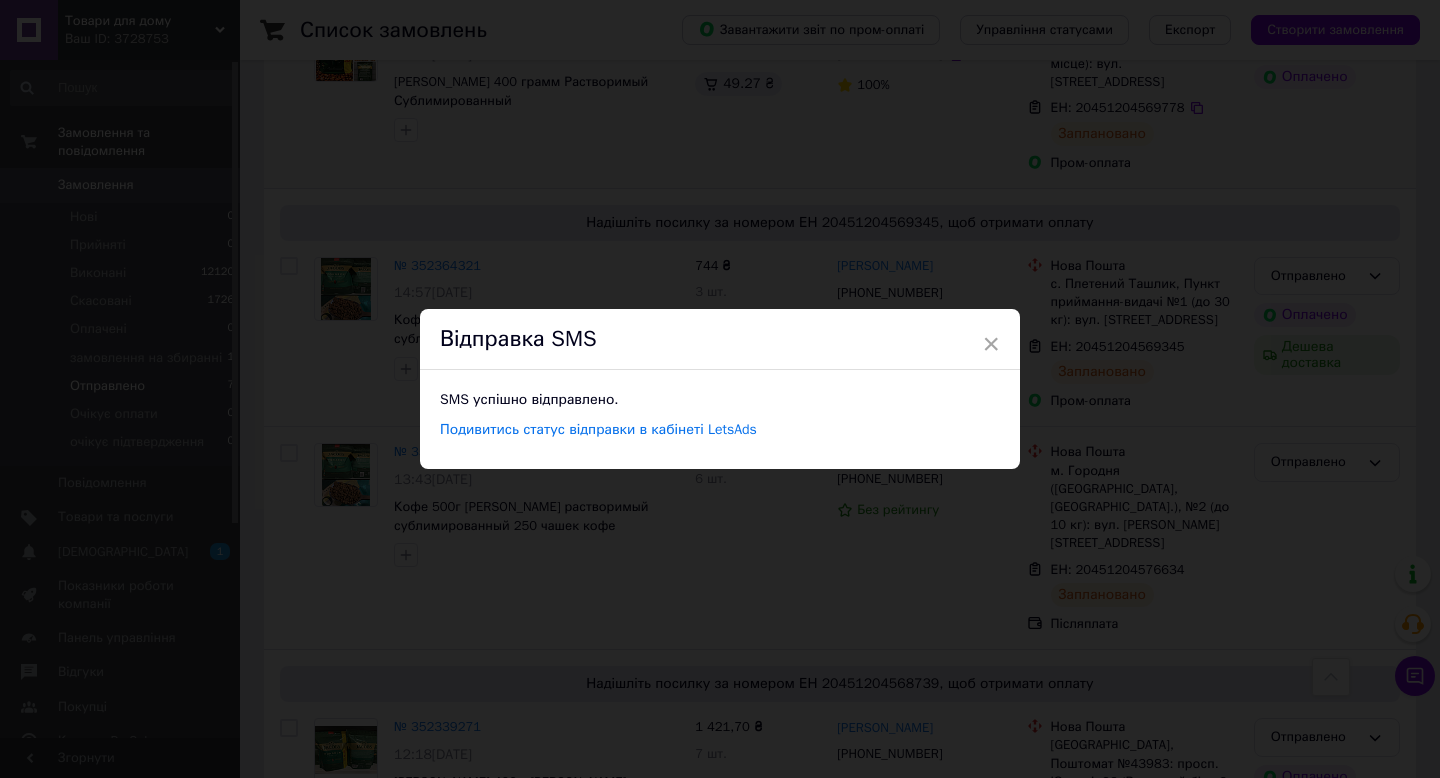 click on "× Відправка SMS SMS успішно відправлено. Подивитись статус відправки в кабінеті LetsAds" at bounding box center [720, 389] 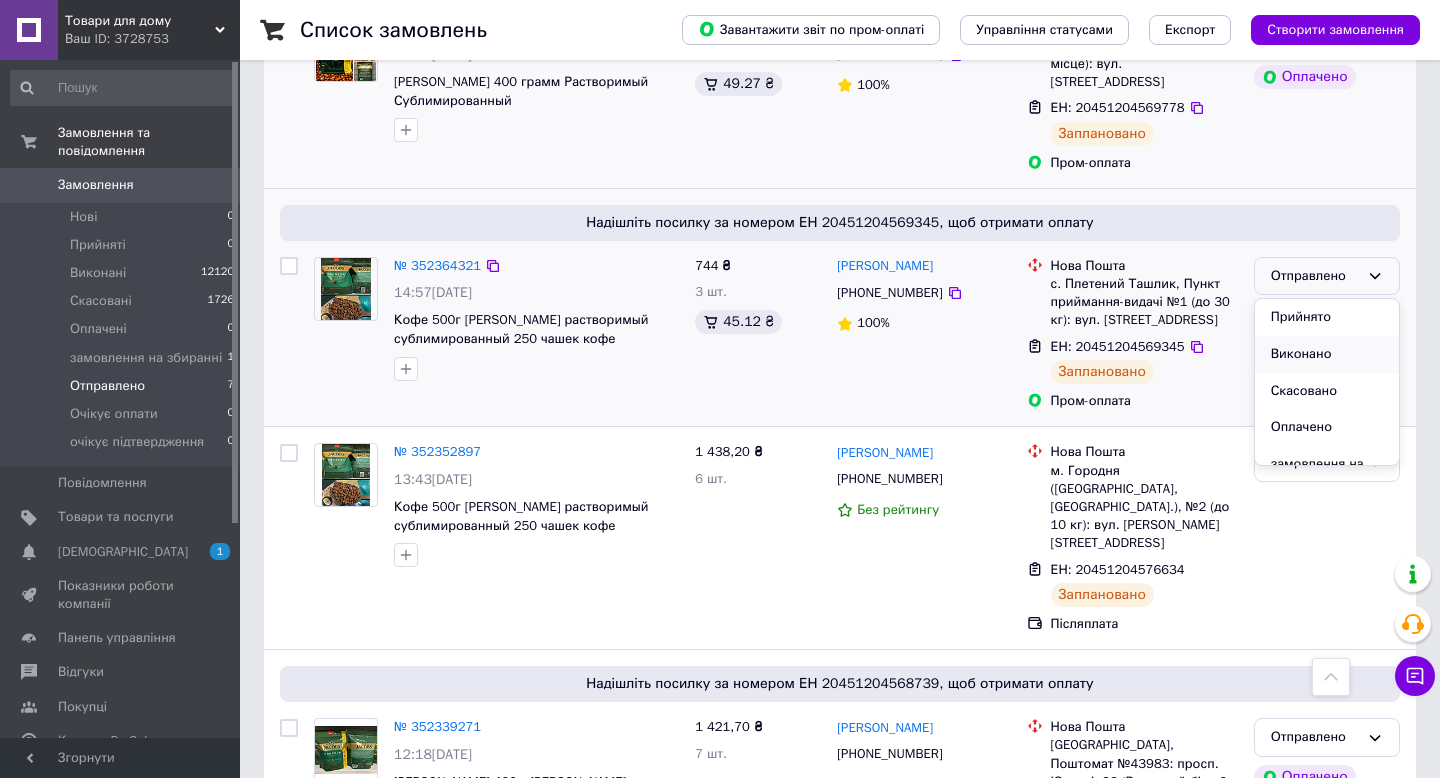 click on "Виконано" at bounding box center (1327, 354) 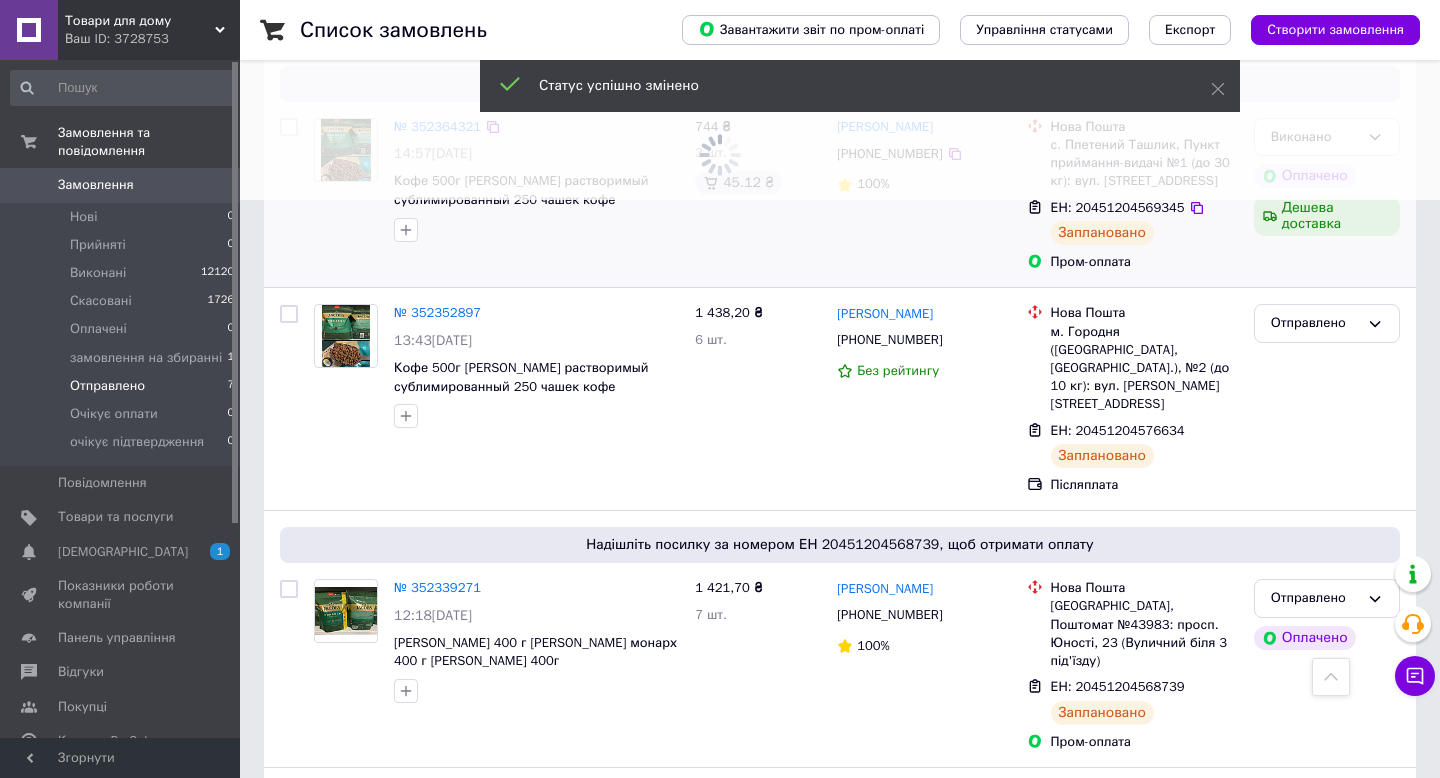 scroll, scrollTop: 581, scrollLeft: 0, axis: vertical 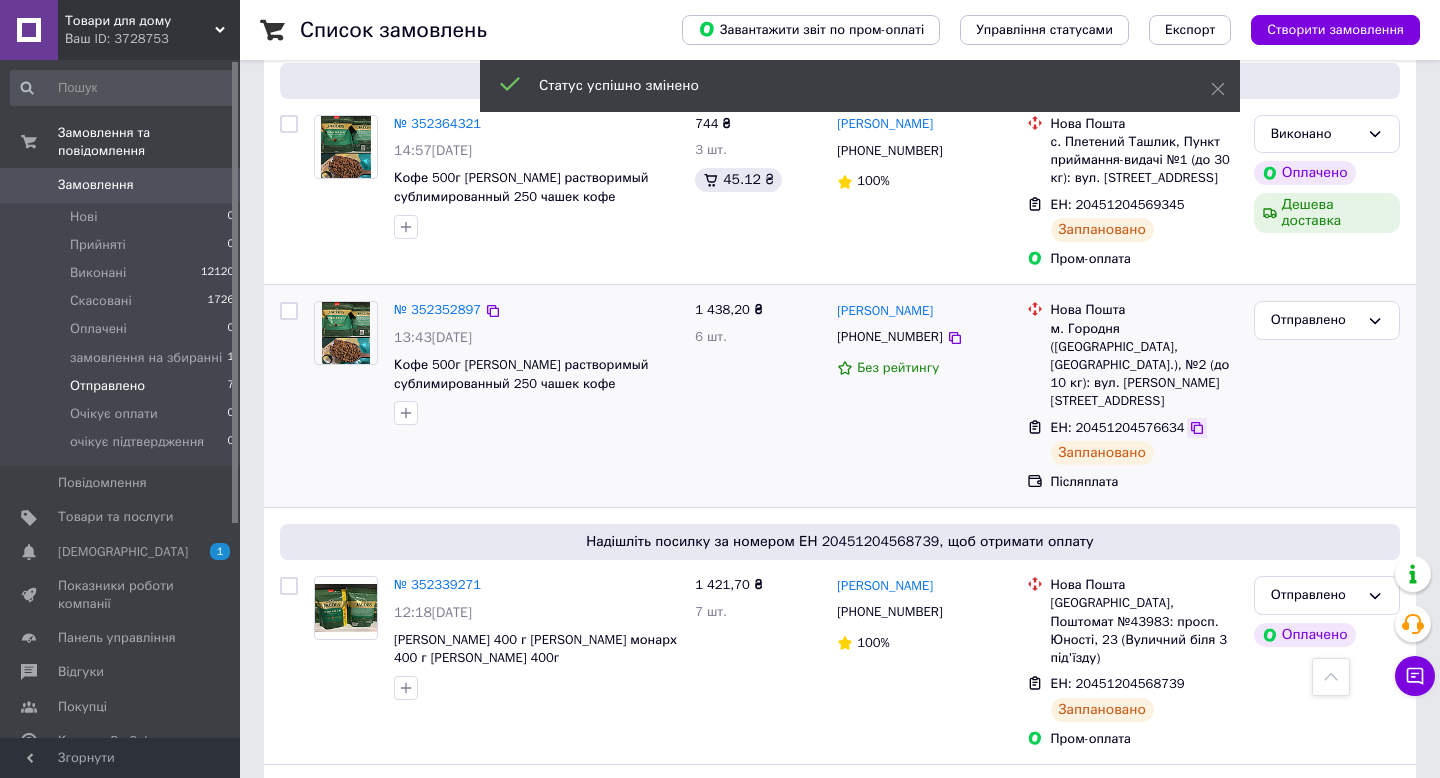 click 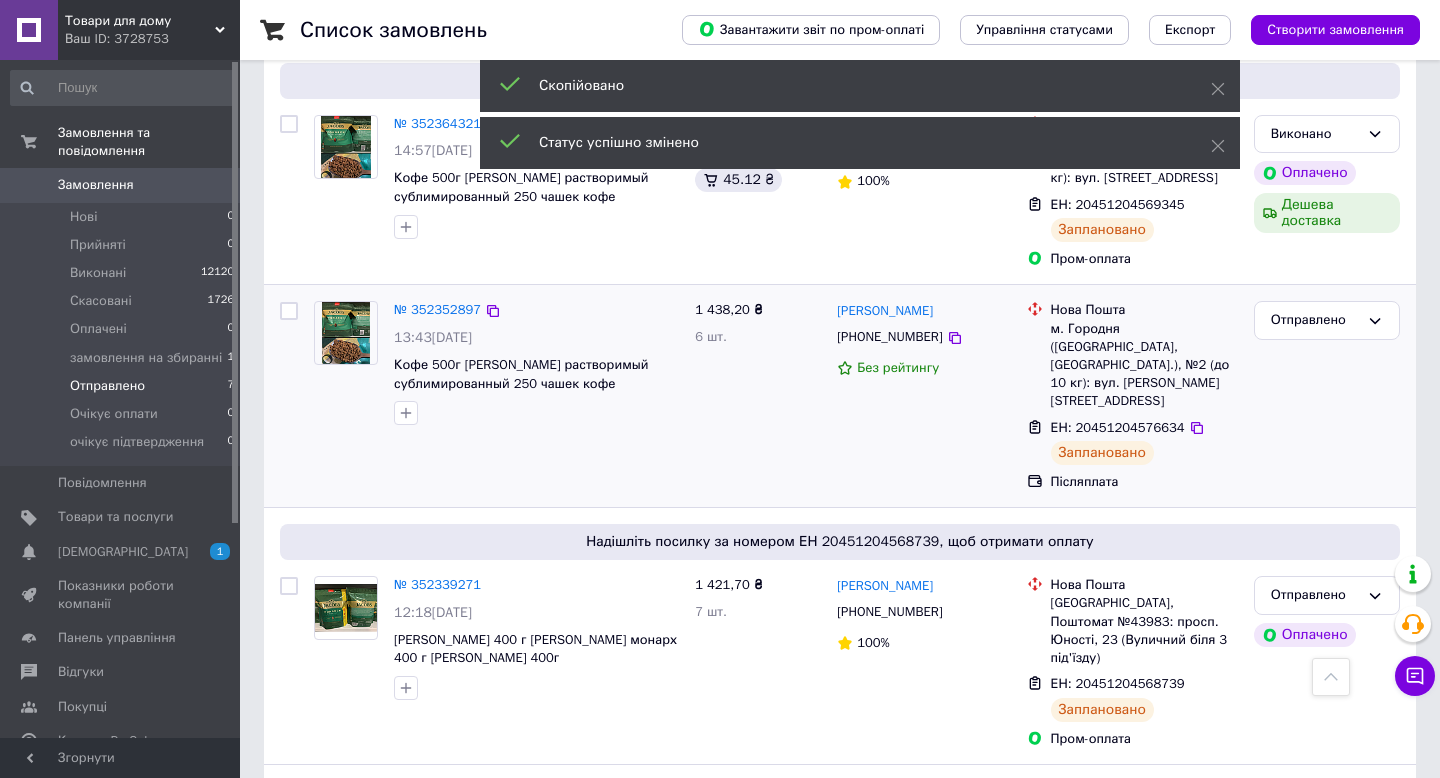 click on "[PHONE_NUMBER]" at bounding box center (889, 336) 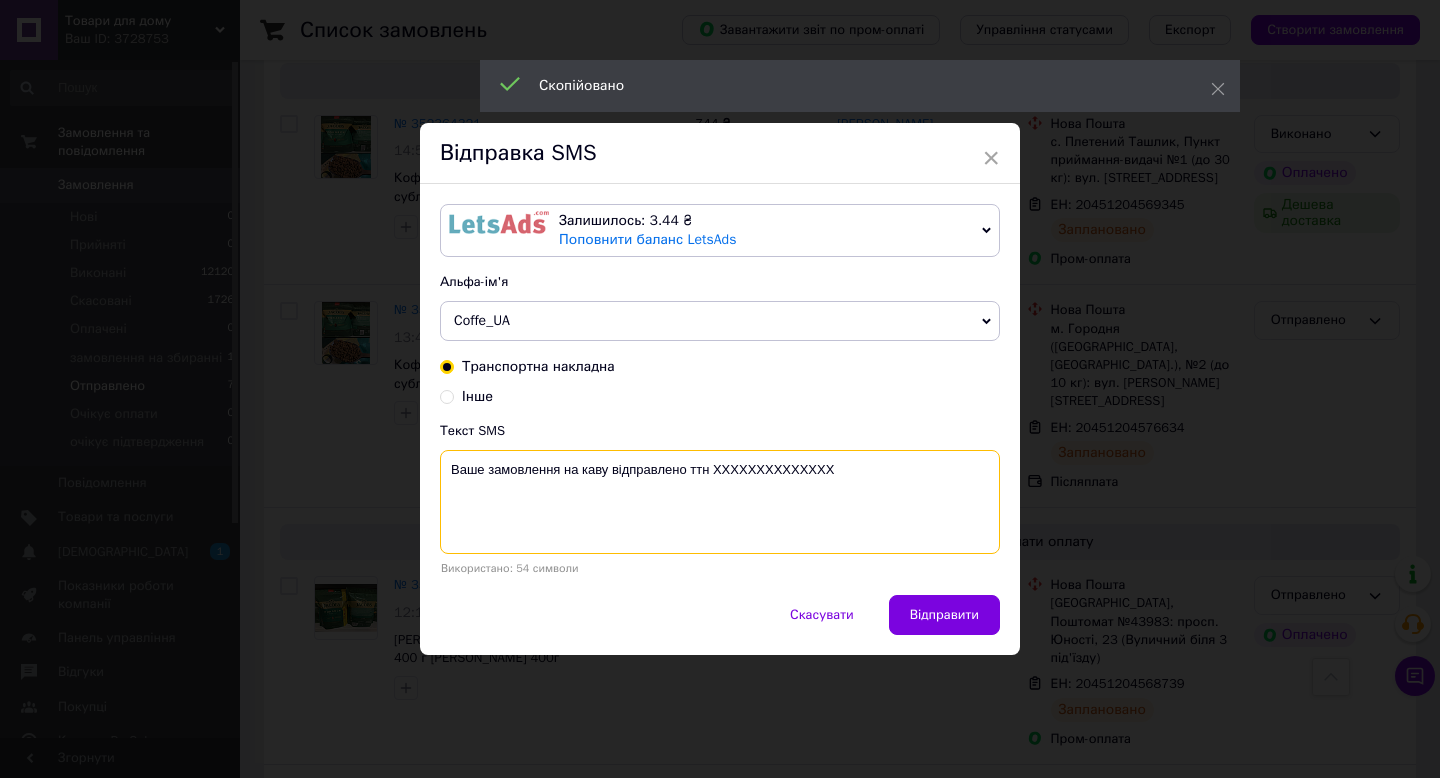 click on "Ваше замовлення на каву відправлено ттн XXXXXXXXXXXXXX" at bounding box center (720, 502) 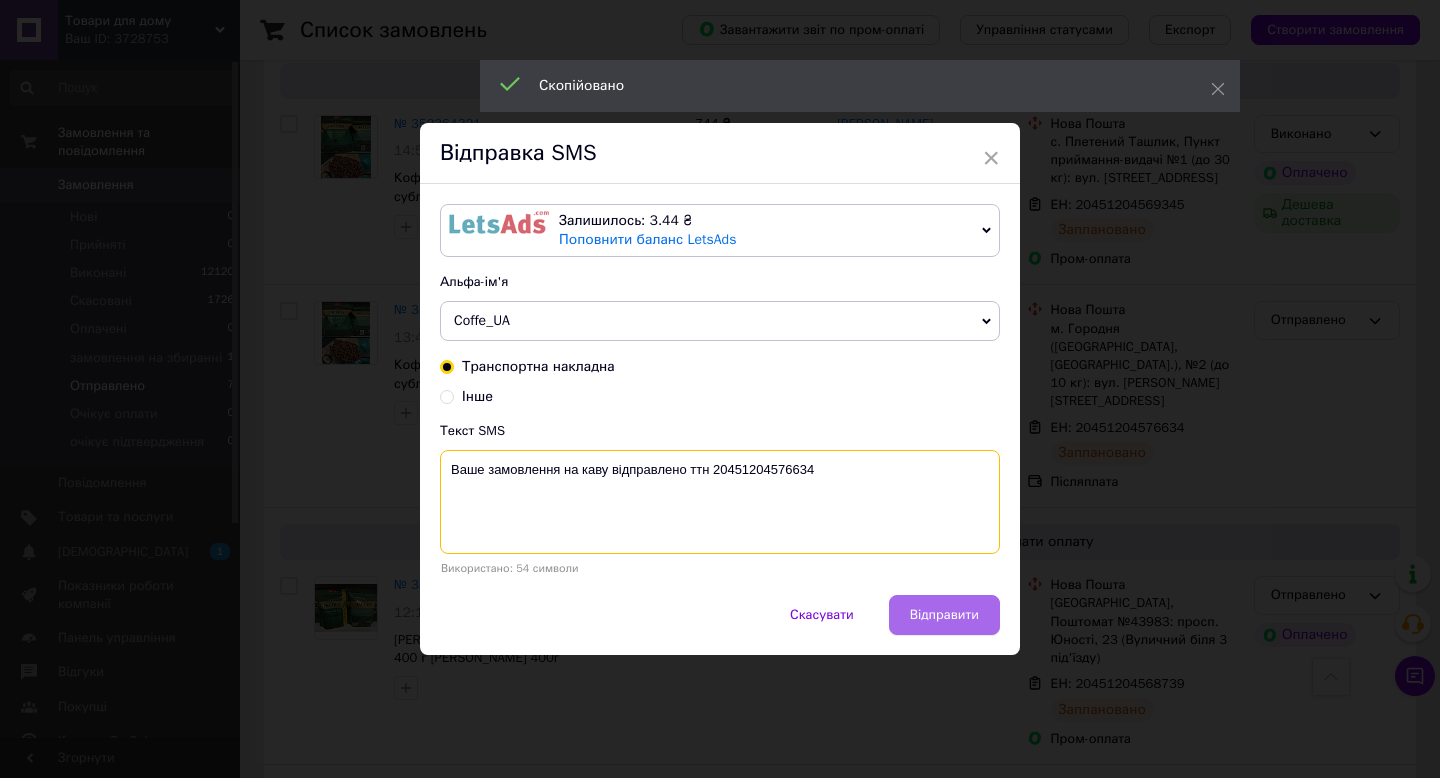 type on "Ваше замовлення на каву відправлено ттн 20451204576634" 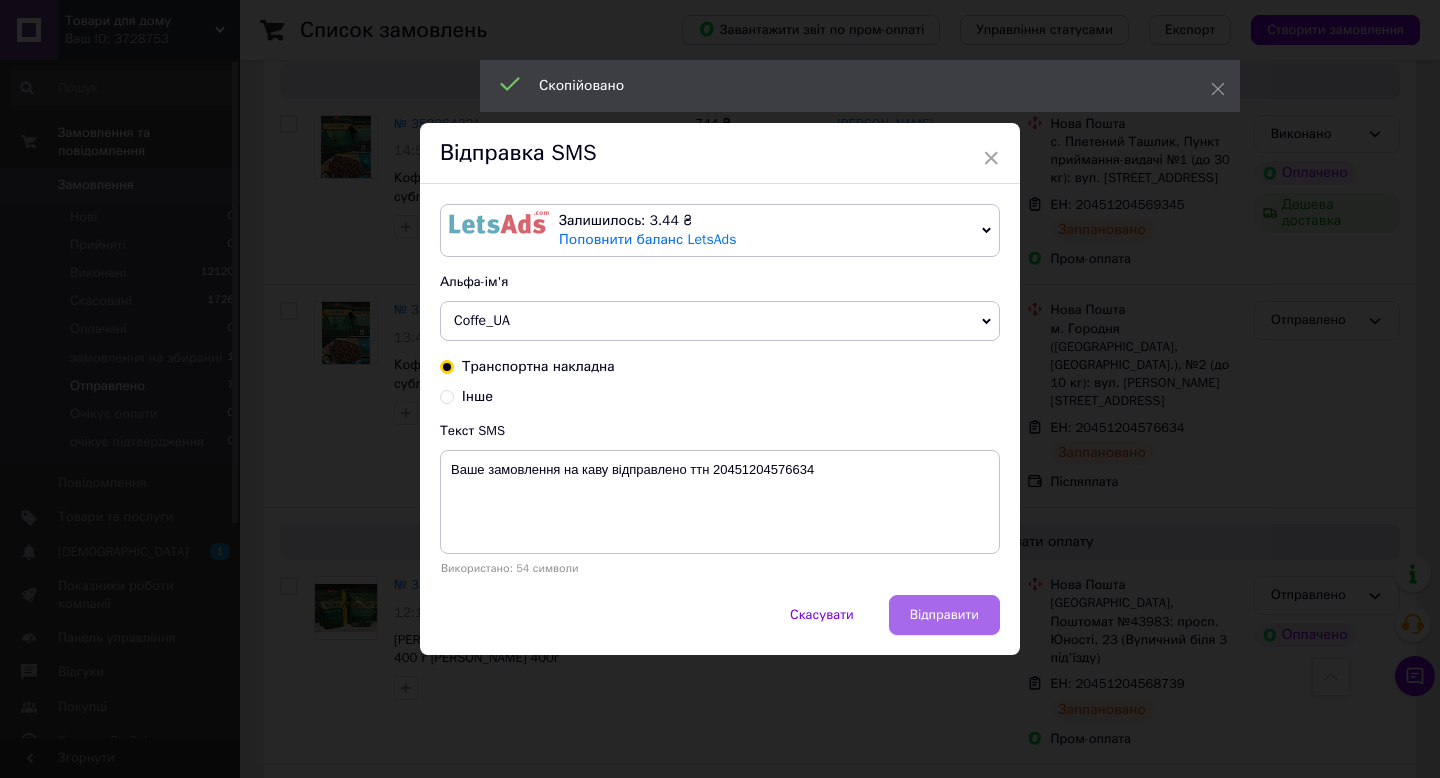 click on "Відправити" at bounding box center (944, 615) 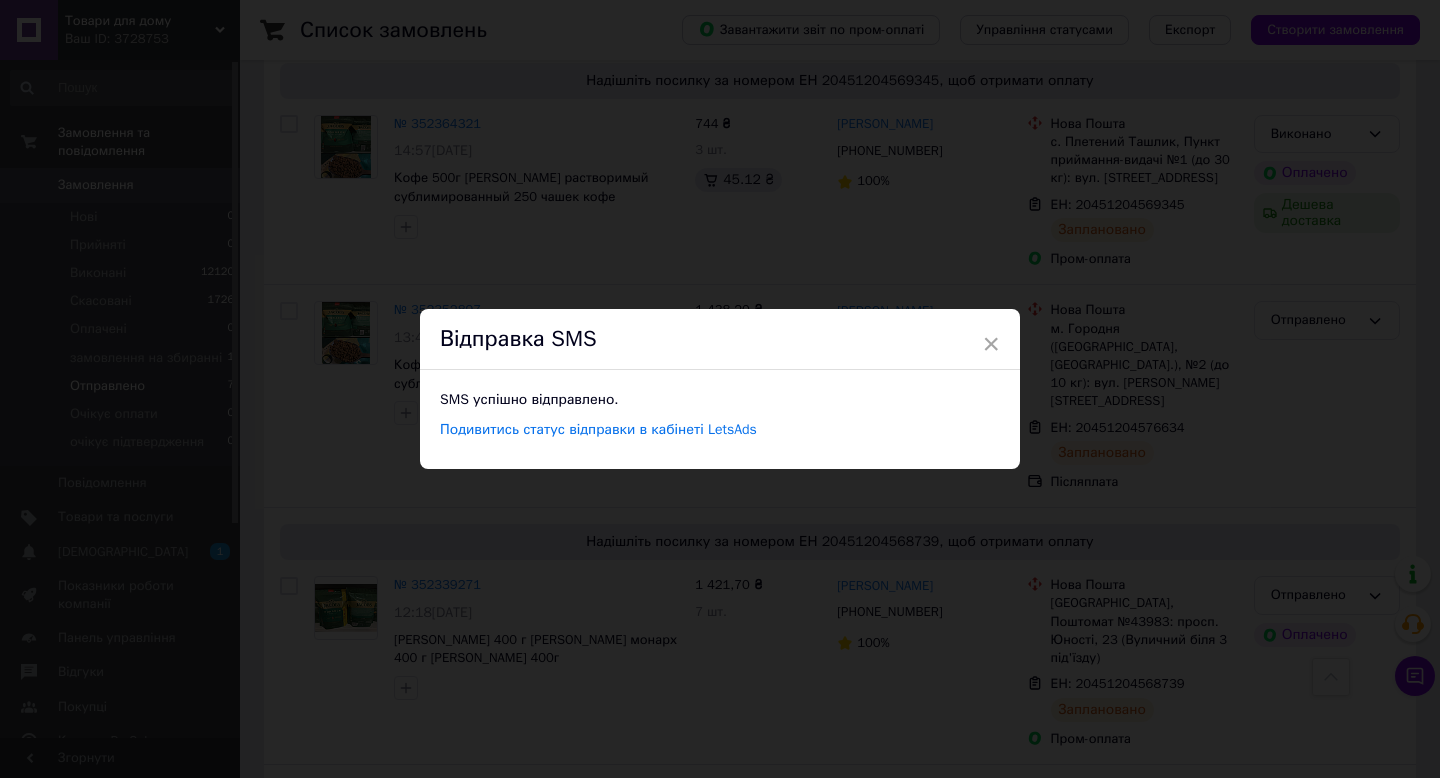 click on "× Відправка SMS SMS успішно відправлено. Подивитись статус відправки в кабінеті LetsAds" at bounding box center [720, 389] 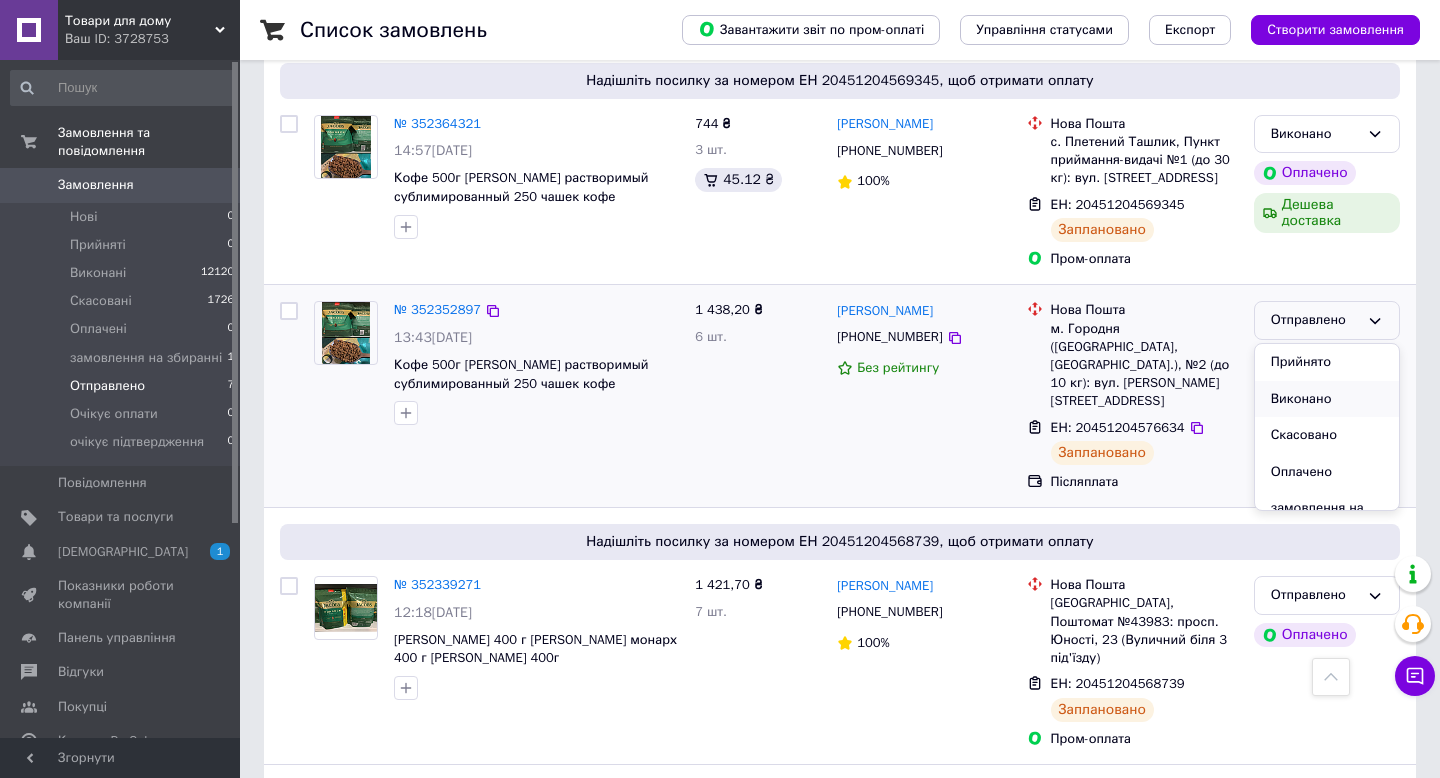 click on "Виконано" at bounding box center [1327, 399] 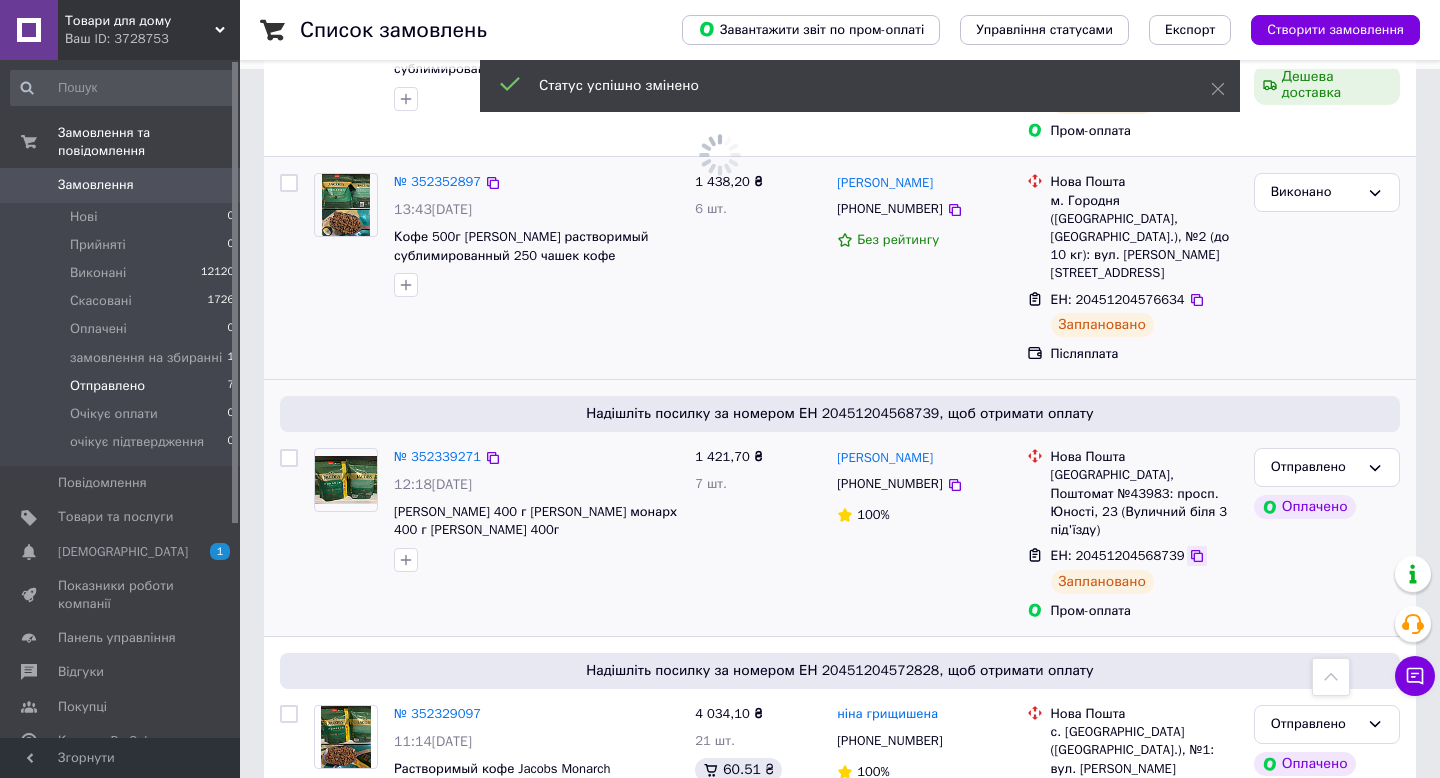 scroll, scrollTop: 813, scrollLeft: 0, axis: vertical 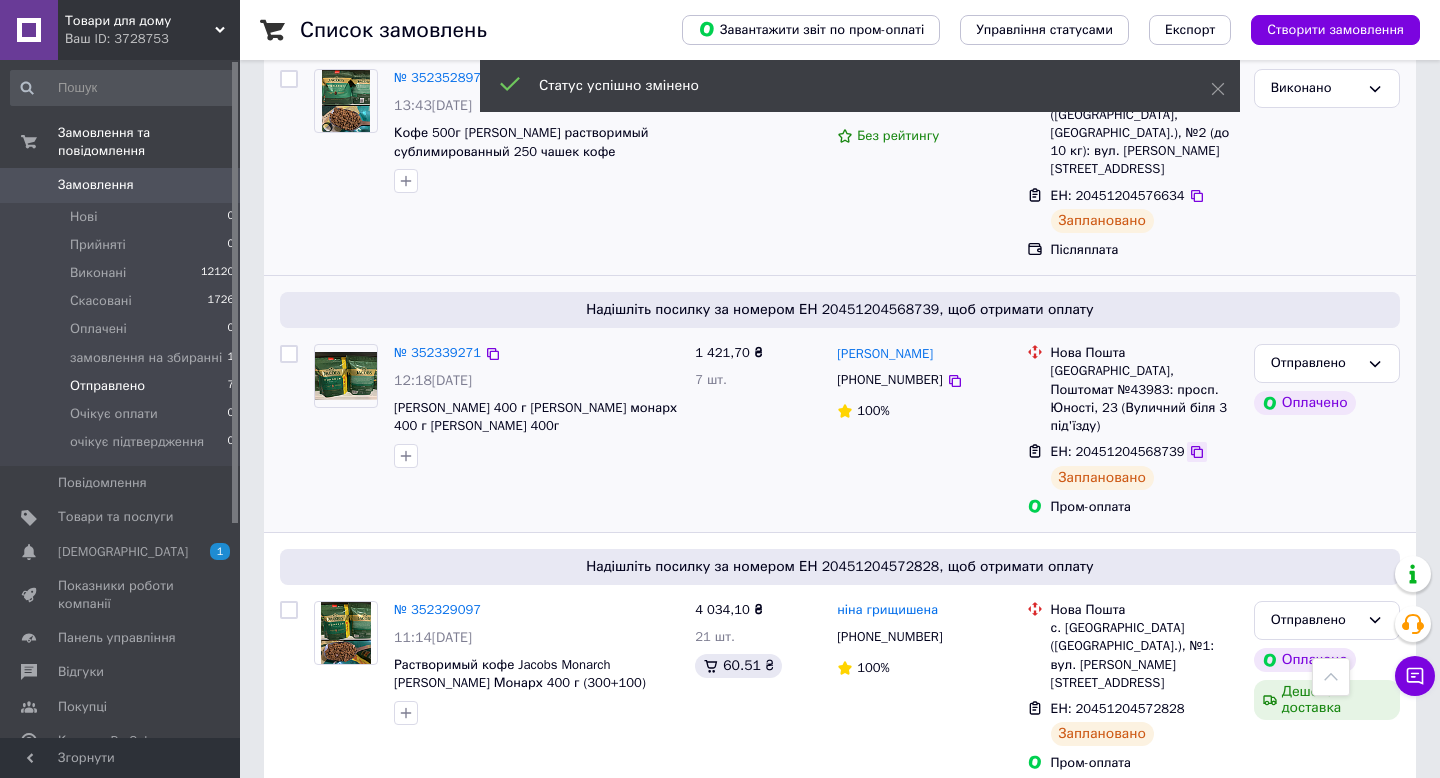 click 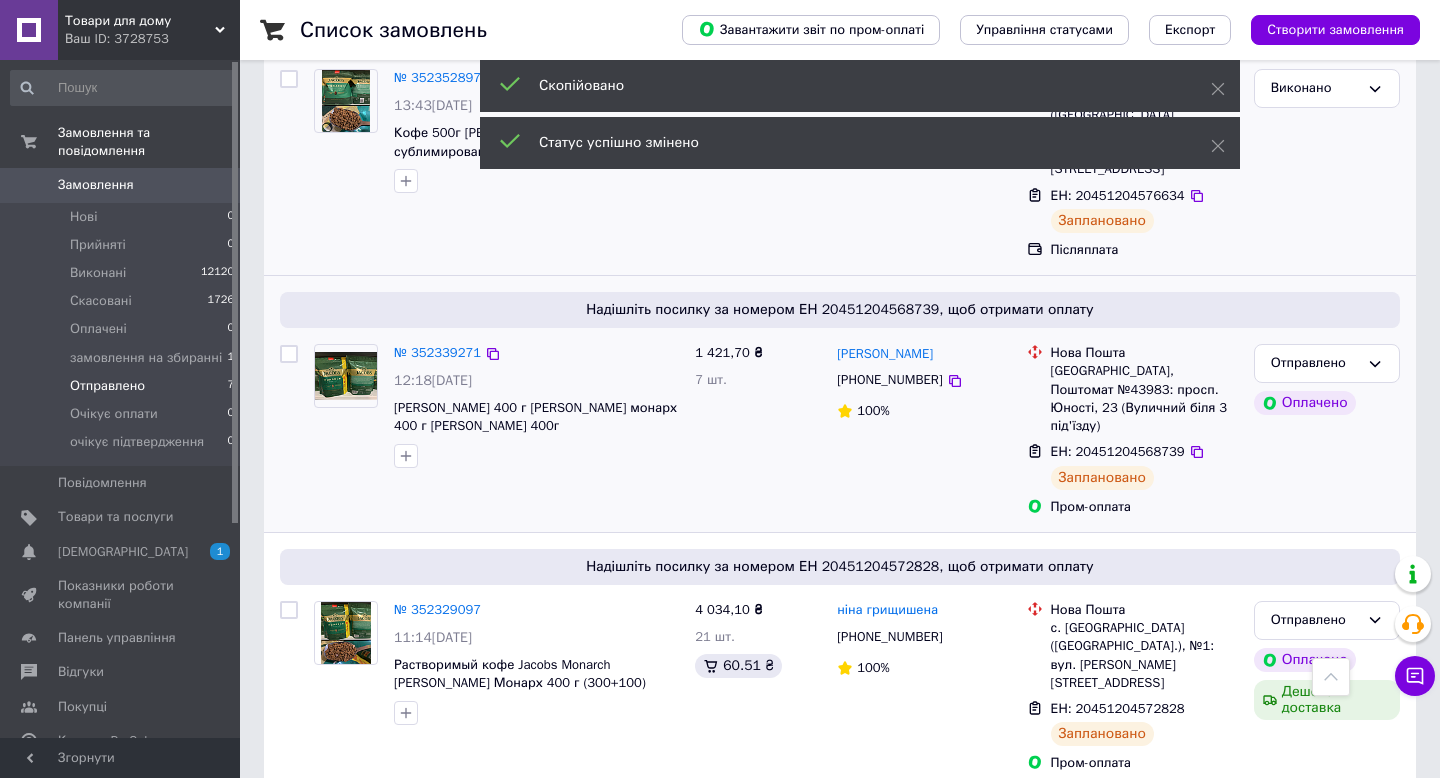 click on "[PHONE_NUMBER]" at bounding box center (889, 379) 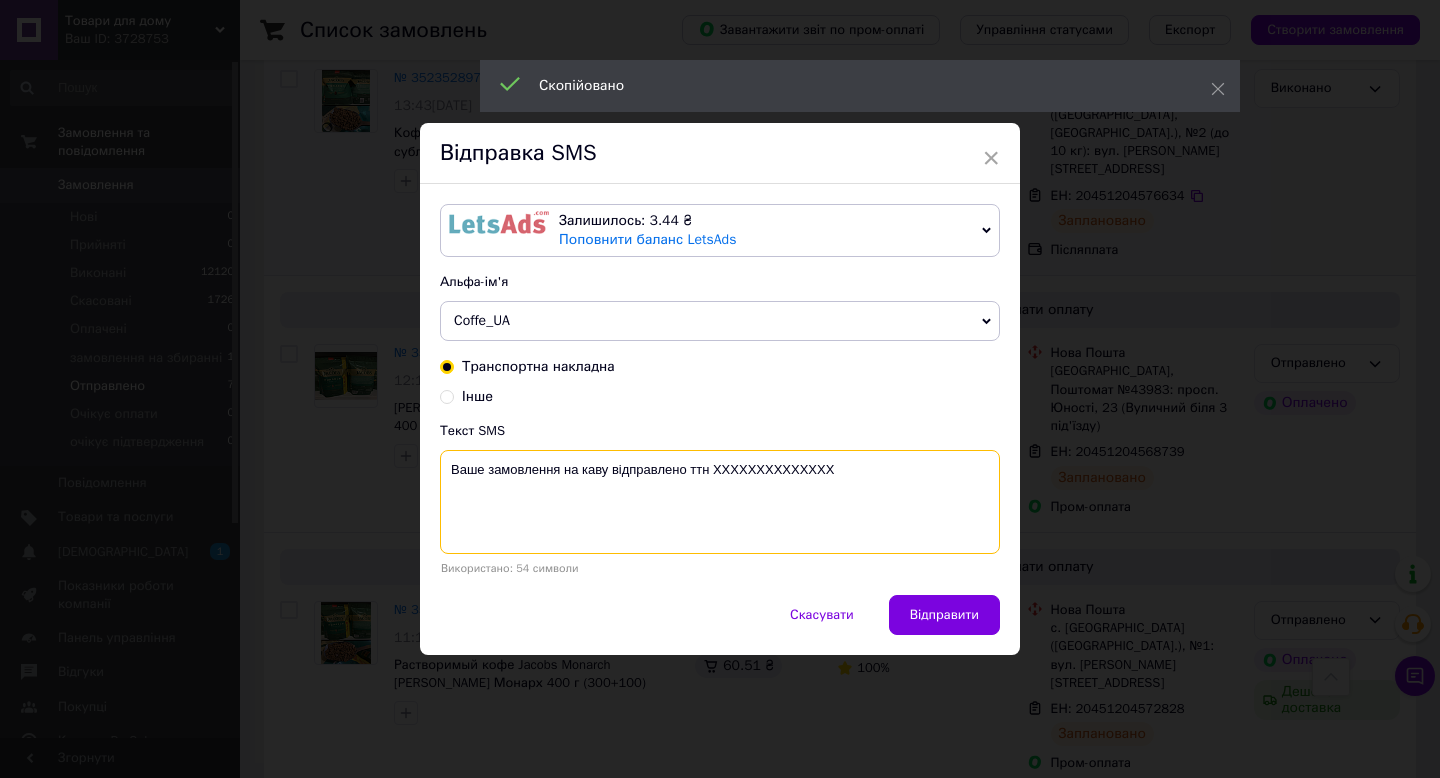 click on "Ваше замовлення на каву відправлено ттн XXXXXXXXXXXXXX" at bounding box center (720, 502) 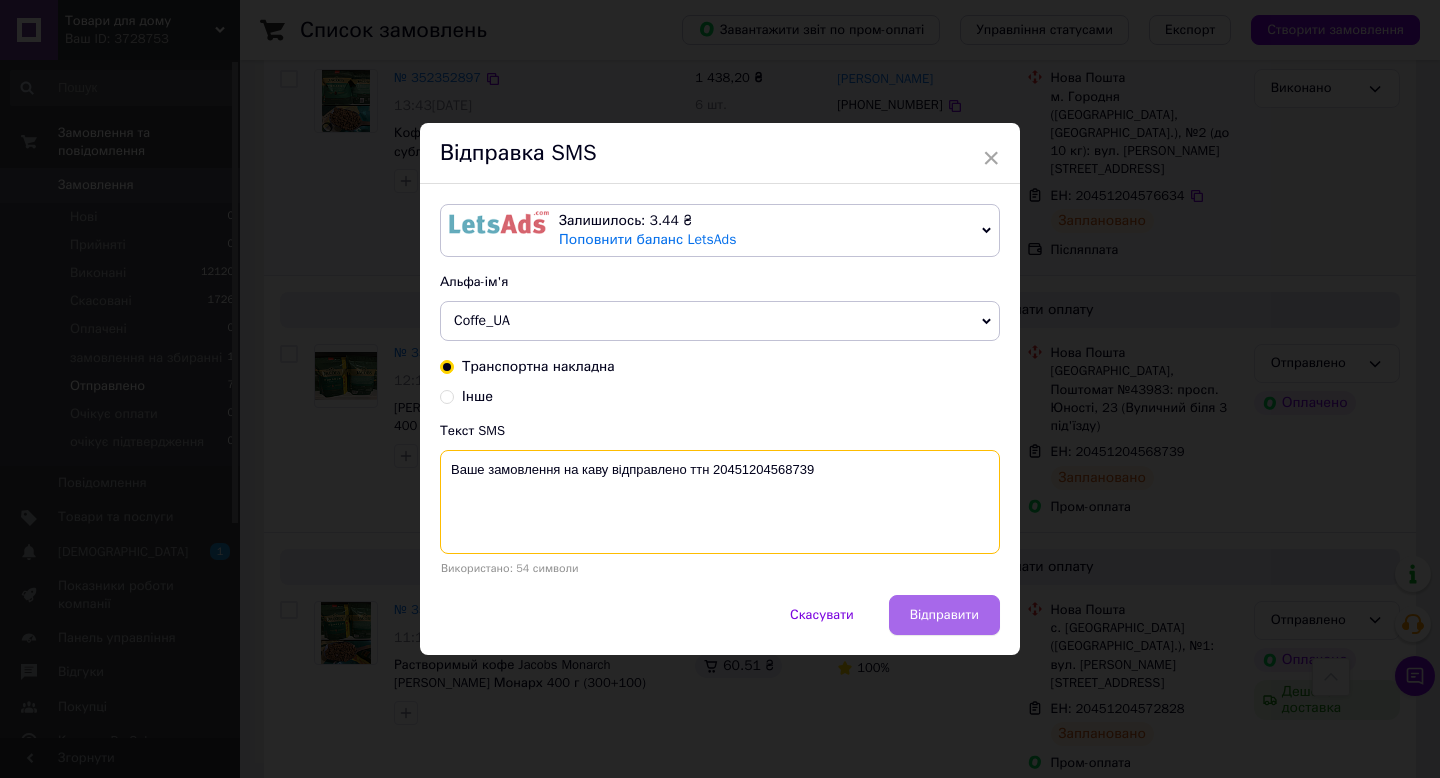 type on "Ваше замовлення на каву відправлено ттн 20451204568739" 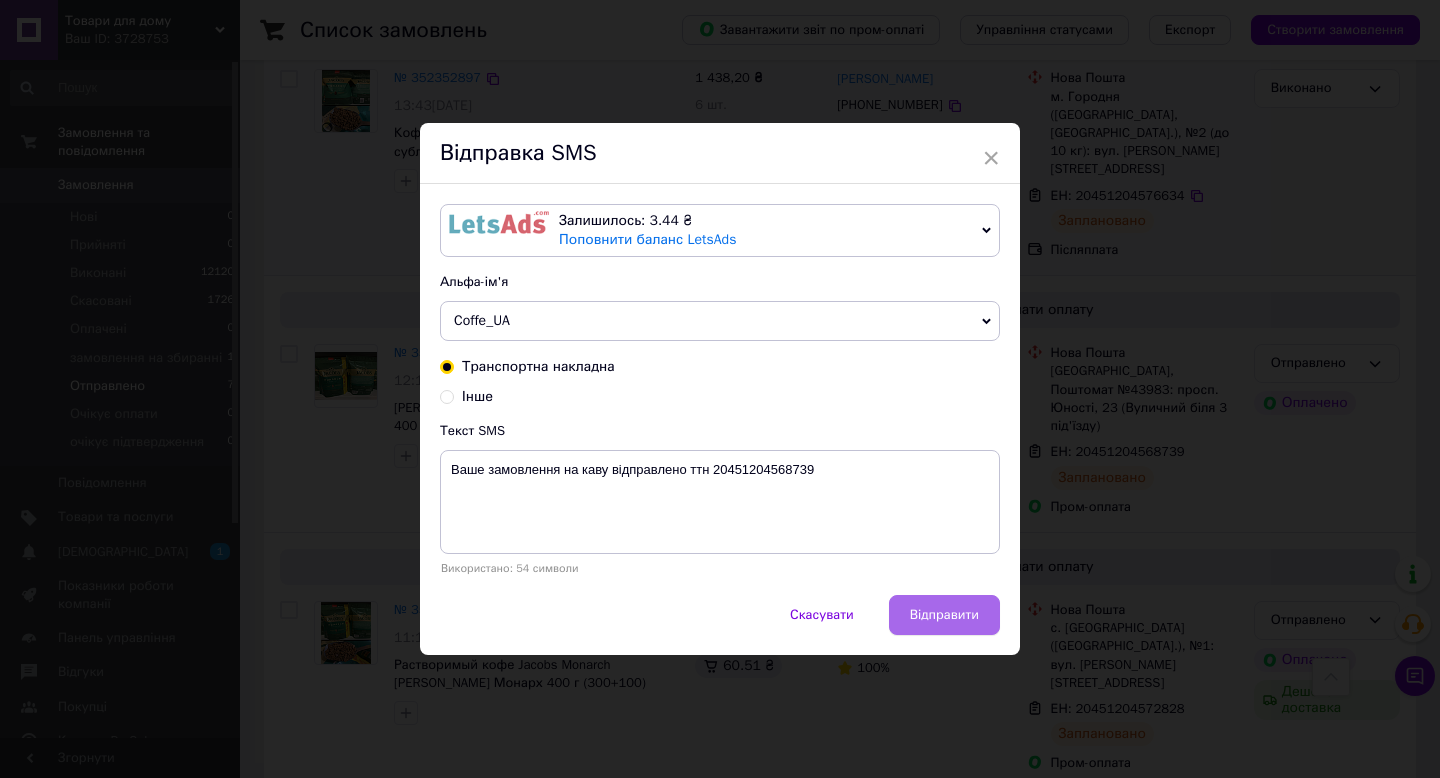 click on "Відправити" at bounding box center [944, 615] 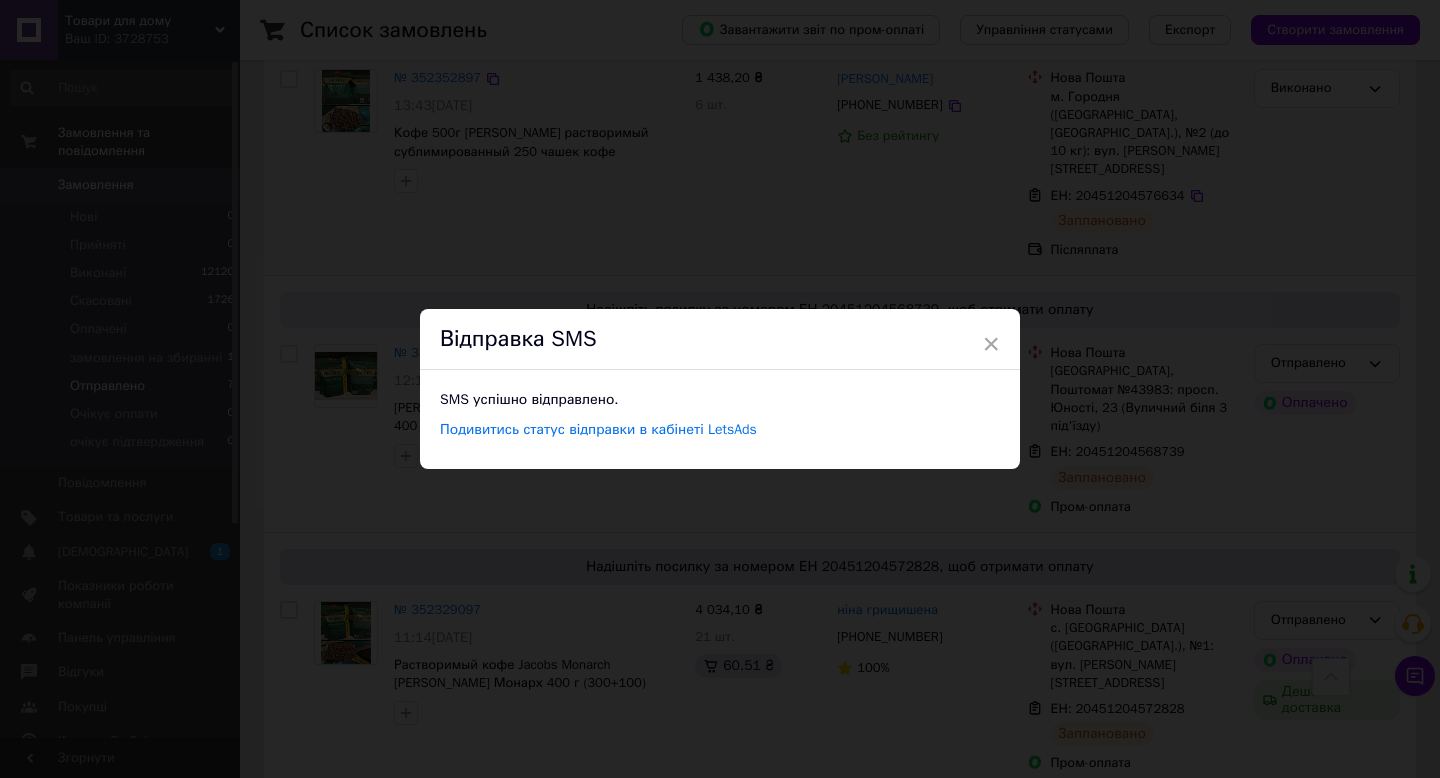 click on "× Відправка SMS SMS успішно відправлено. Подивитись статус відправки в кабінеті LetsAds" at bounding box center (720, 389) 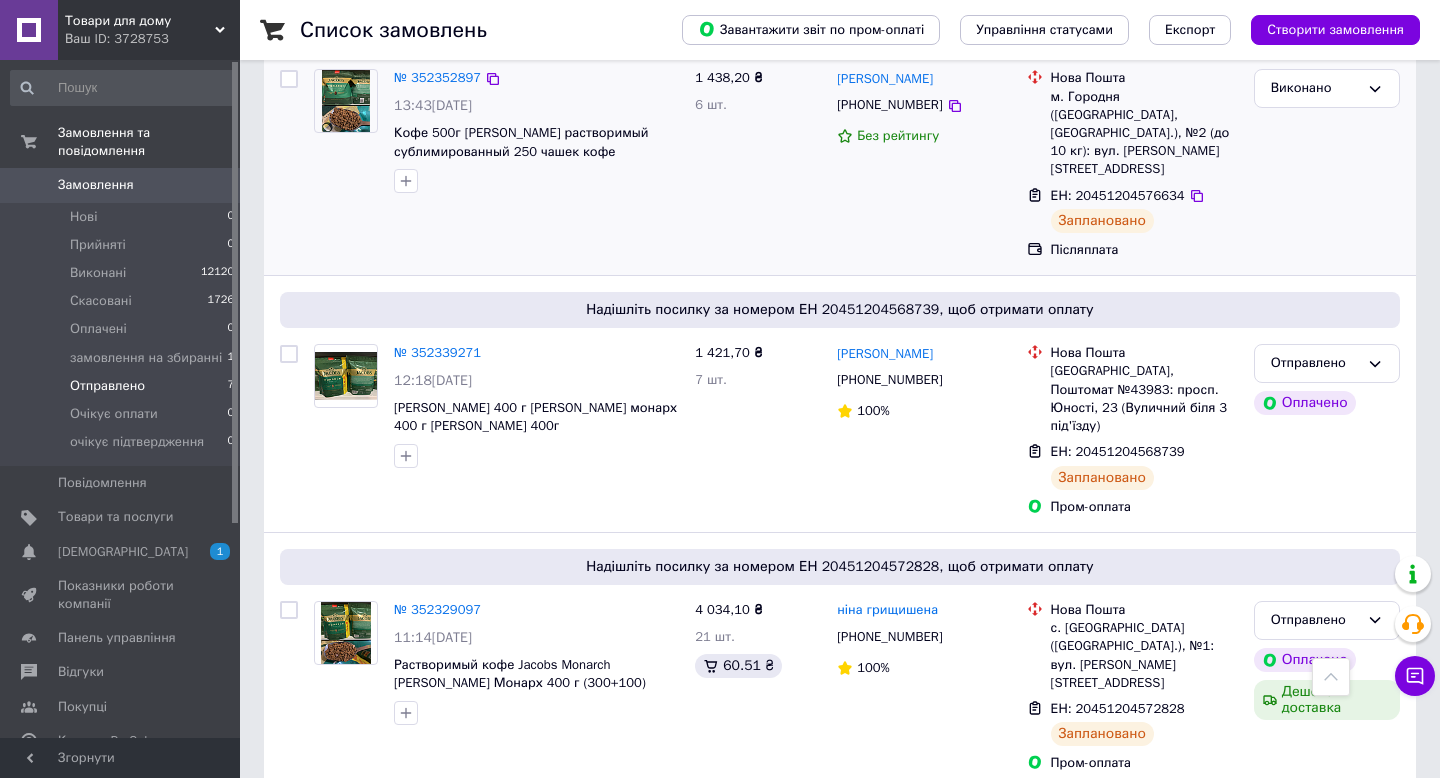 click on "Отправлено" at bounding box center (1315, 363) 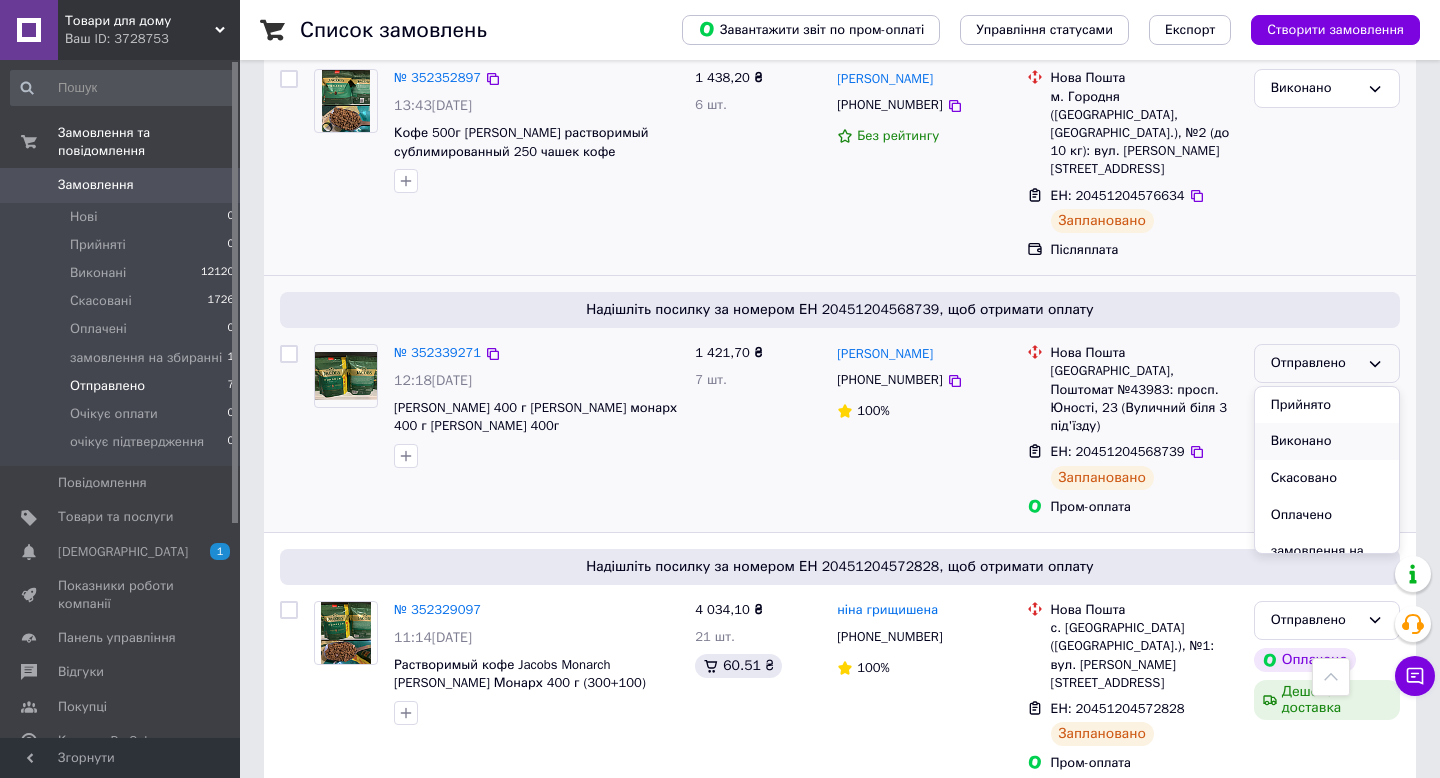 click on "Виконано" at bounding box center (1327, 441) 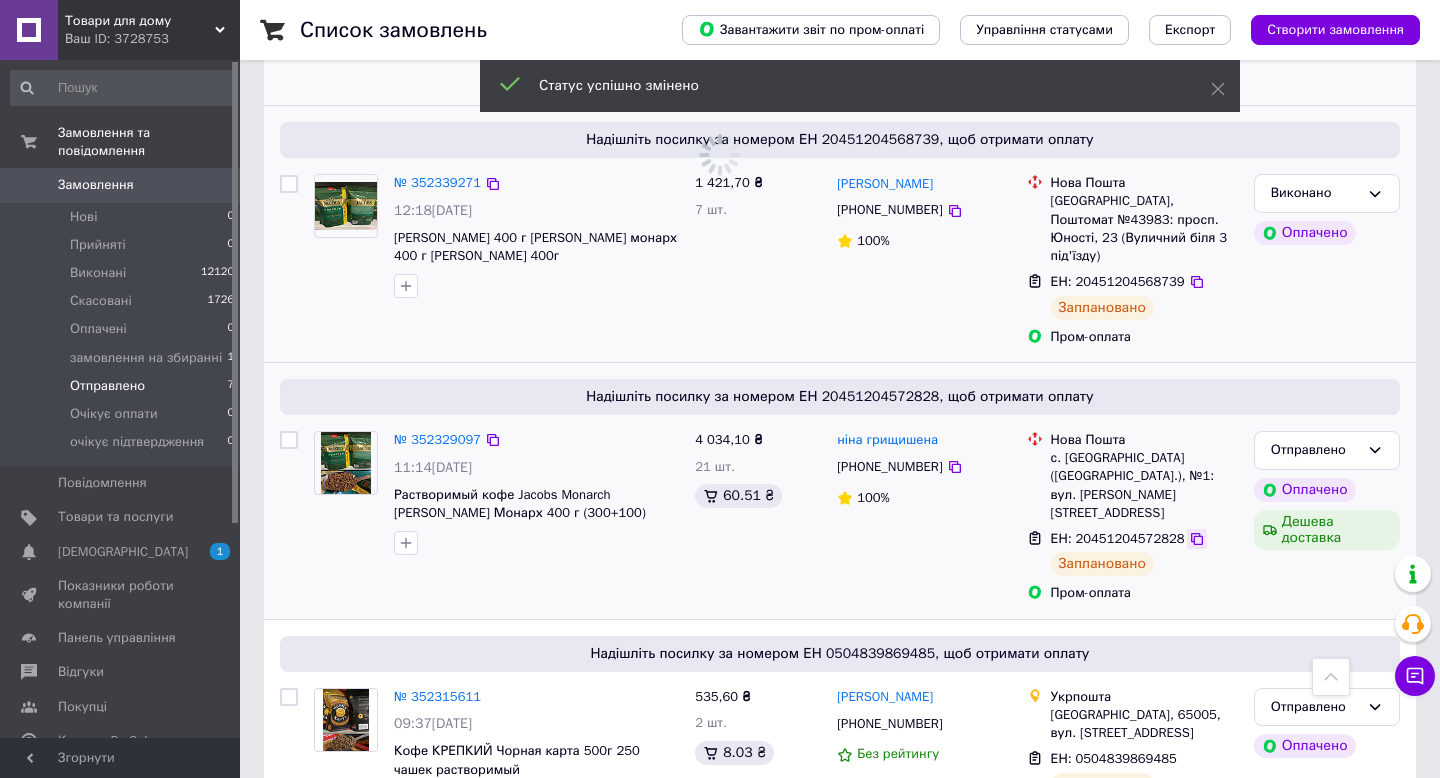 scroll, scrollTop: 762, scrollLeft: 0, axis: vertical 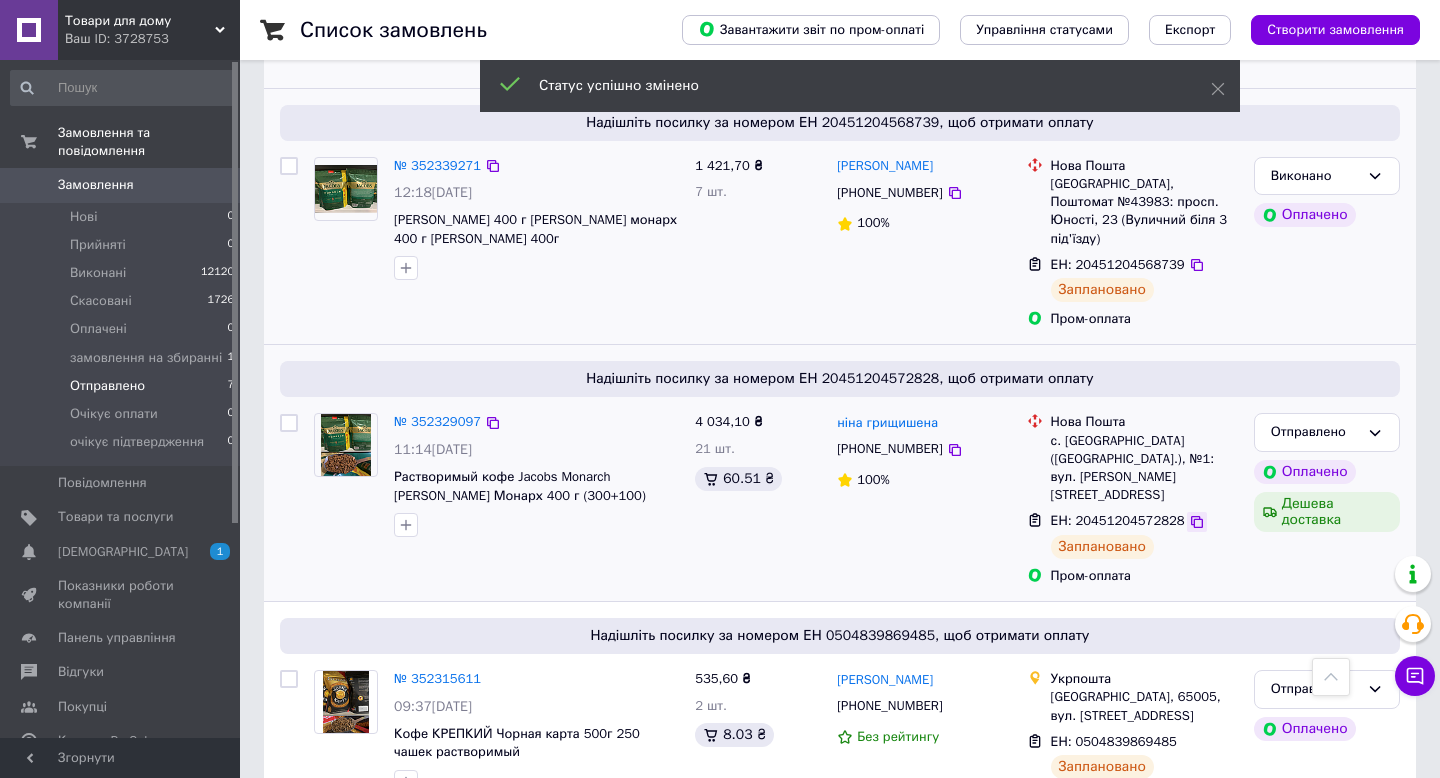 click 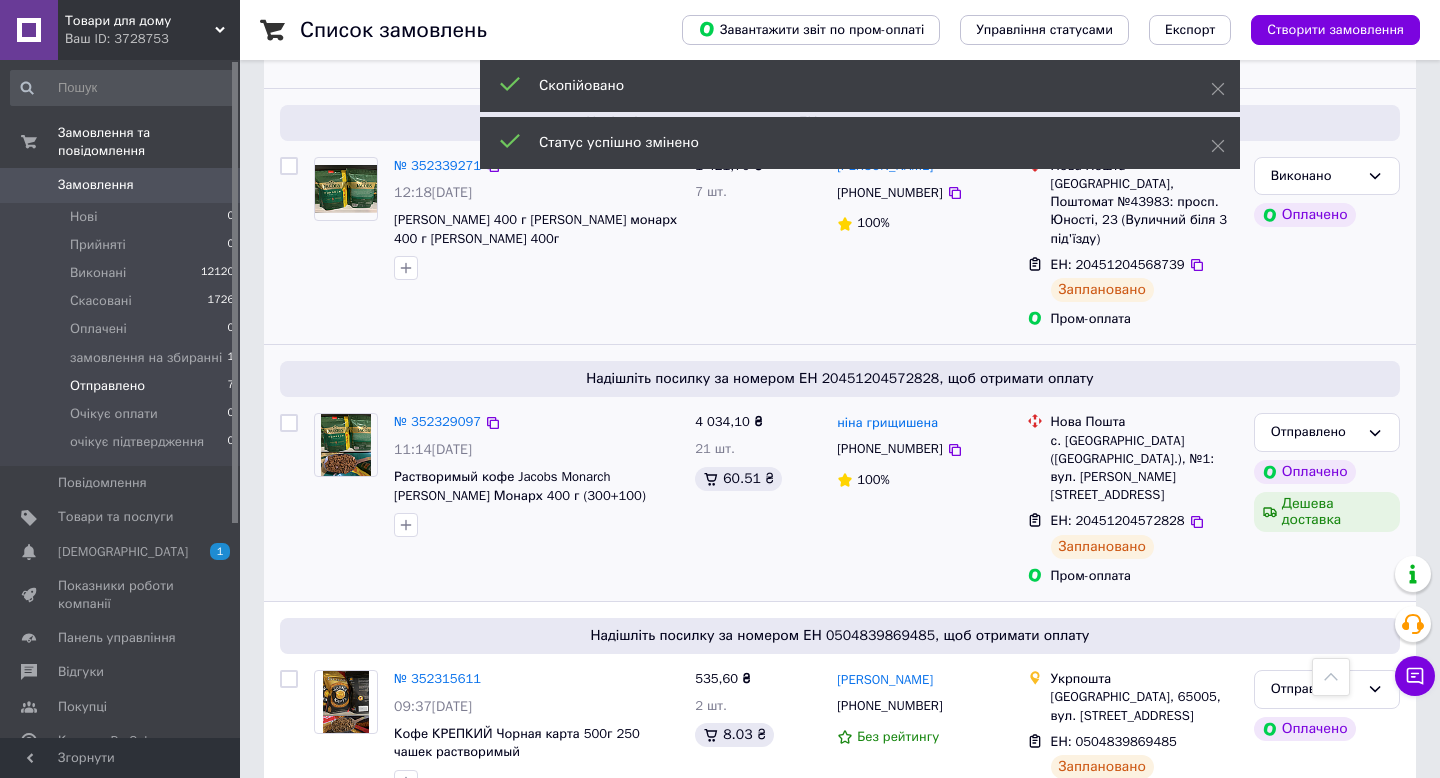 click on "[PHONE_NUMBER]" at bounding box center (889, 448) 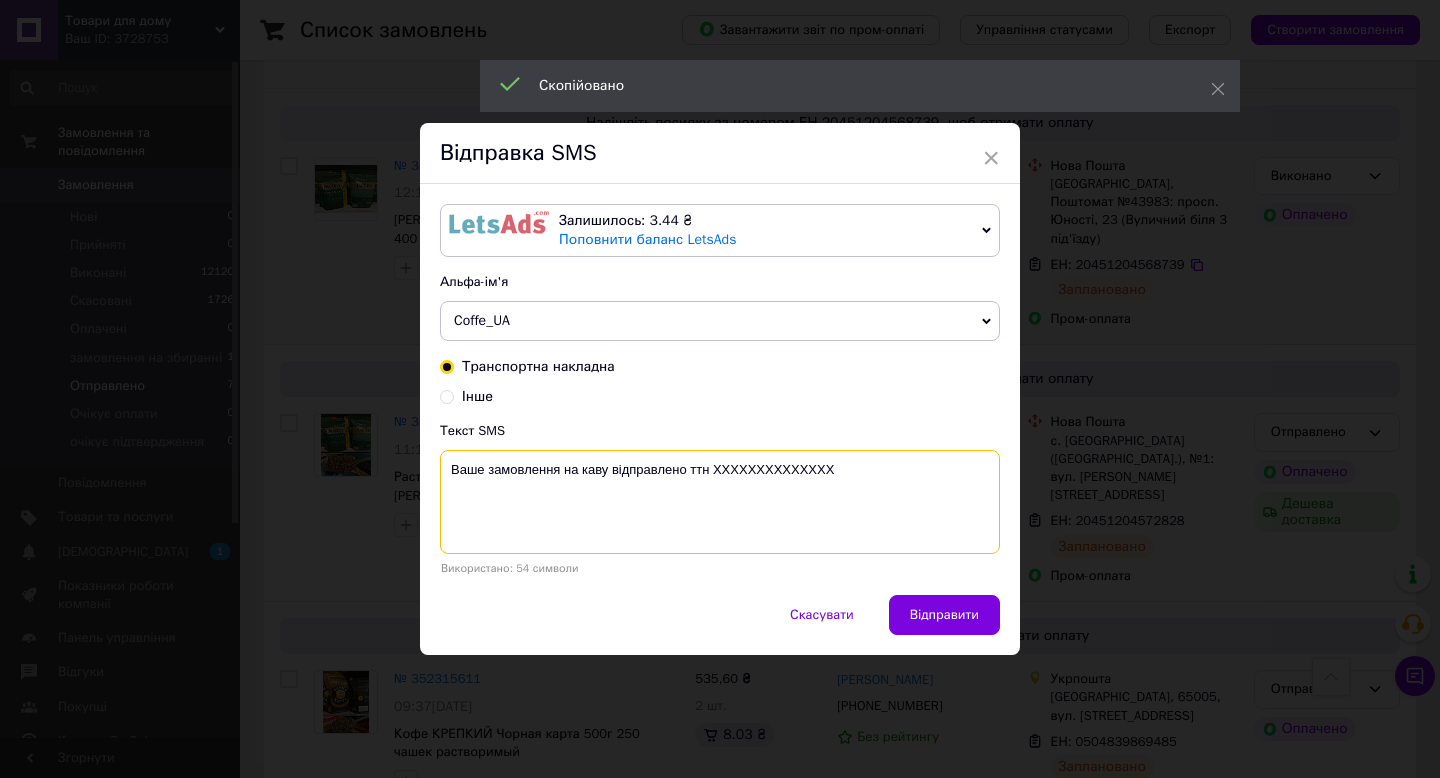 click on "Ваше замовлення на каву відправлено ттн XXXXXXXXXXXXXX" at bounding box center [720, 502] 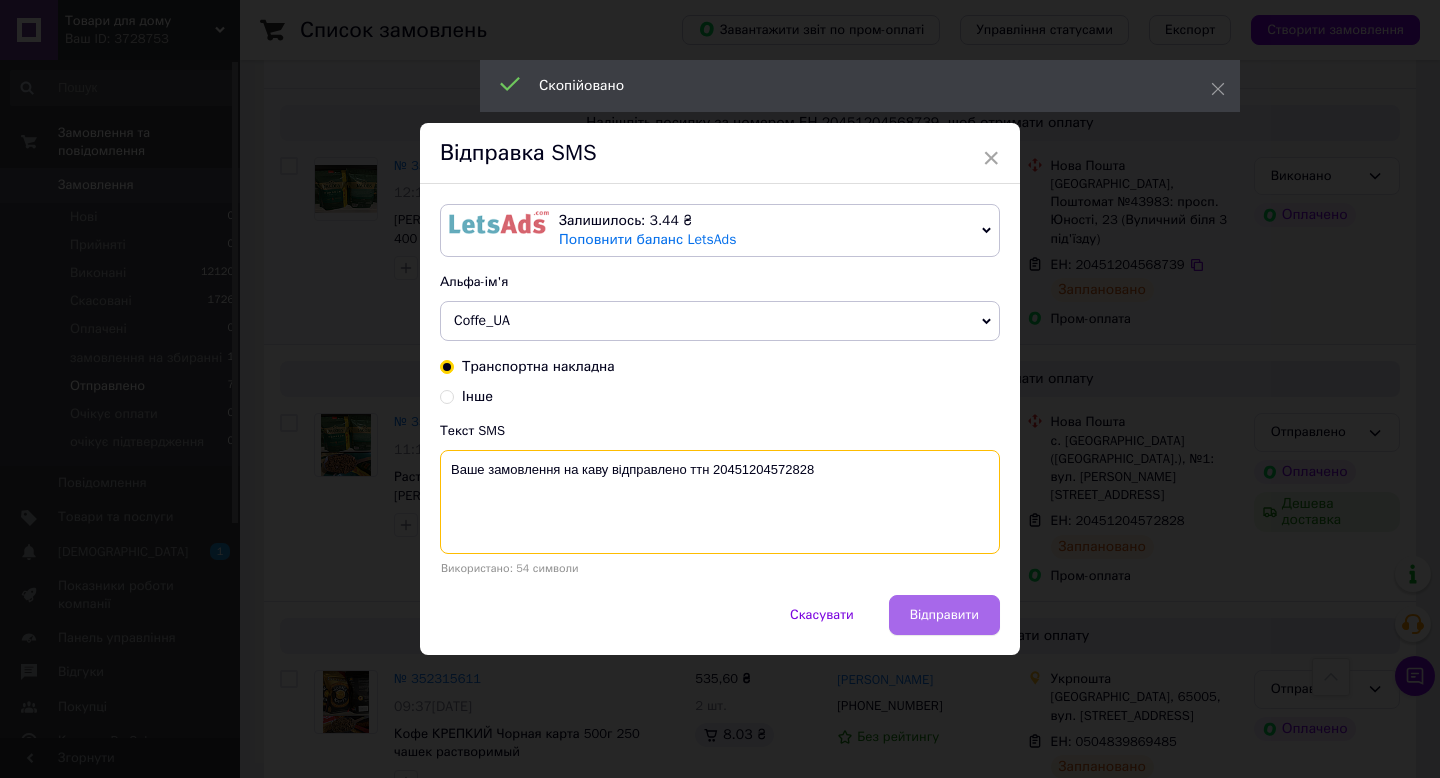 type on "Ваше замовлення на каву відправлено ттн 20451204572828" 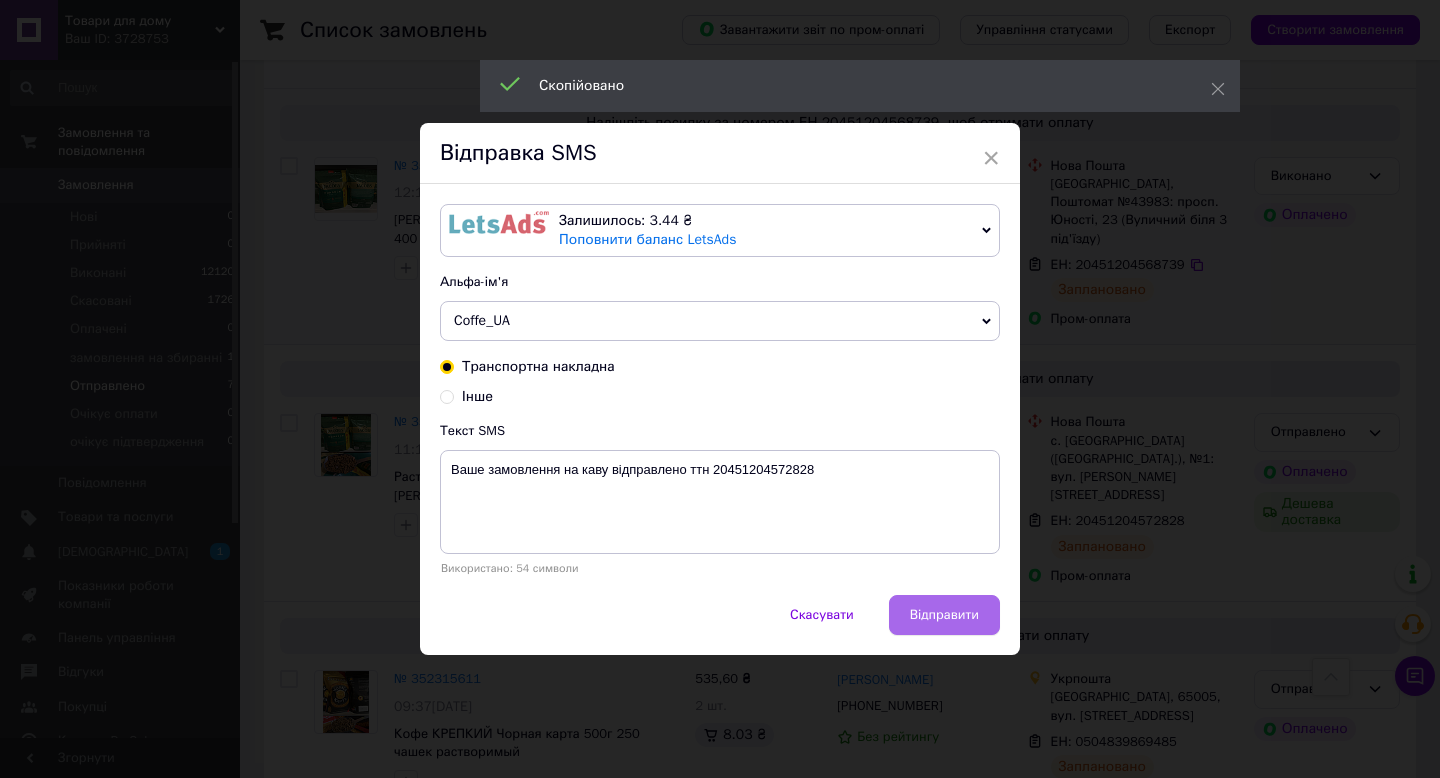 click on "Відправити" at bounding box center (944, 615) 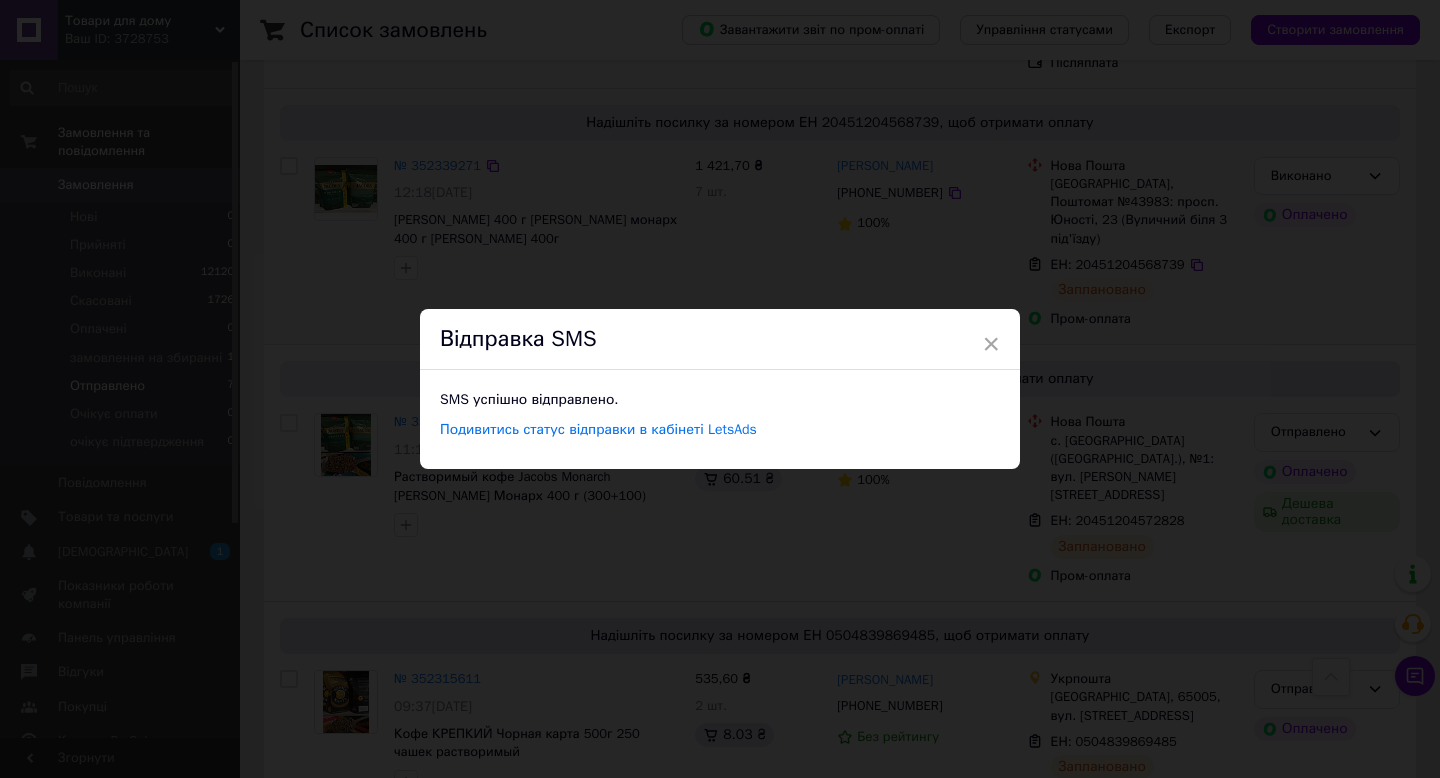 click on "× Відправка SMS SMS успішно відправлено. Подивитись статус відправки в кабінеті LetsAds" at bounding box center [720, 389] 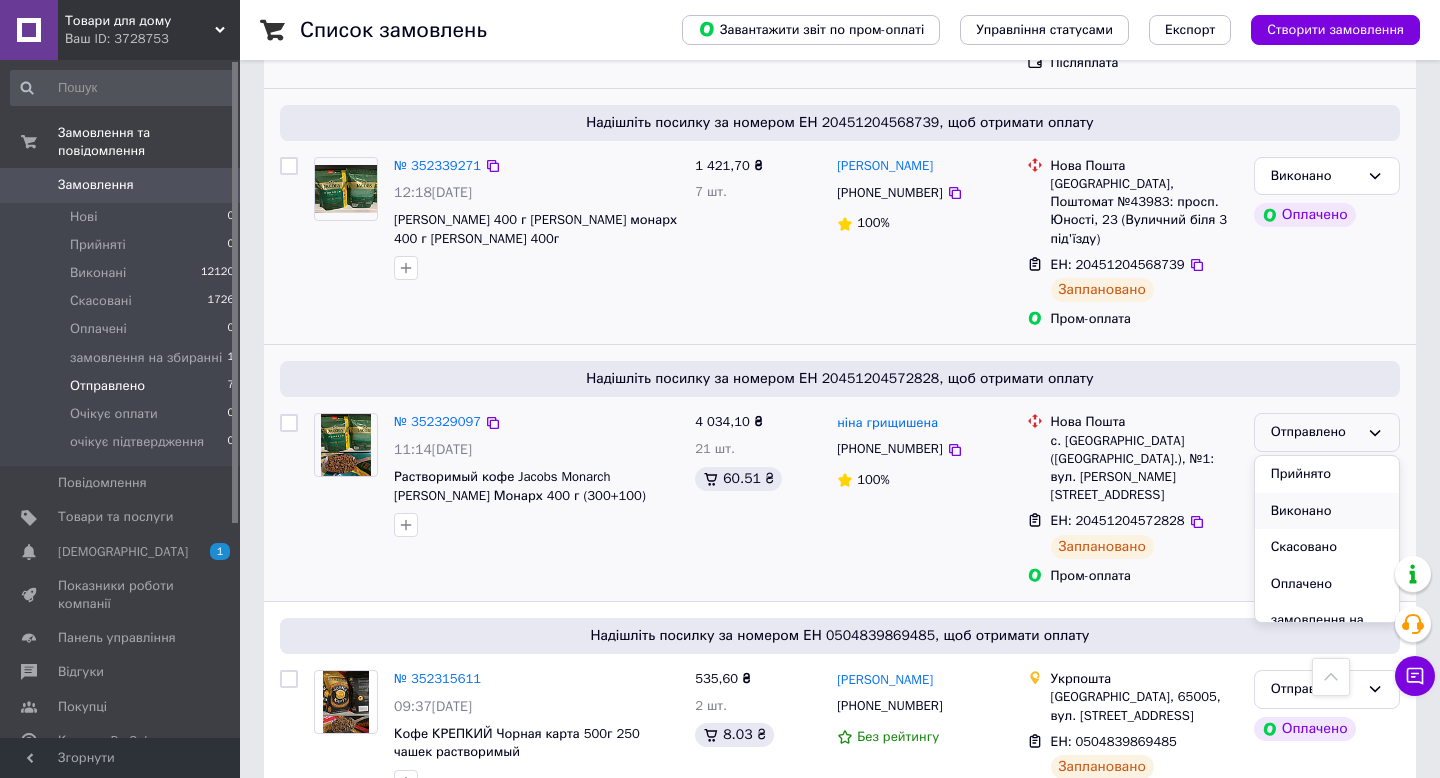 click on "Виконано" at bounding box center (1327, 511) 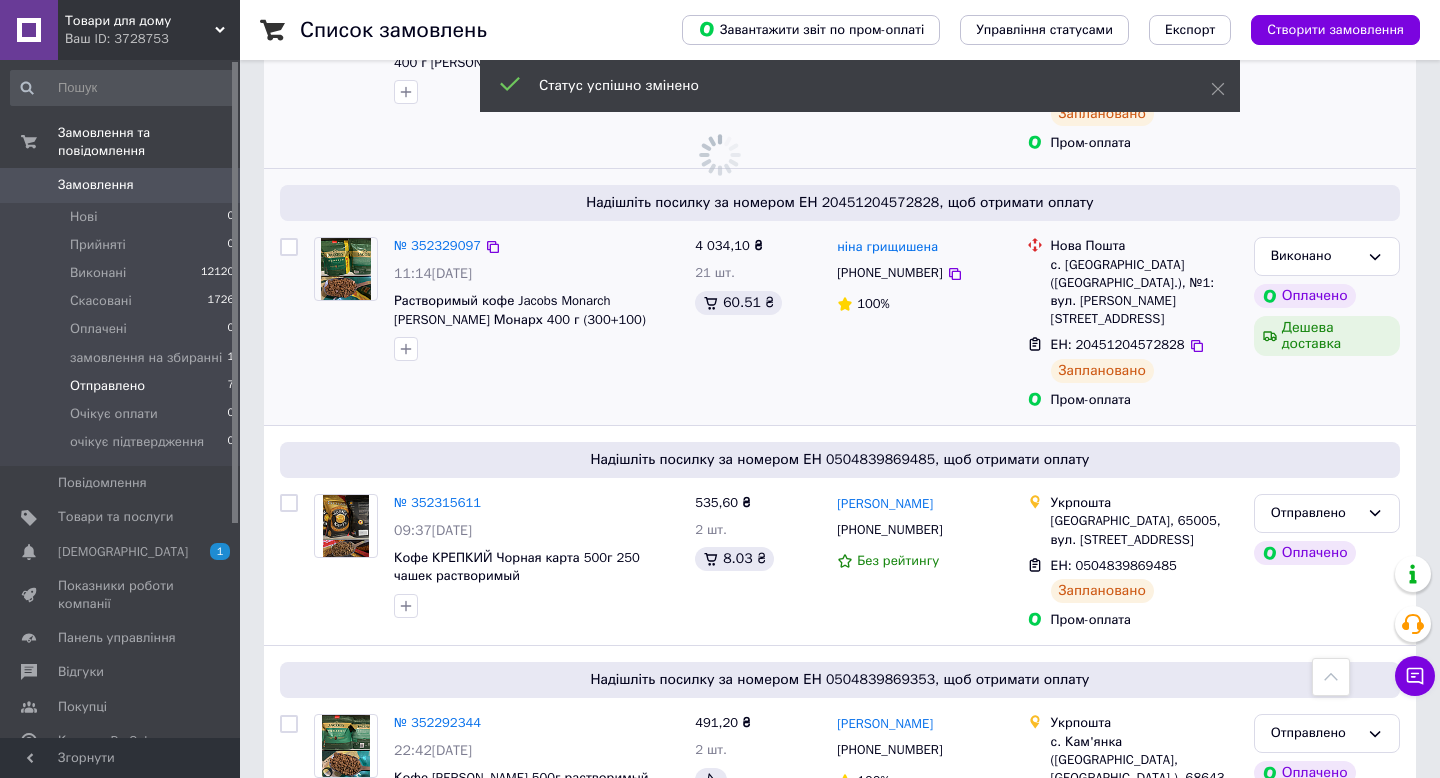 scroll, scrollTop: 963, scrollLeft: 0, axis: vertical 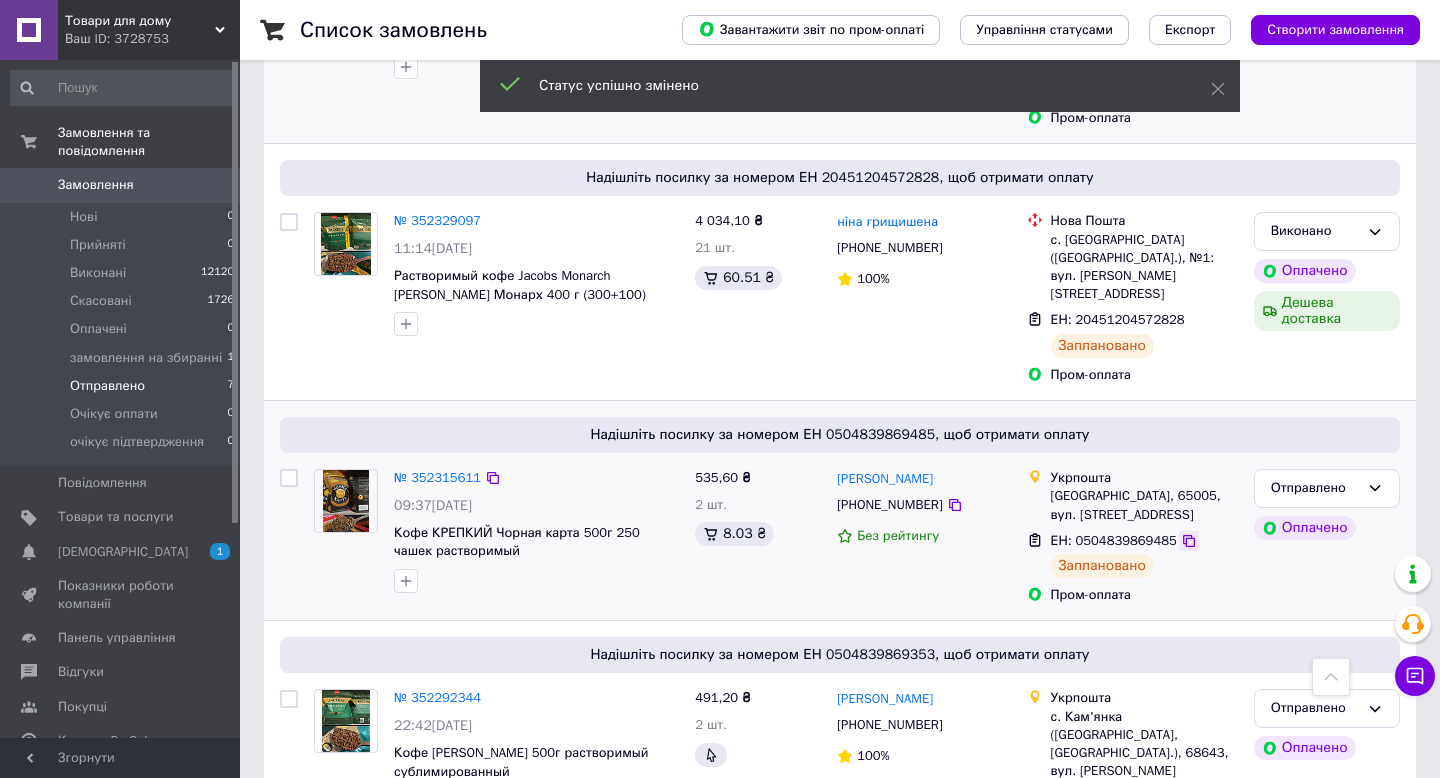 click 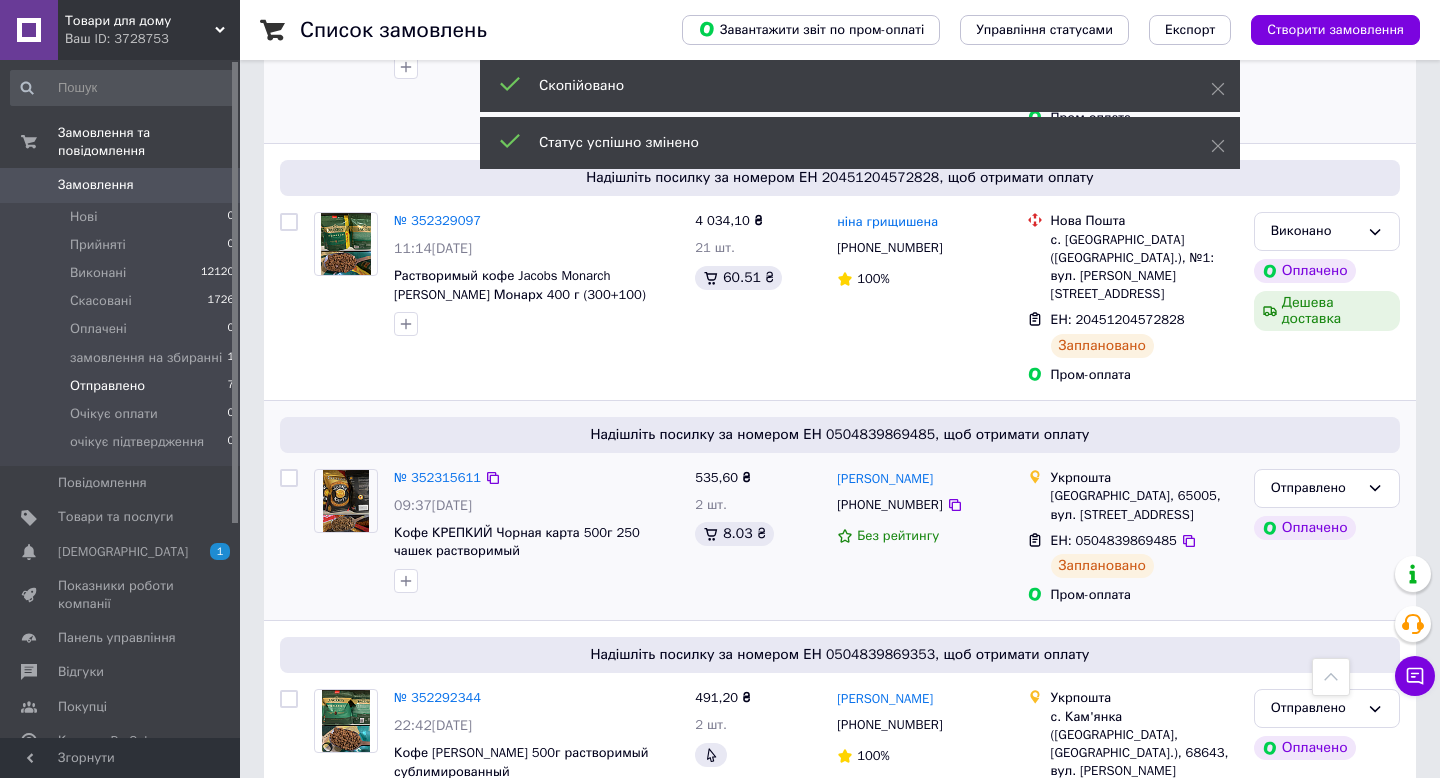 click on "[PHONE_NUMBER]" at bounding box center [889, 504] 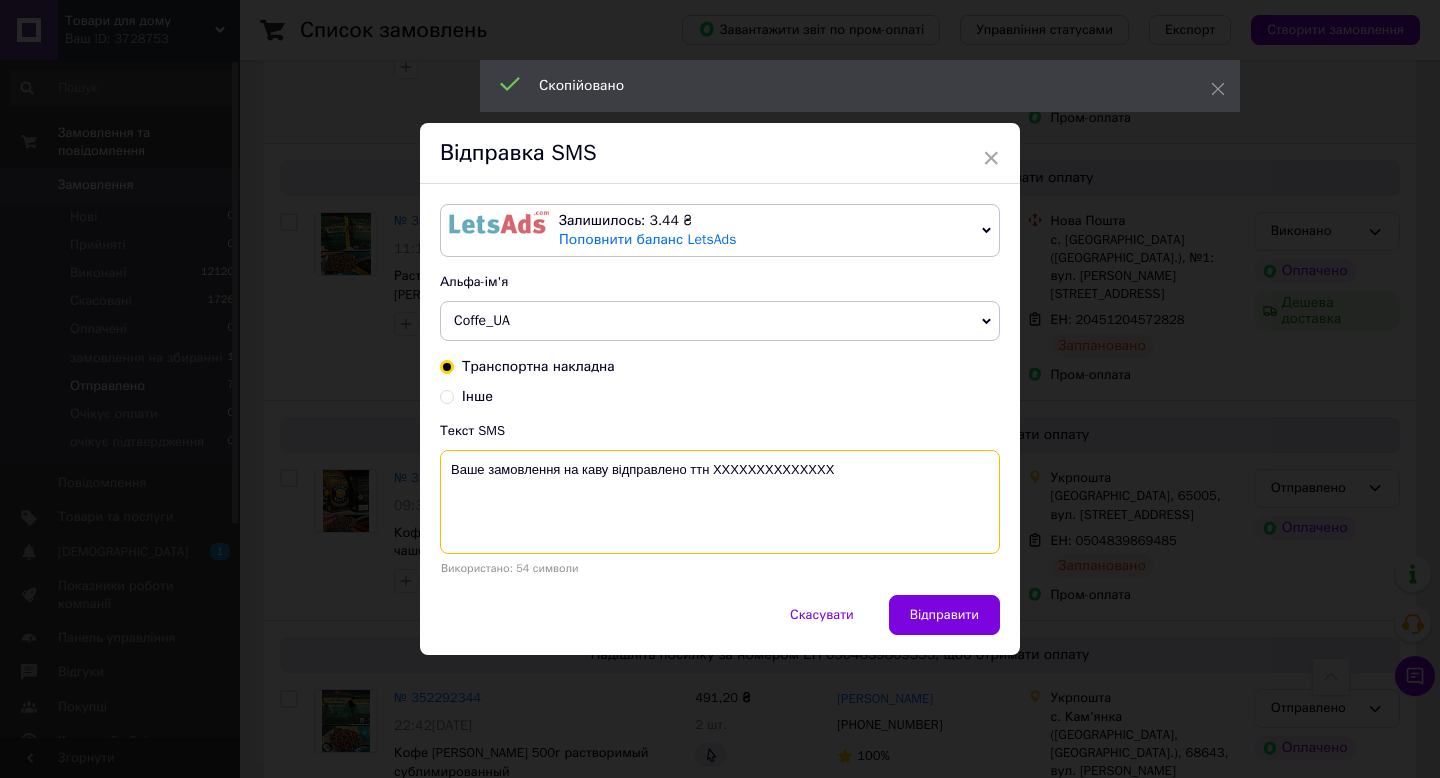 click on "Ваше замовлення на каву відправлено ттн XXXXXXXXXXXXXX" at bounding box center [720, 502] 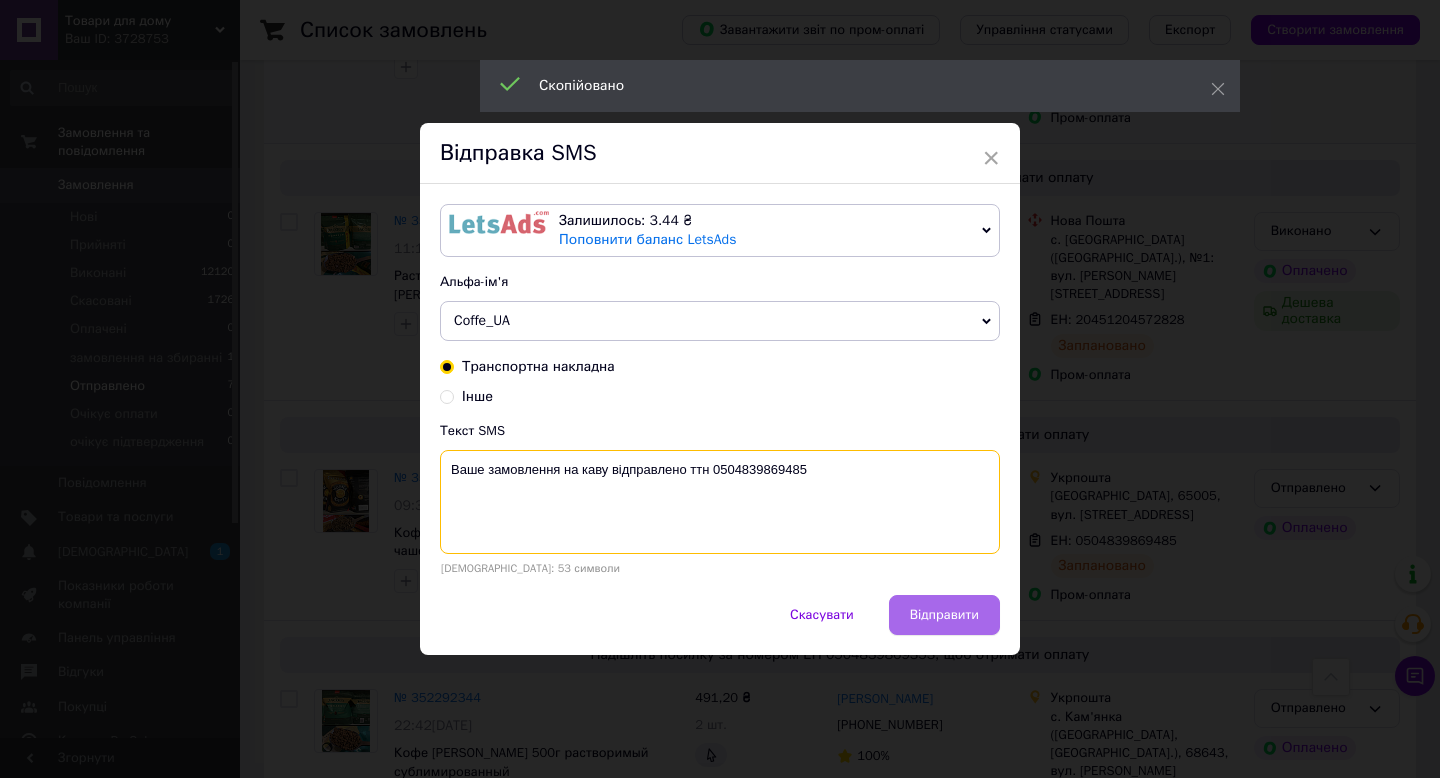 type on "Ваше замовлення на каву відправлено ттн 0504839869485" 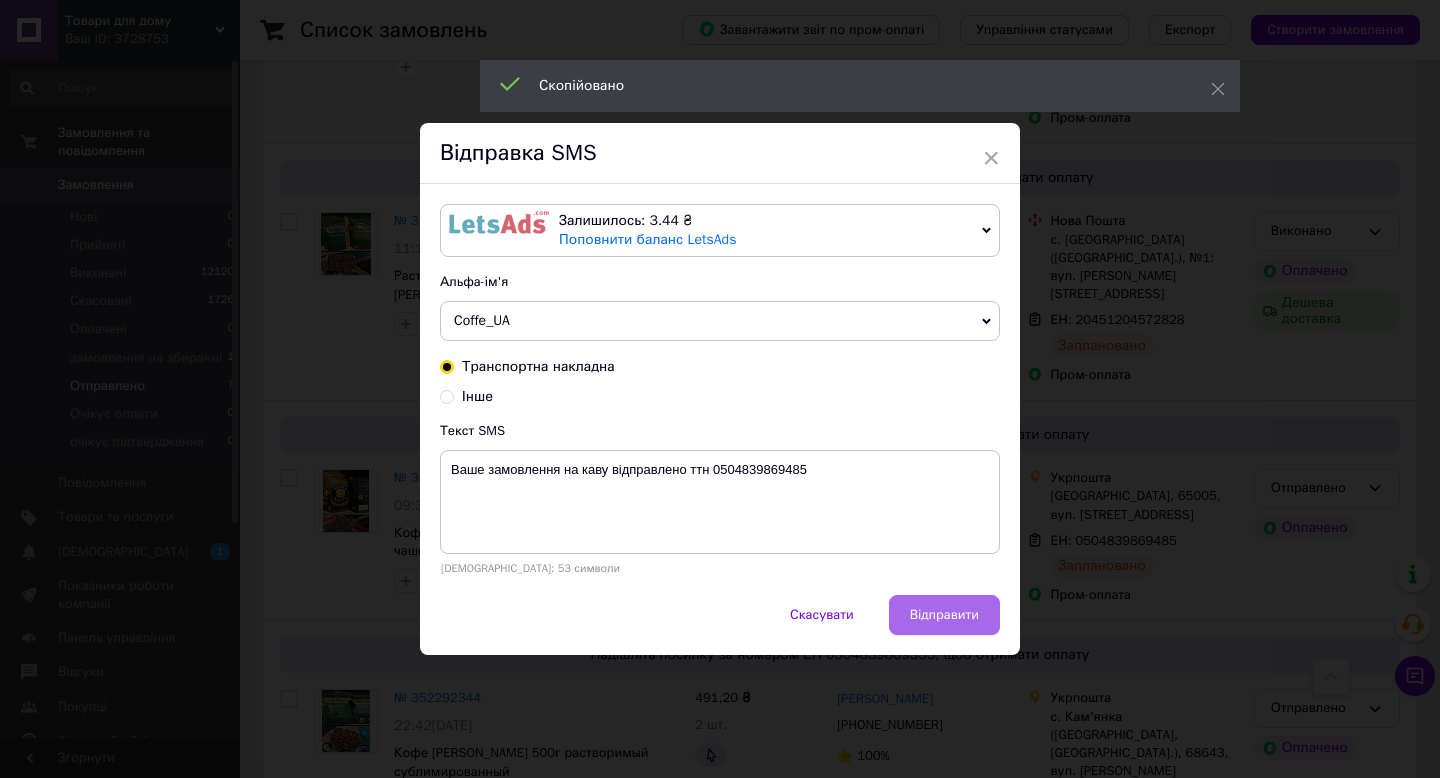 click on "Відправити" at bounding box center [944, 615] 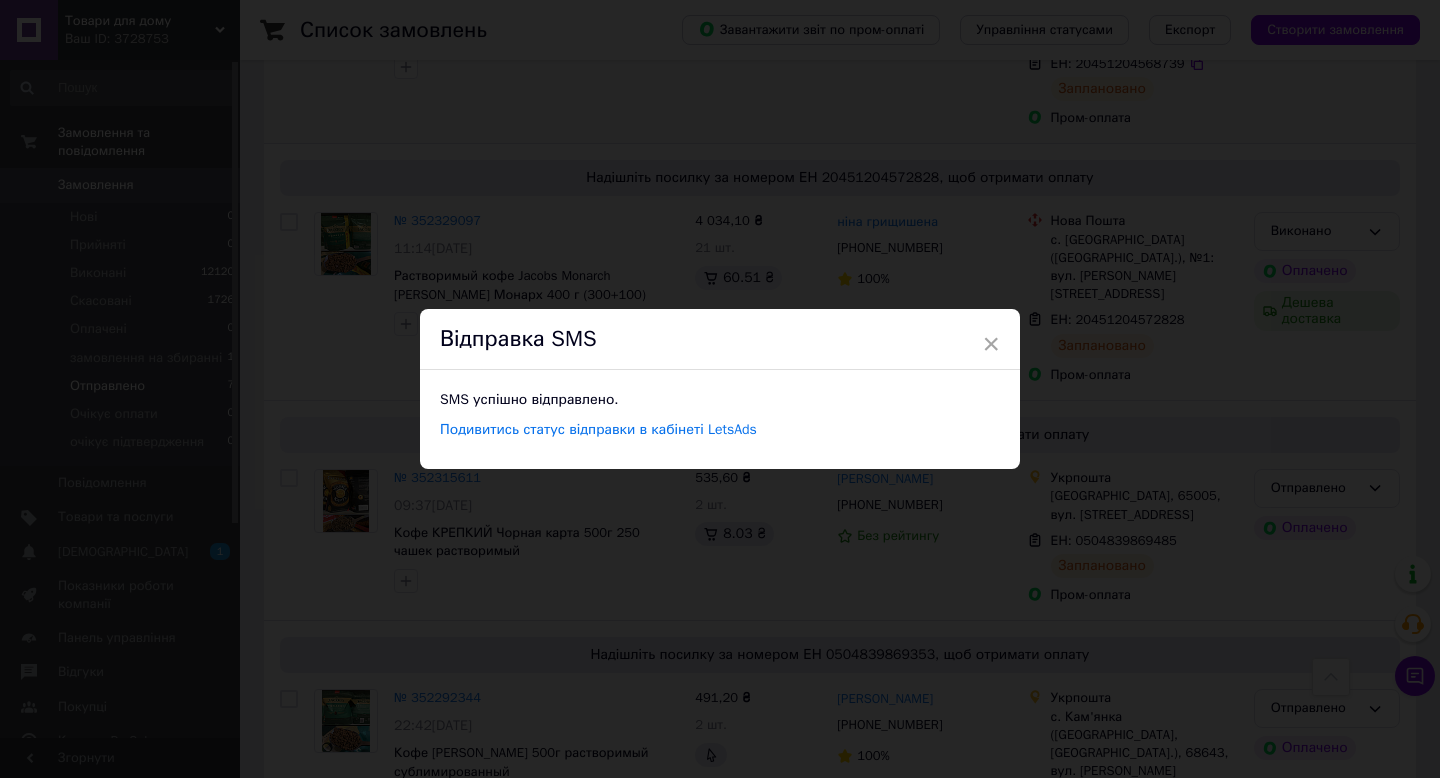 click on "× Відправка SMS SMS успішно відправлено. Подивитись статус відправки в кабінеті LetsAds" at bounding box center [720, 389] 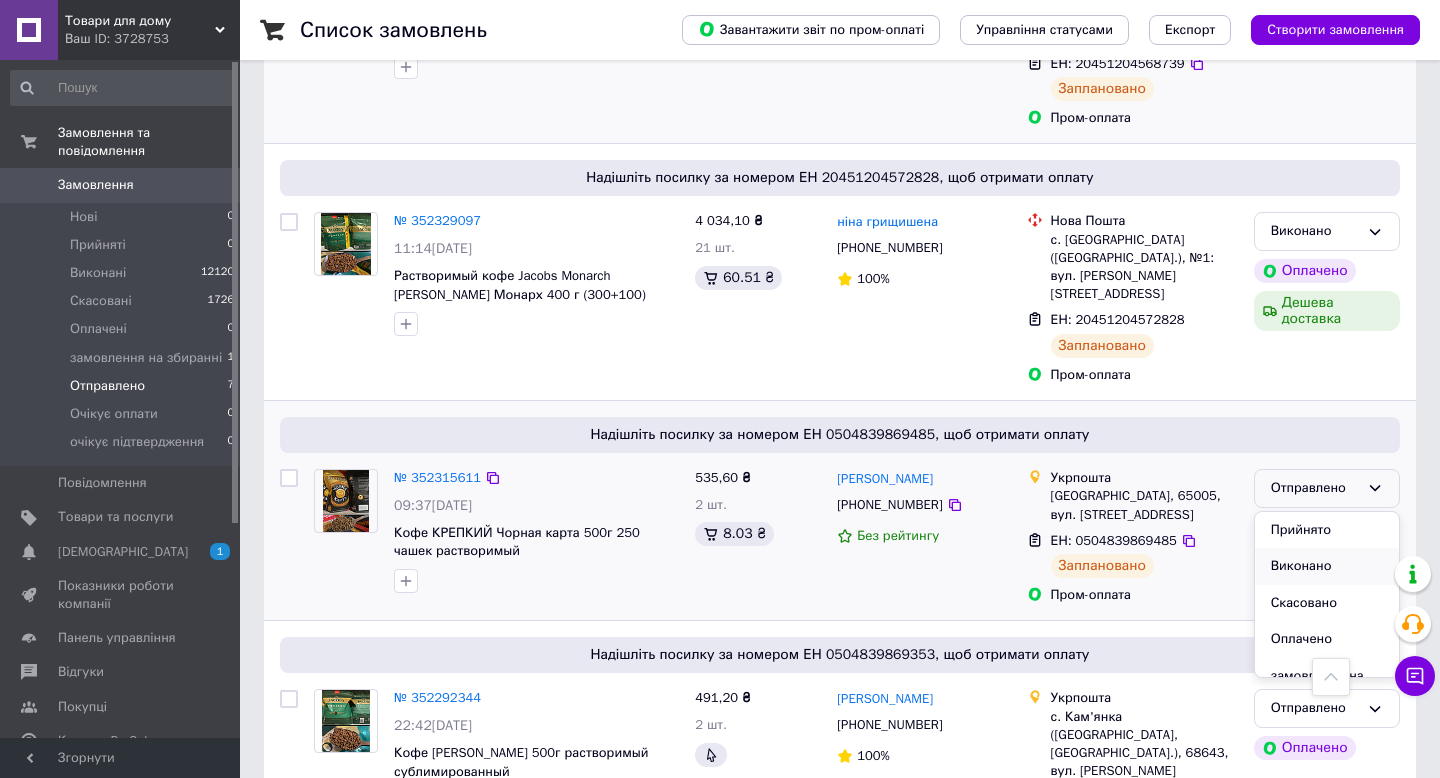 click on "Виконано" at bounding box center (1327, 566) 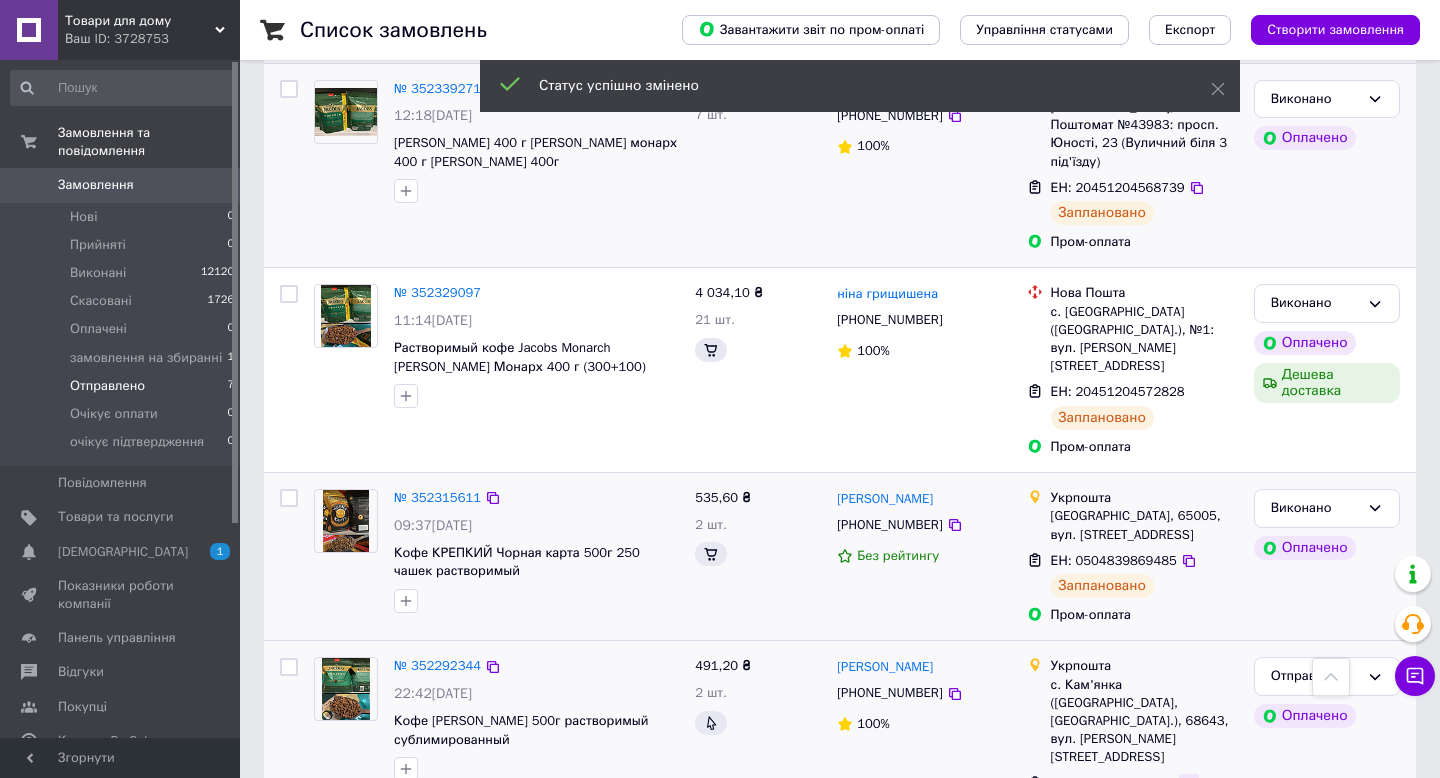 scroll, scrollTop: 995, scrollLeft: 0, axis: vertical 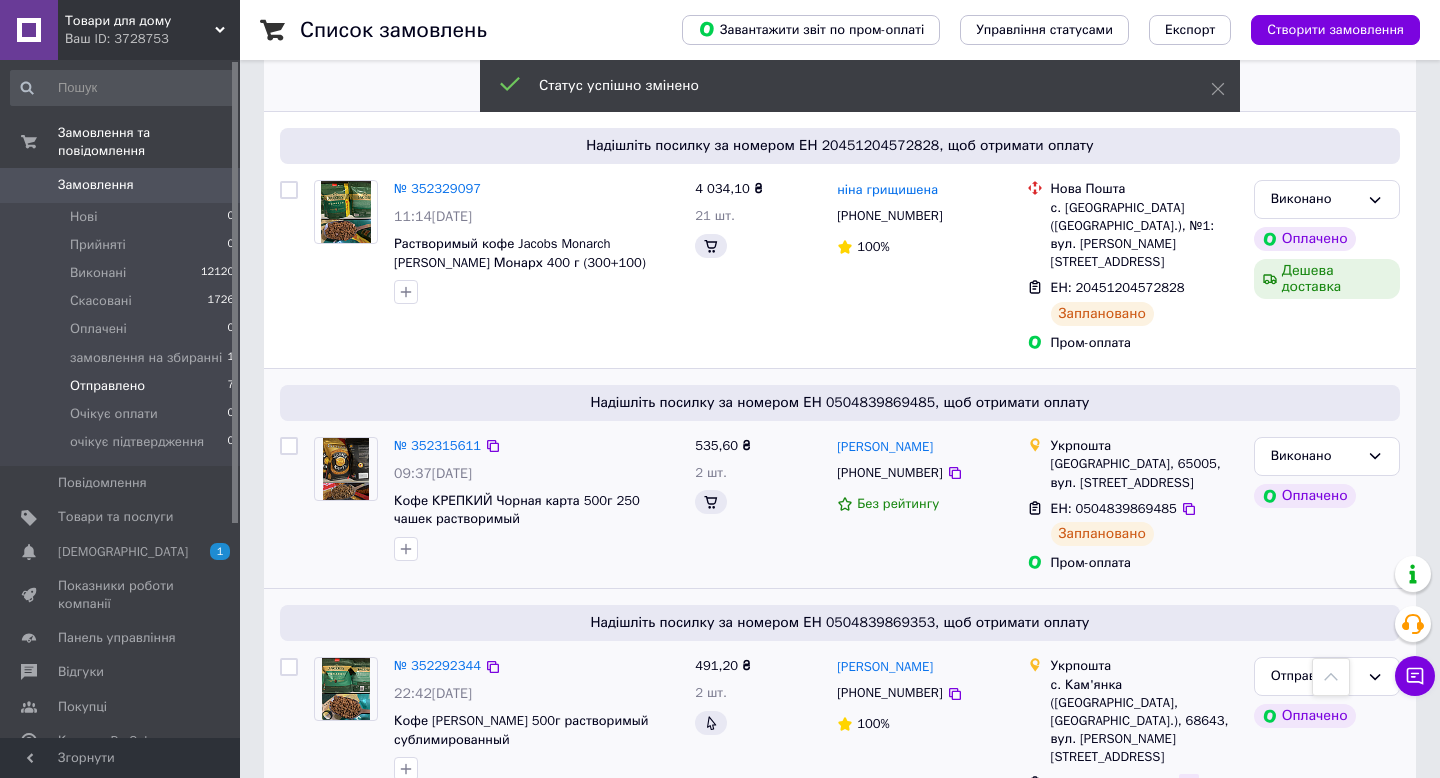 click 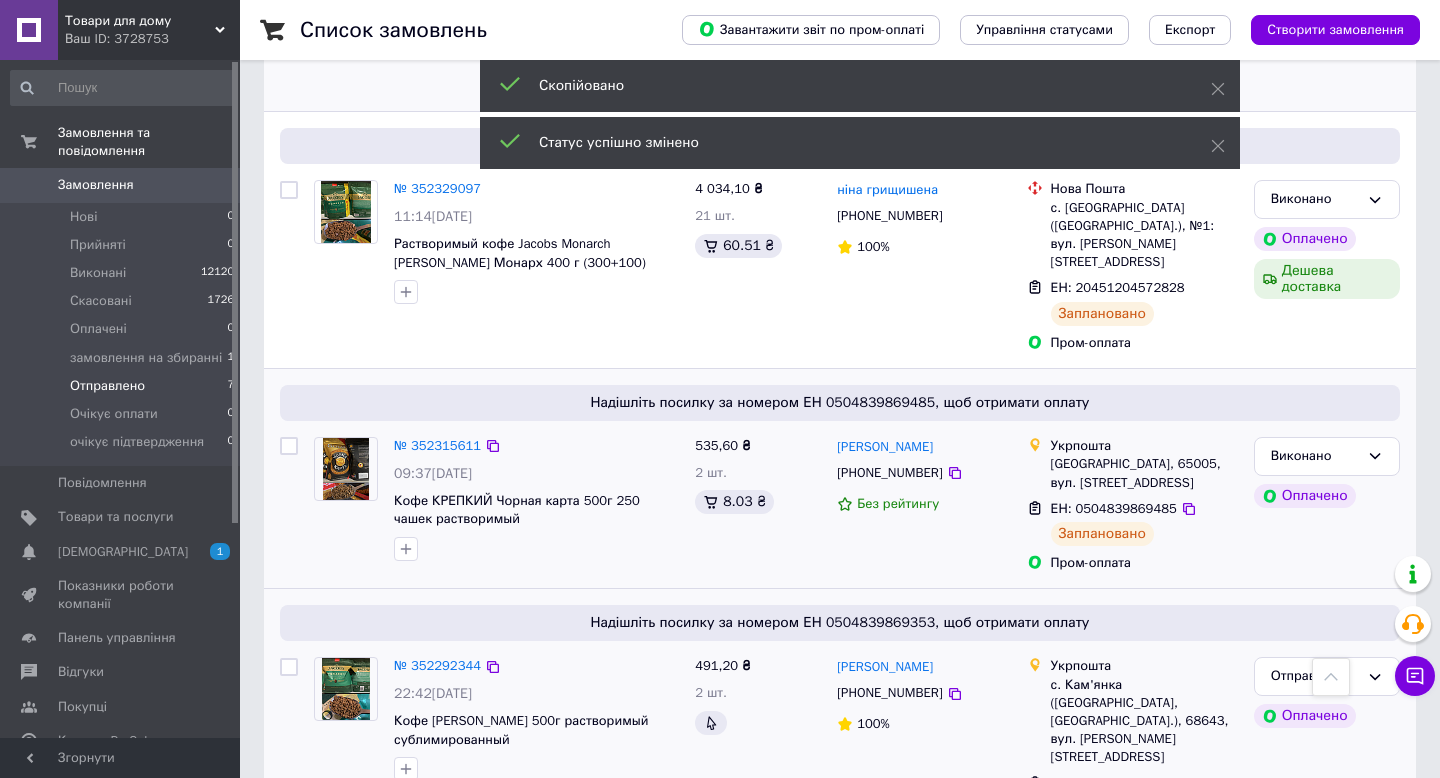 click on "[PHONE_NUMBER]" at bounding box center [889, 692] 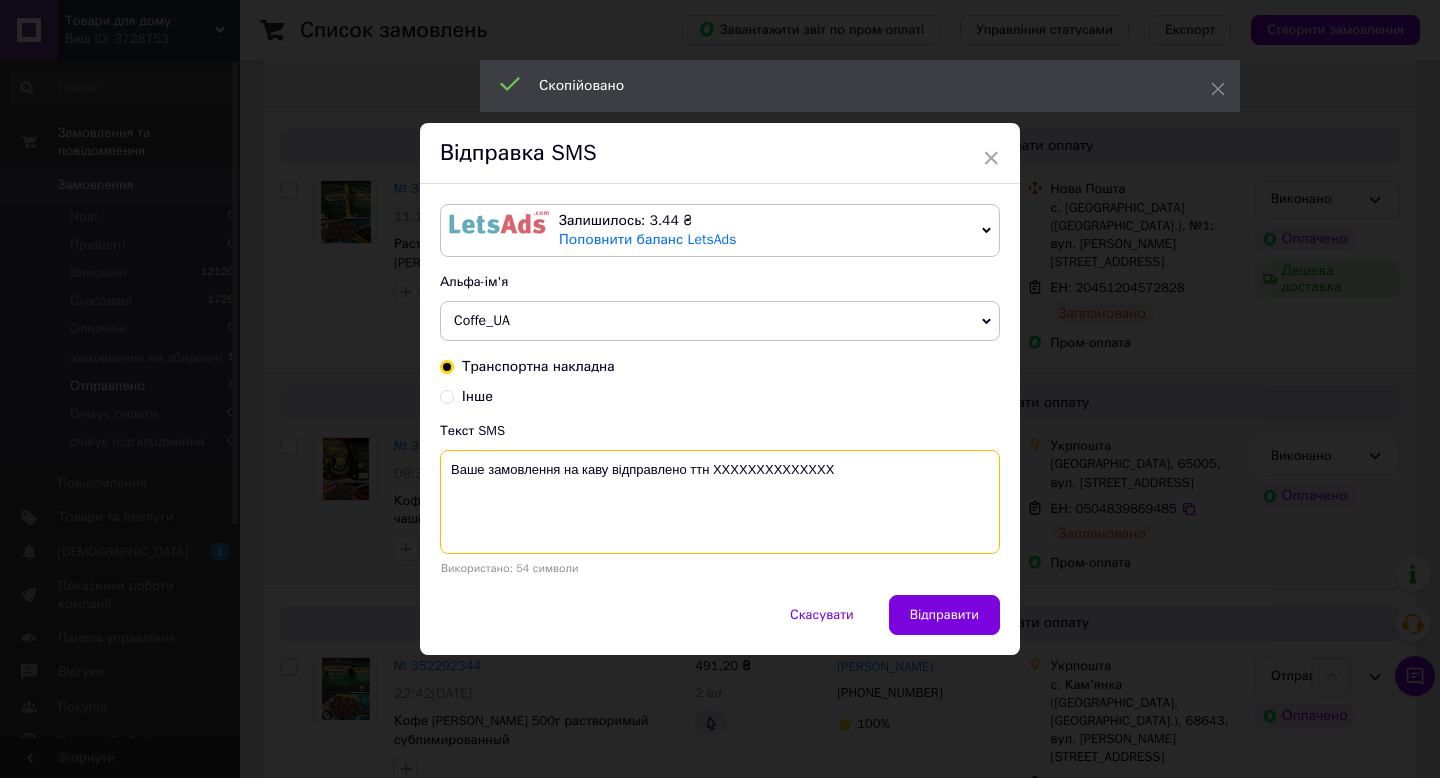 click on "Ваше замовлення на каву відправлено ттн XXXXXXXXXXXXXX" at bounding box center (720, 502) 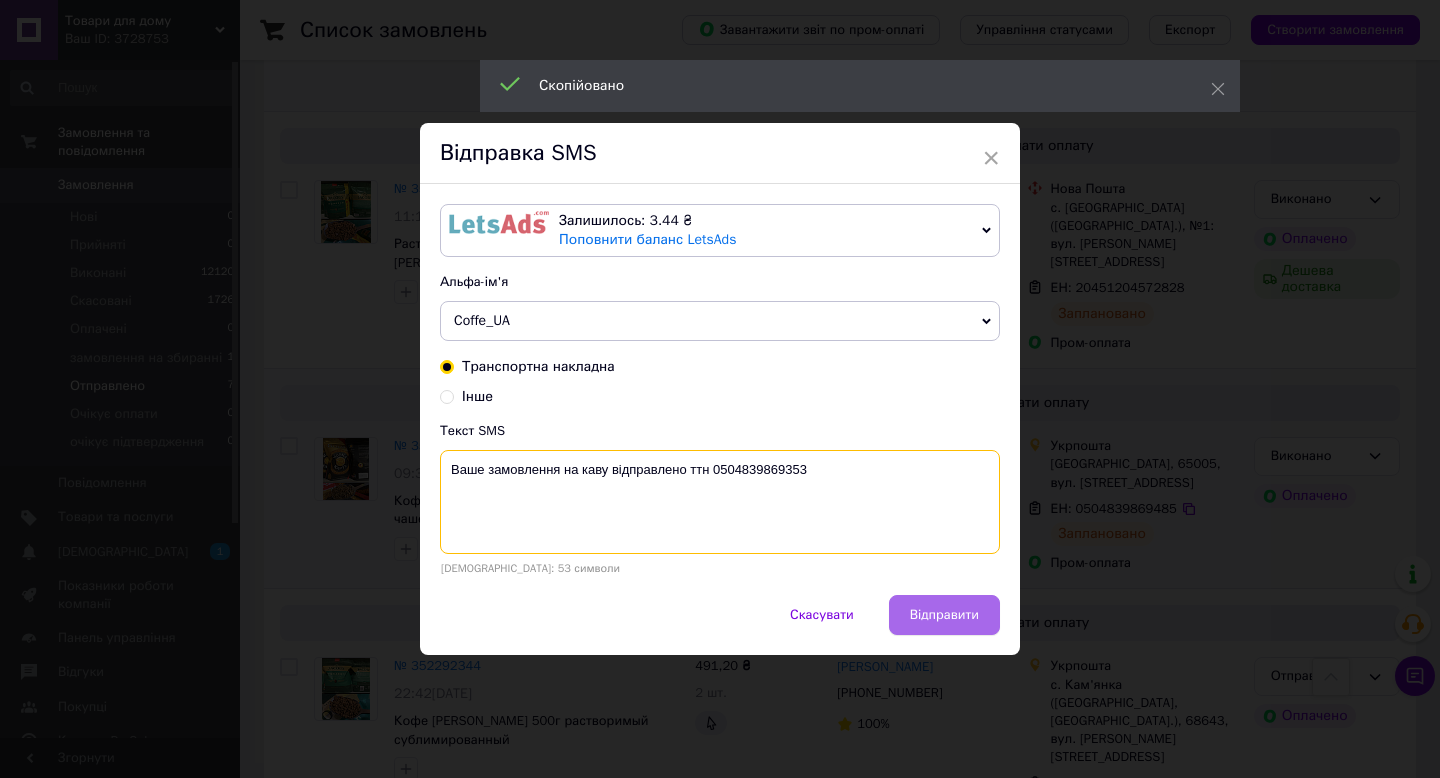 type on "Ваше замовлення на каву відправлено ттн 0504839869353" 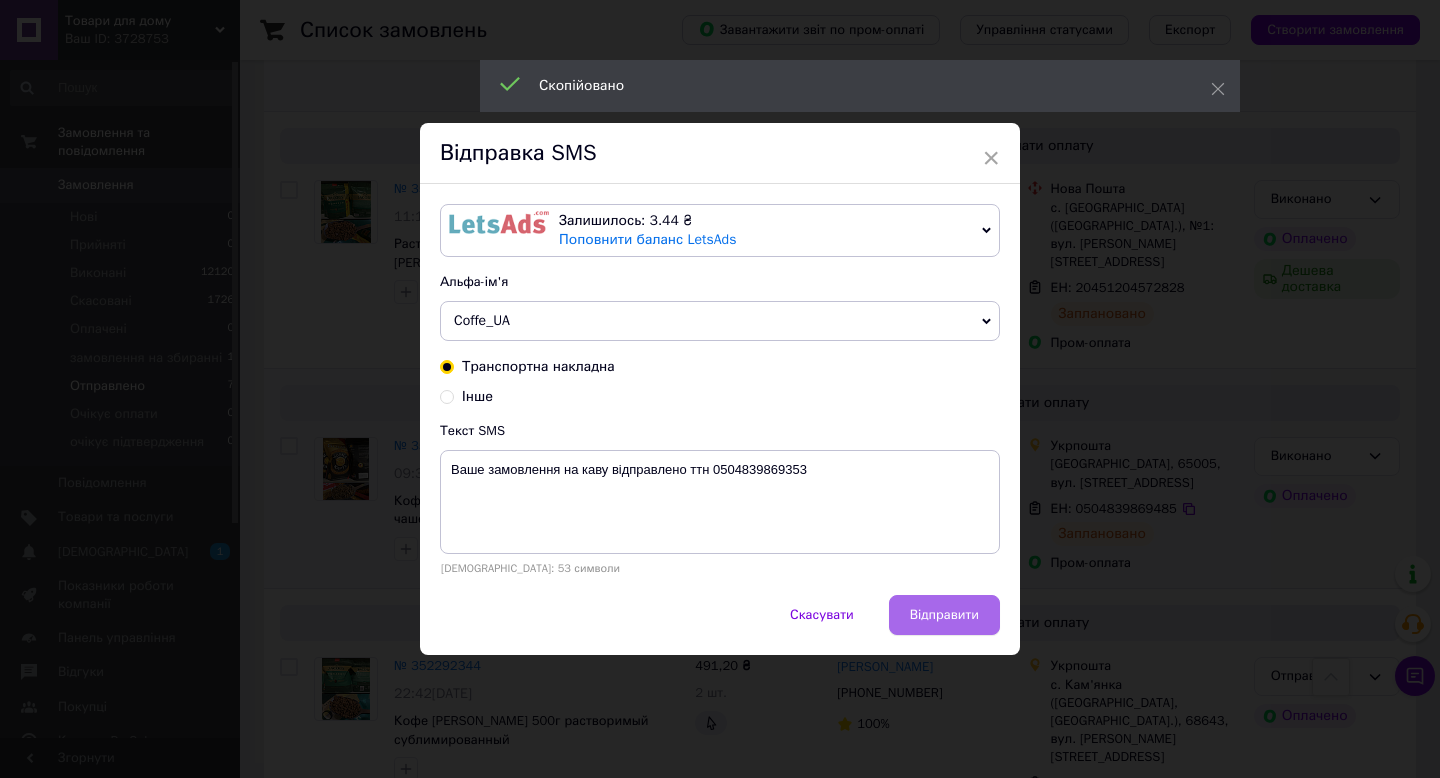 click on "Відправити" at bounding box center [944, 615] 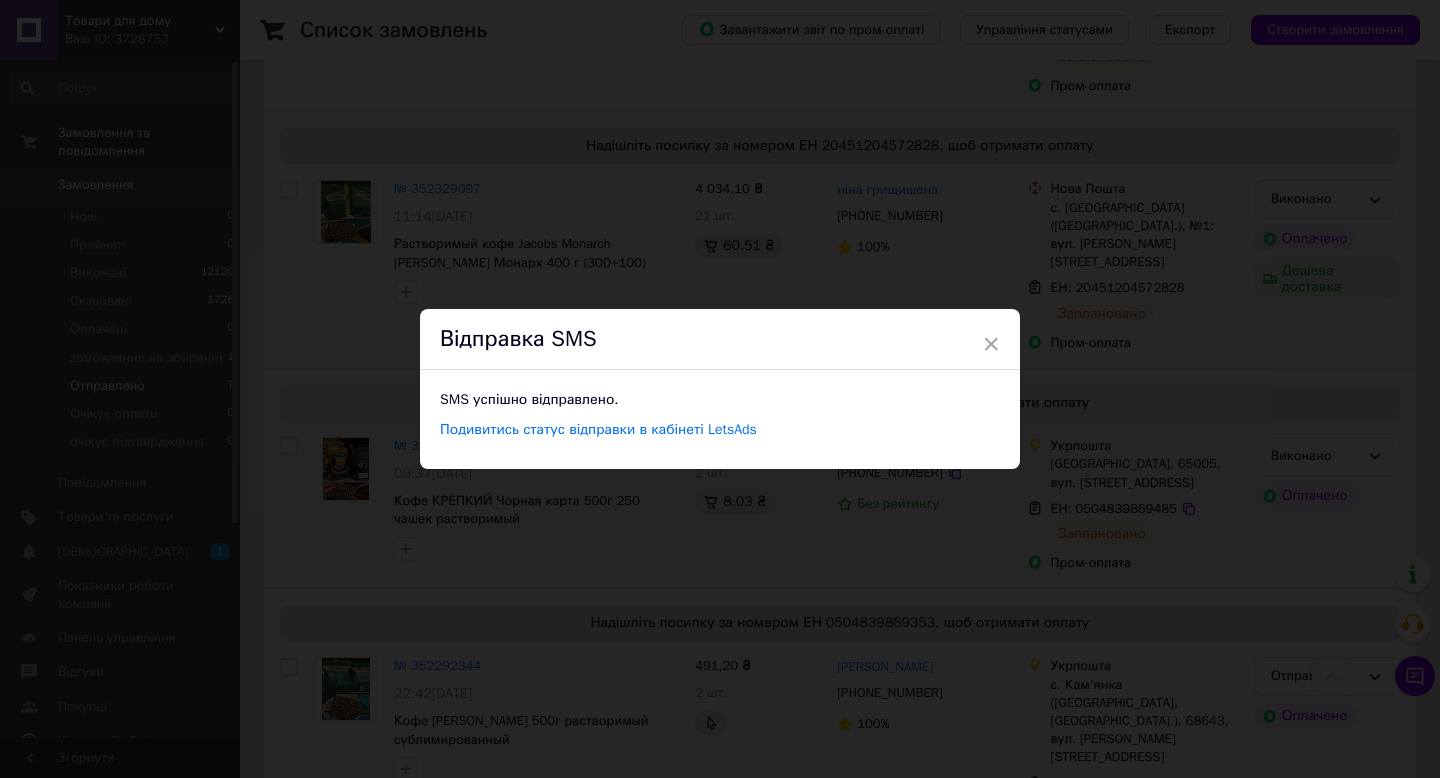 click on "× Відправка SMS SMS успішно відправлено. Подивитись статус відправки в кабінеті LetsAds" at bounding box center [720, 389] 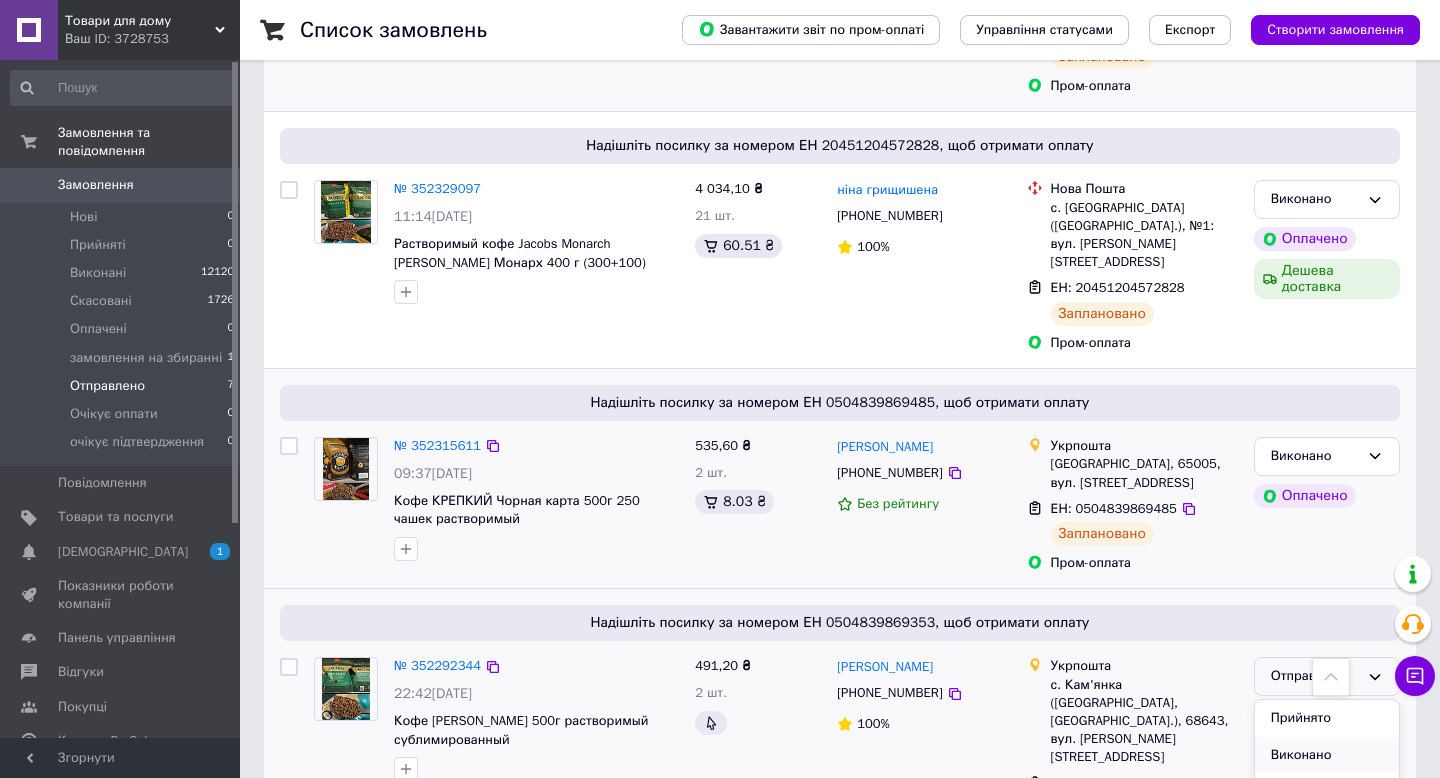 click on "Виконано" at bounding box center (1327, 755) 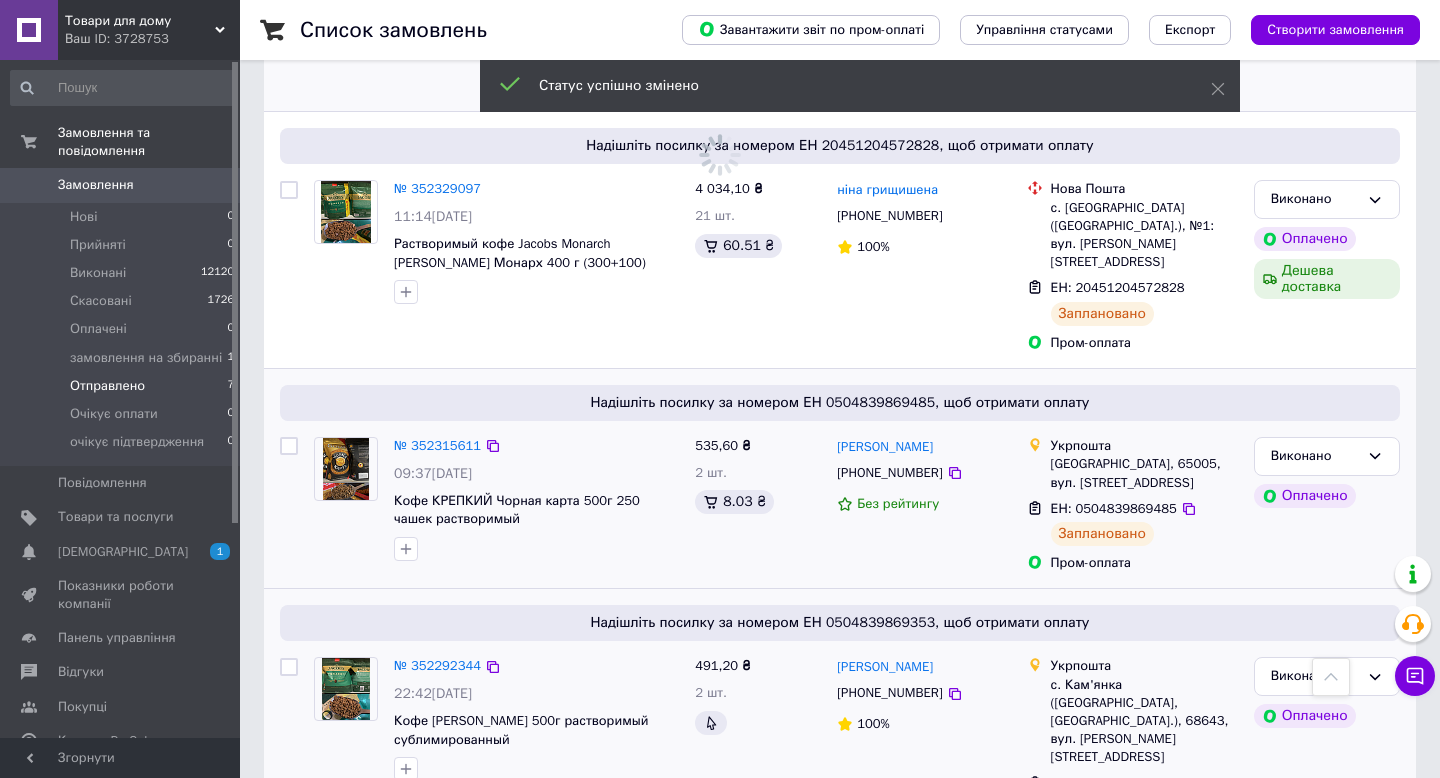 scroll, scrollTop: 0, scrollLeft: 0, axis: both 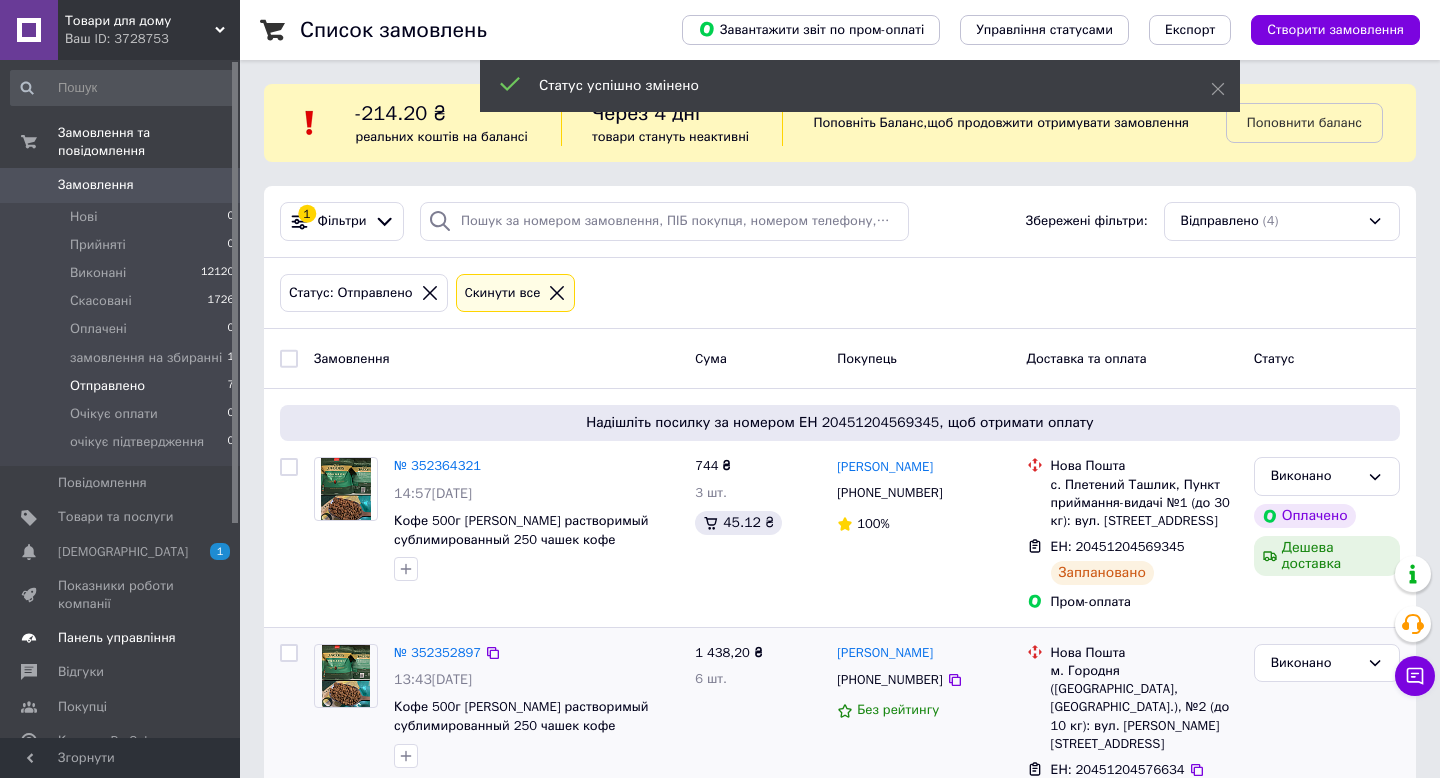 click on "Панель управління" at bounding box center (117, 638) 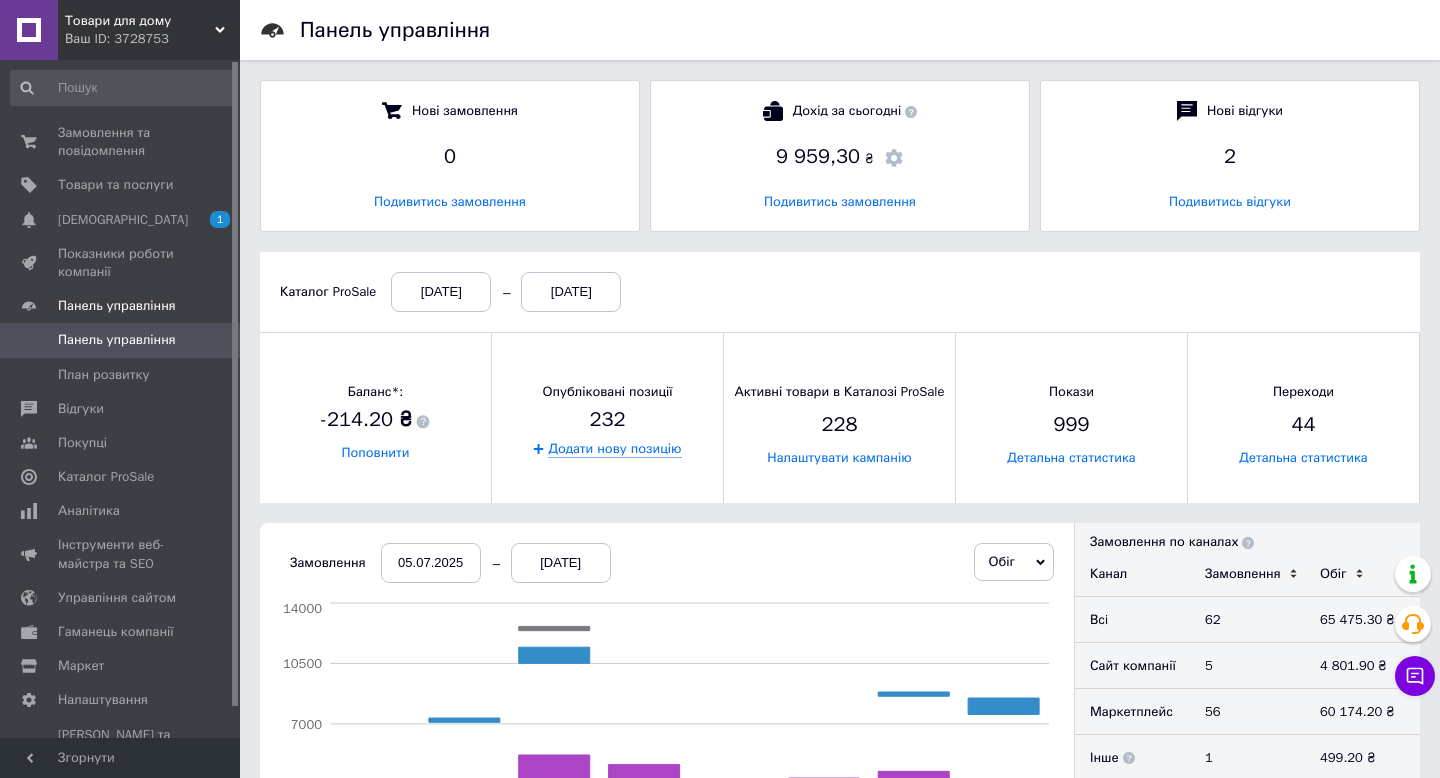 scroll, scrollTop: 10, scrollLeft: 10, axis: both 